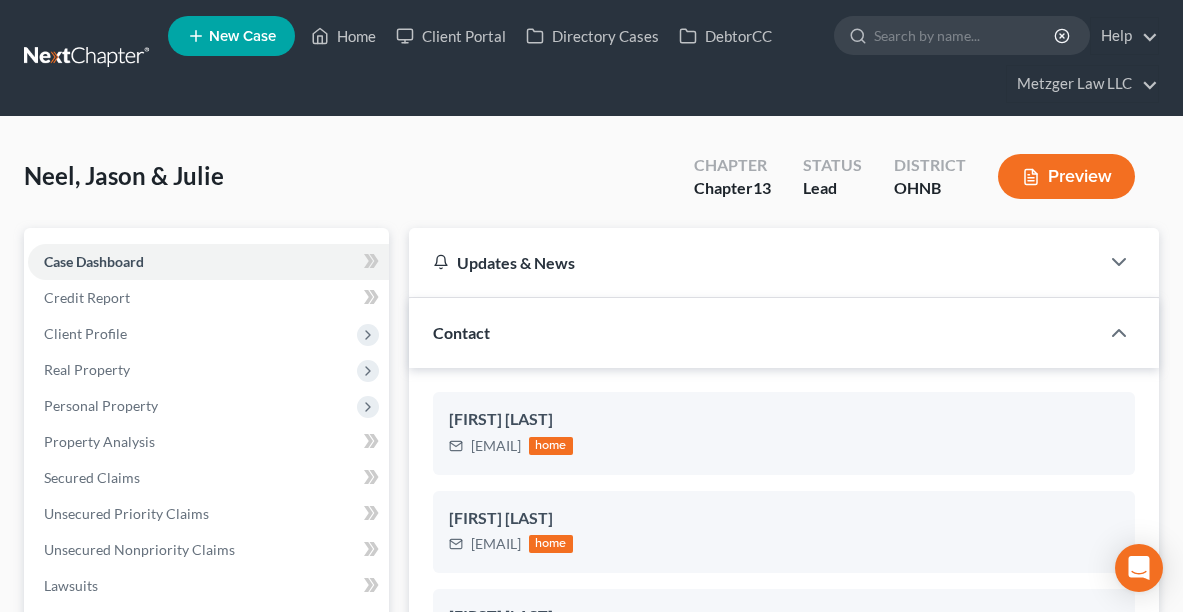 select on "10" 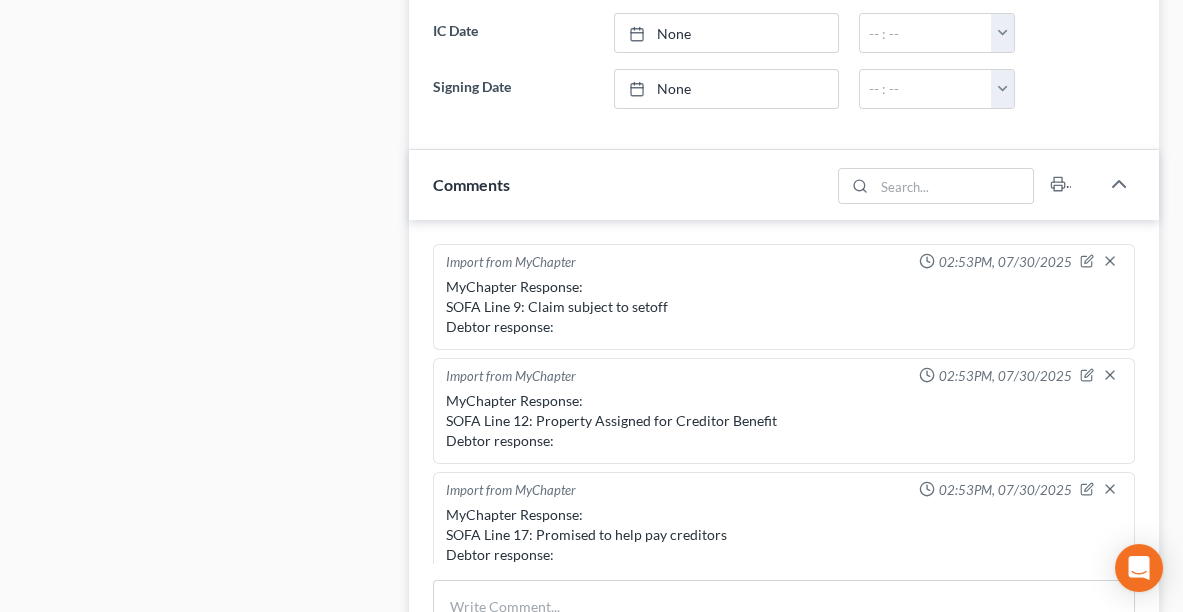 scroll, scrollTop: 2383, scrollLeft: 0, axis: vertical 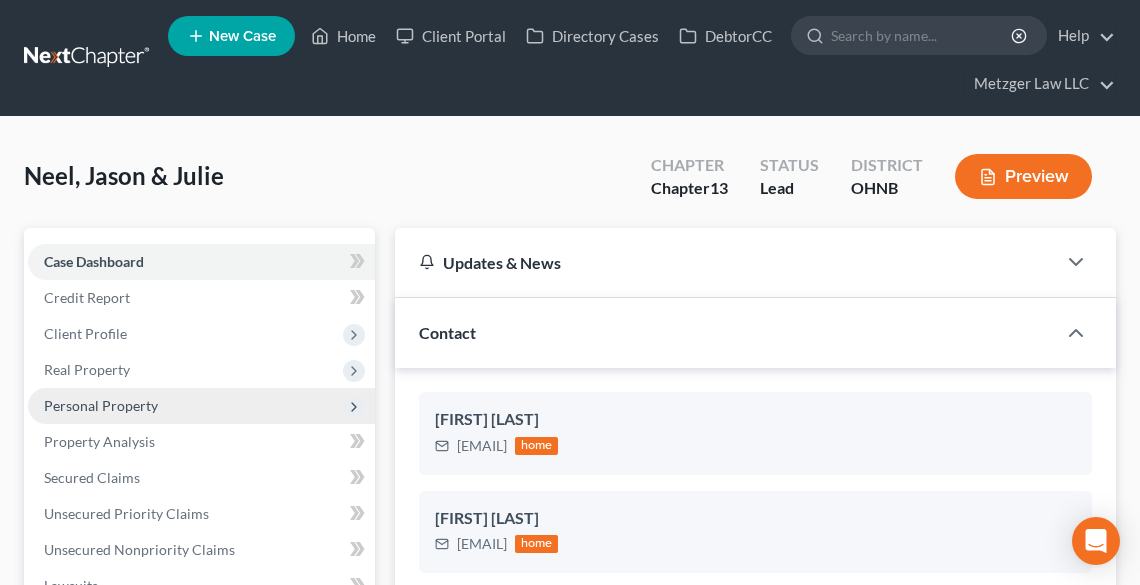 click on "Personal Property" at bounding box center (201, 406) 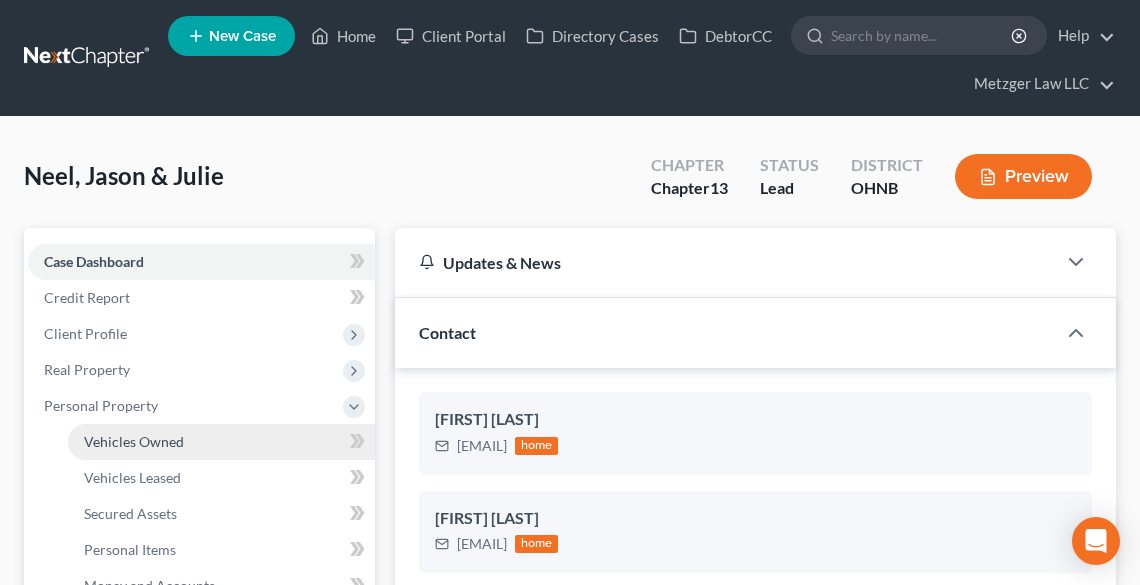 click on "Vehicles Owned" at bounding box center [134, 441] 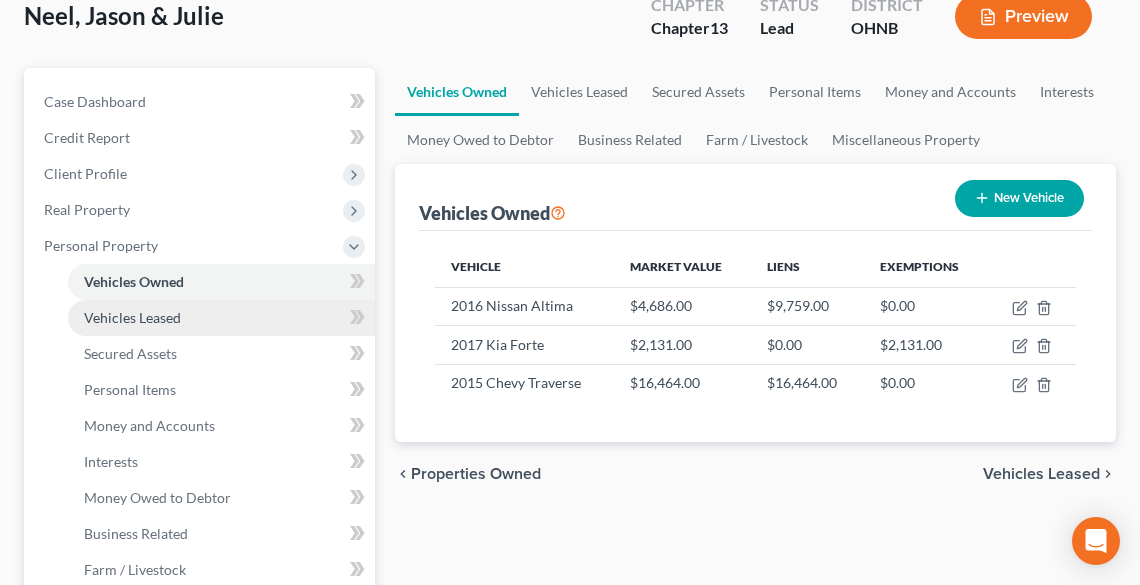 scroll, scrollTop: 480, scrollLeft: 0, axis: vertical 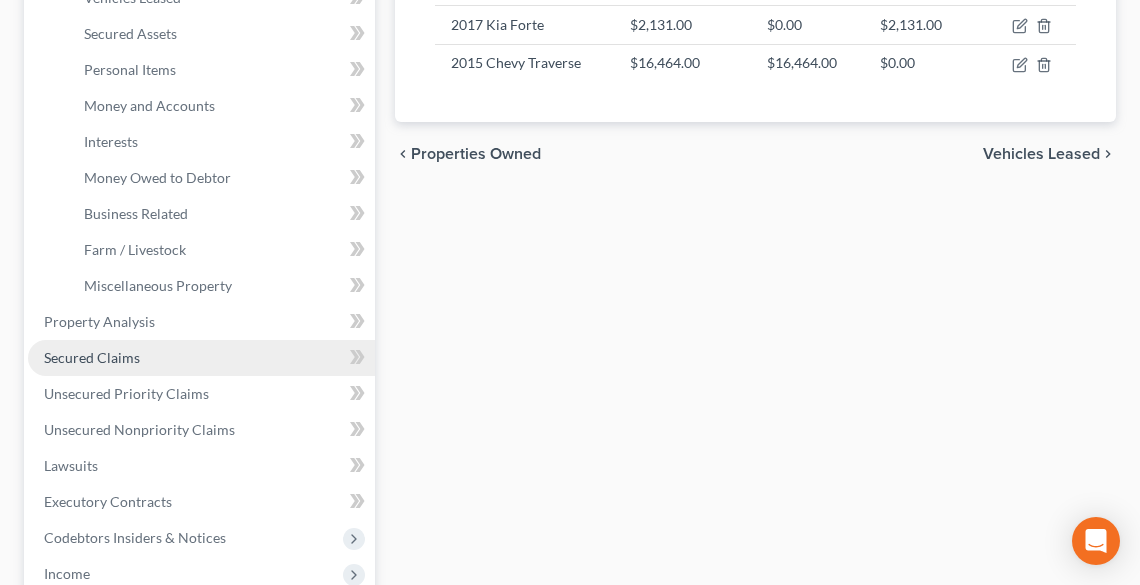 click on "Secured Claims" at bounding box center [201, 358] 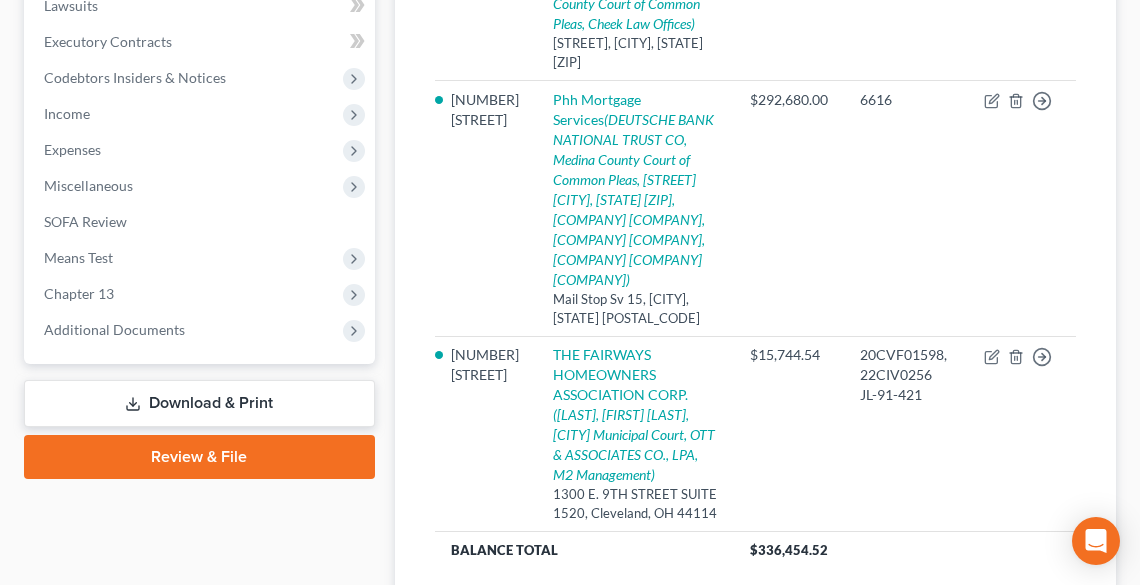 scroll, scrollTop: 580, scrollLeft: 0, axis: vertical 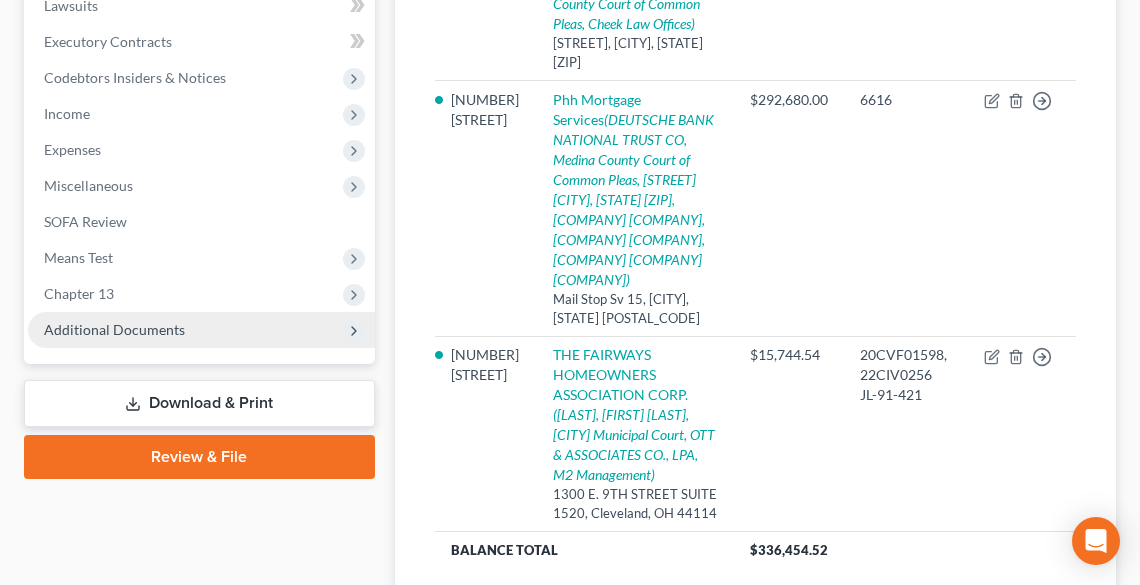 click on "Additional Documents" at bounding box center (114, 329) 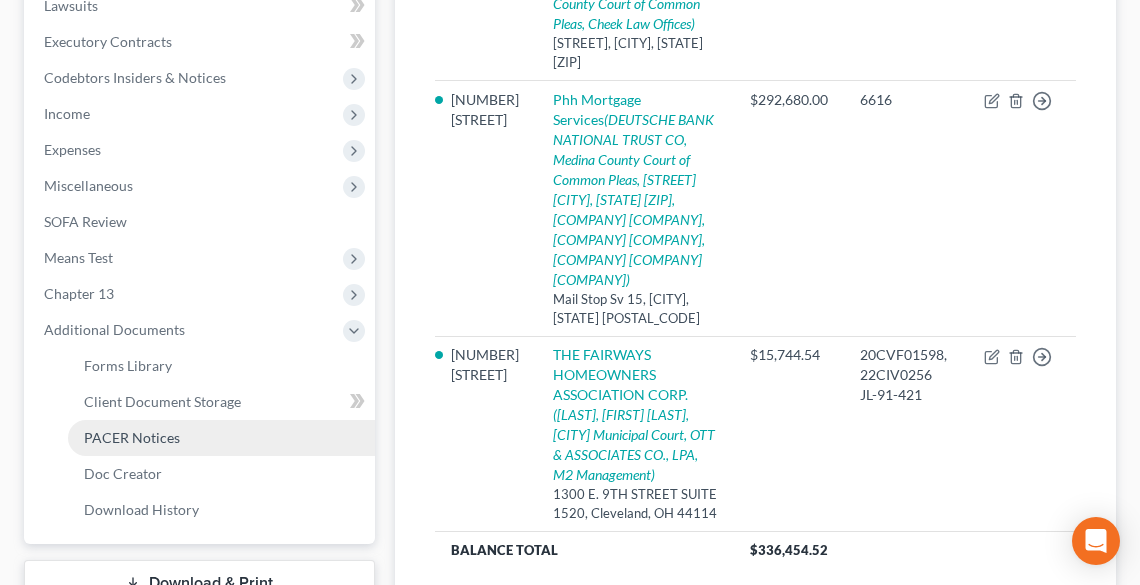 click on "PACER Notices" at bounding box center (132, 437) 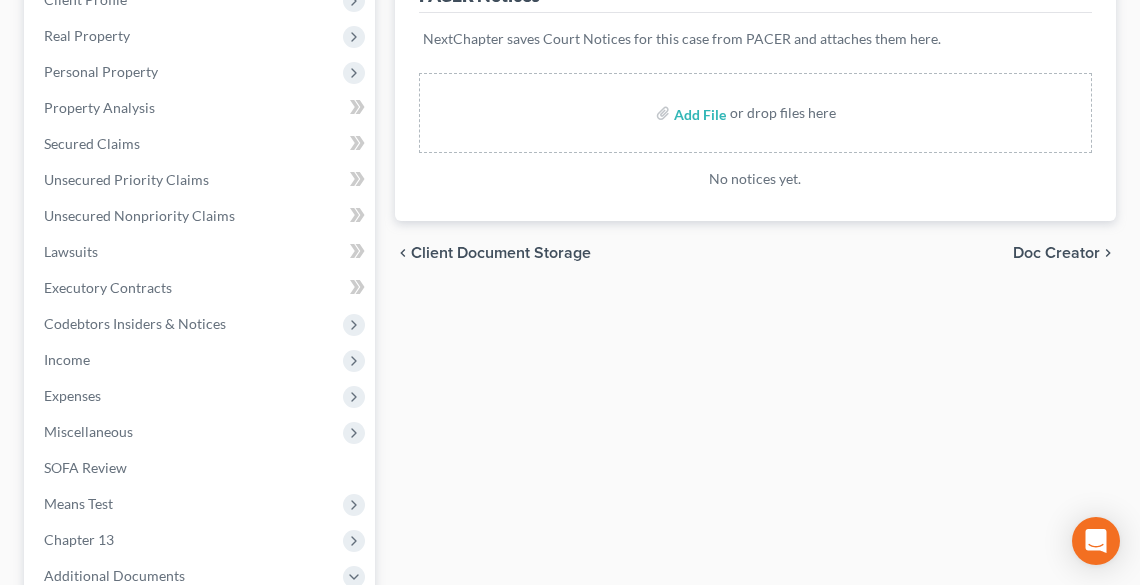 scroll, scrollTop: 0, scrollLeft: 0, axis: both 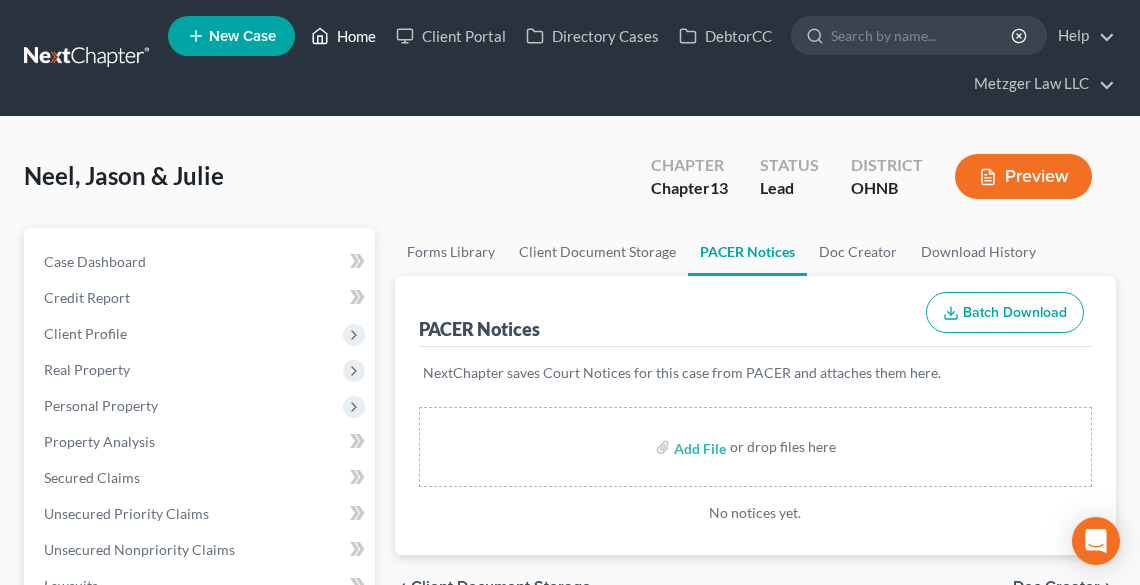 click on "Home" at bounding box center (343, 36) 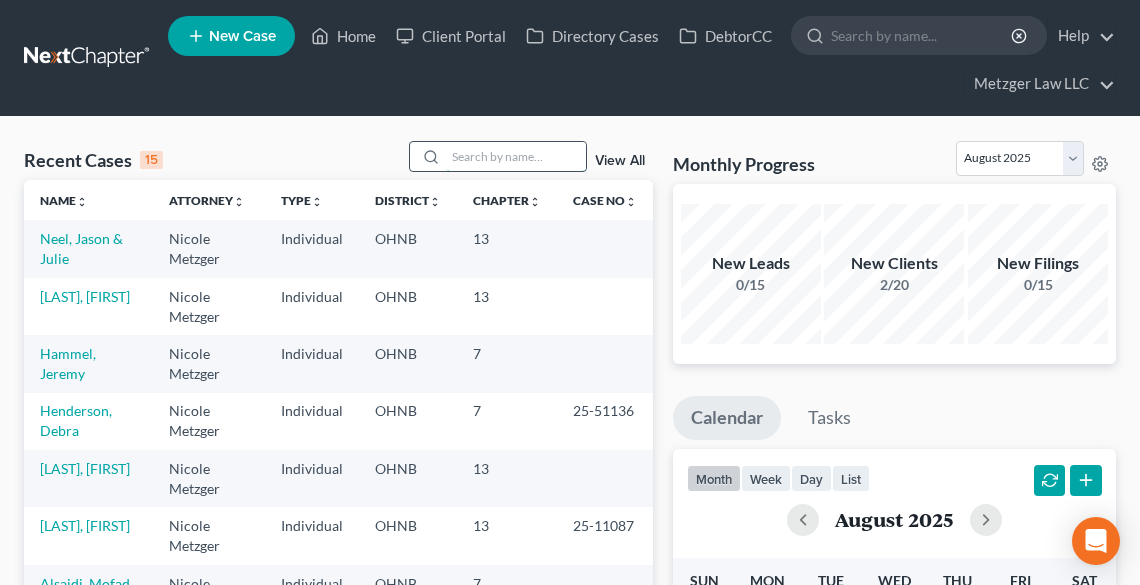 click at bounding box center [516, 156] 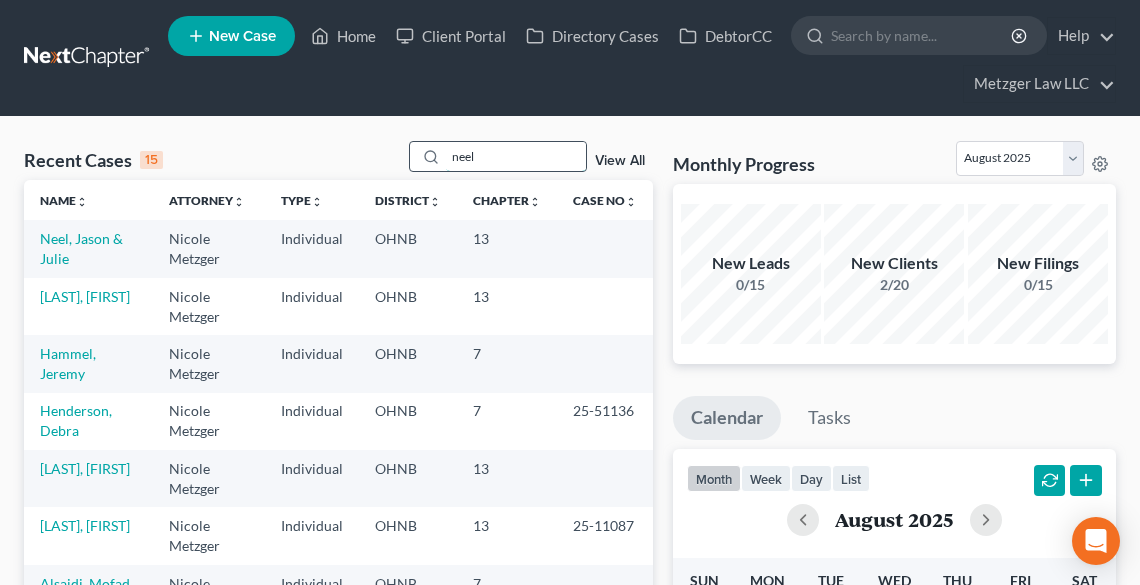 type on "neel" 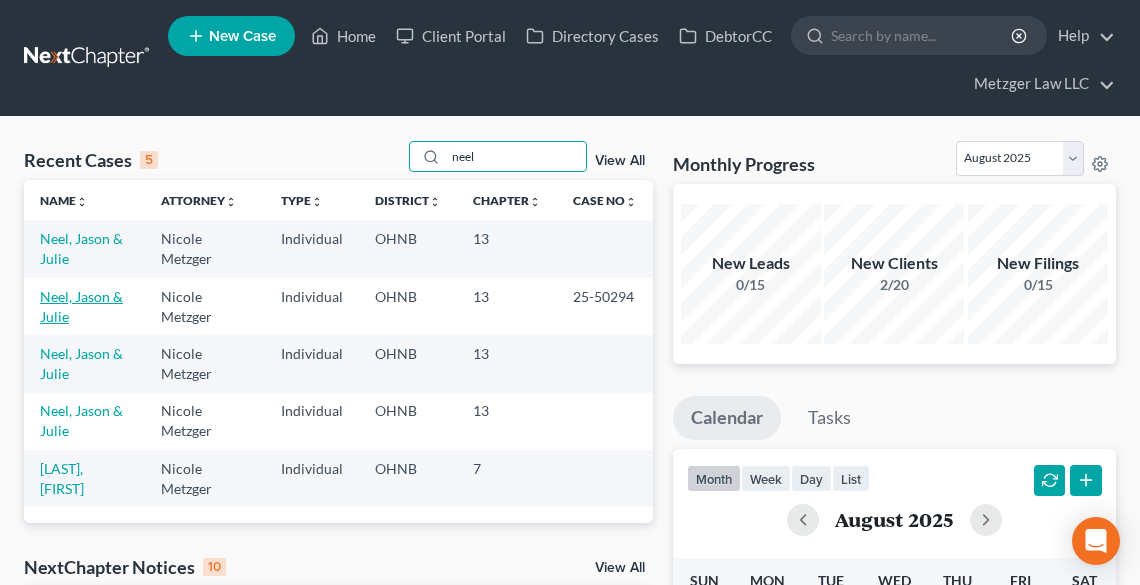 click on "Neel, Jason & Julie" at bounding box center (81, 306) 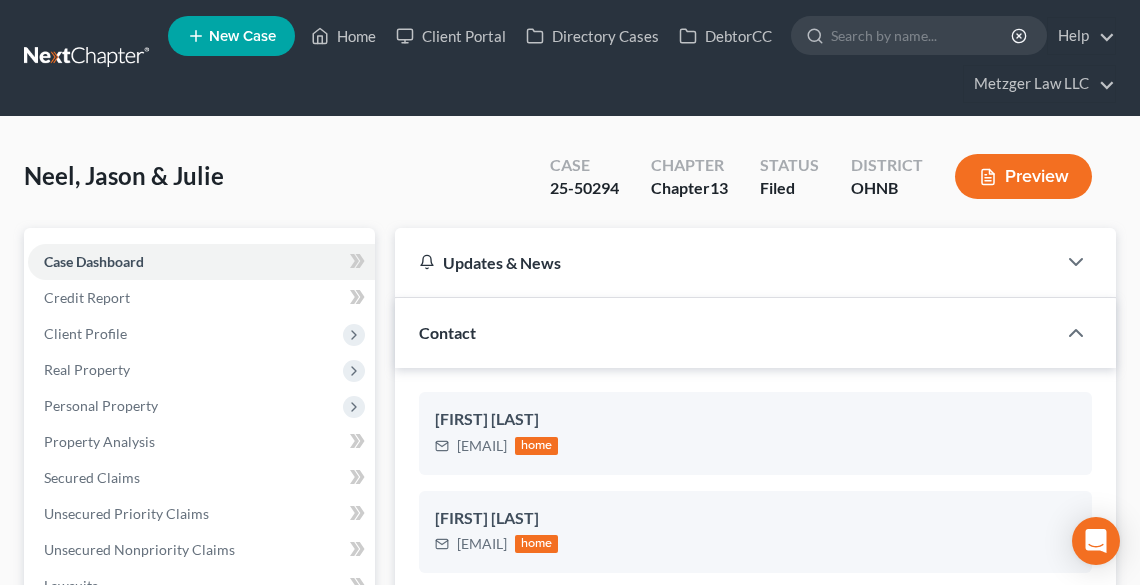 scroll, scrollTop: 2314, scrollLeft: 0, axis: vertical 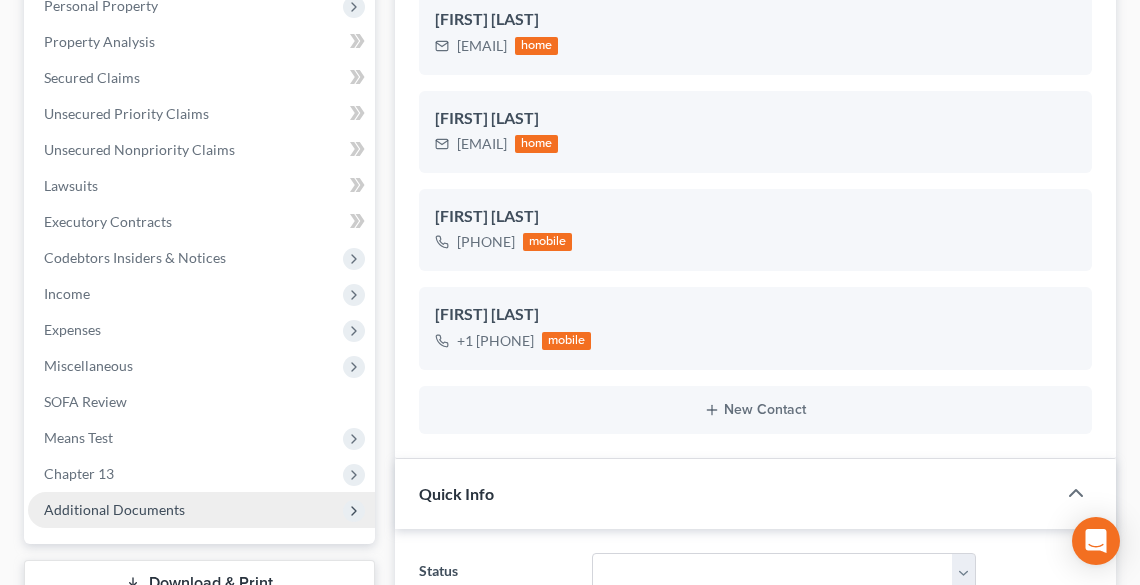 click on "Additional Documents" at bounding box center [114, 509] 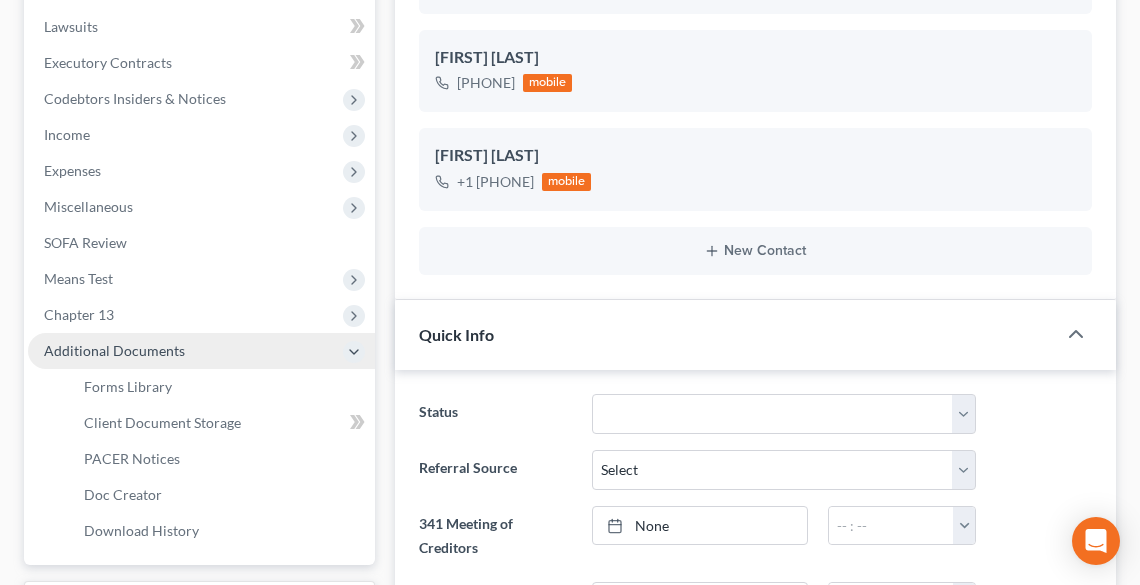 scroll, scrollTop: 720, scrollLeft: 0, axis: vertical 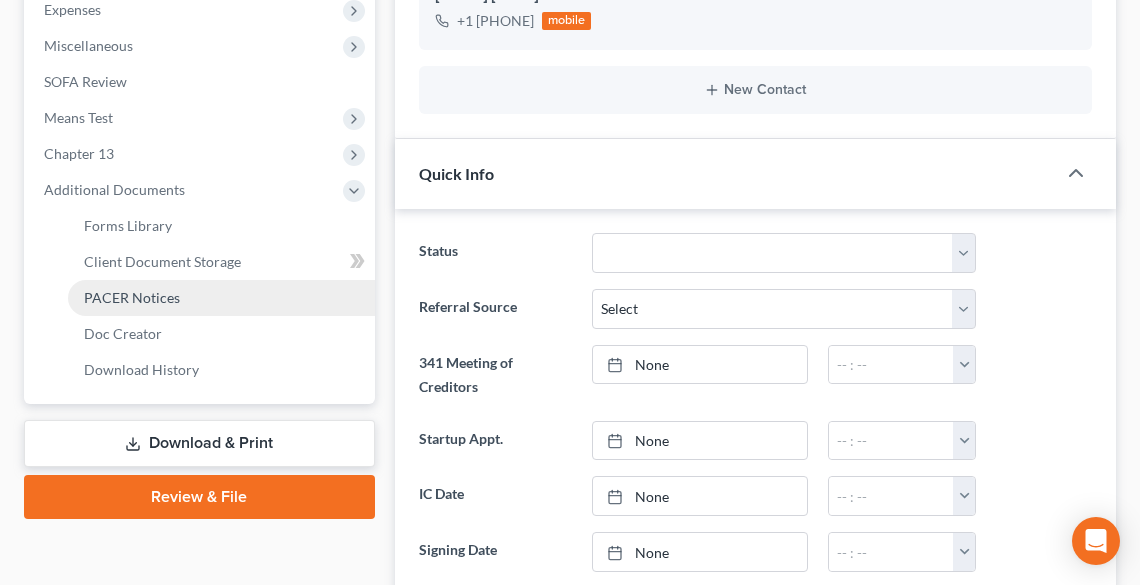 click on "PACER Notices" at bounding box center (132, 297) 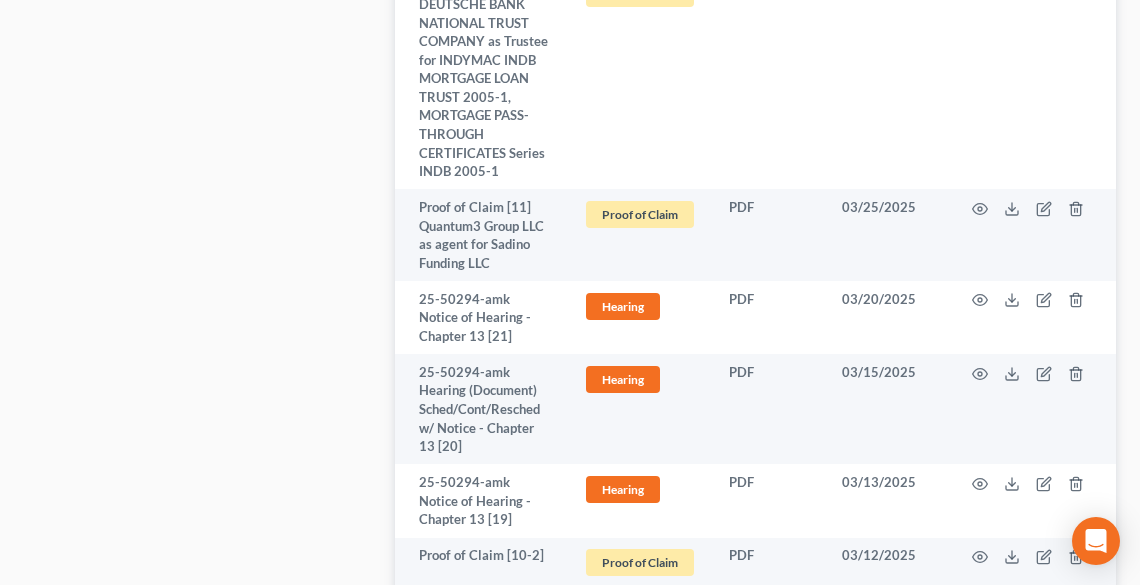 scroll, scrollTop: 5924, scrollLeft: 0, axis: vertical 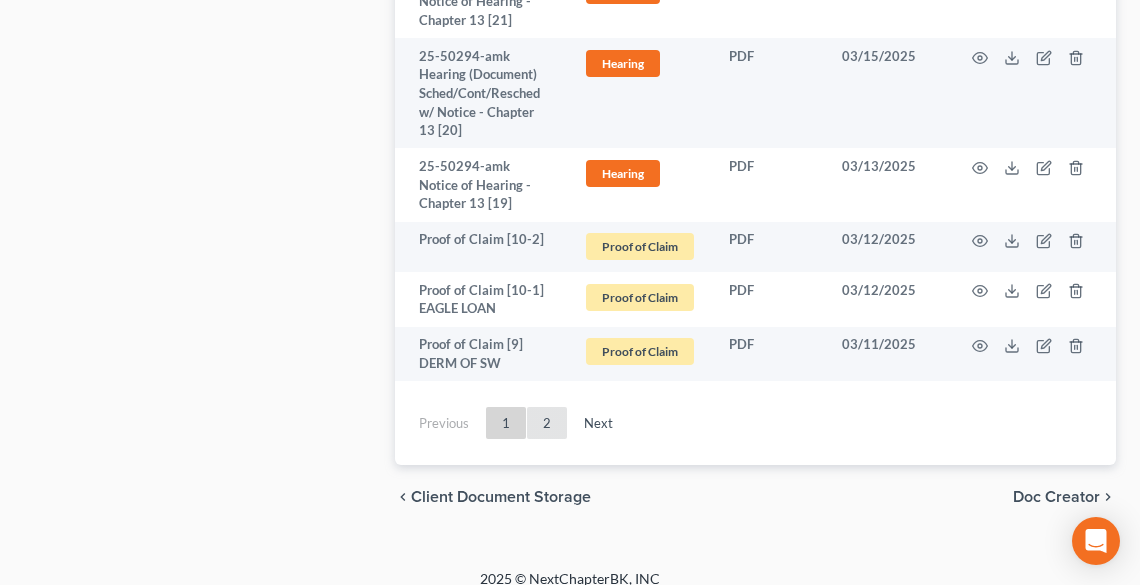 click on "2" at bounding box center [547, 423] 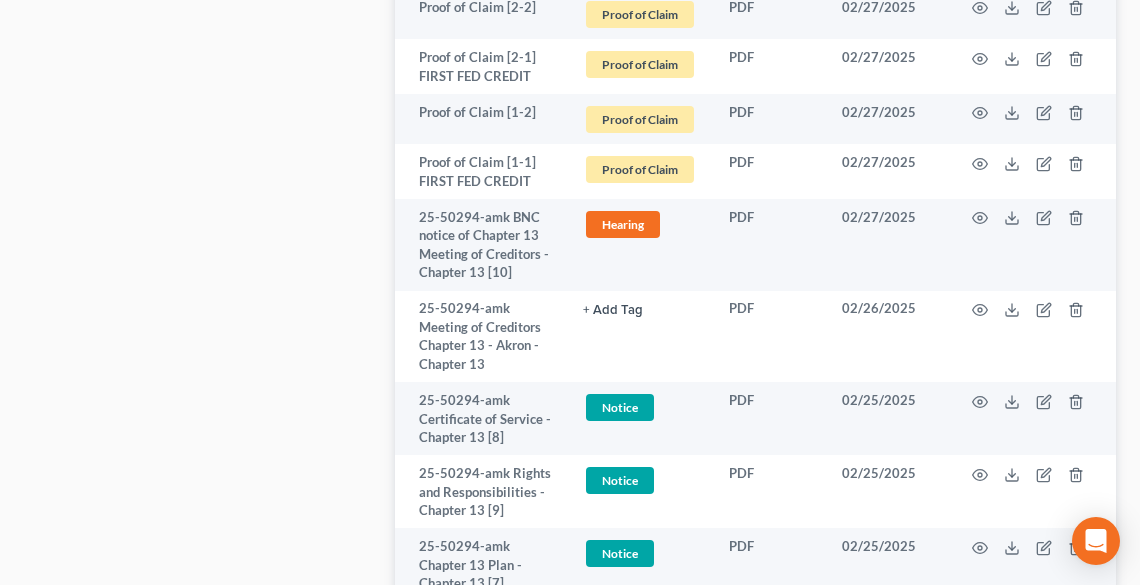 scroll, scrollTop: 1388, scrollLeft: 0, axis: vertical 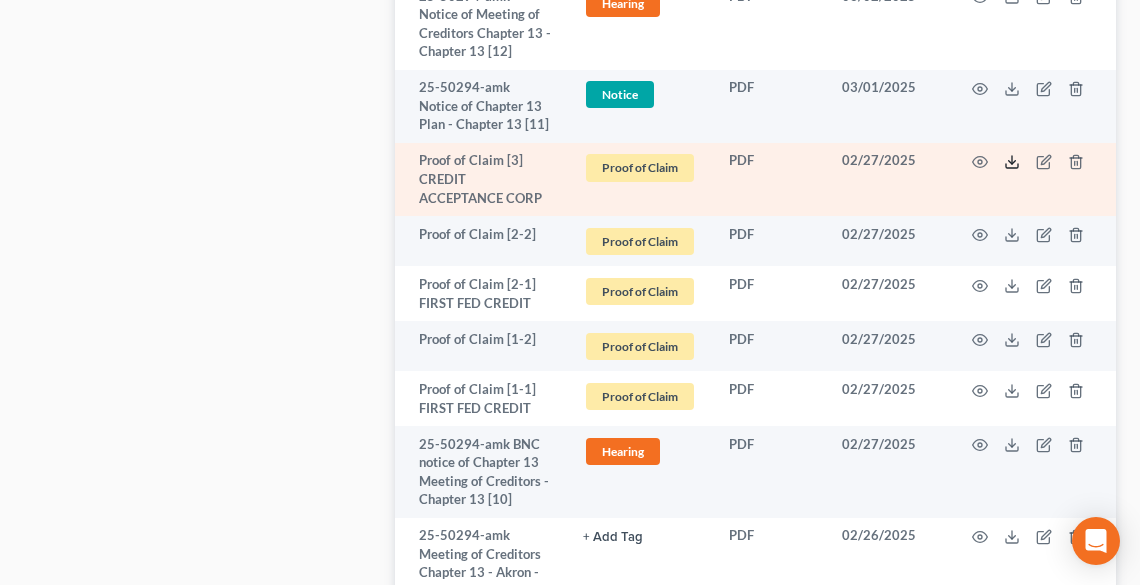 click 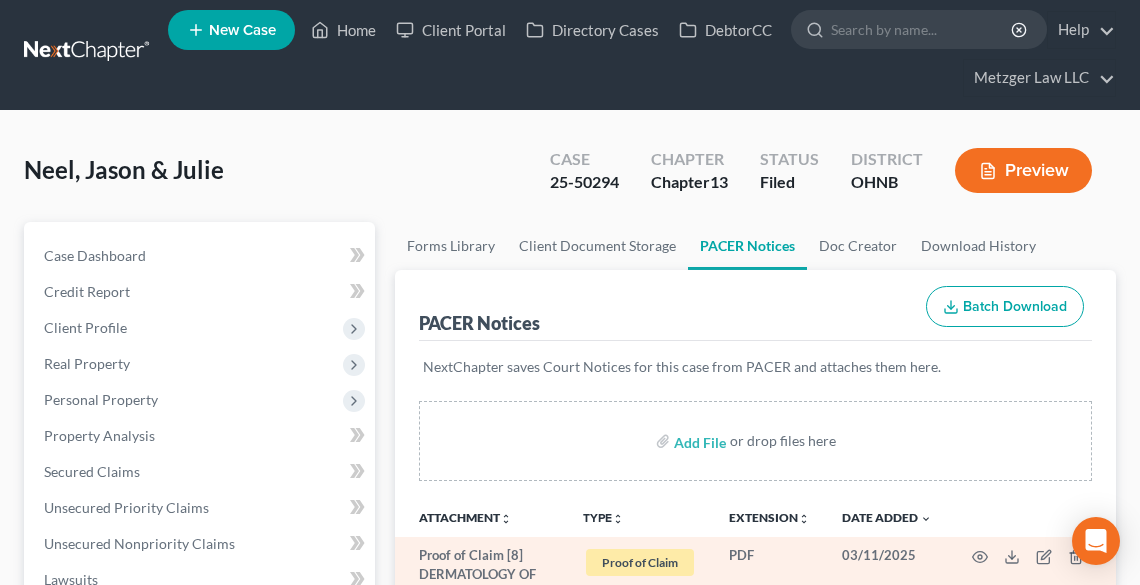 scroll, scrollTop: 0, scrollLeft: 0, axis: both 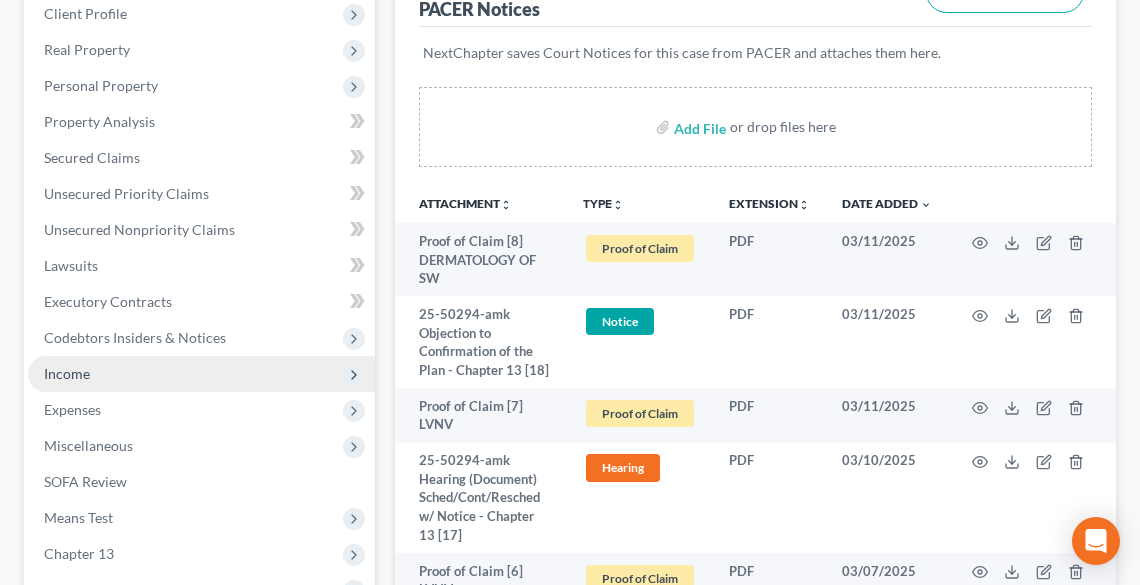 click on "Income" at bounding box center [67, 373] 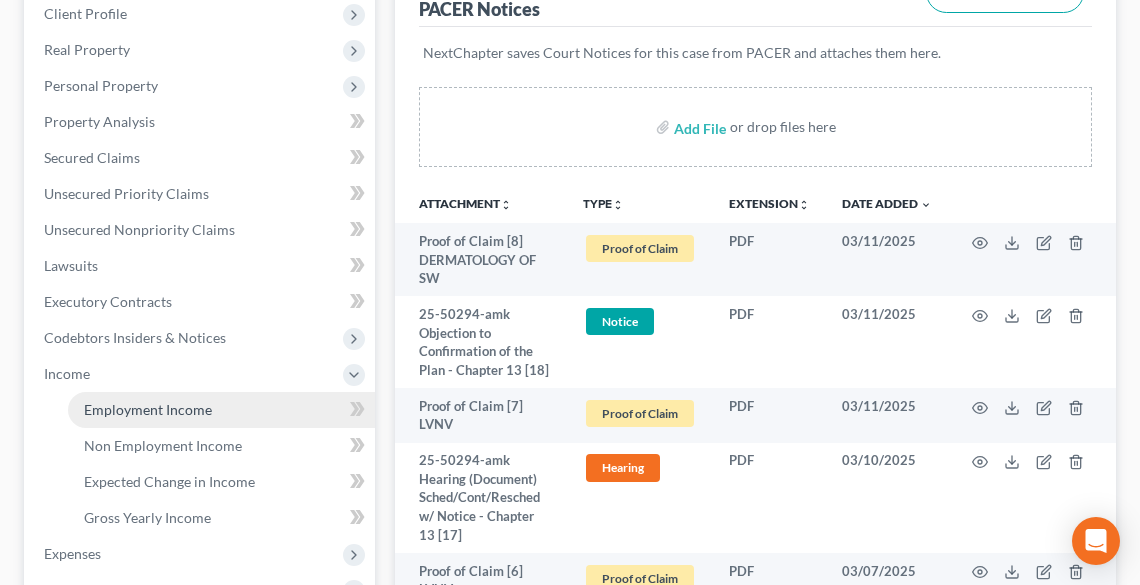 click on "Employment Income" at bounding box center (148, 409) 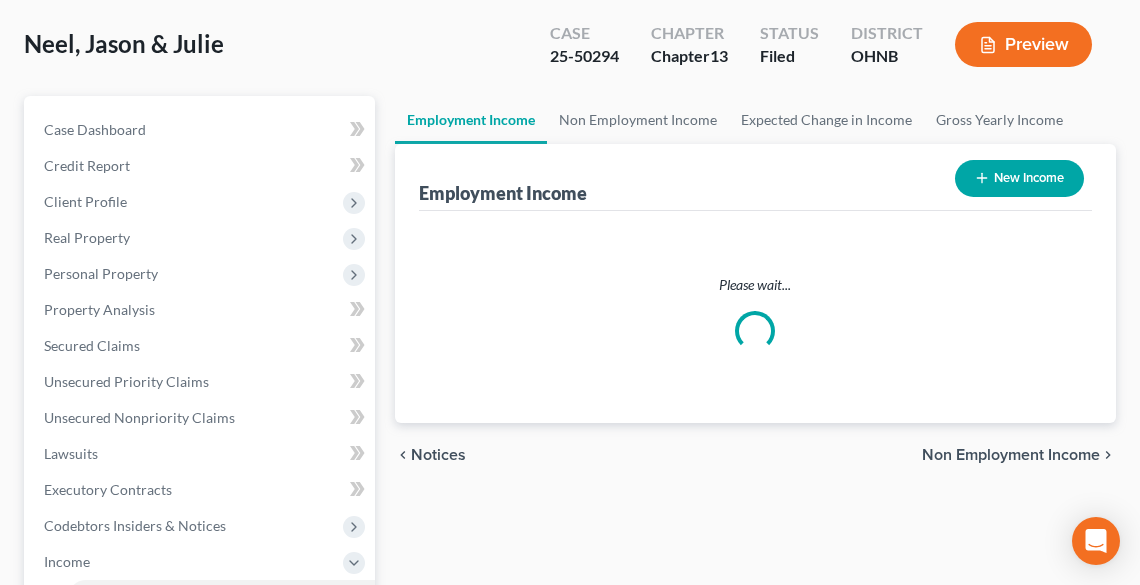 scroll, scrollTop: 0, scrollLeft: 0, axis: both 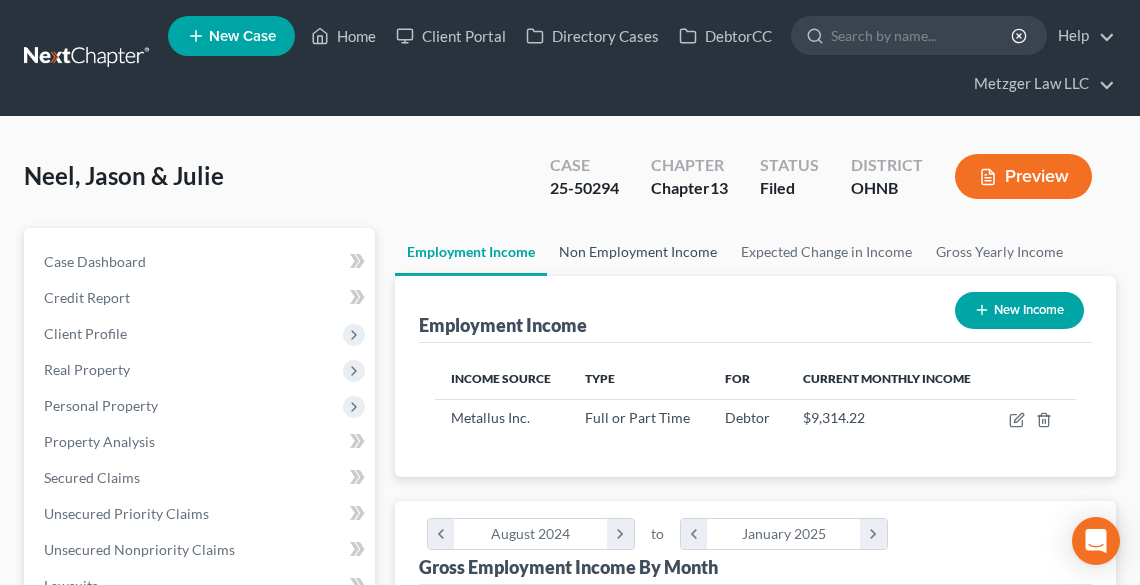 click on "Non Employment Income" at bounding box center (638, 252) 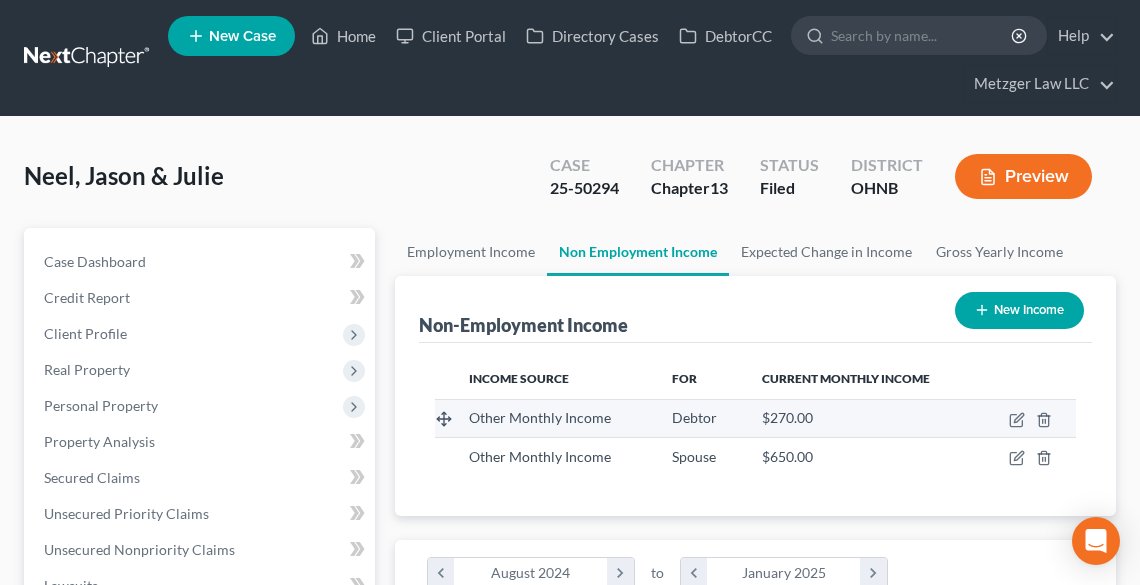 scroll, scrollTop: 999680, scrollLeft: 999318, axis: both 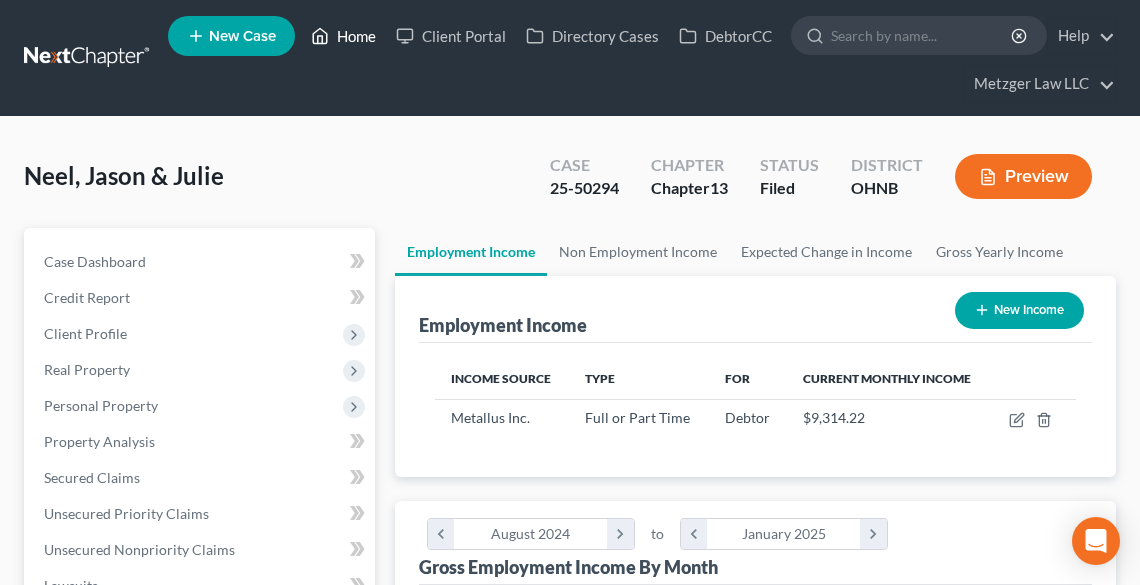 click on "Home" at bounding box center [343, 36] 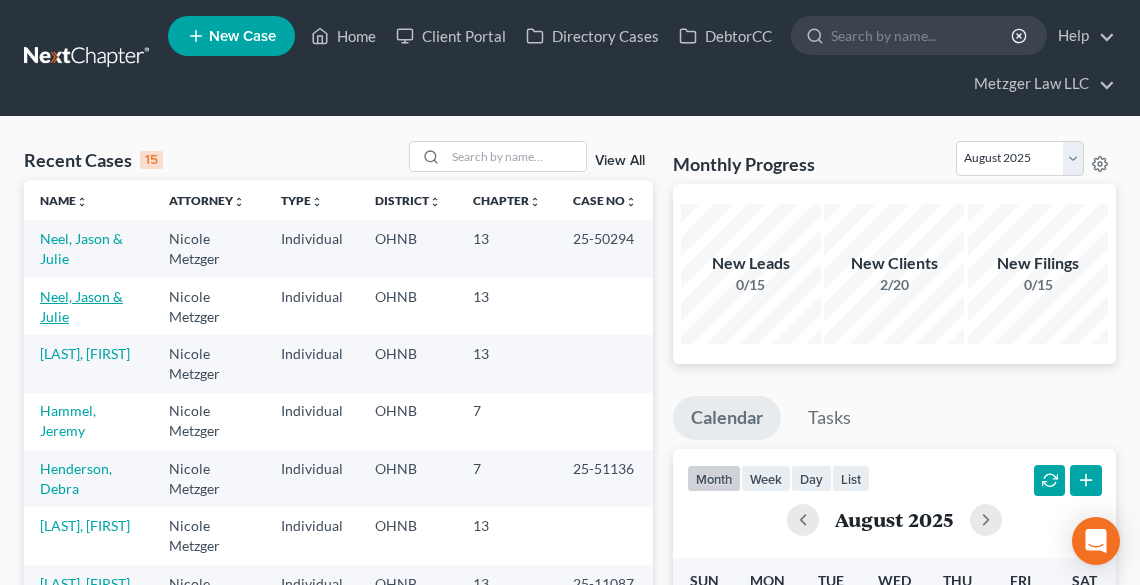 click on "Neel, Jason & Julie" at bounding box center (81, 306) 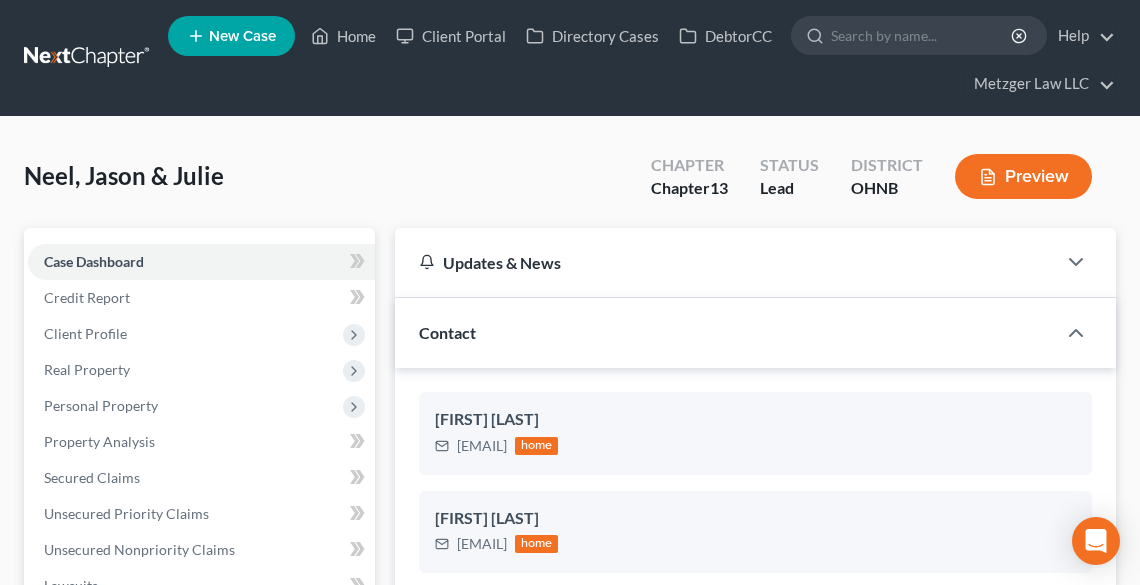 scroll, scrollTop: 2395, scrollLeft: 0, axis: vertical 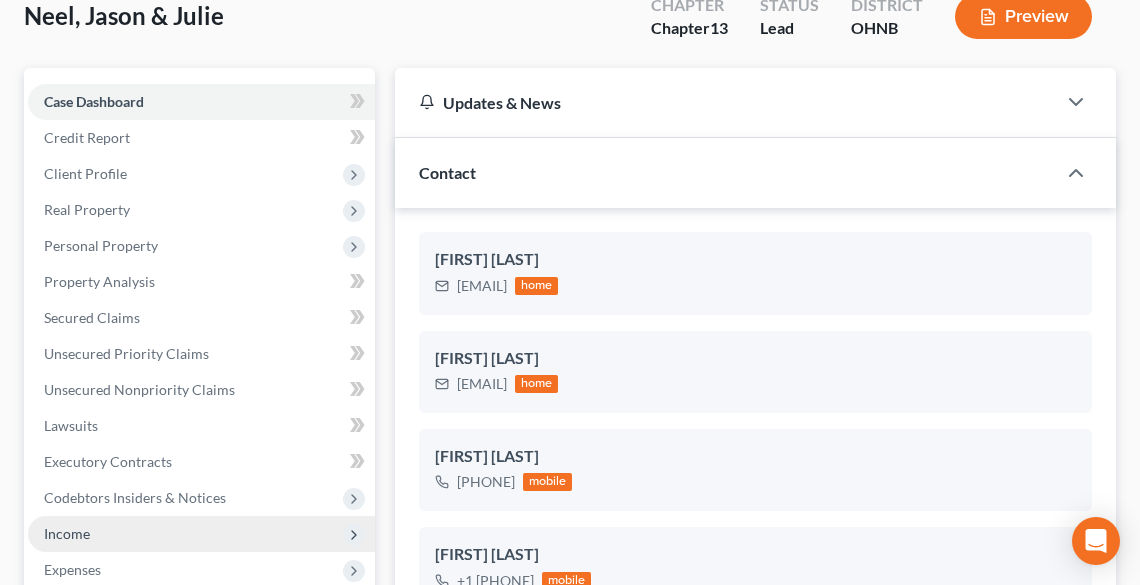 click on "Income" at bounding box center [201, 534] 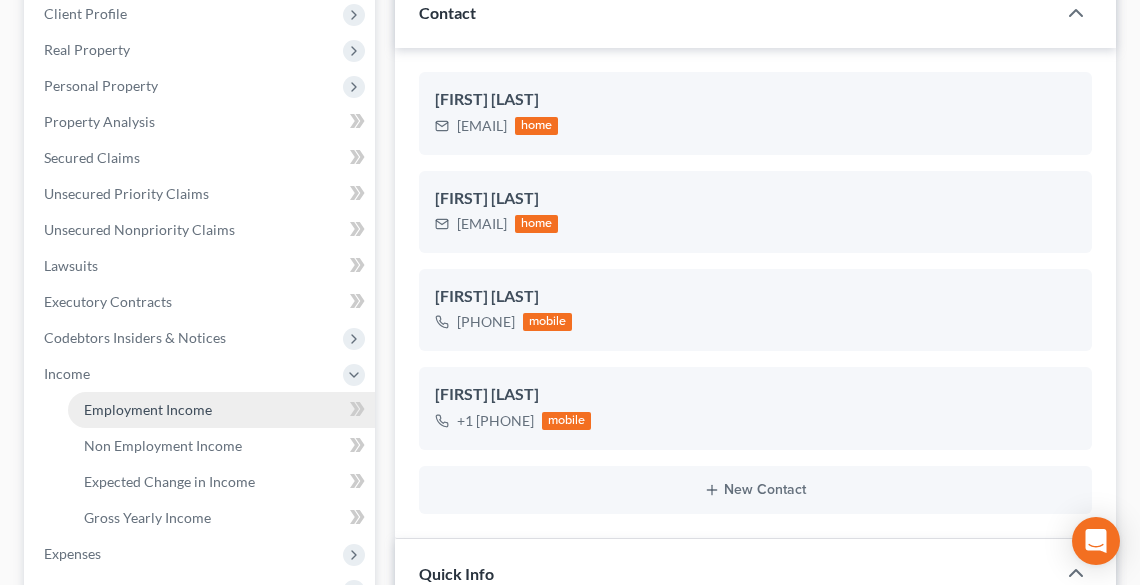 click on "Employment Income" at bounding box center (148, 409) 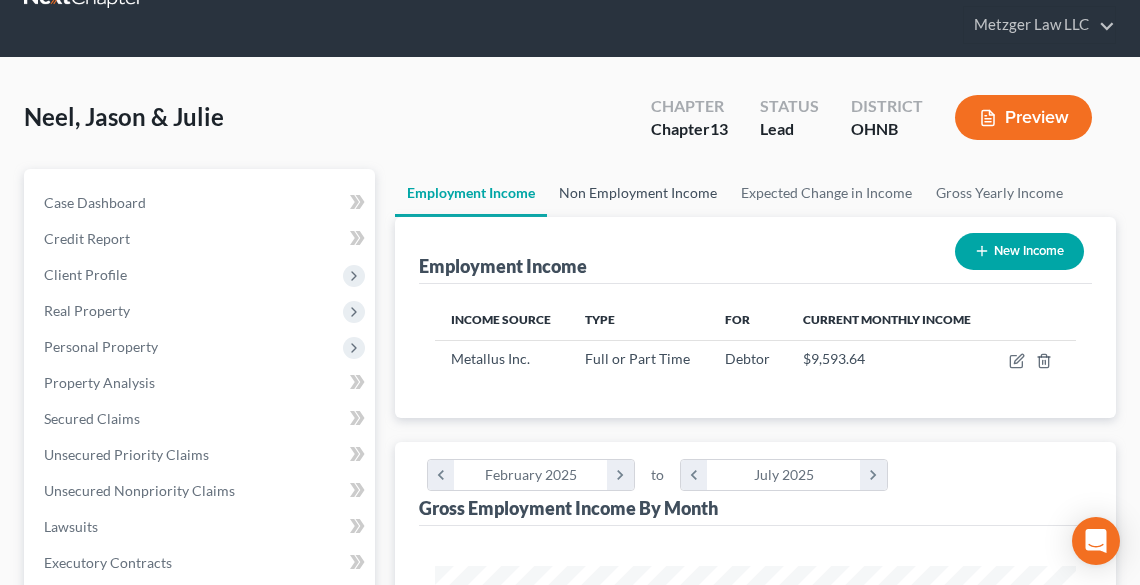 scroll, scrollTop: 0, scrollLeft: 0, axis: both 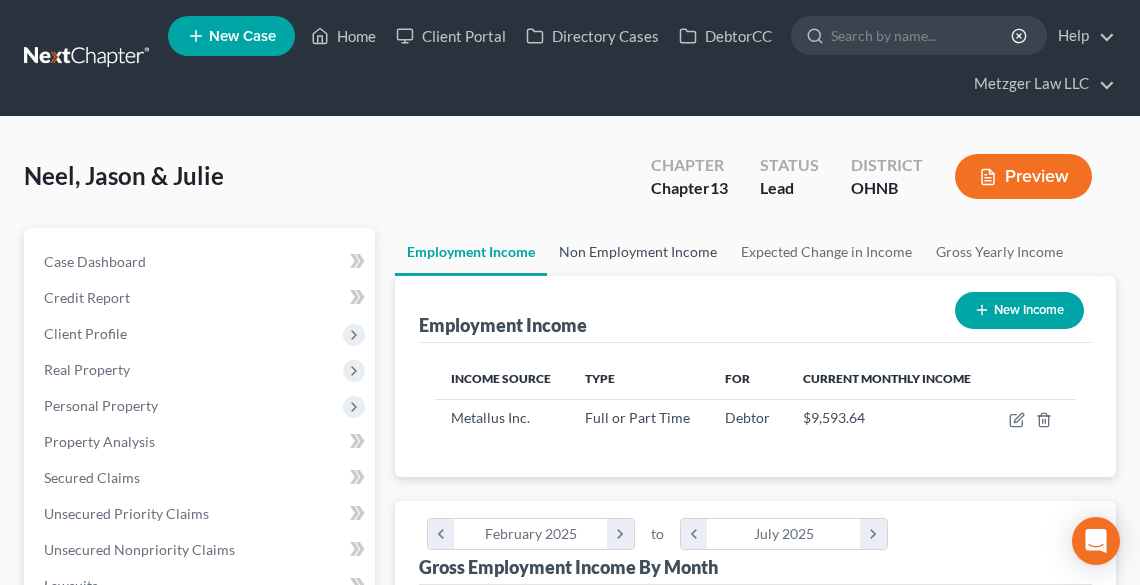 click on "Non Employment Income" at bounding box center (638, 252) 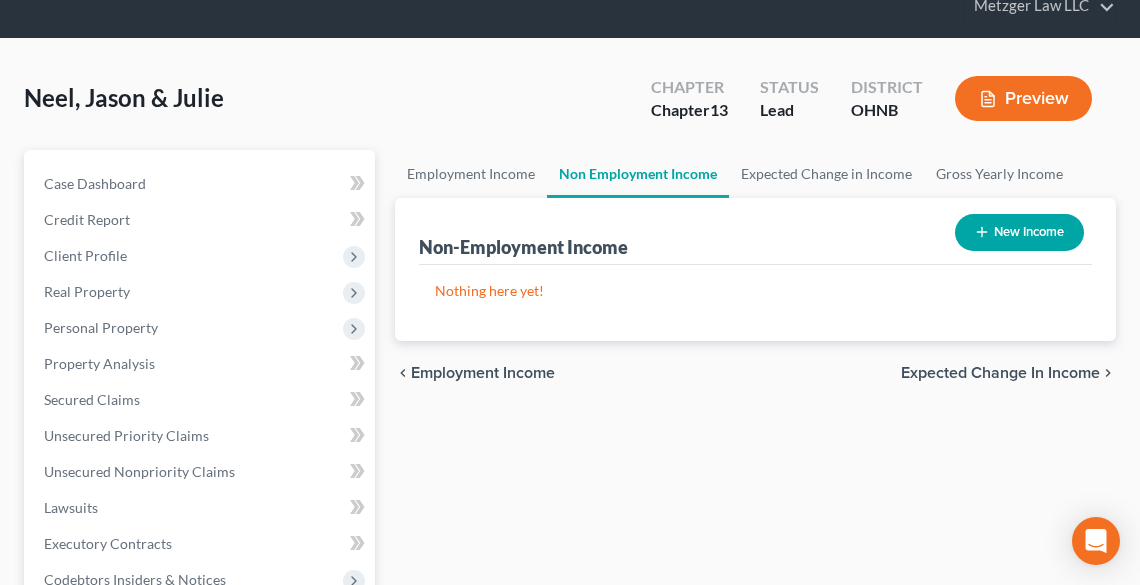 scroll, scrollTop: 0, scrollLeft: 0, axis: both 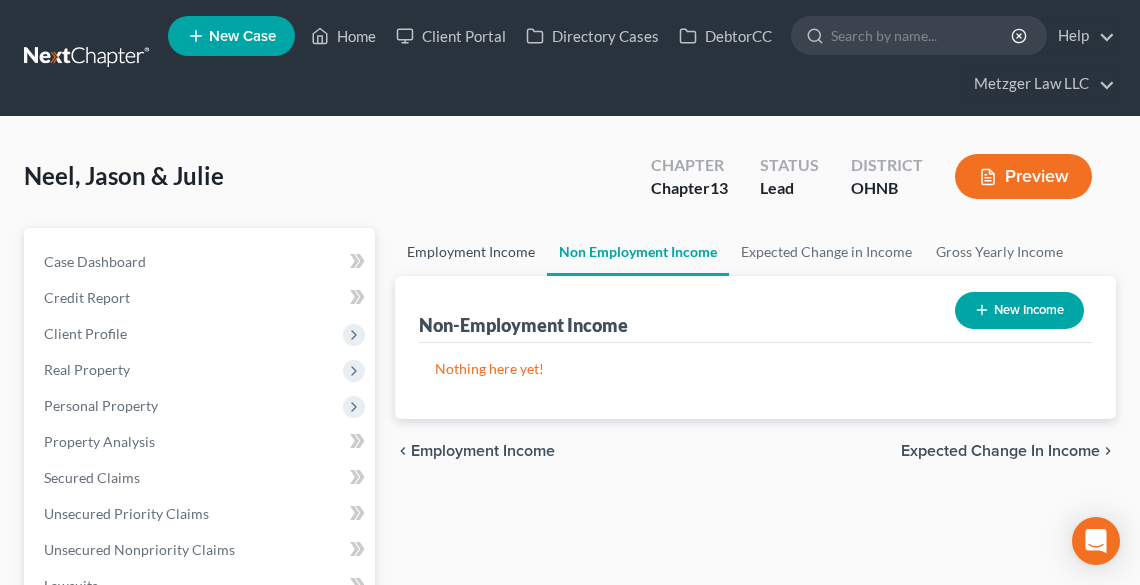 click on "Employment Income" at bounding box center [471, 252] 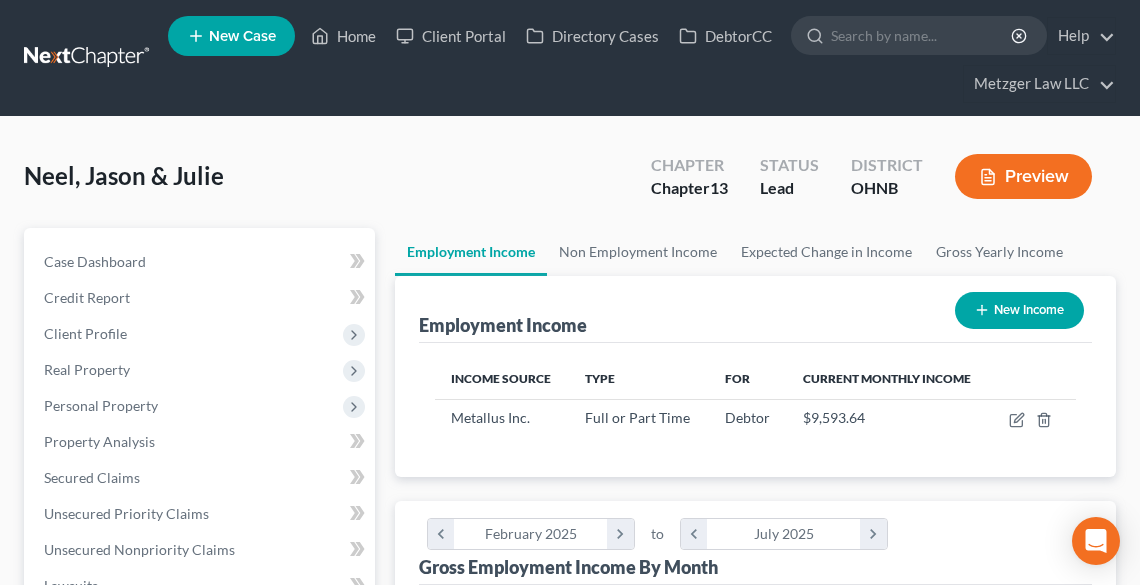 scroll, scrollTop: 999680, scrollLeft: 999318, axis: both 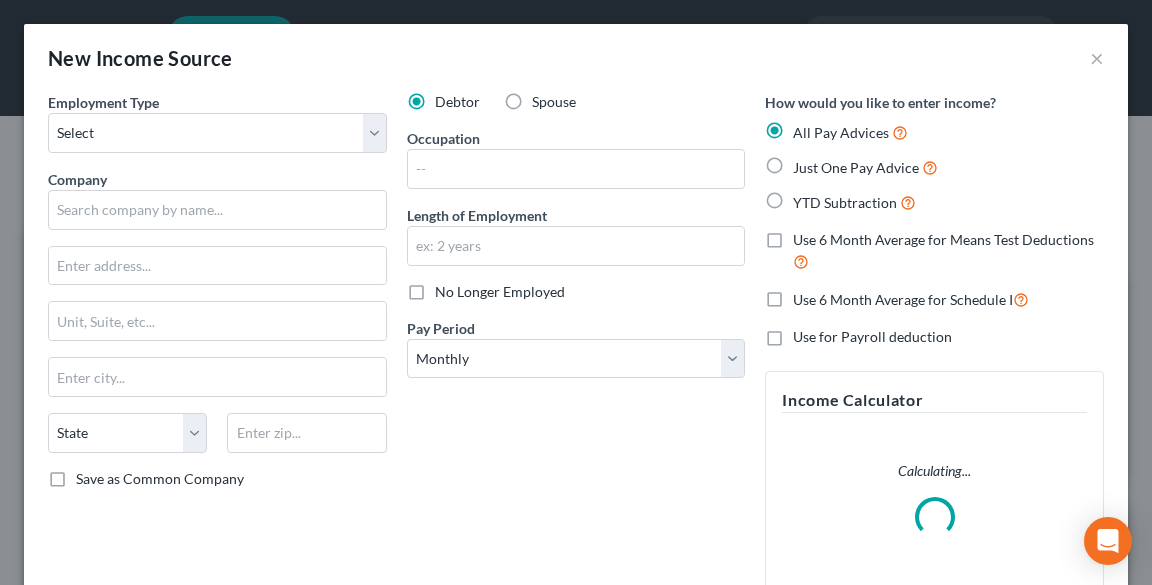click on "Spouse" at bounding box center (554, 102) 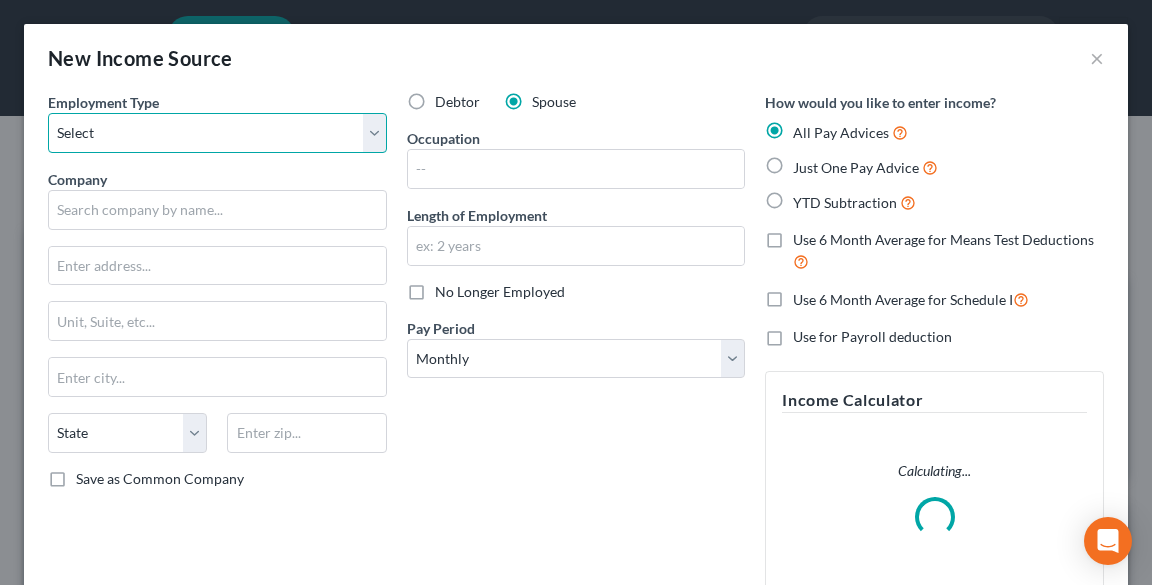 click on "Select Full or Part Time Employment Self Employment" at bounding box center (217, 133) 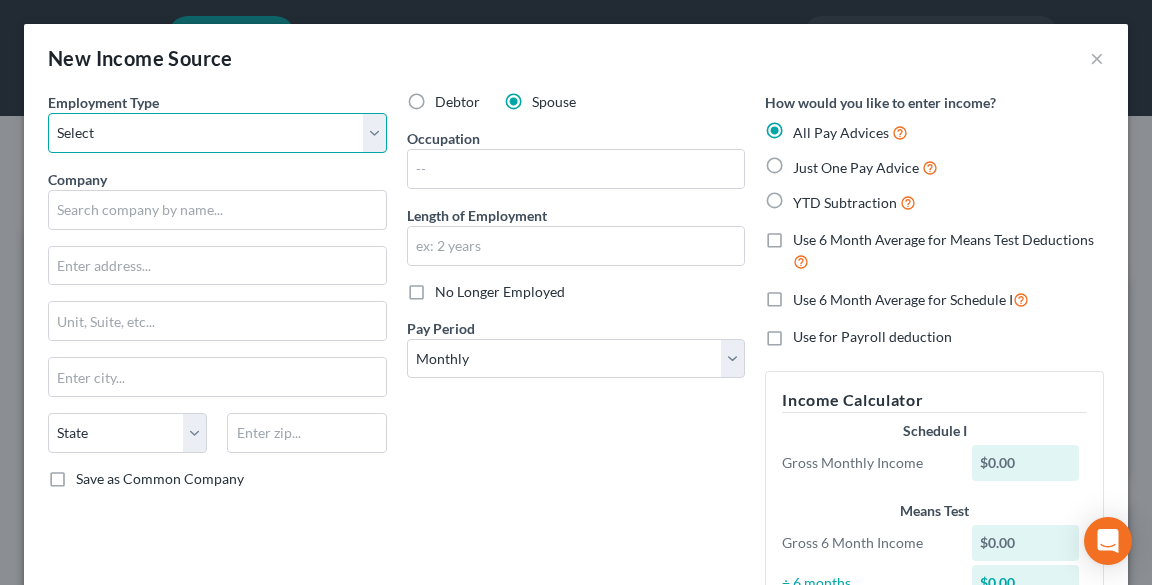 select on "1" 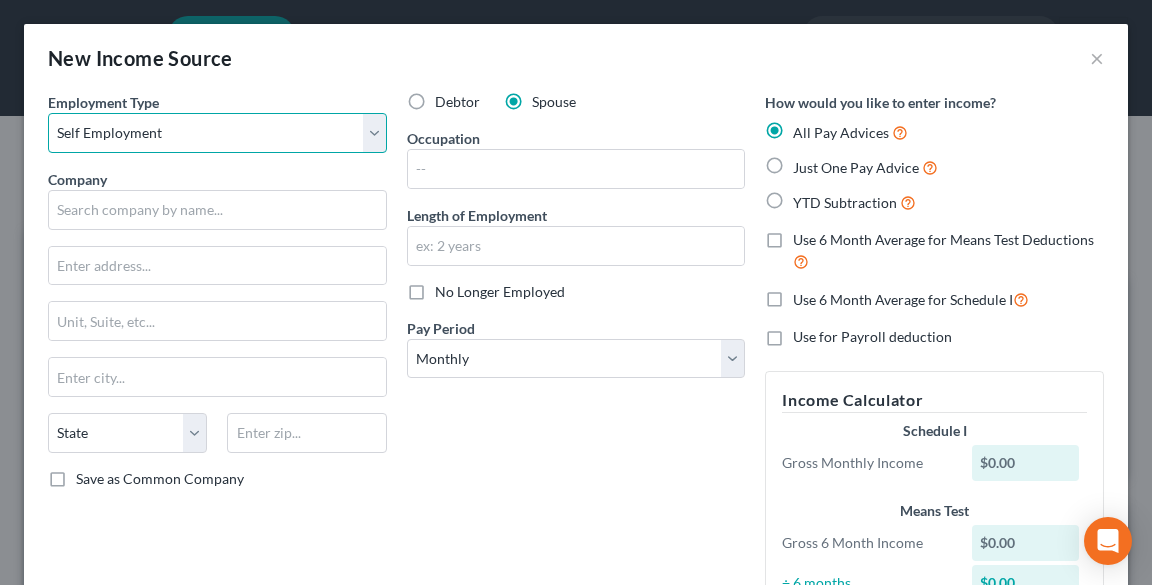 click on "Select Full or Part Time Employment Self Employment" at bounding box center [217, 133] 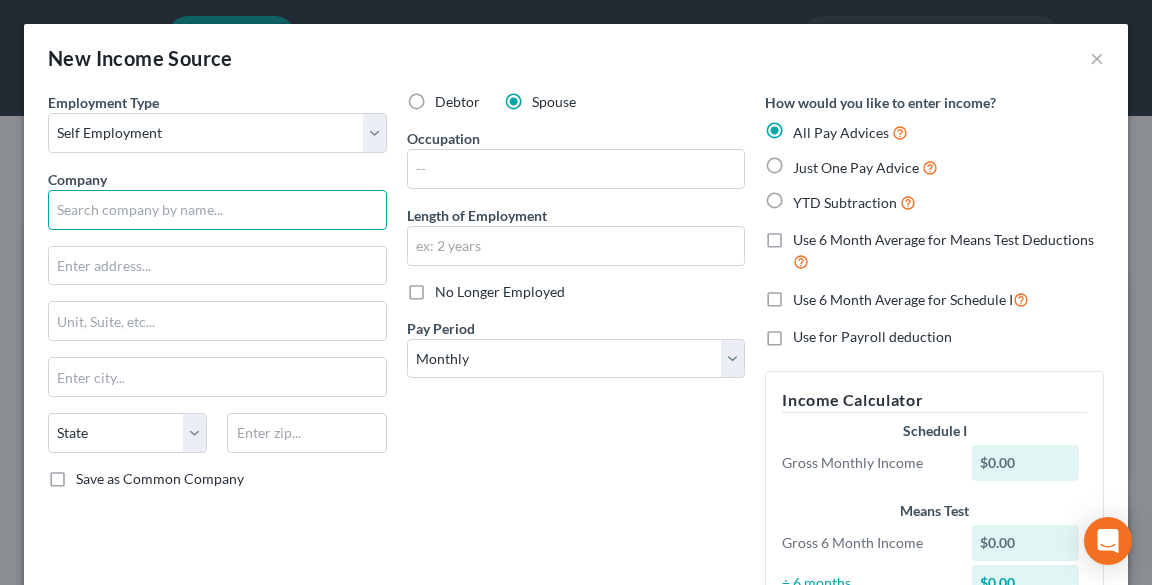 click at bounding box center (217, 210) 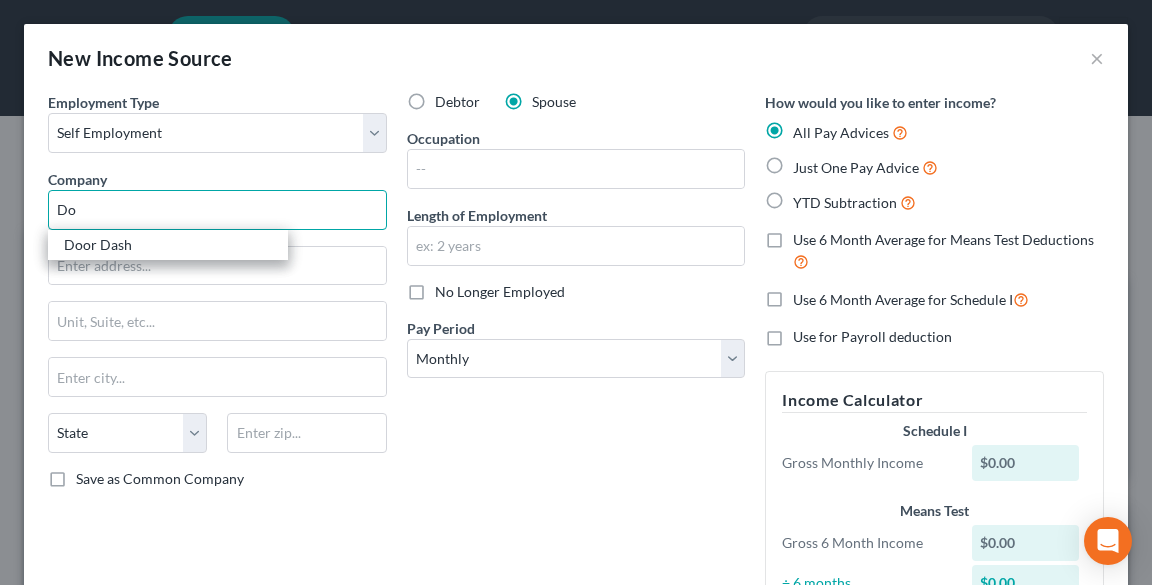 type on "D" 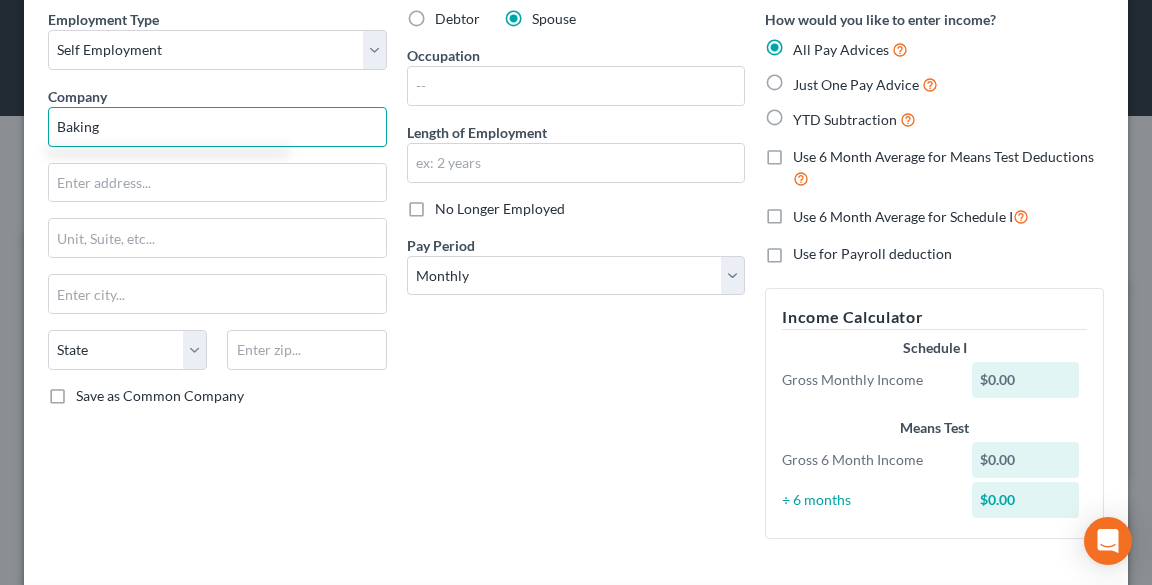 scroll, scrollTop: 82, scrollLeft: 0, axis: vertical 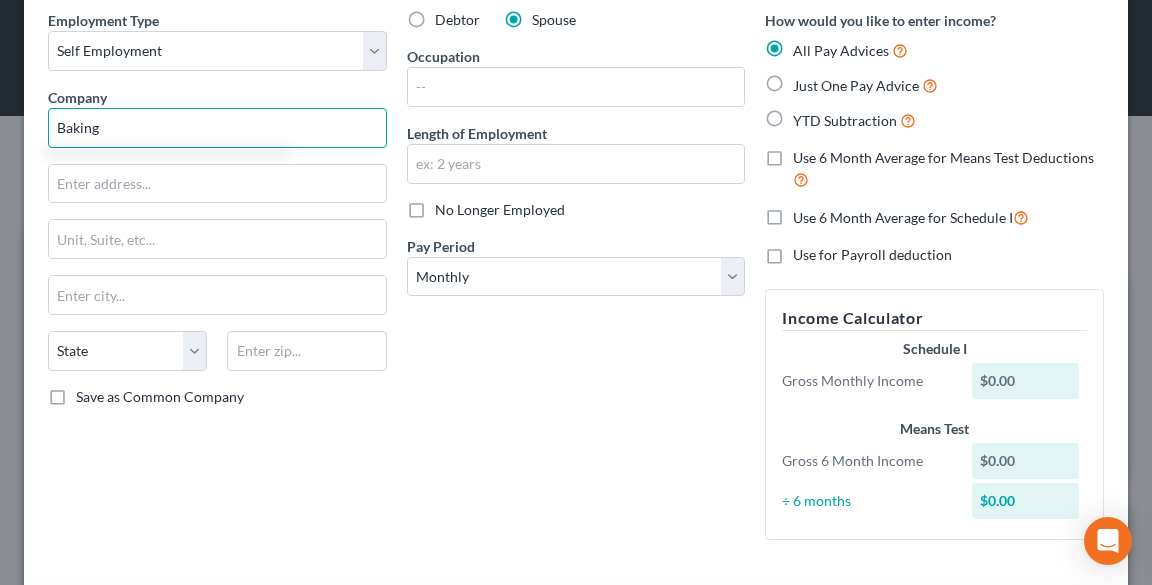 type on "Baking" 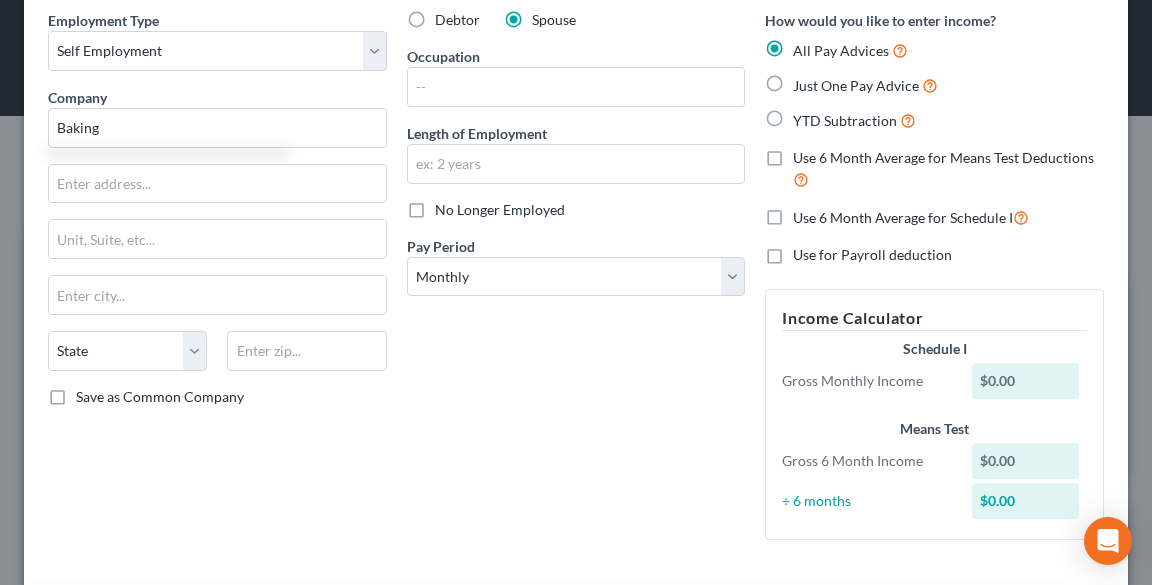 click on "Just One Pay Advice" at bounding box center (856, 85) 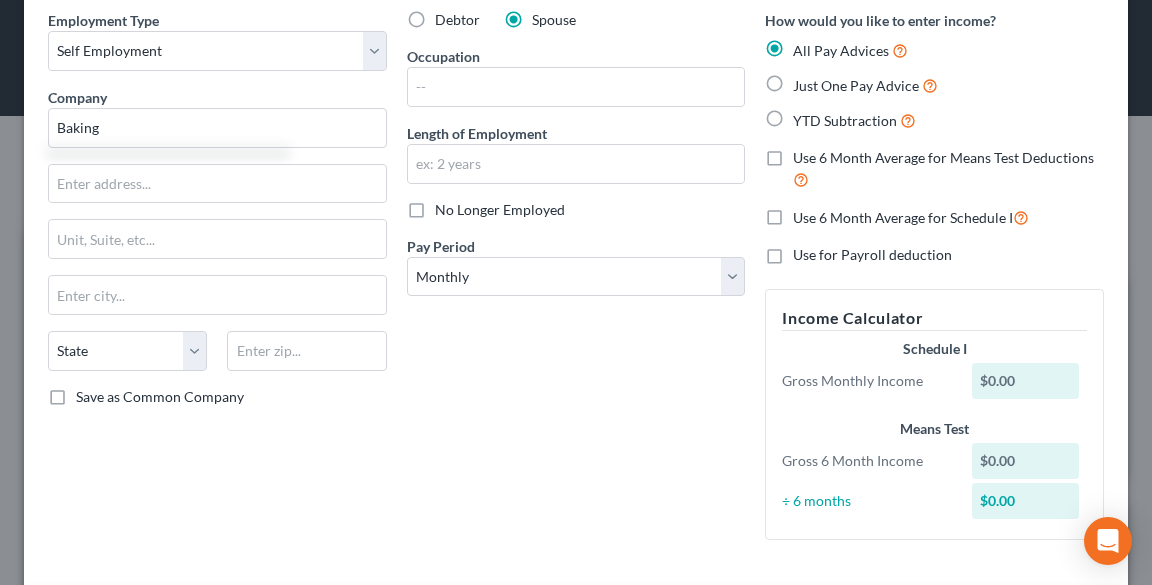 click on "Just One Pay Advice" at bounding box center (807, 80) 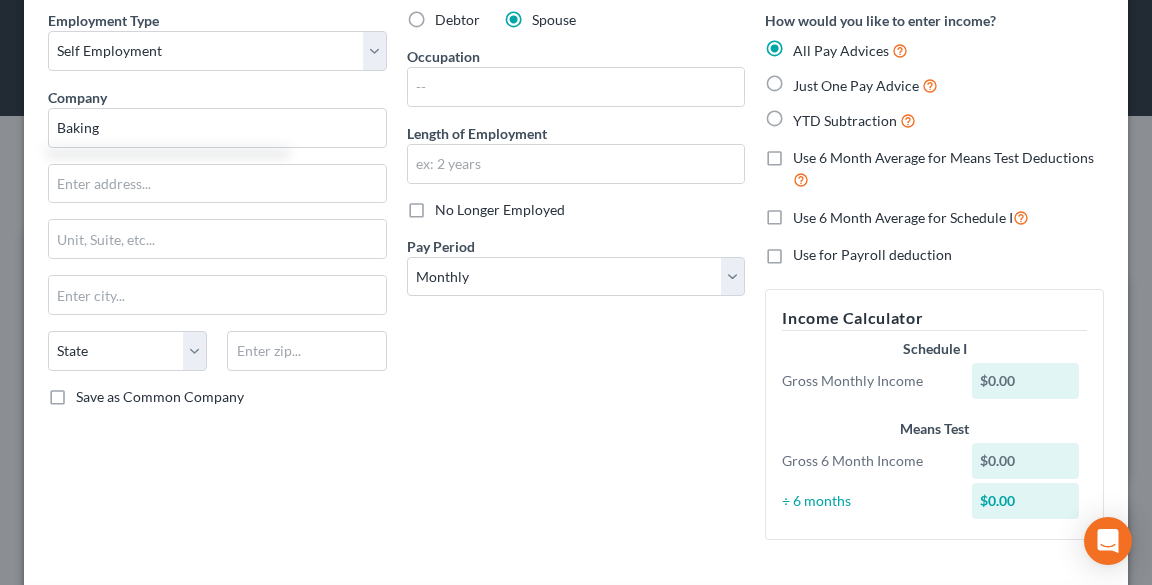 radio on "true" 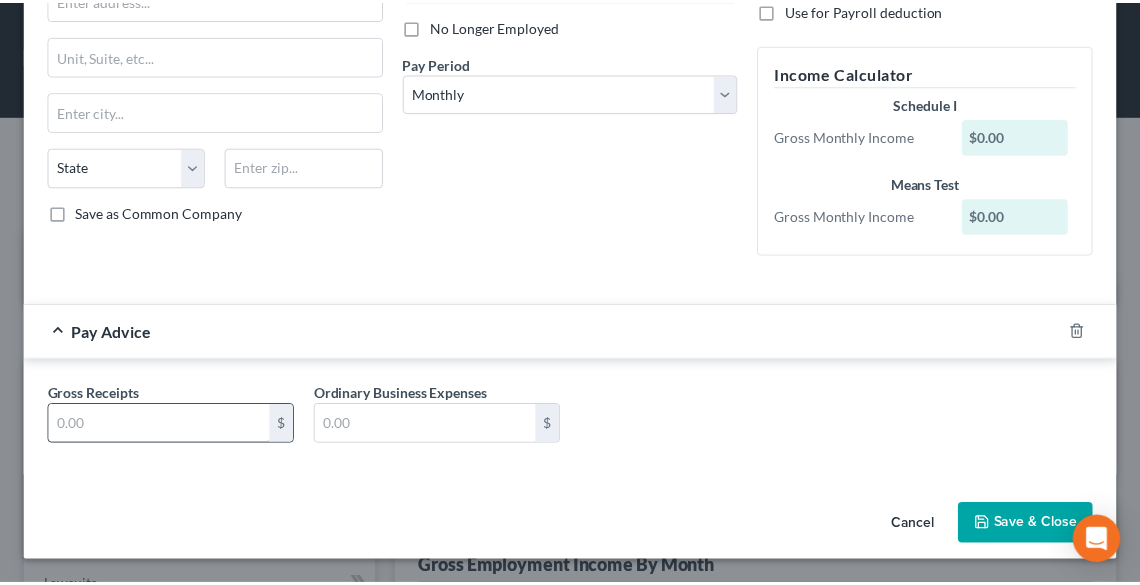 scroll, scrollTop: 264, scrollLeft: 0, axis: vertical 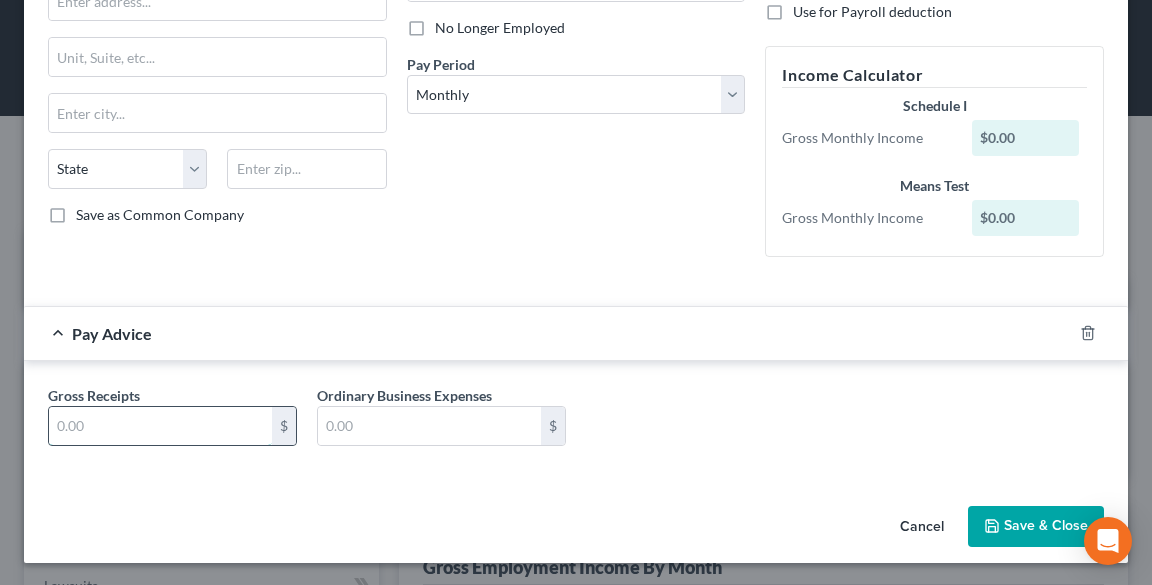 click at bounding box center (160, 426) 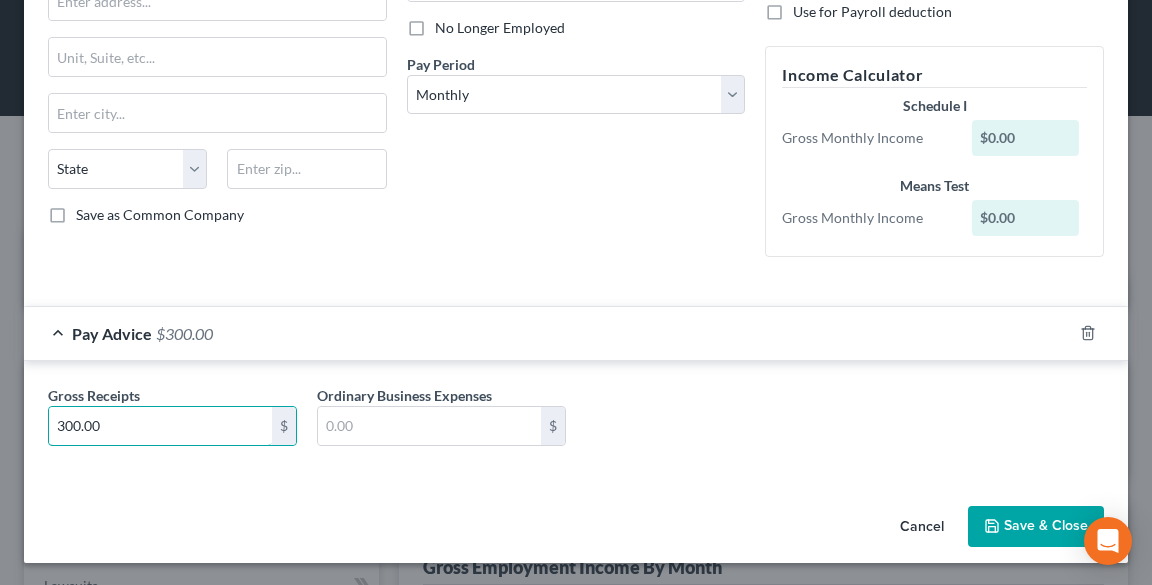 type on "300.00" 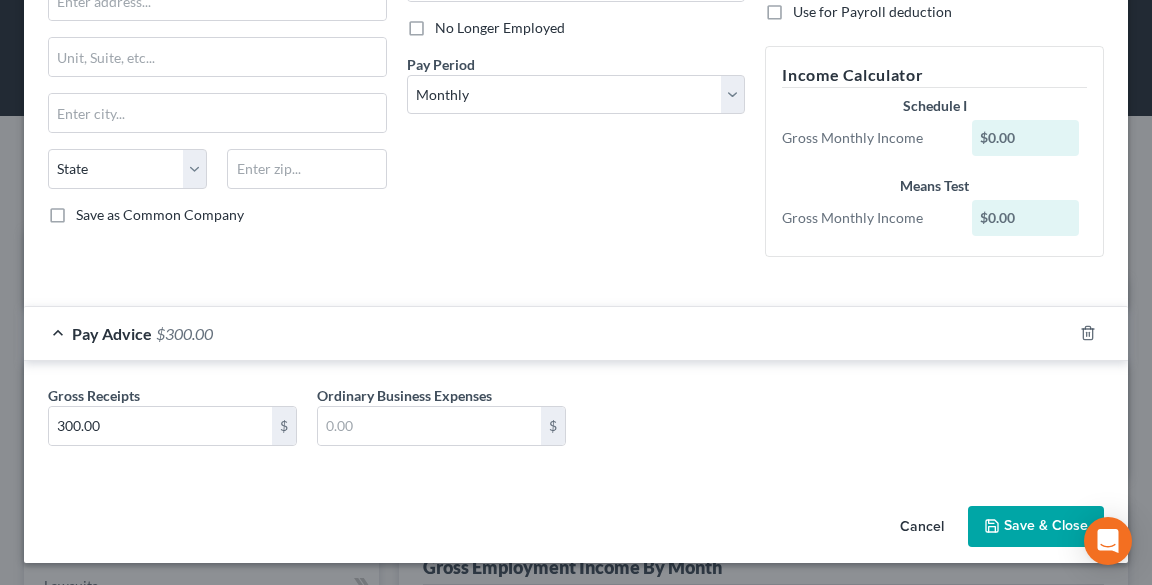 click on "Save & Close" at bounding box center [1036, 527] 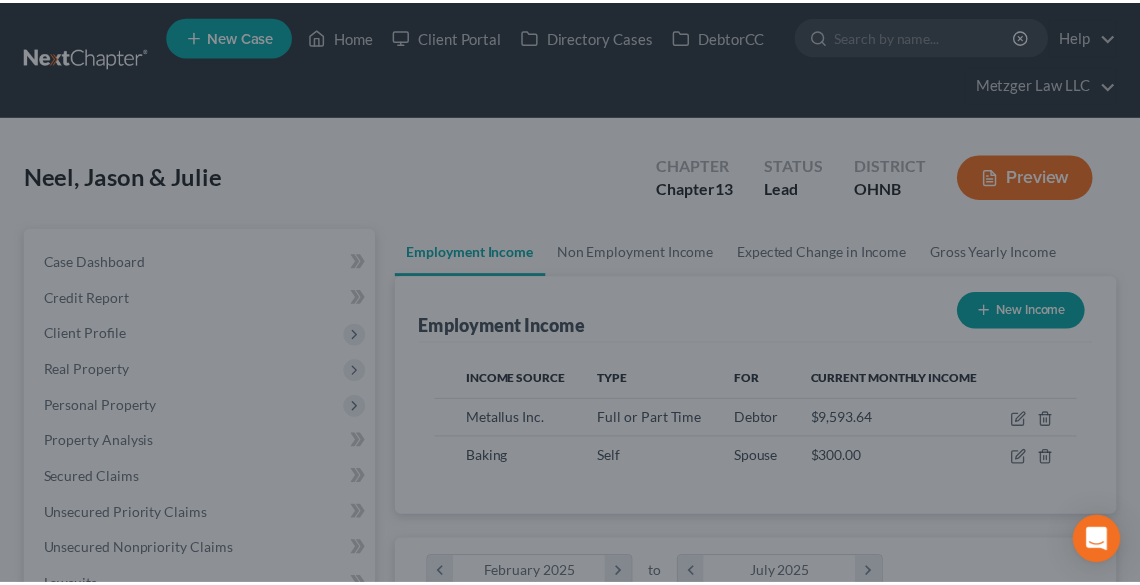 scroll, scrollTop: 320, scrollLeft: 680, axis: both 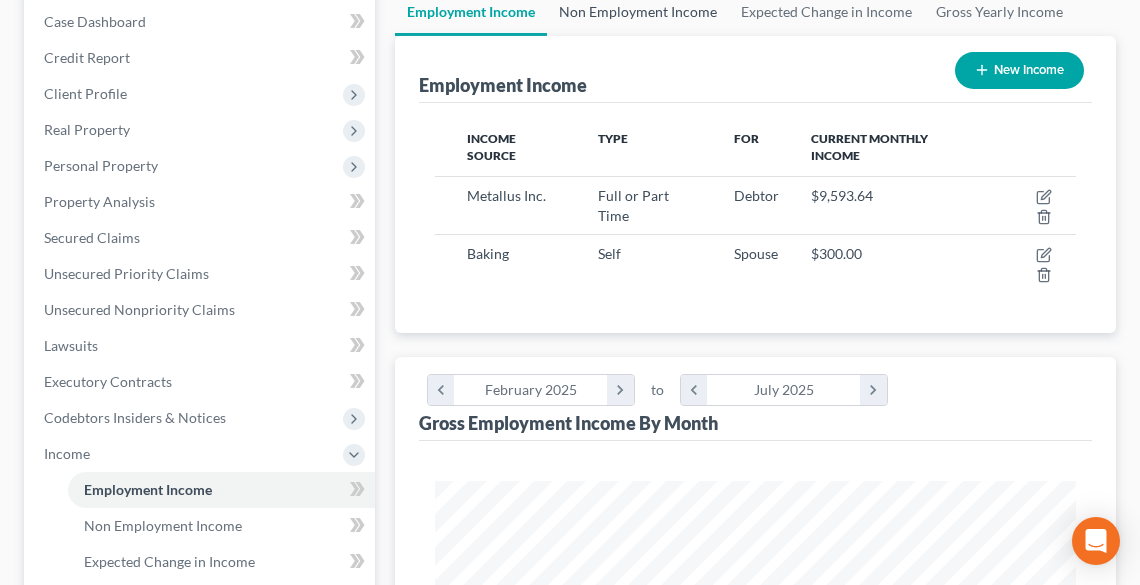 click on "Non Employment Income" at bounding box center [638, 12] 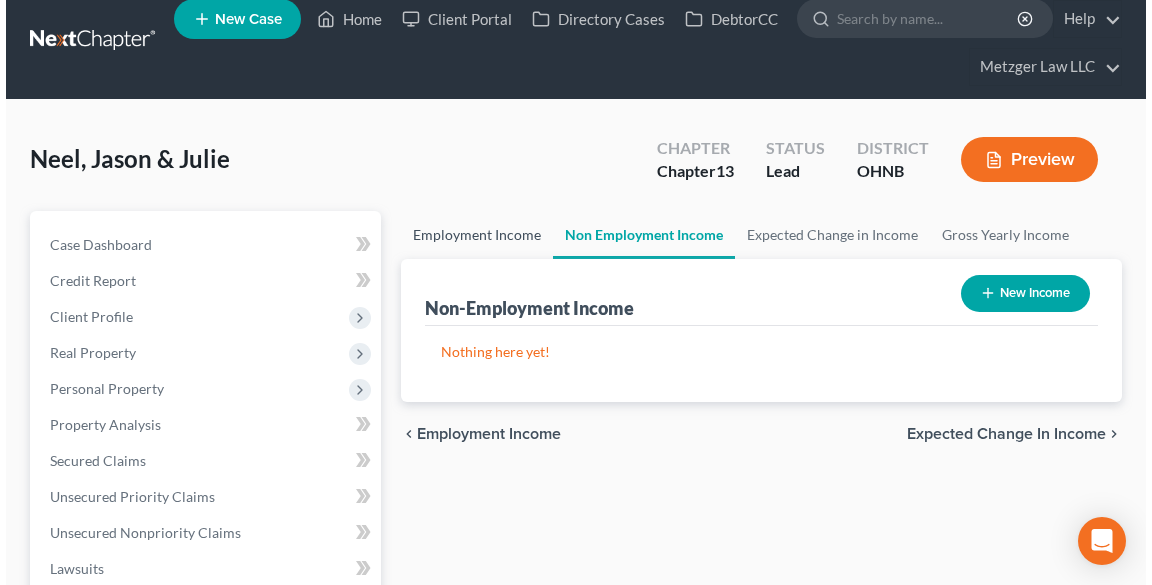 scroll, scrollTop: 0, scrollLeft: 0, axis: both 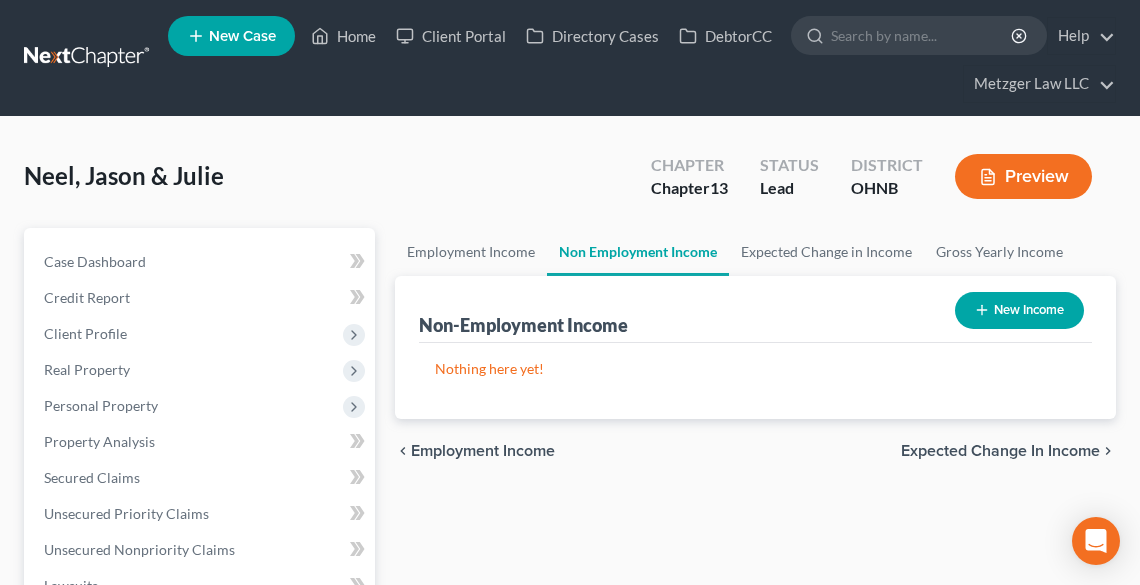 click on "New Income" at bounding box center (1019, 310) 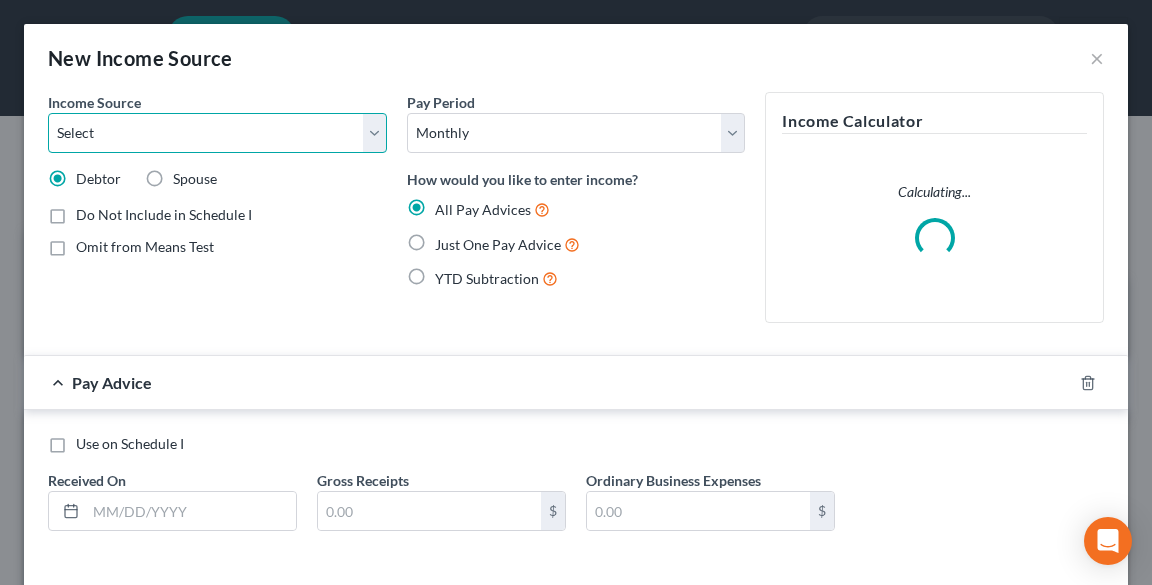 click on "Select Unemployment Disability (from employer) Pension Retirement Social Security / Social Security Disability Other Government Assistance Interests, Dividends or Royalties Child / Family Support Contributions to Household Property / Rental Business, Professional or Farm Alimony / Maintenance Payments Military Disability Benefits Other Monthly Income" at bounding box center [217, 133] 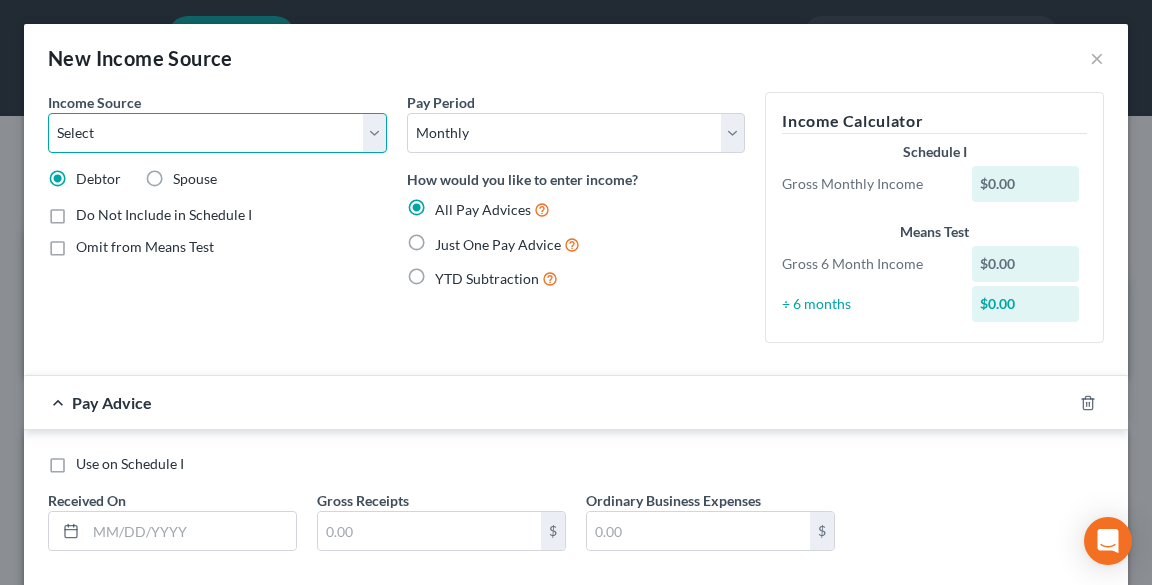 select on "13" 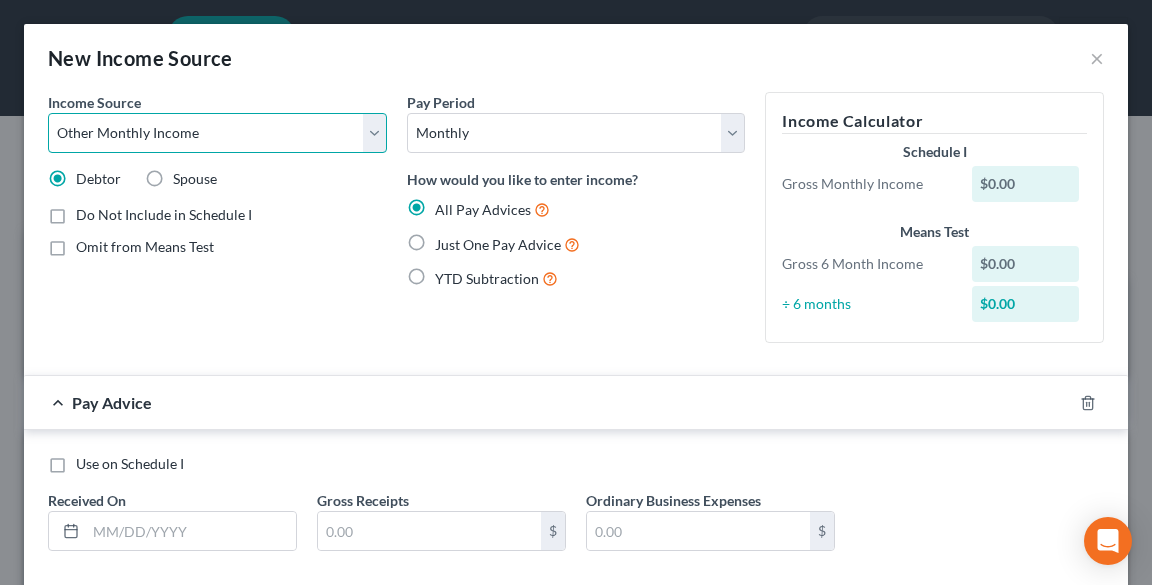 click on "Select Unemployment Disability (from employer) Pension Retirement Social Security / Social Security Disability Other Government Assistance Interests, Dividends or Royalties Child / Family Support Contributions to Household Property / Rental Business, Professional or Farm Alimony / Maintenance Payments Military Disability Benefits Other Monthly Income" at bounding box center [217, 133] 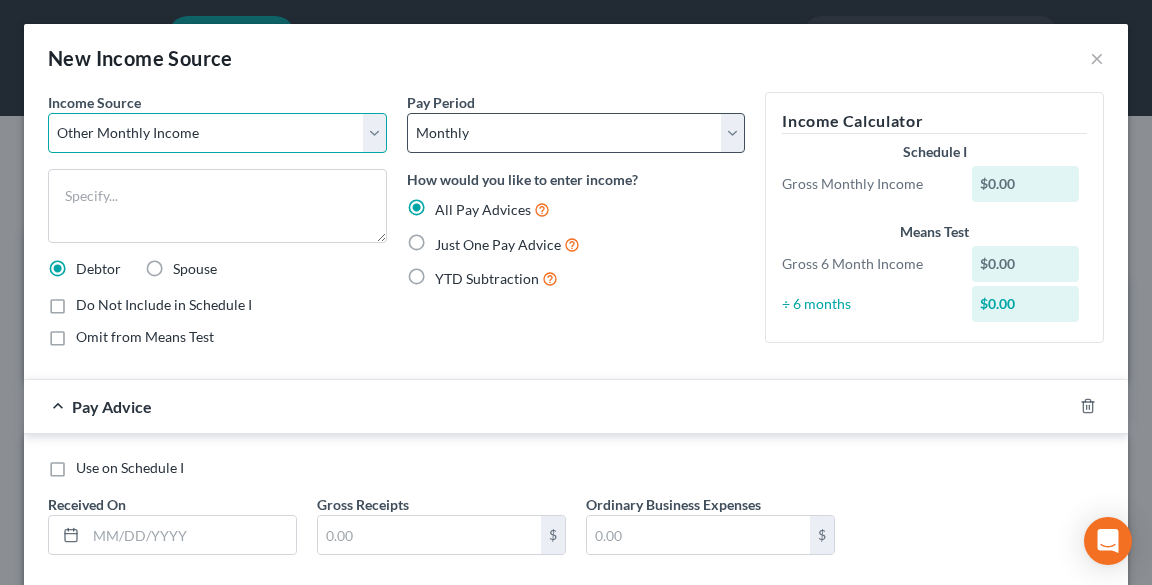 scroll, scrollTop: 80, scrollLeft: 0, axis: vertical 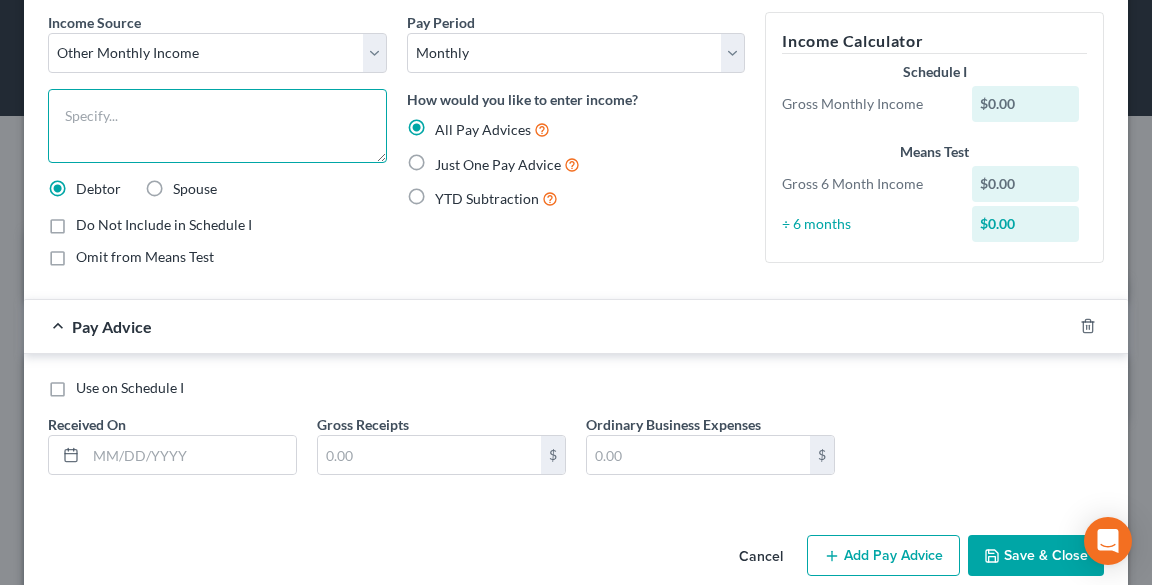 click at bounding box center (217, 126) 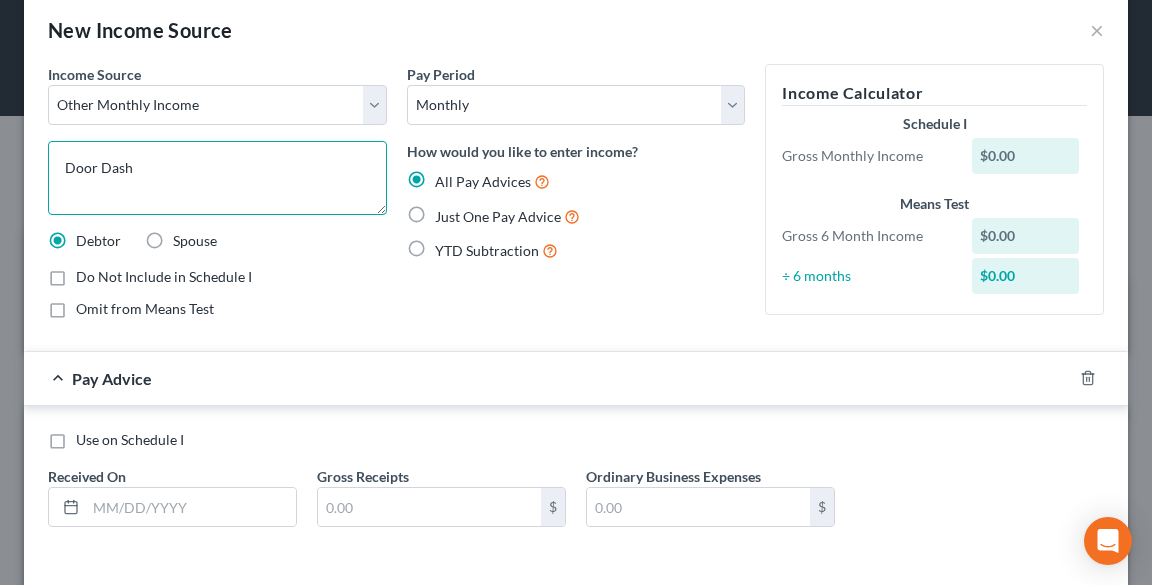 scroll, scrollTop: 0, scrollLeft: 0, axis: both 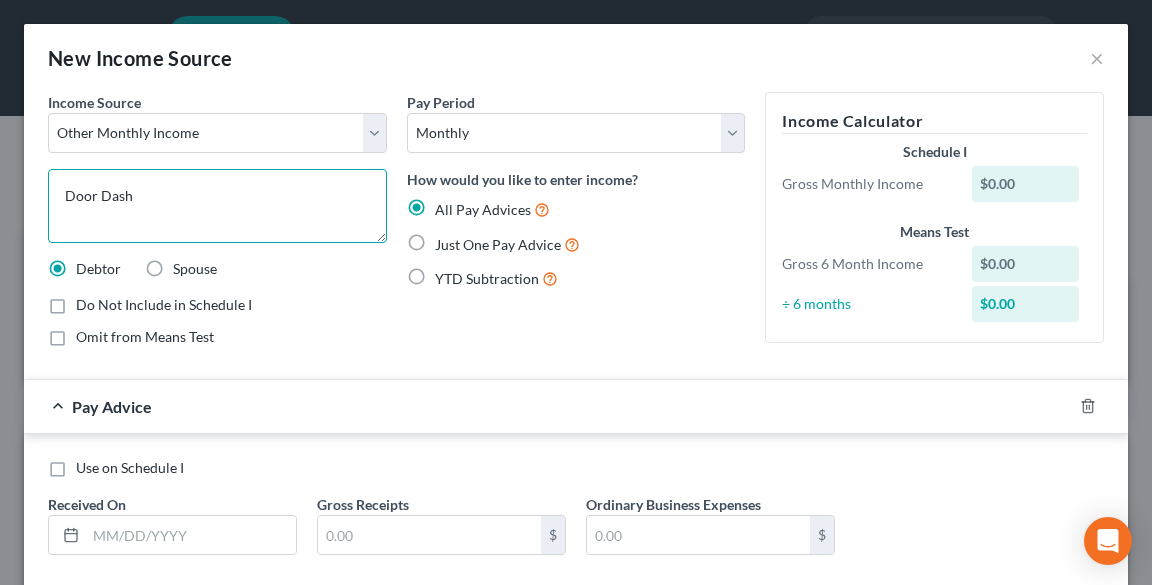 type on "Door Dash" 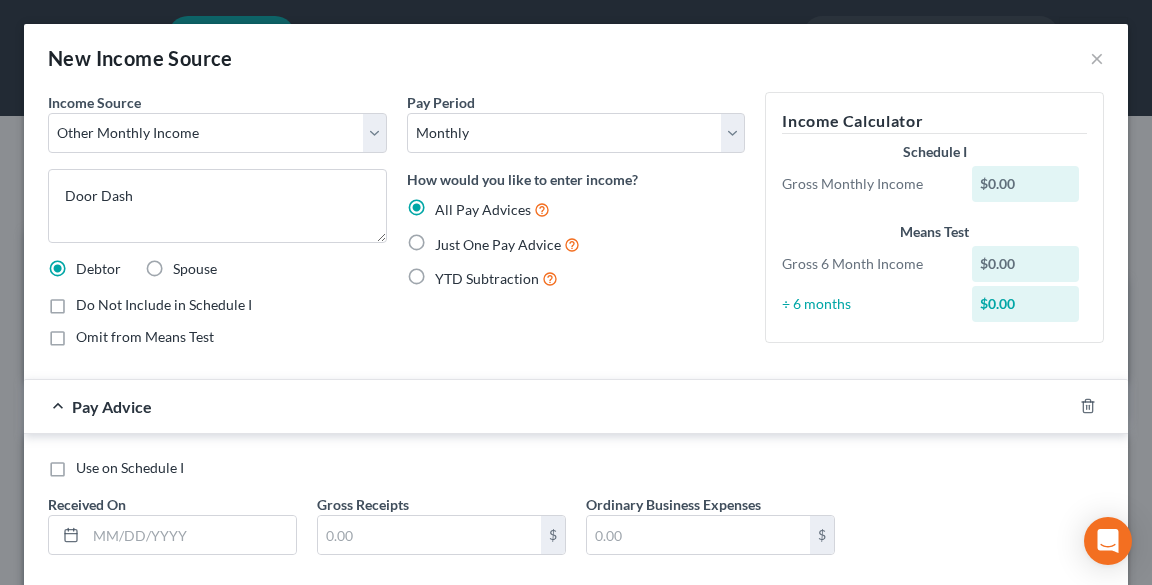 click on "Just One Pay Advice" at bounding box center [507, 244] 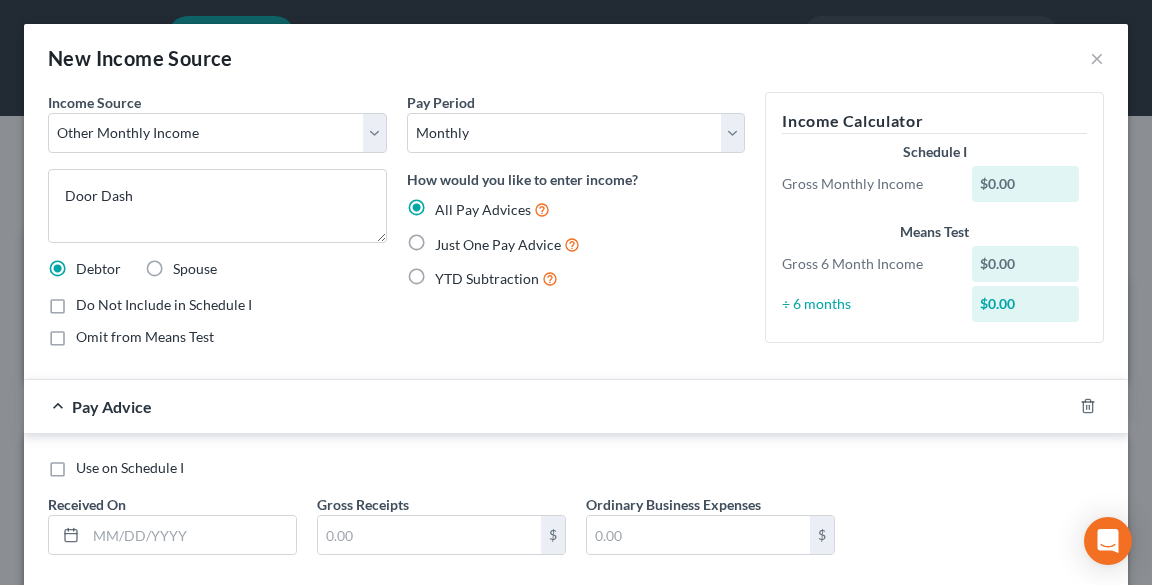click on "Just One Pay Advice" at bounding box center (449, 239) 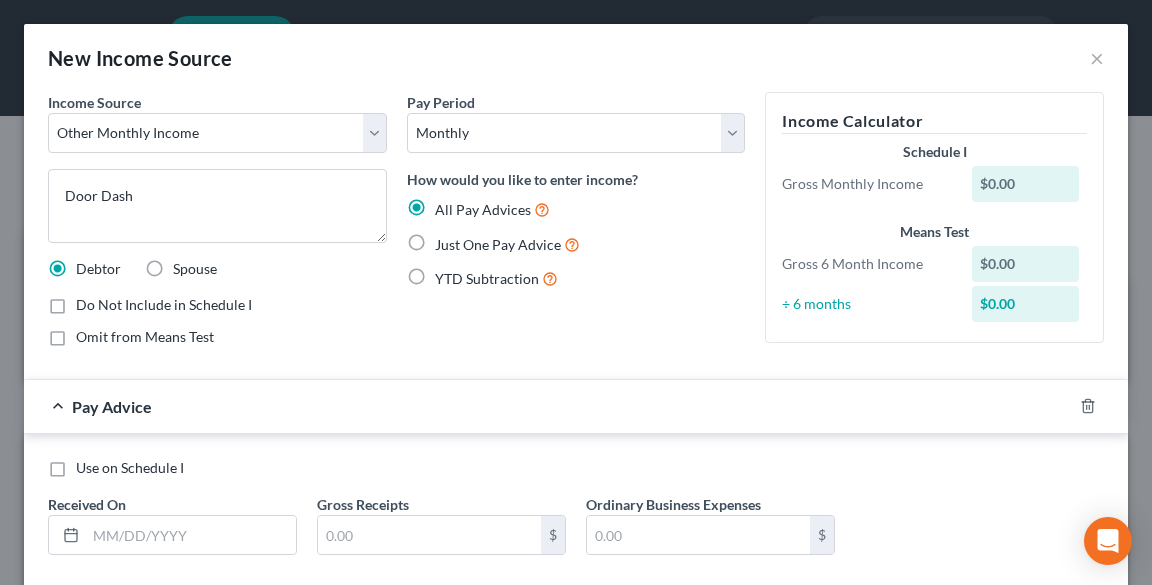 radio on "true" 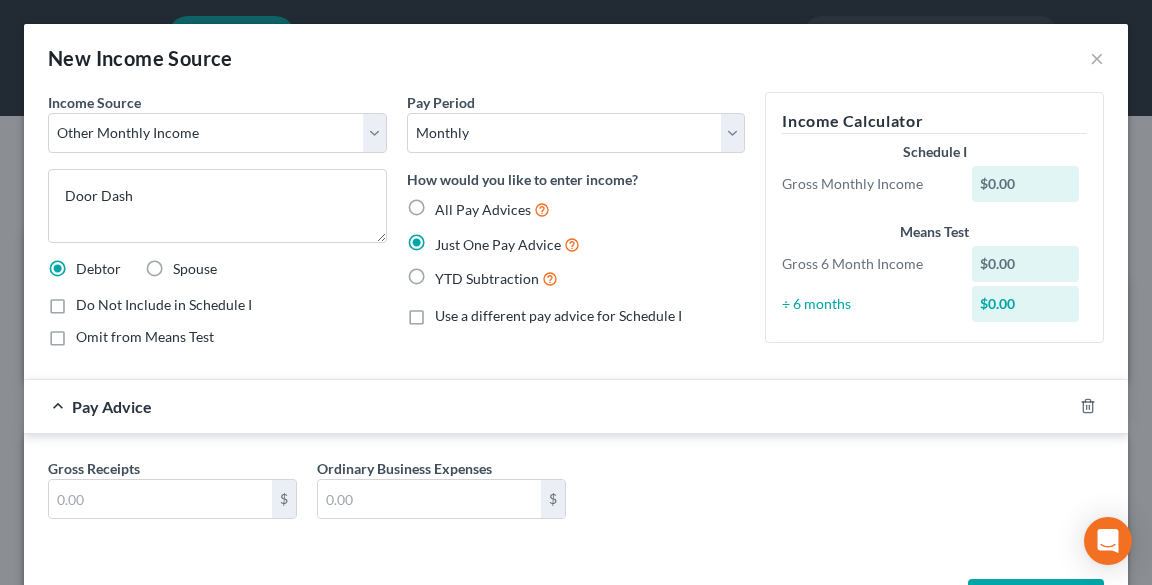 scroll, scrollTop: 74, scrollLeft: 0, axis: vertical 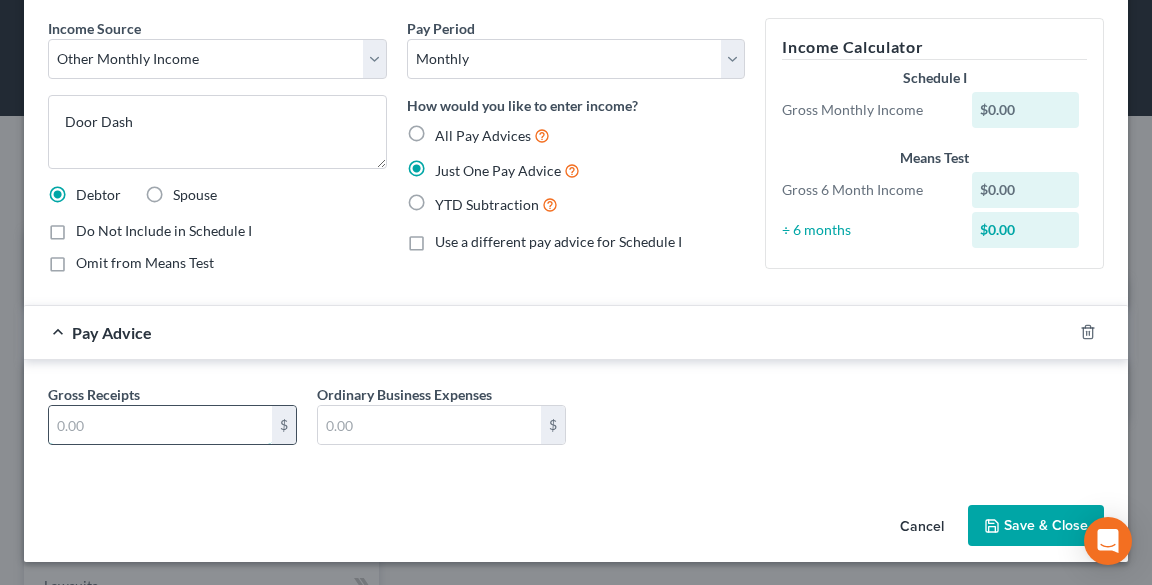 click at bounding box center [160, 425] 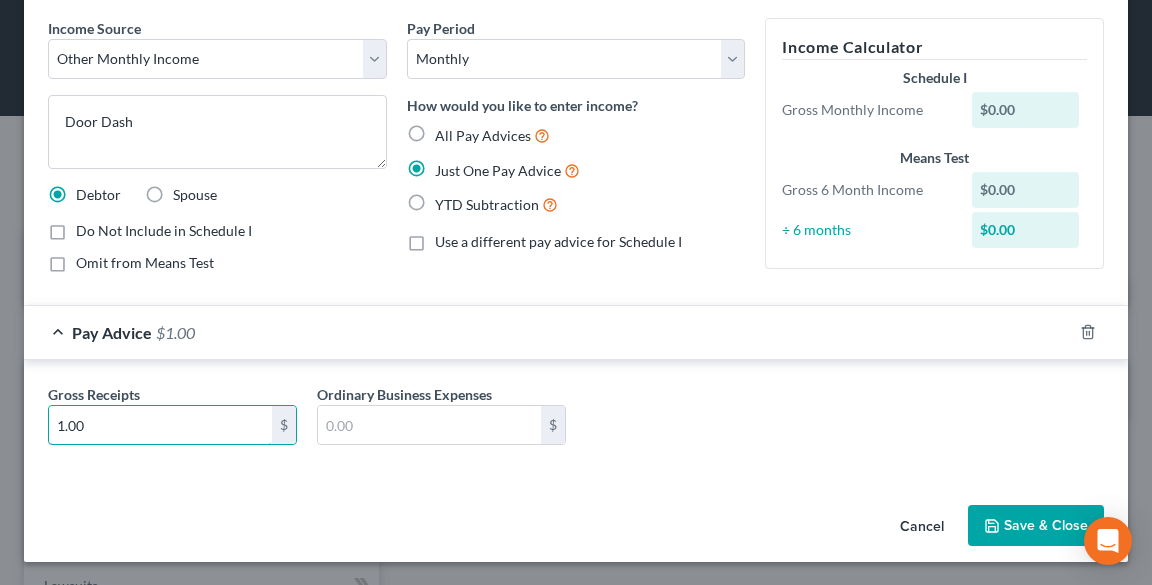 type on "1.00" 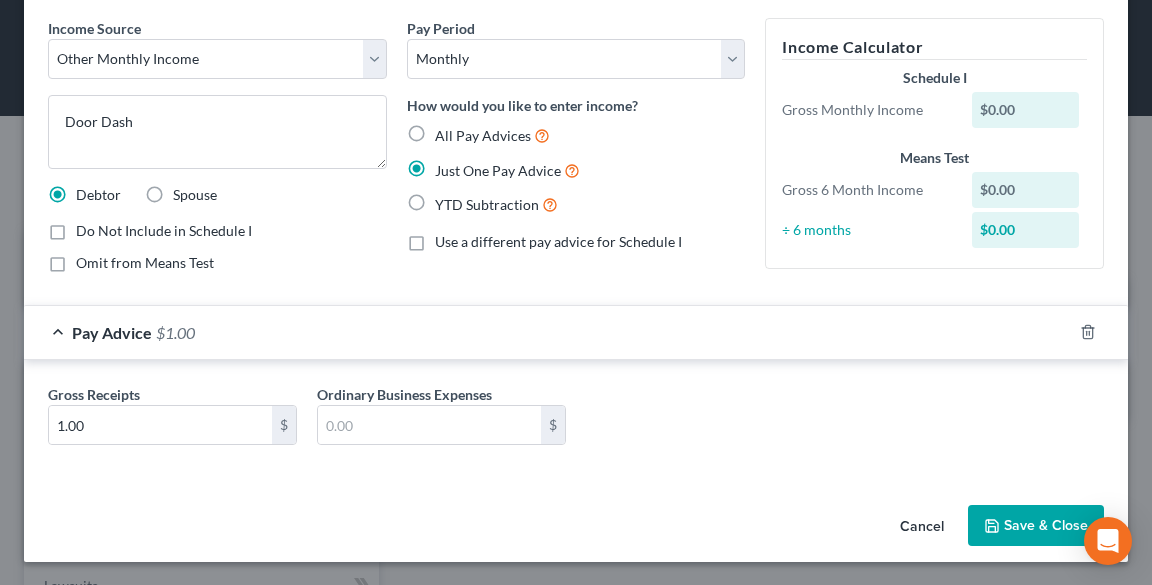 click on "Save & Close" at bounding box center [1036, 526] 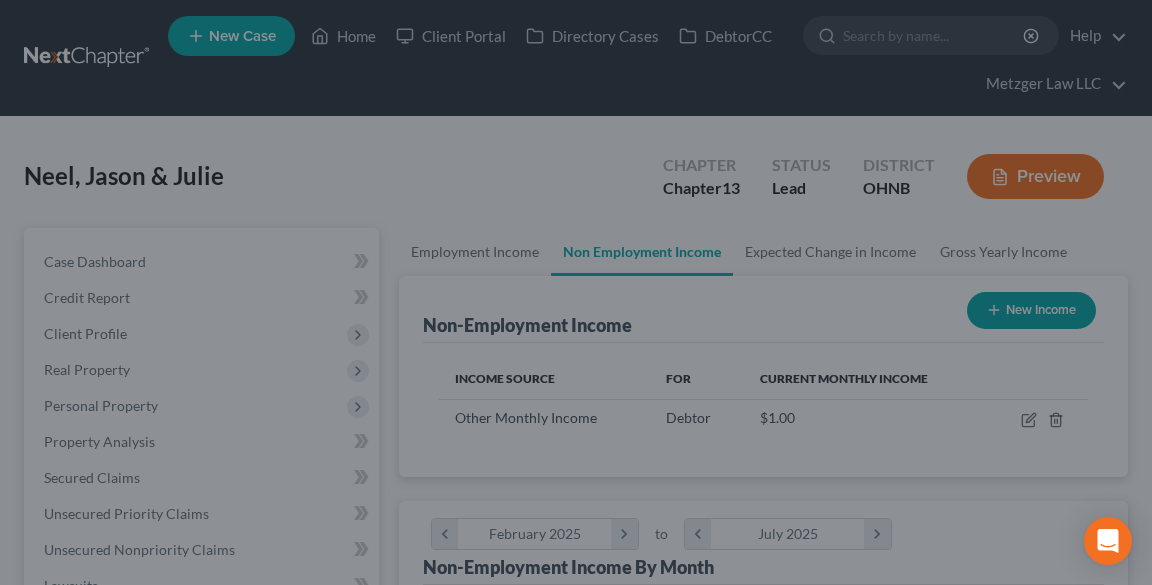 scroll, scrollTop: 999680, scrollLeft: 999318, axis: both 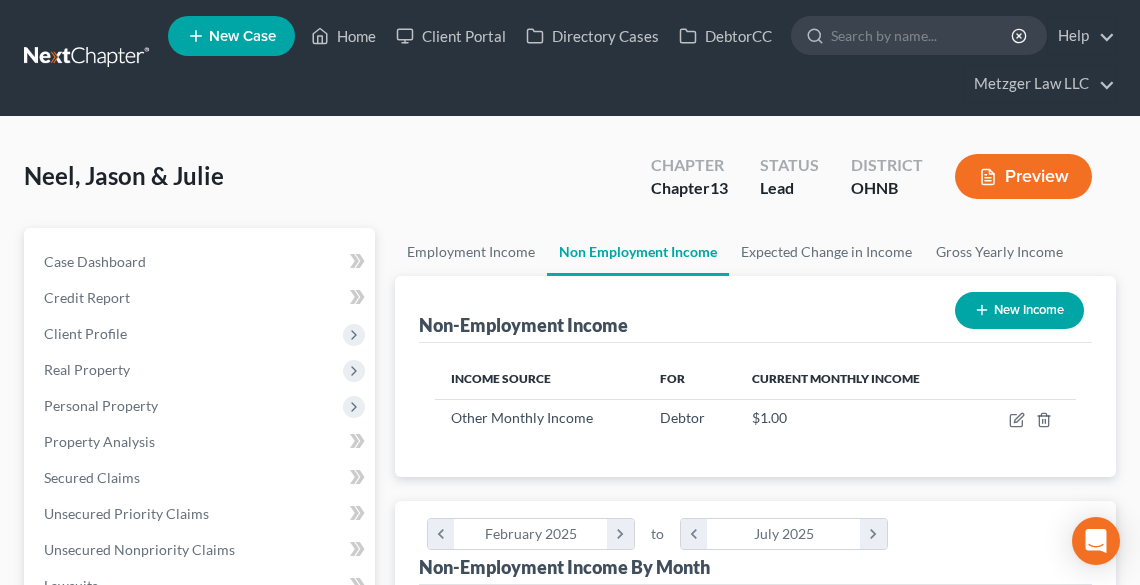 click on "New Income" at bounding box center [1019, 310] 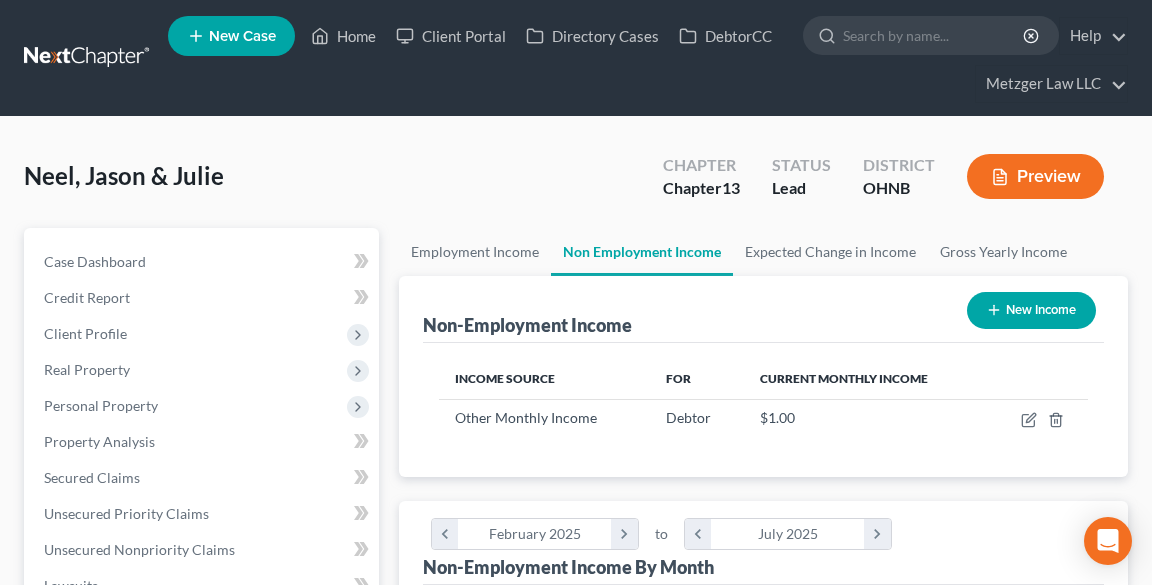scroll, scrollTop: 999676, scrollLeft: 999310, axis: both 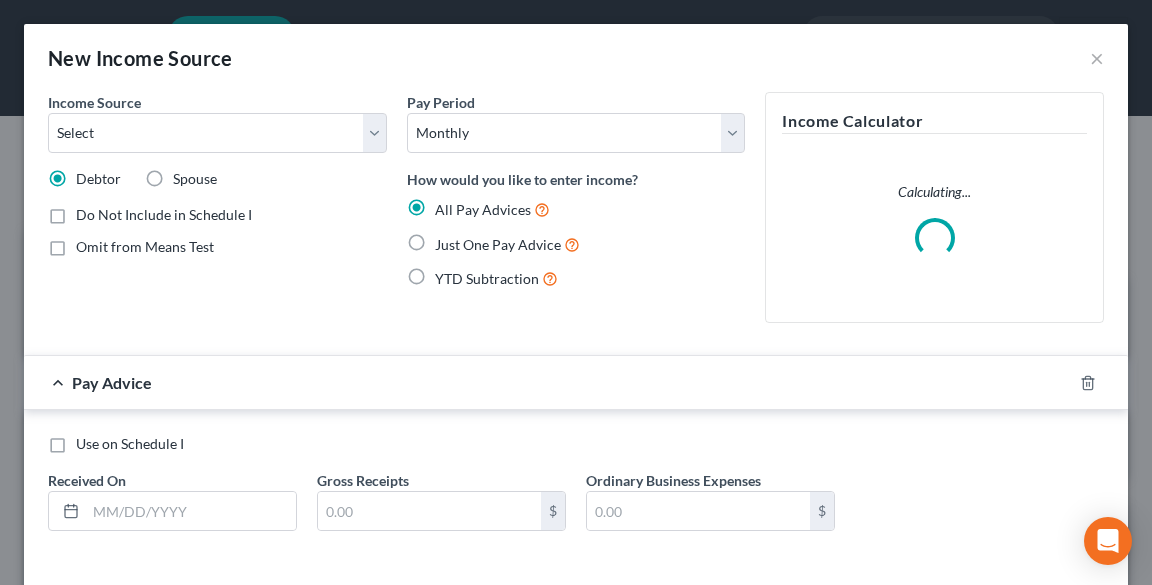 click on "Spouse" at bounding box center (195, 179) 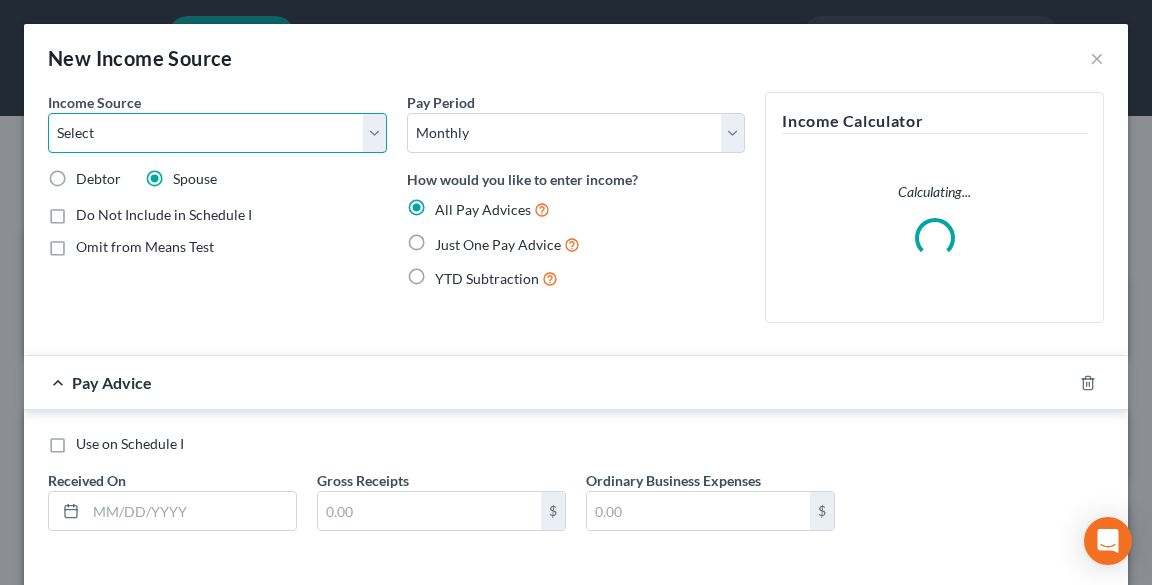 click on "Select Unemployment Disability (from employer) Pension Retirement Social Security / Social Security Disability Other Government Assistance Interests, Dividends or Royalties Child / Family Support Contributions to Household Property / Rental Business, Professional or Farm Alimony / Maintenance Payments Military Disability Benefits Other Monthly Income" at bounding box center (217, 133) 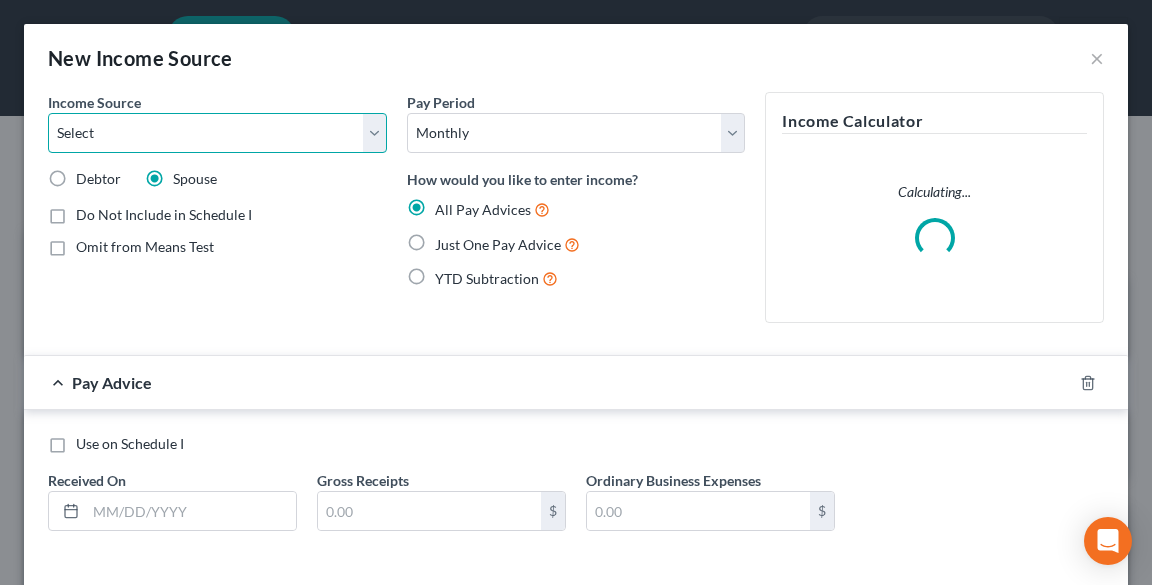 select on "13" 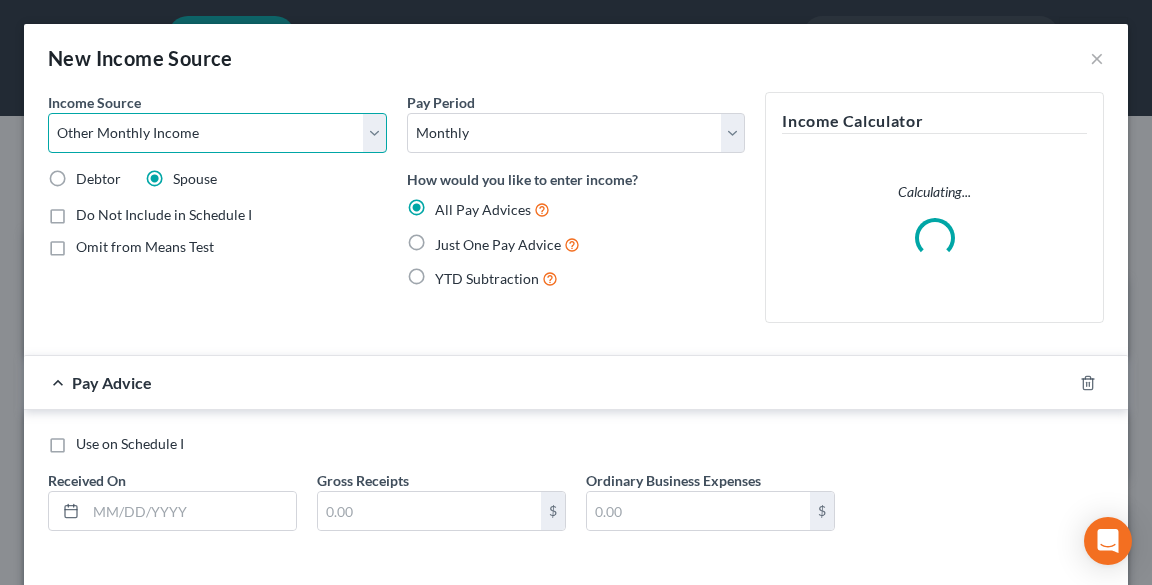 click on "Select Unemployment Disability (from employer) Pension Retirement Social Security / Social Security Disability Other Government Assistance Interests, Dividends or Royalties Child / Family Support Contributions to Household Property / Rental Business, Professional or Farm Alimony / Maintenance Payments Military Disability Benefits Other Monthly Income" at bounding box center [217, 133] 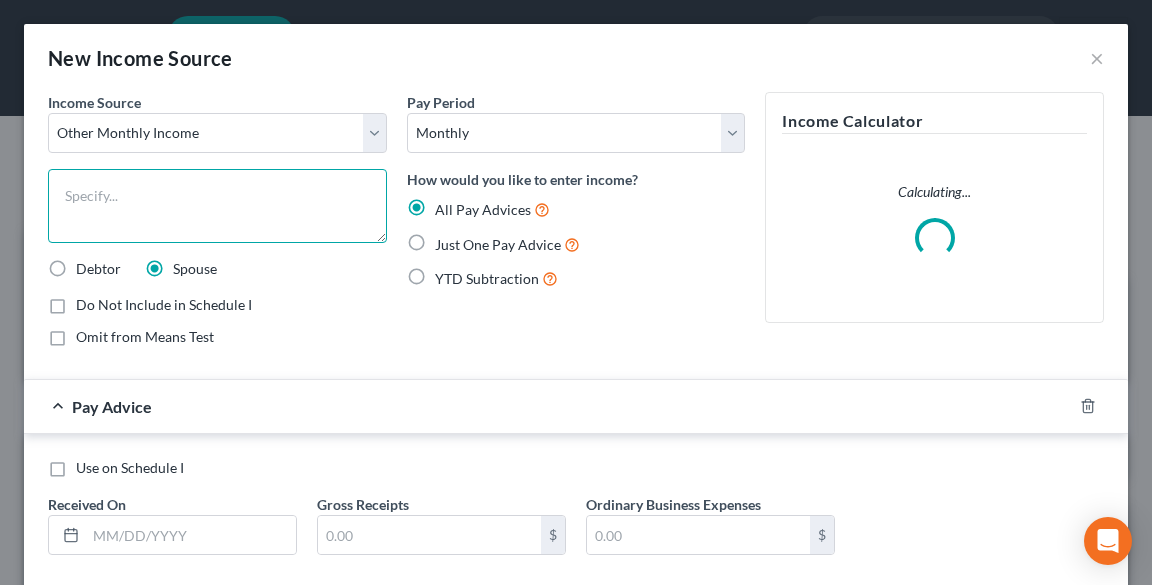 click at bounding box center (217, 206) 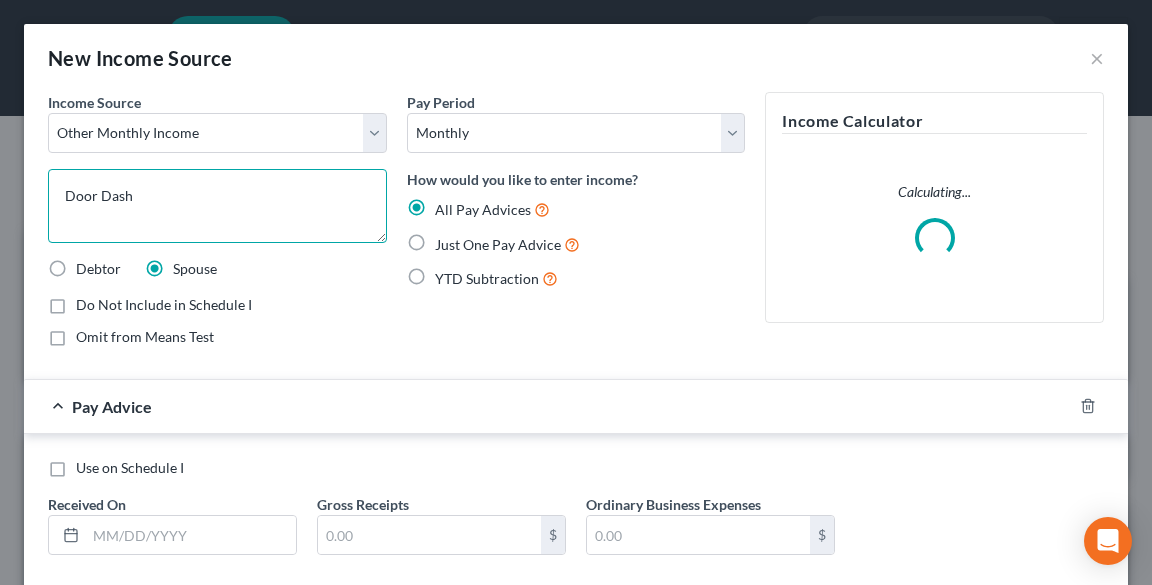 type on "Door Dash" 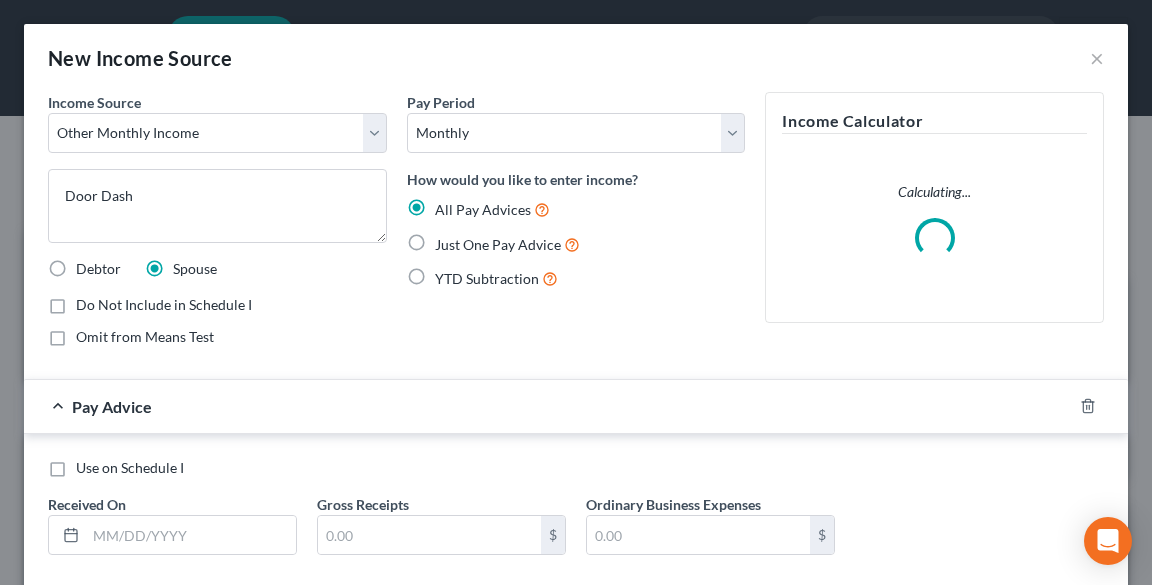 click on "Just One Pay Advice" at bounding box center [498, 244] 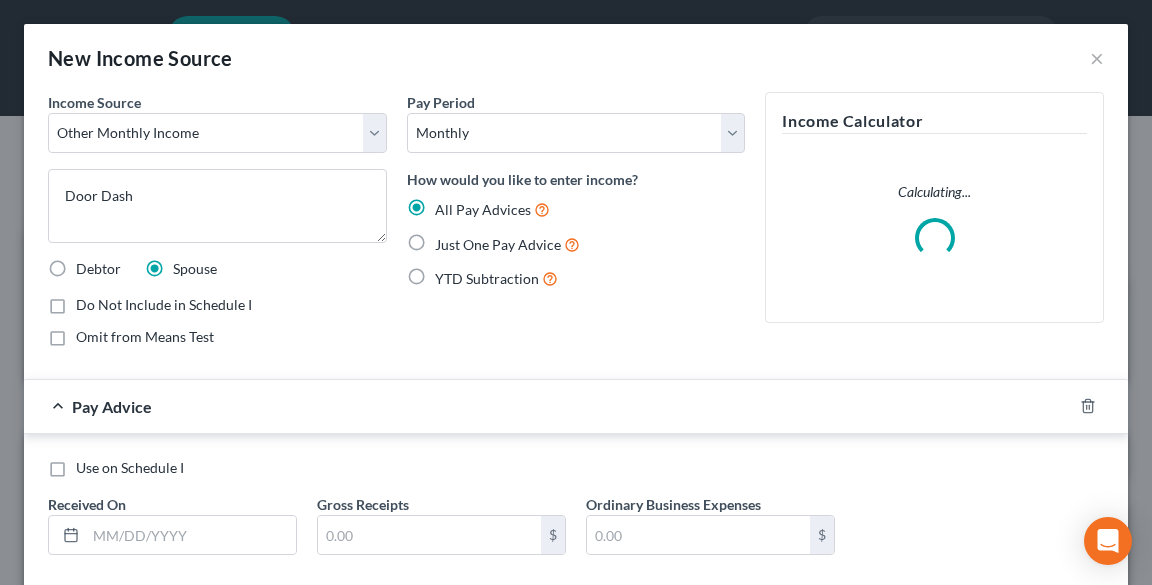 click on "Just One Pay Advice" at bounding box center (449, 239) 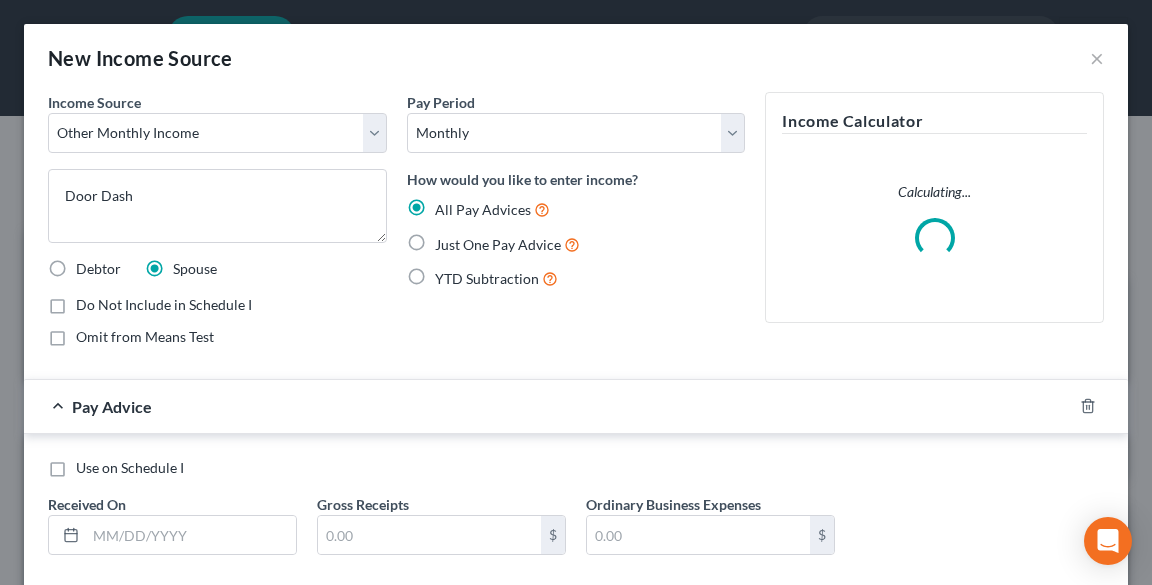 radio on "true" 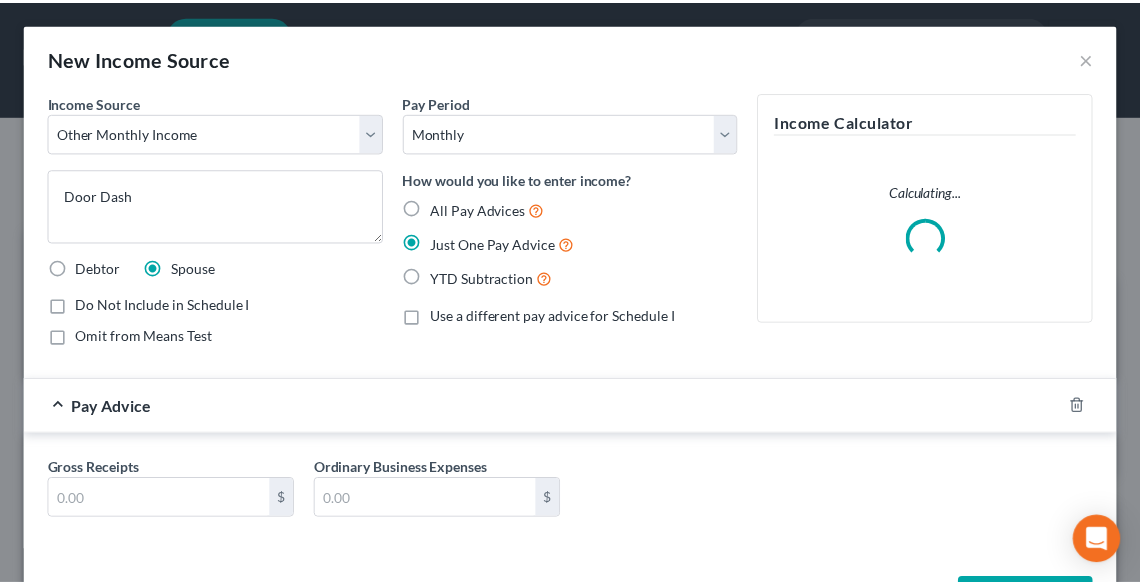 scroll, scrollTop: 74, scrollLeft: 0, axis: vertical 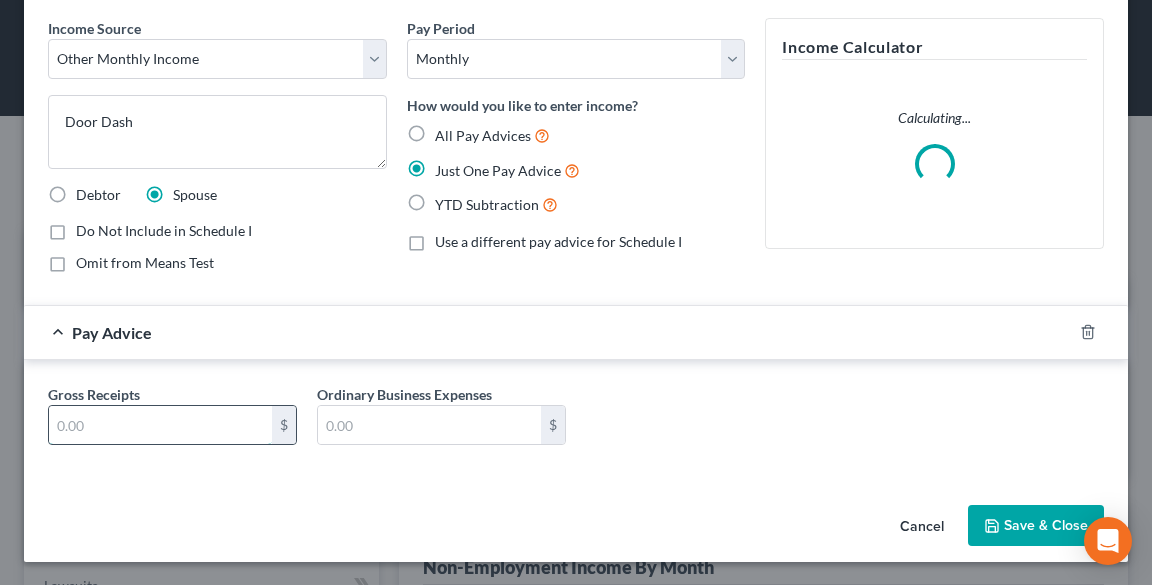 click at bounding box center [160, 425] 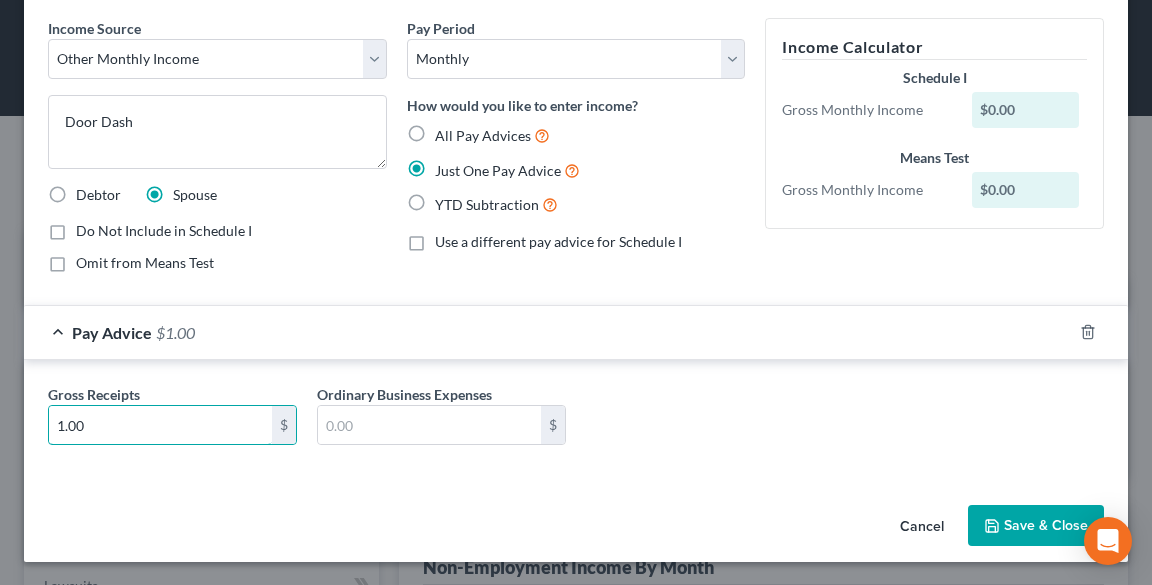 type on "1.00" 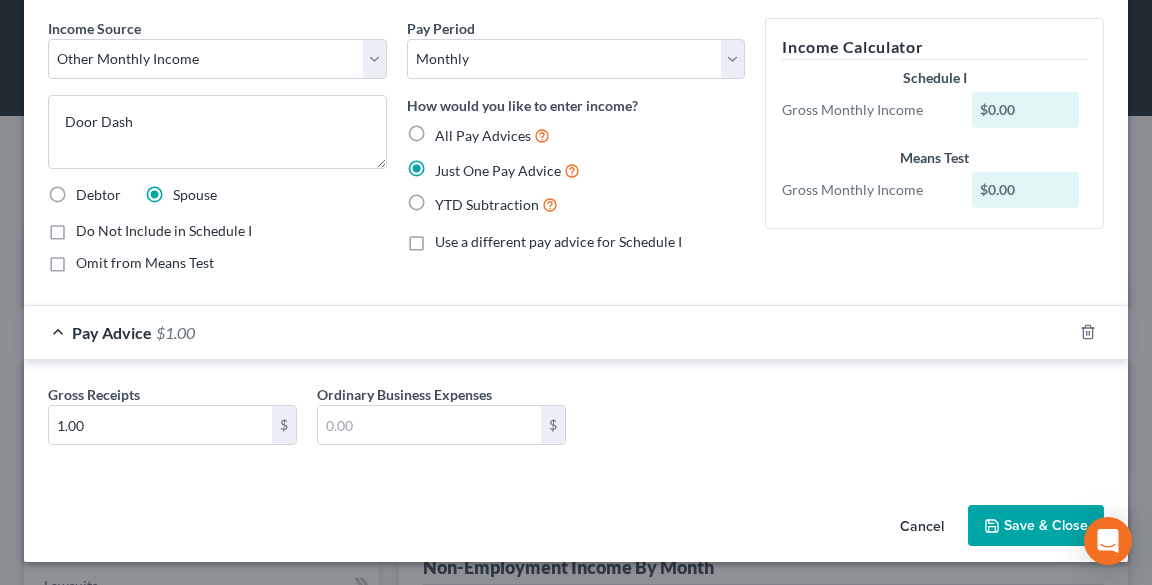 click on "Save & Close" at bounding box center (1036, 526) 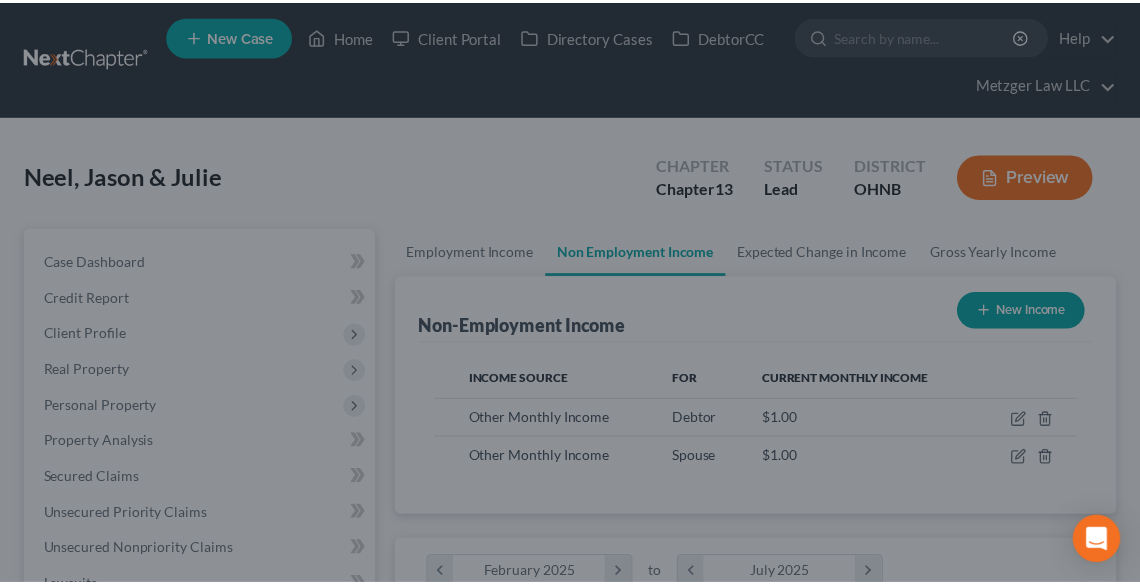 scroll, scrollTop: 320, scrollLeft: 680, axis: both 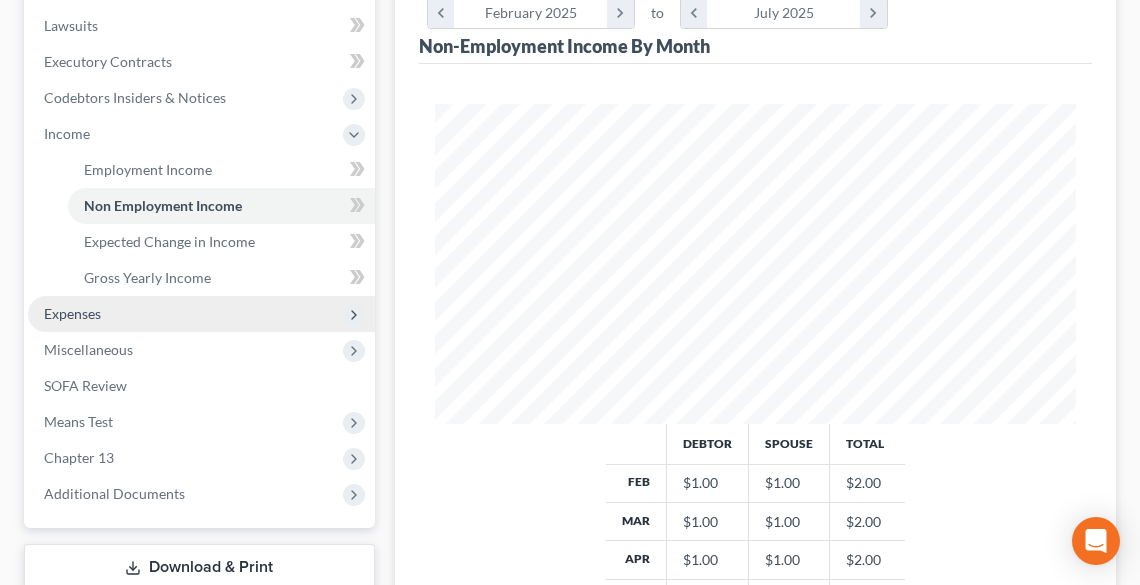 click on "Expenses" at bounding box center [201, 314] 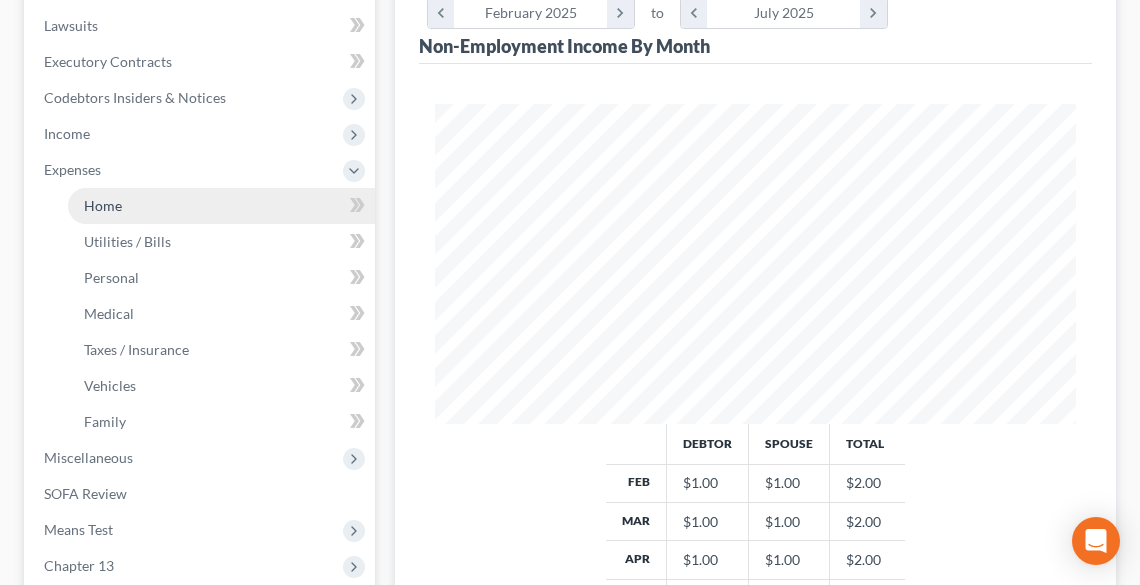 click on "Home" at bounding box center (221, 206) 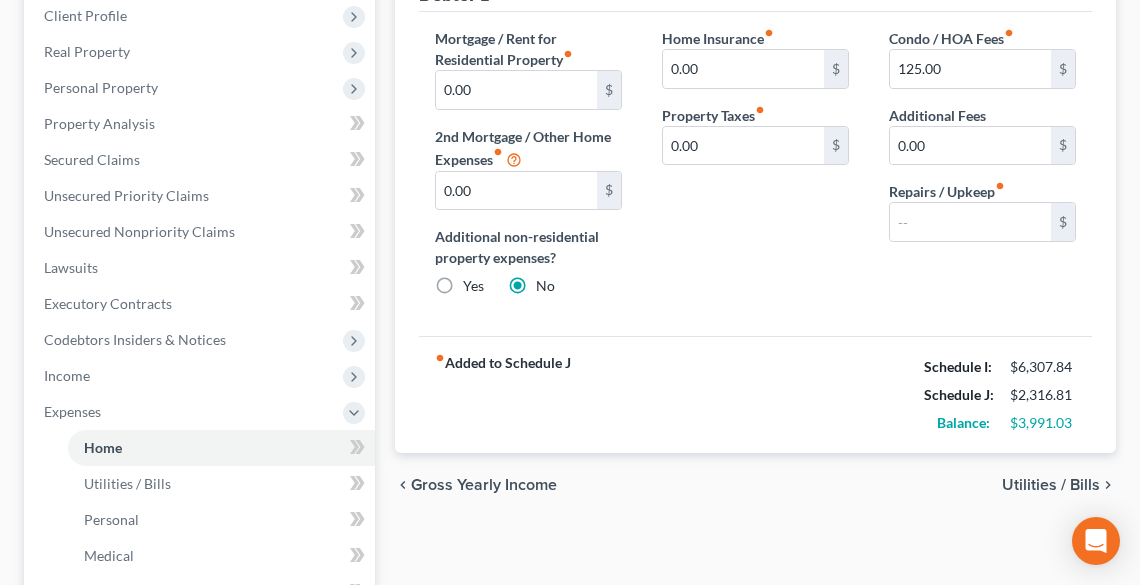 scroll, scrollTop: 320, scrollLeft: 0, axis: vertical 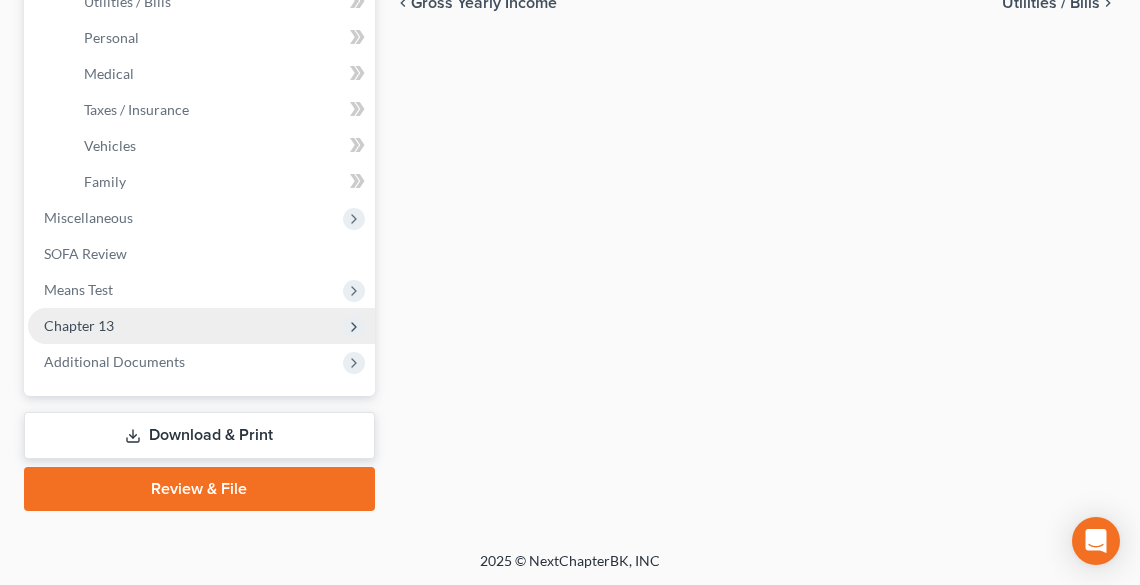 click on "Chapter 13" at bounding box center [201, 326] 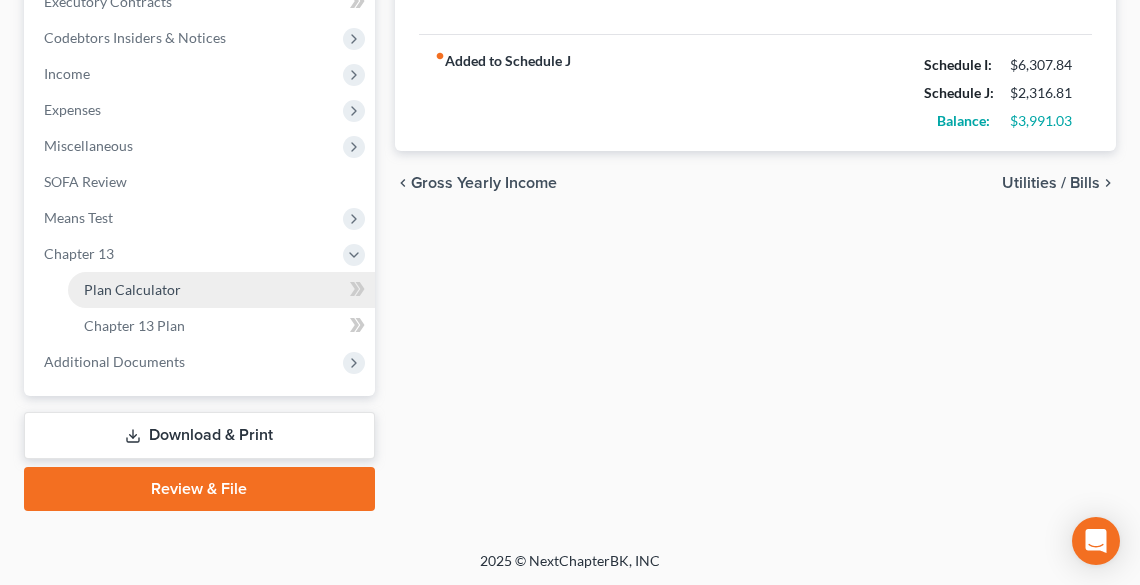 click on "Plan Calculator" at bounding box center [132, 289] 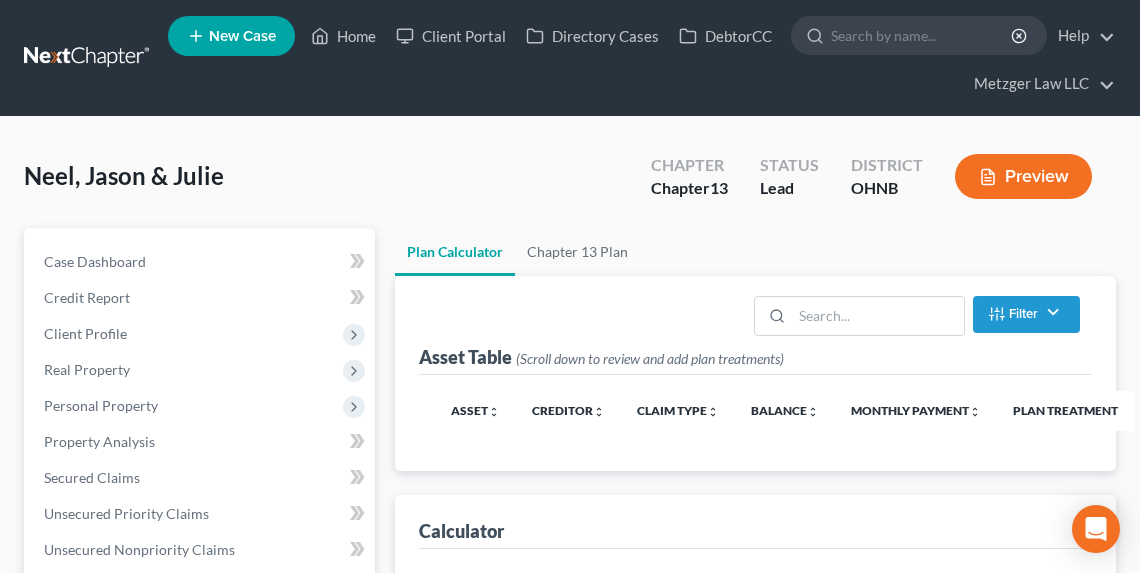 scroll, scrollTop: 0, scrollLeft: 0, axis: both 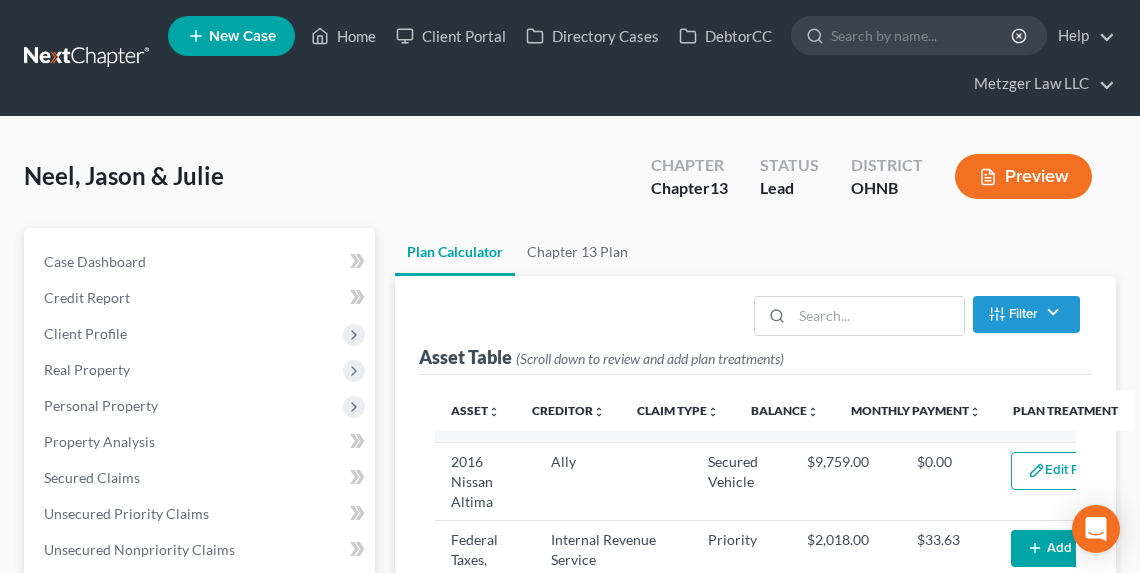 select on "59" 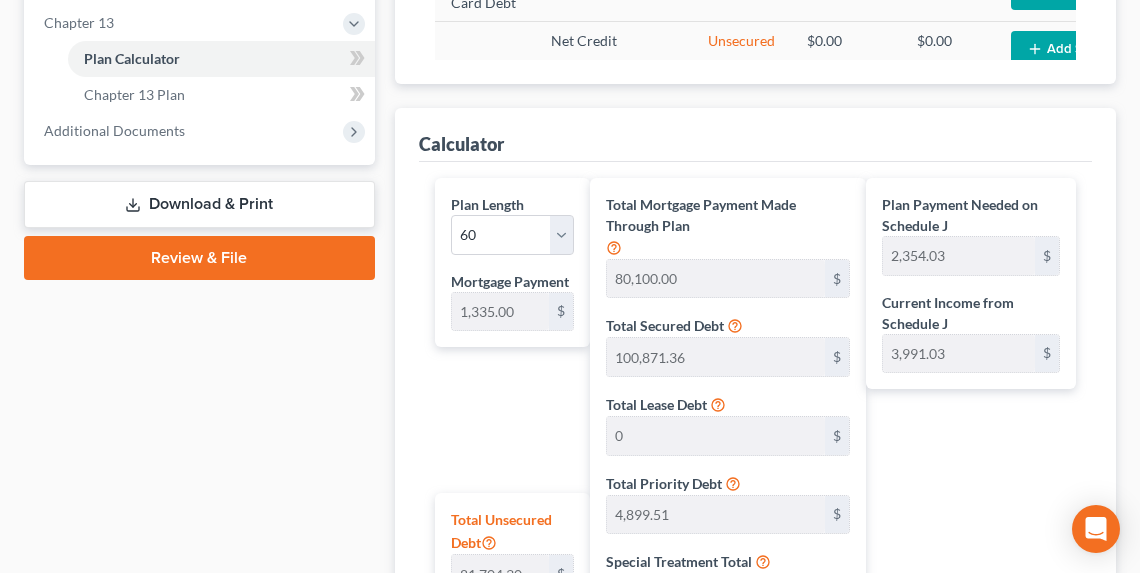scroll, scrollTop: 531, scrollLeft: 0, axis: vertical 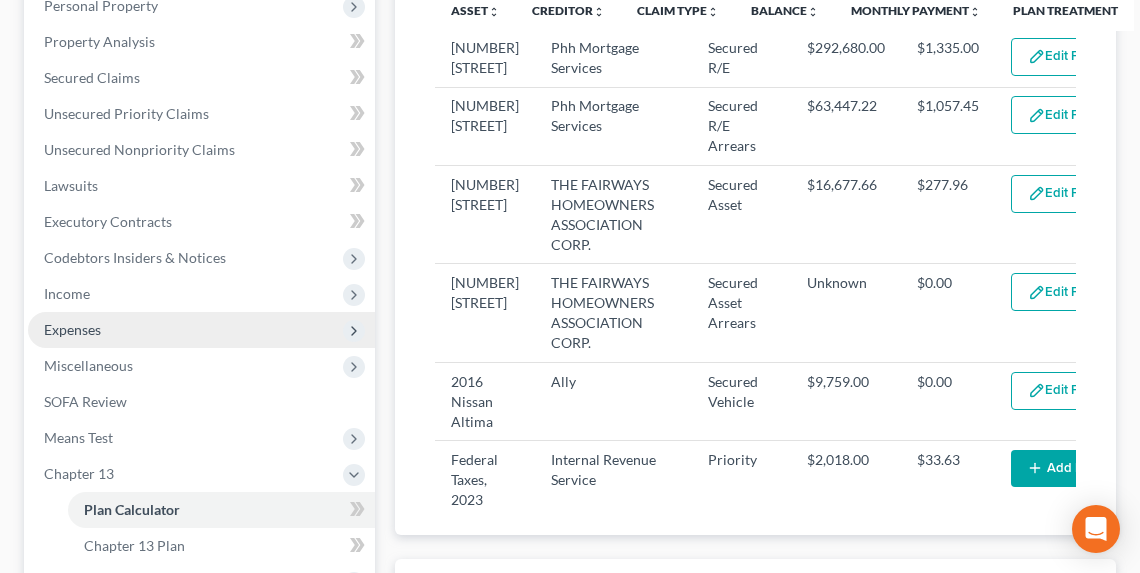 click on "Expenses" at bounding box center (72, 329) 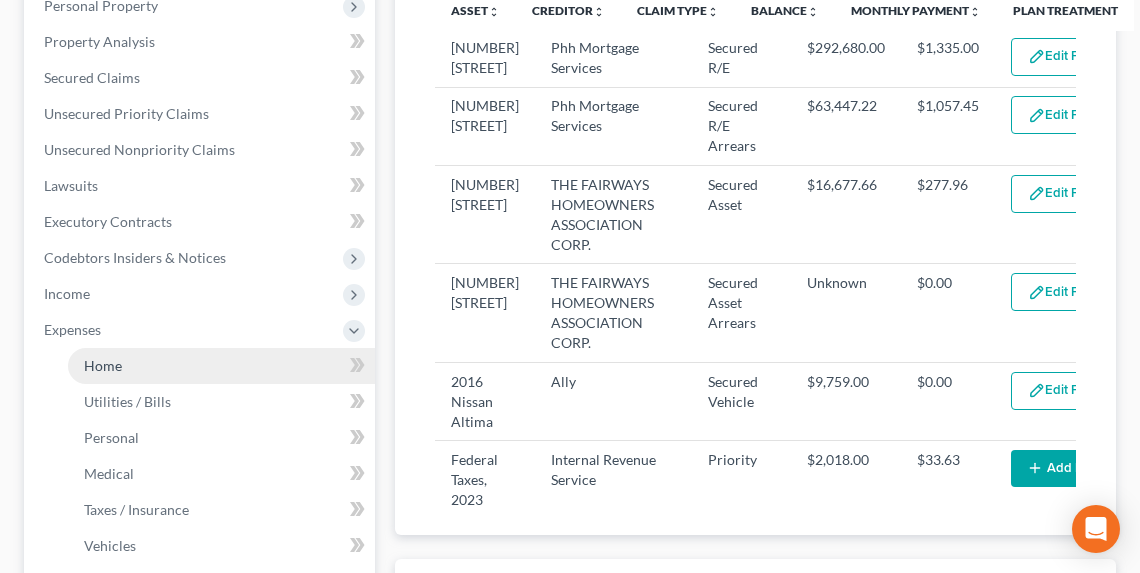 click on "Home" at bounding box center [103, 365] 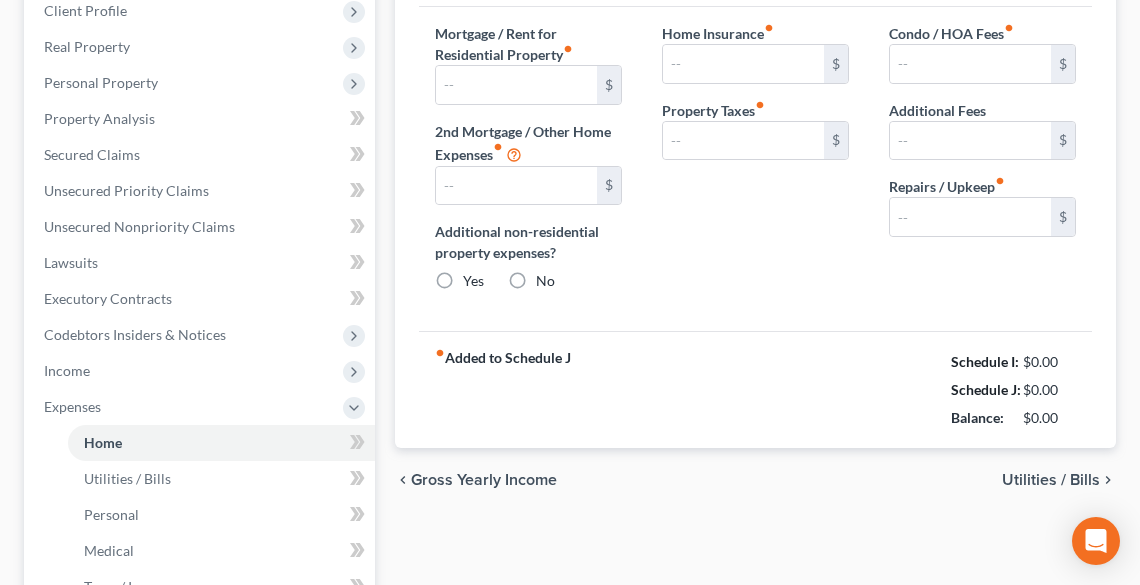 type on "0.00" 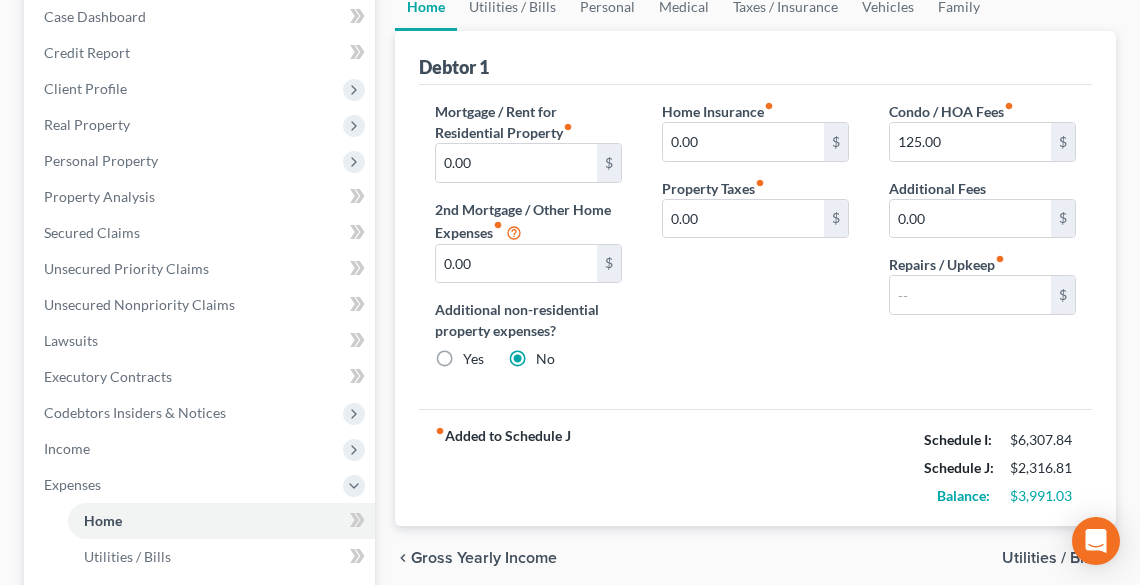 scroll, scrollTop: 240, scrollLeft: 0, axis: vertical 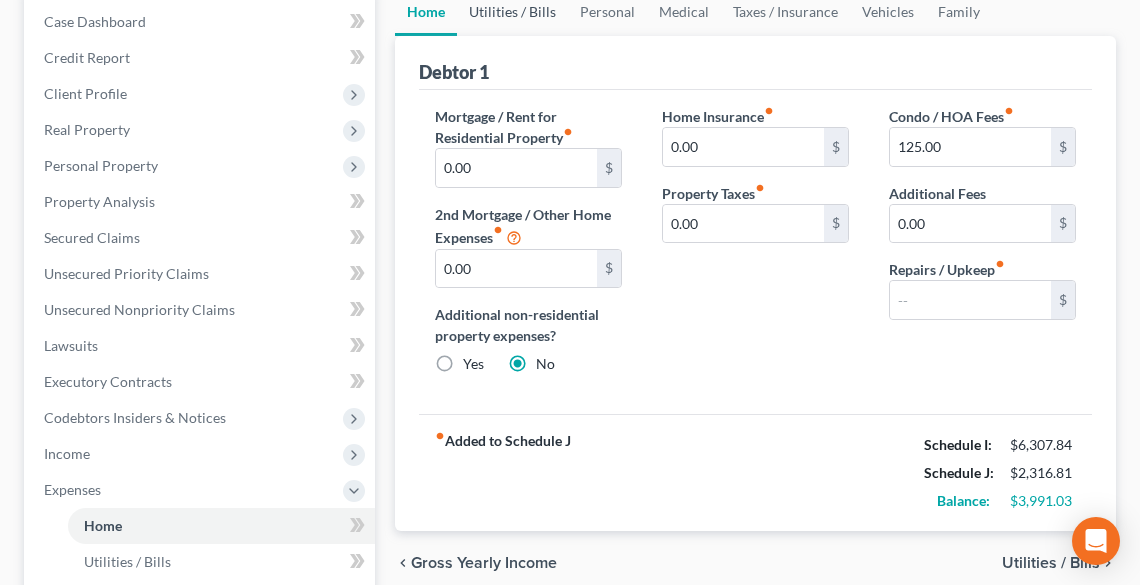 click on "Utilities / Bills" at bounding box center [512, 12] 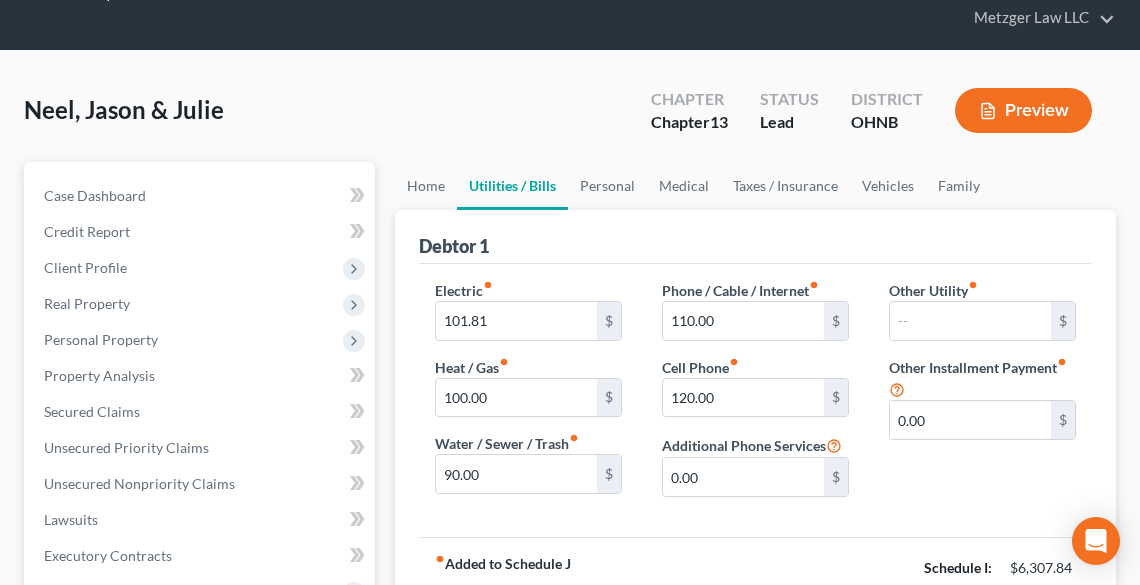 scroll, scrollTop: 0, scrollLeft: 0, axis: both 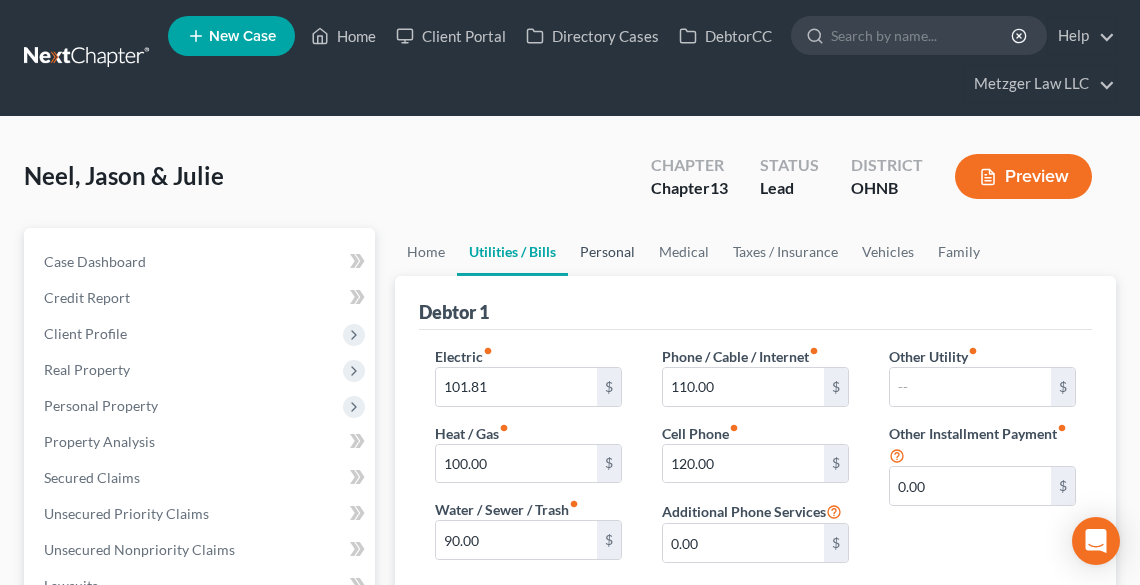 click on "Personal" at bounding box center [607, 252] 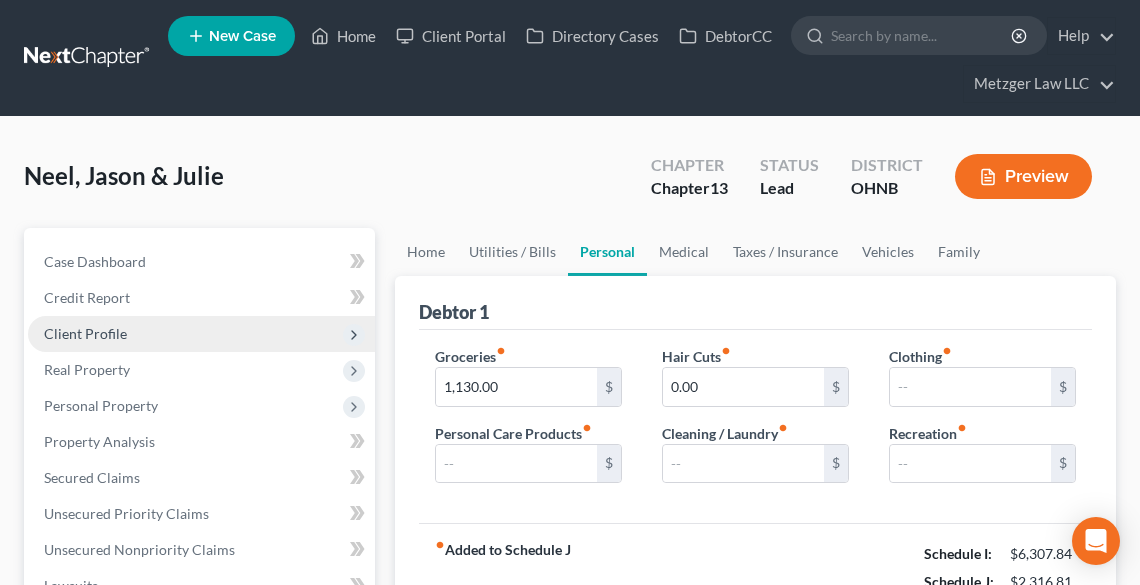 click on "Client Profile" at bounding box center [85, 333] 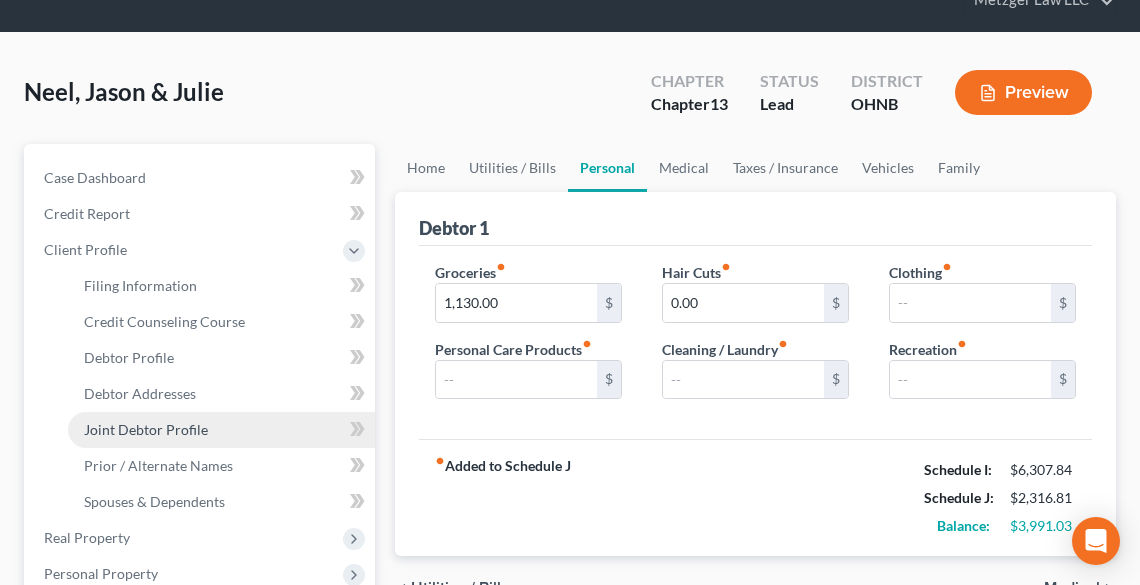scroll, scrollTop: 160, scrollLeft: 0, axis: vertical 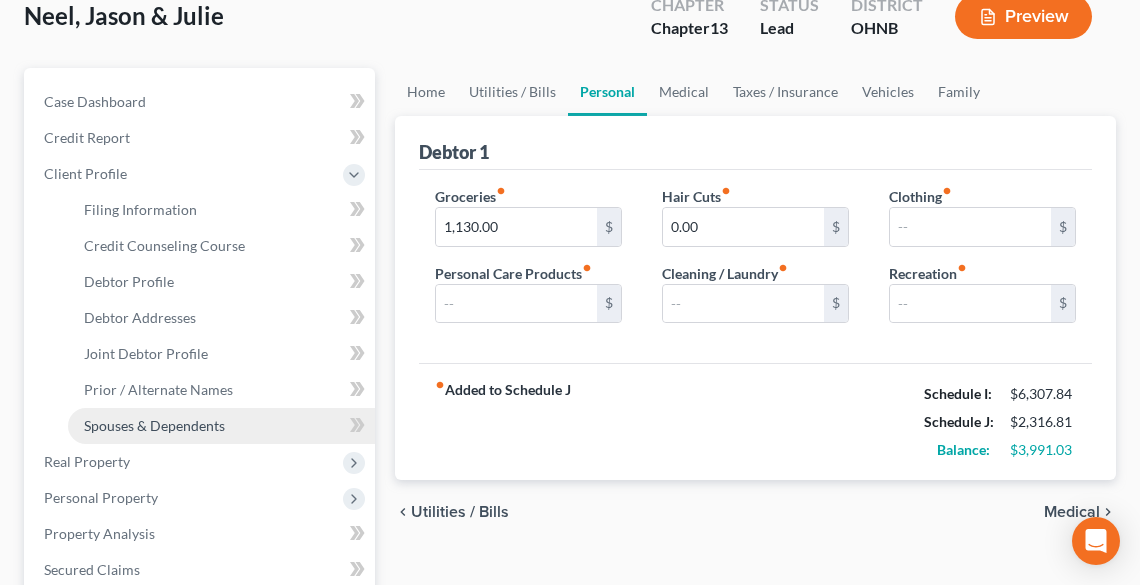 click on "Spouses & Dependents" at bounding box center [154, 425] 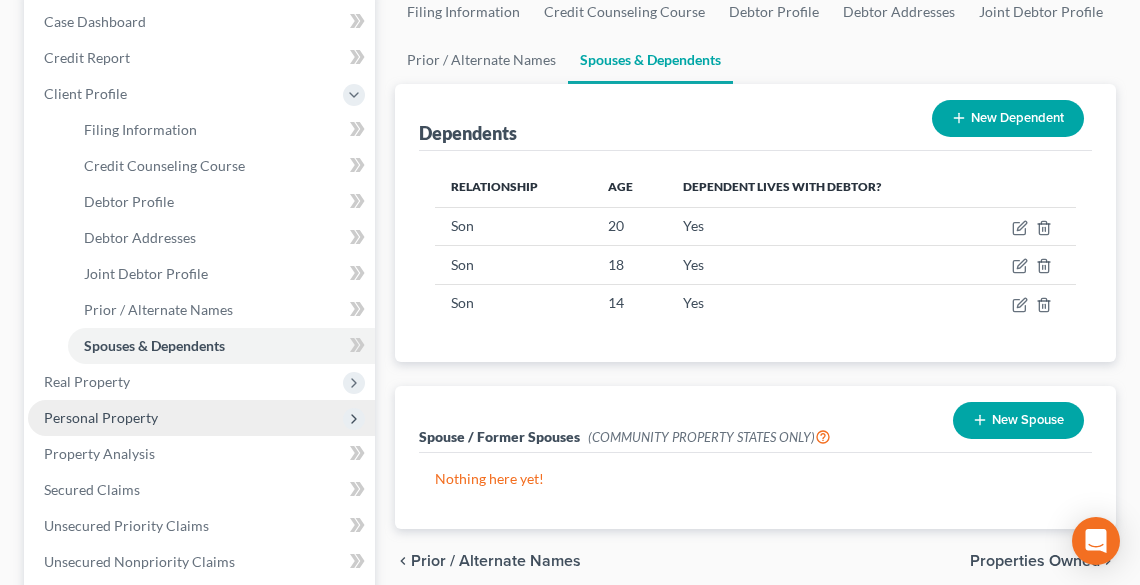 scroll, scrollTop: 640, scrollLeft: 0, axis: vertical 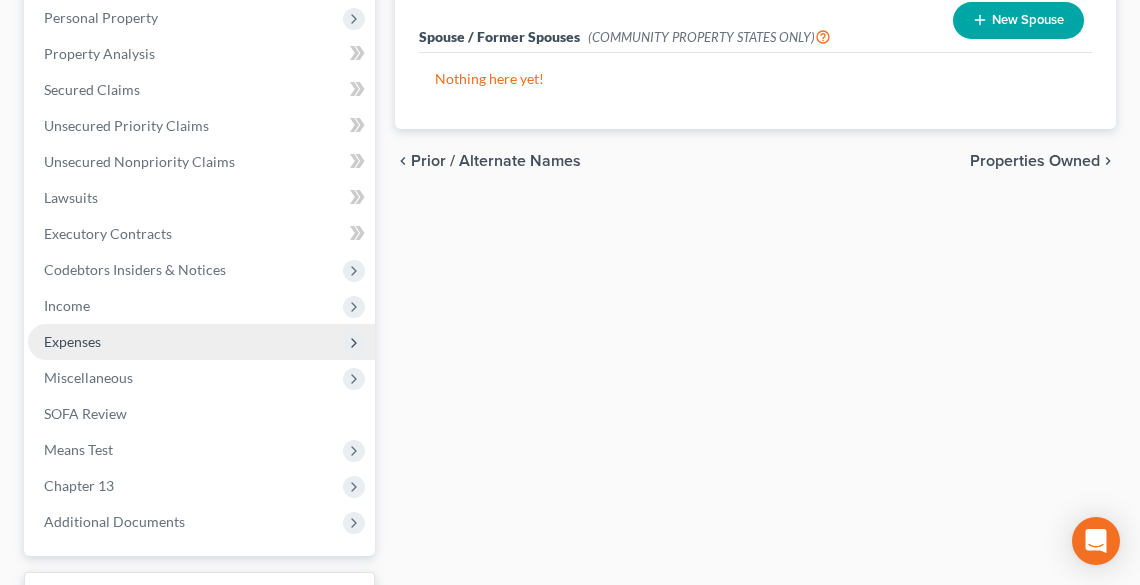 click on "Expenses" at bounding box center [201, 342] 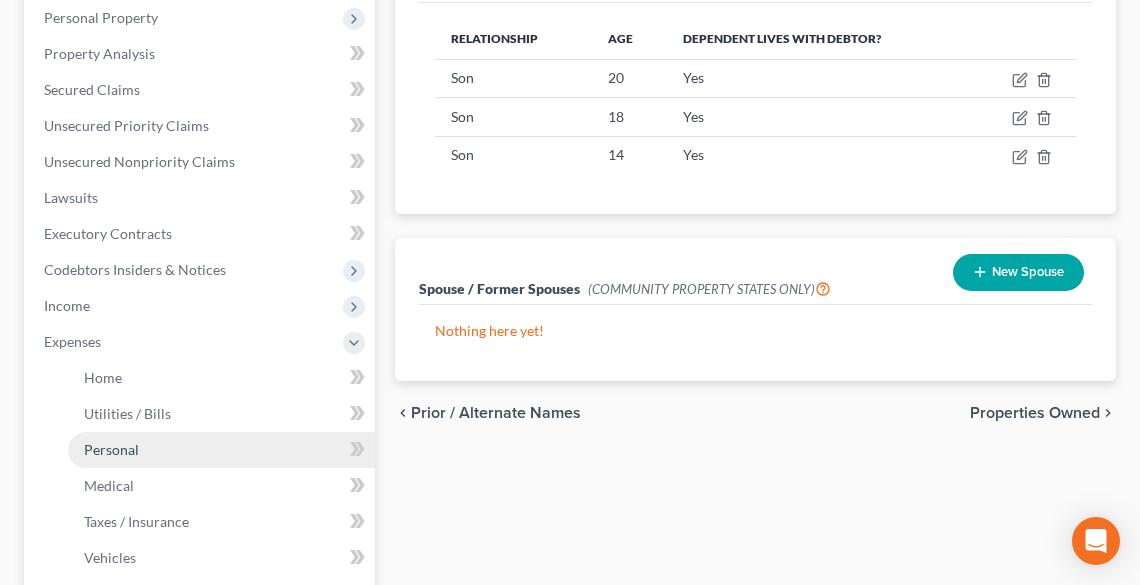 scroll, scrollTop: 468, scrollLeft: 0, axis: vertical 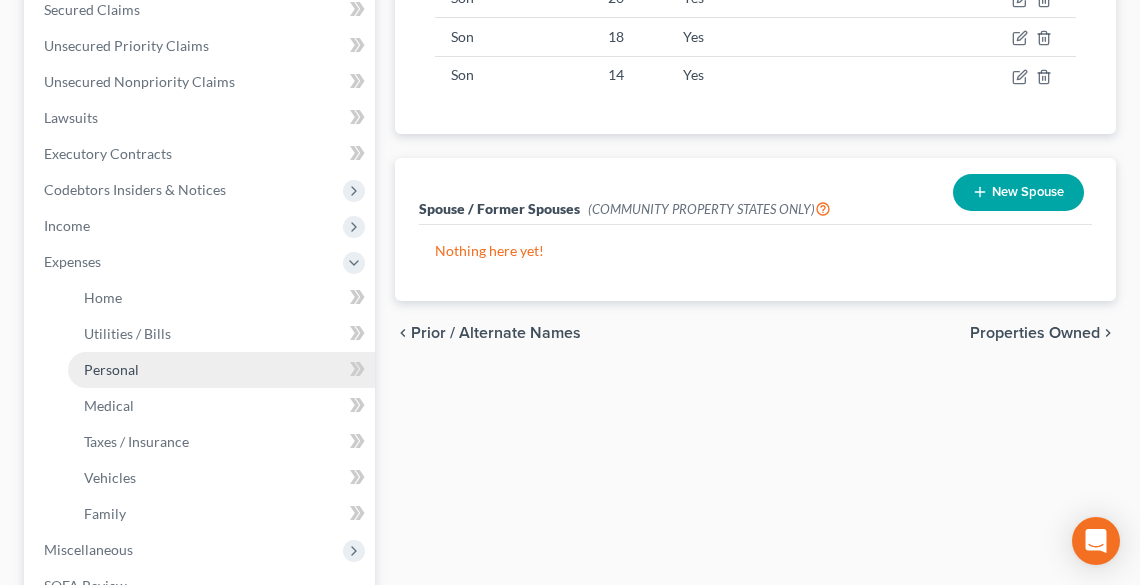 click on "Personal" at bounding box center [111, 369] 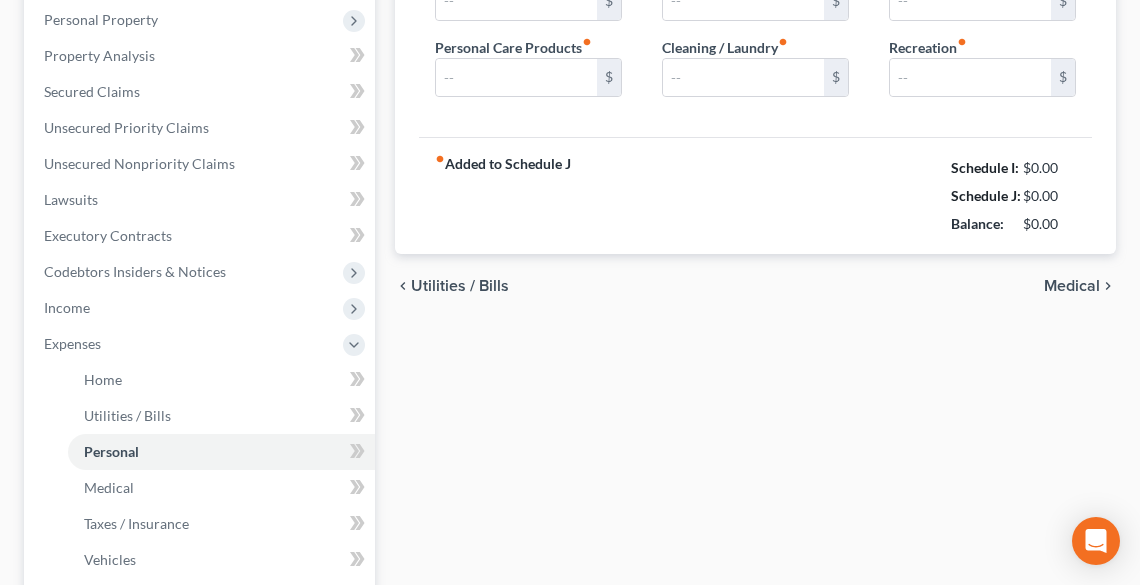 type on "1,130.00" 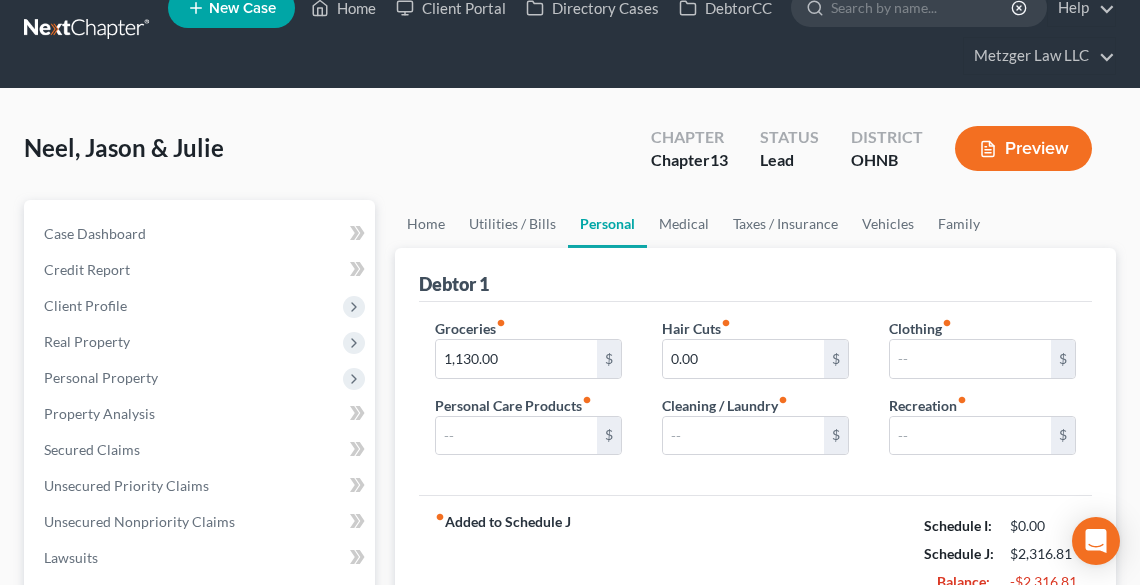scroll, scrollTop: 0, scrollLeft: 0, axis: both 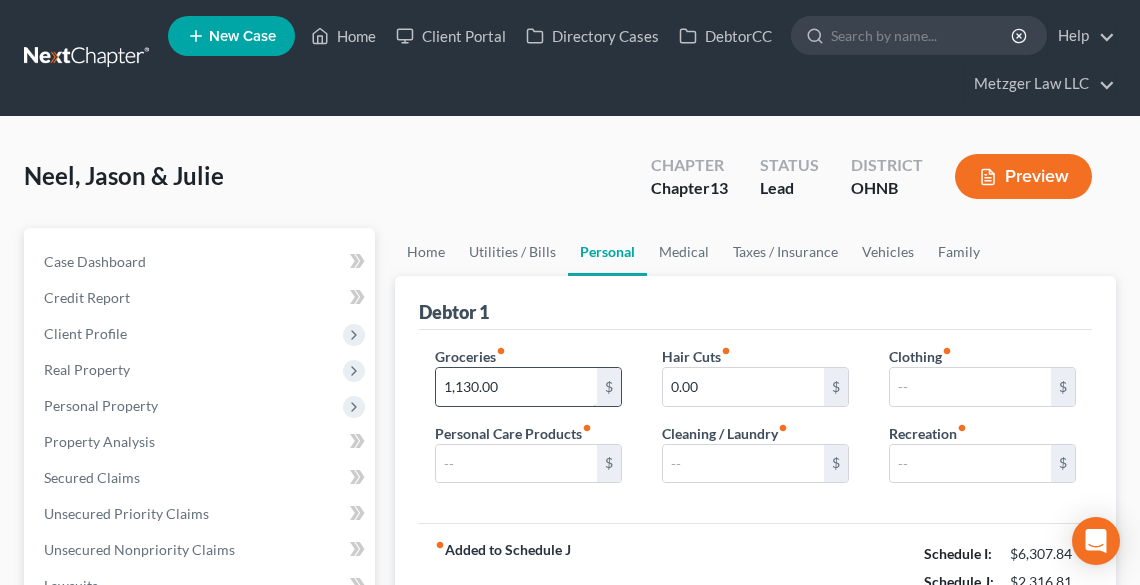 click on "1,130.00" at bounding box center (516, 387) 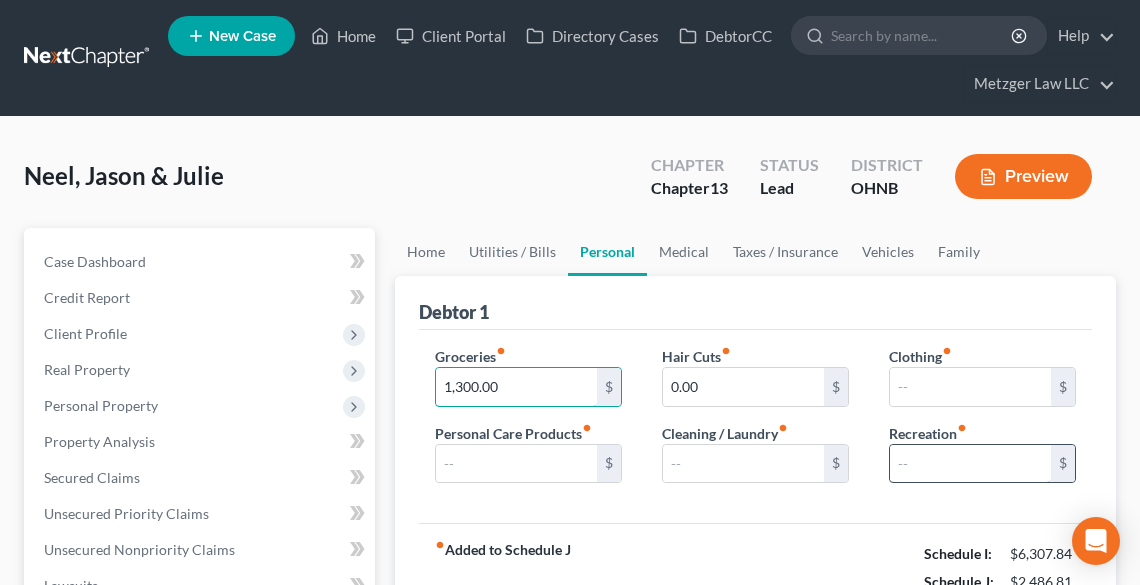 type on "1,300.00" 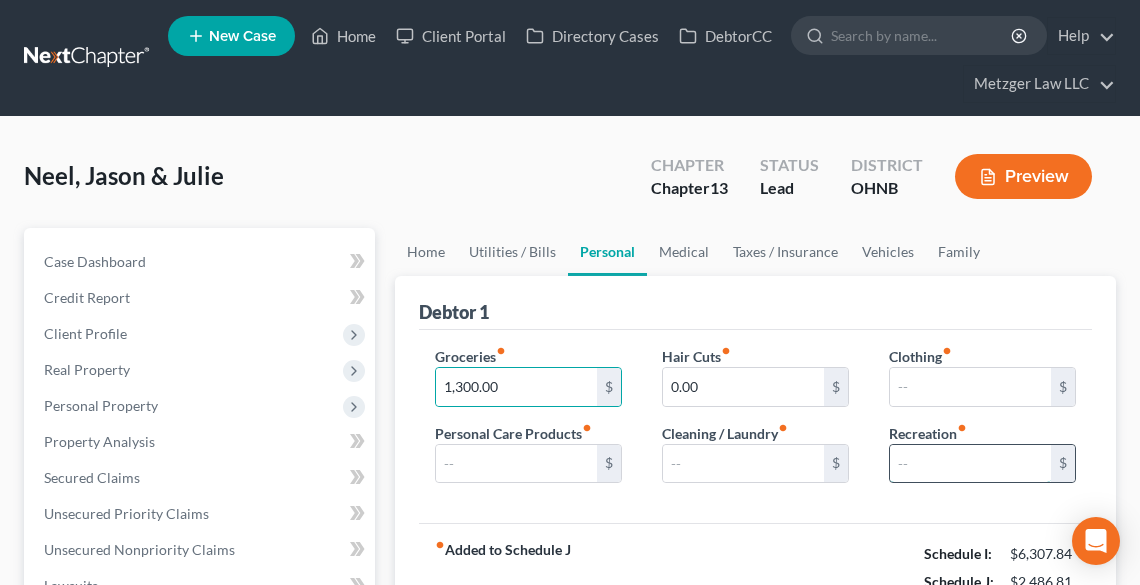 click at bounding box center [970, 464] 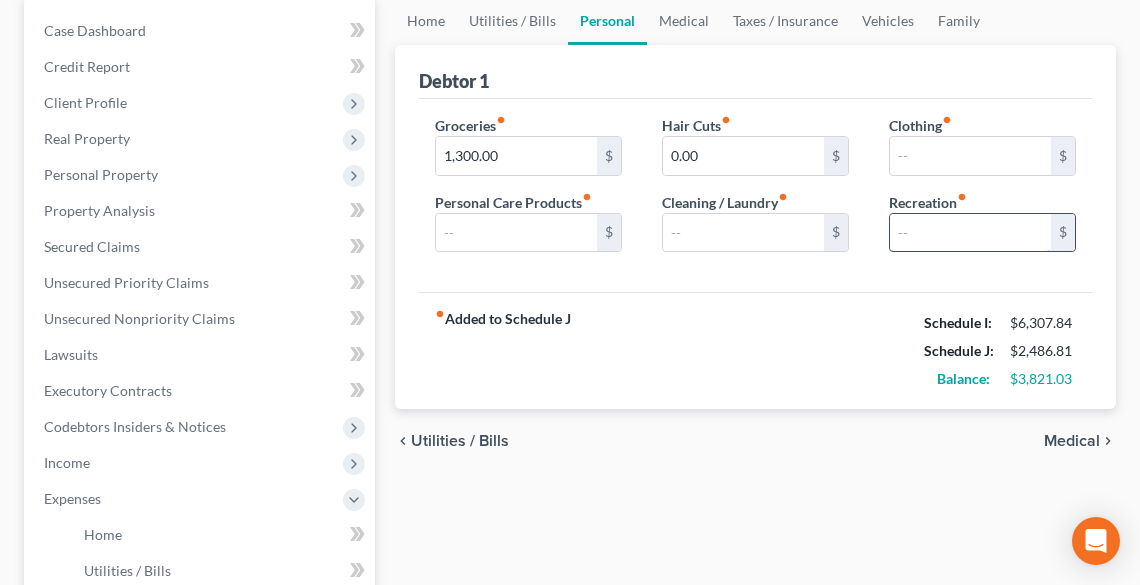 scroll, scrollTop: 240, scrollLeft: 0, axis: vertical 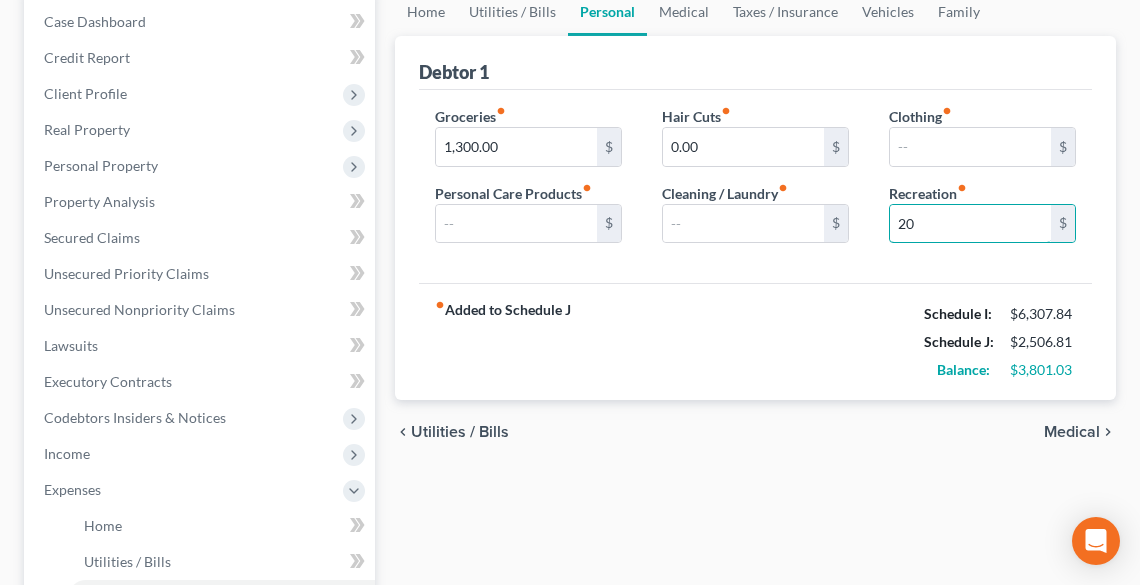 type on "2" 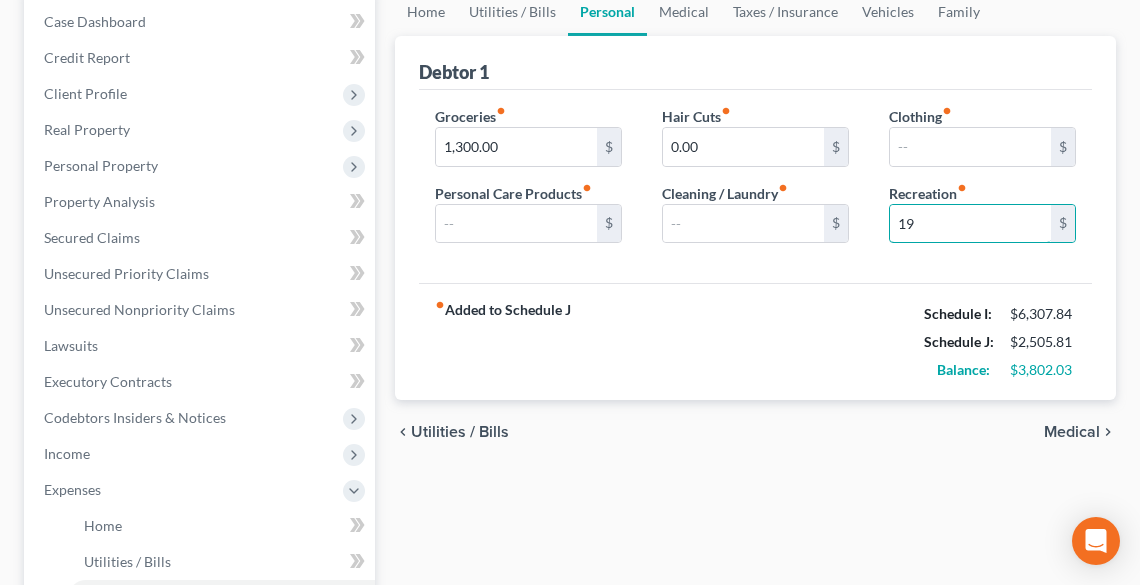 type on "1" 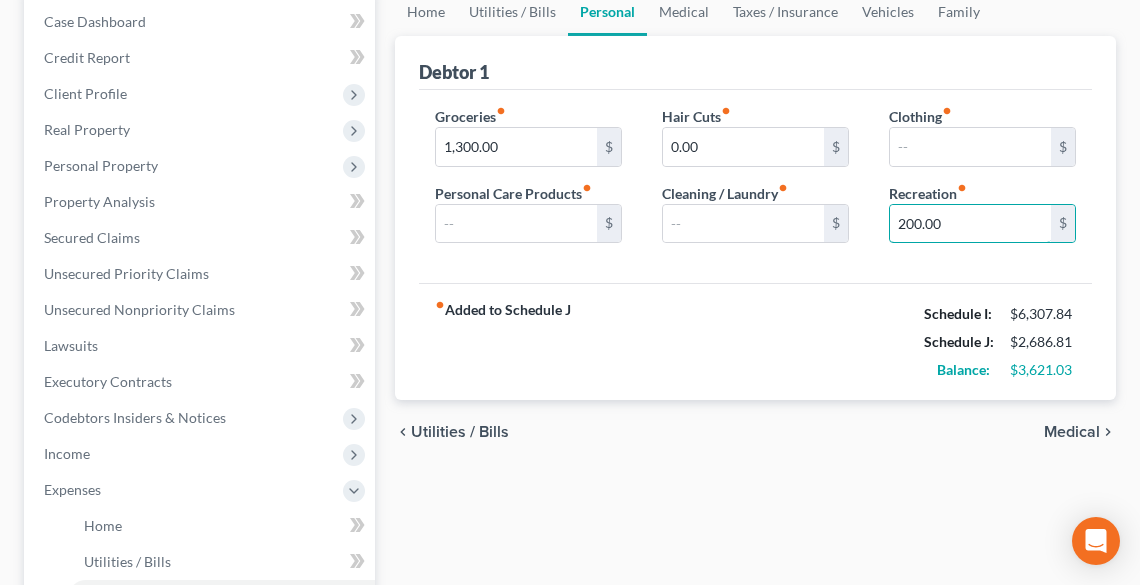 type on "200.00" 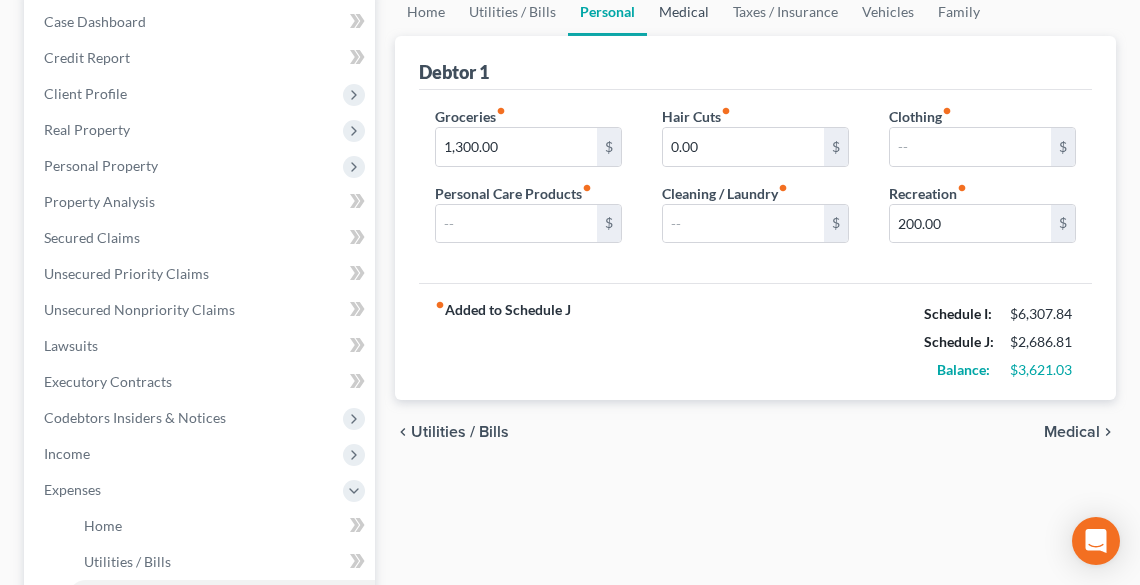 click on "Medical" at bounding box center (684, 12) 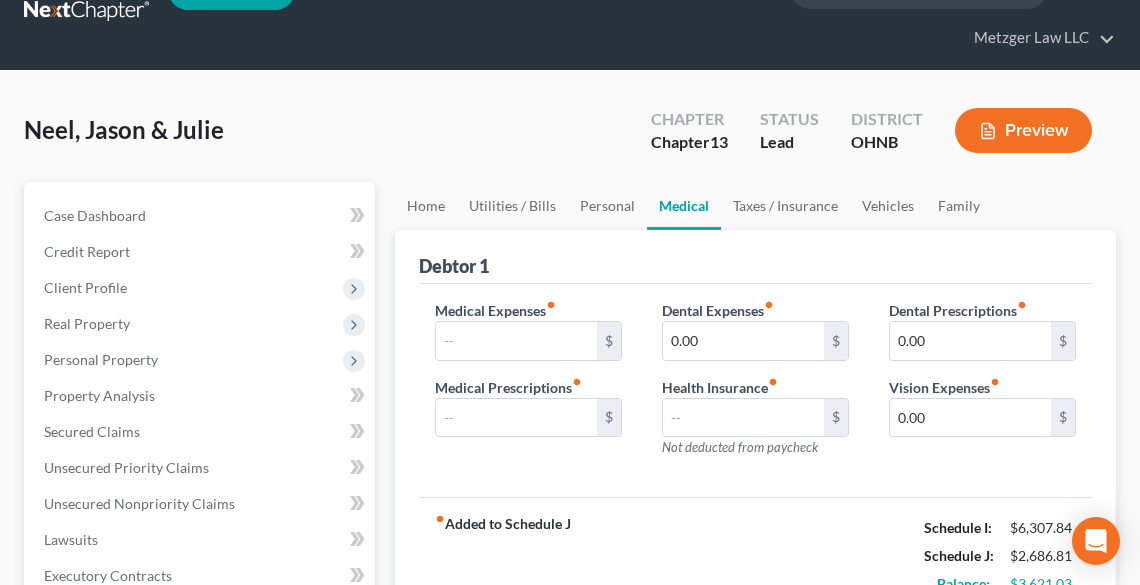 scroll, scrollTop: 0, scrollLeft: 0, axis: both 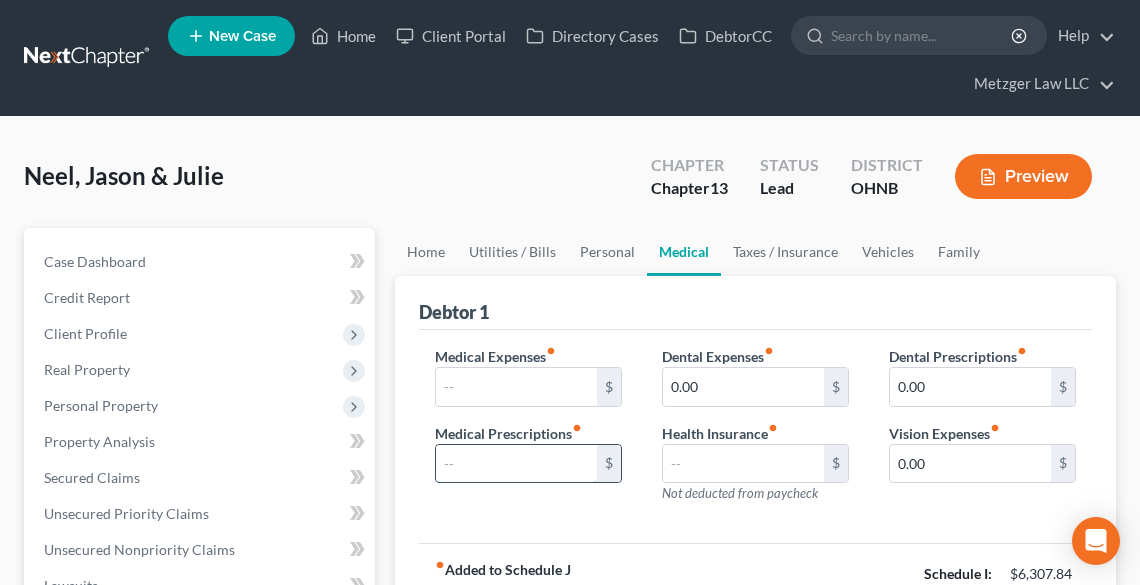 click at bounding box center [516, 464] 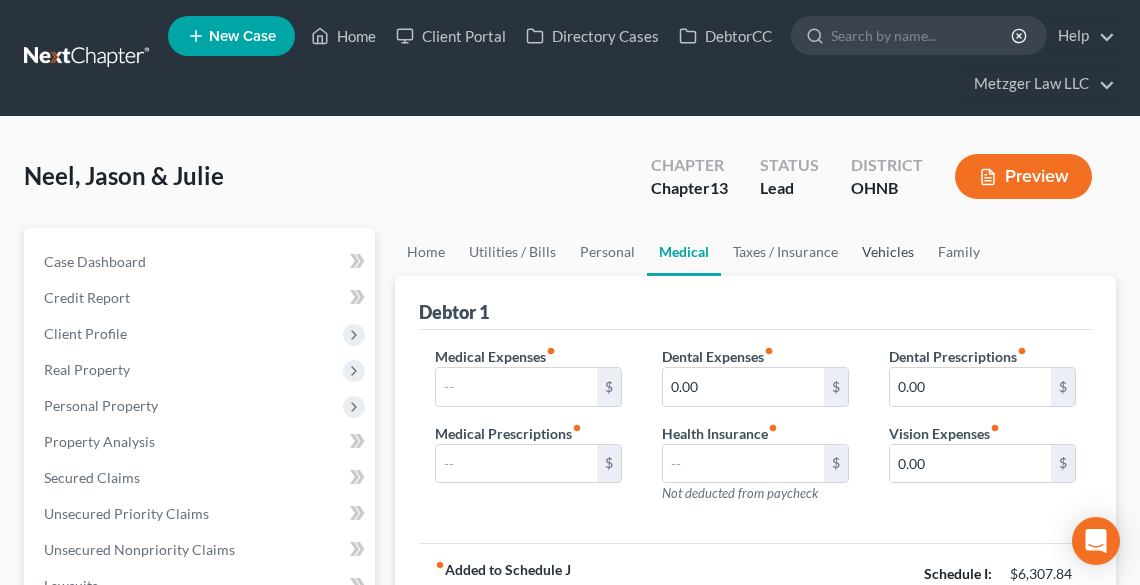 click on "Vehicles" at bounding box center [888, 252] 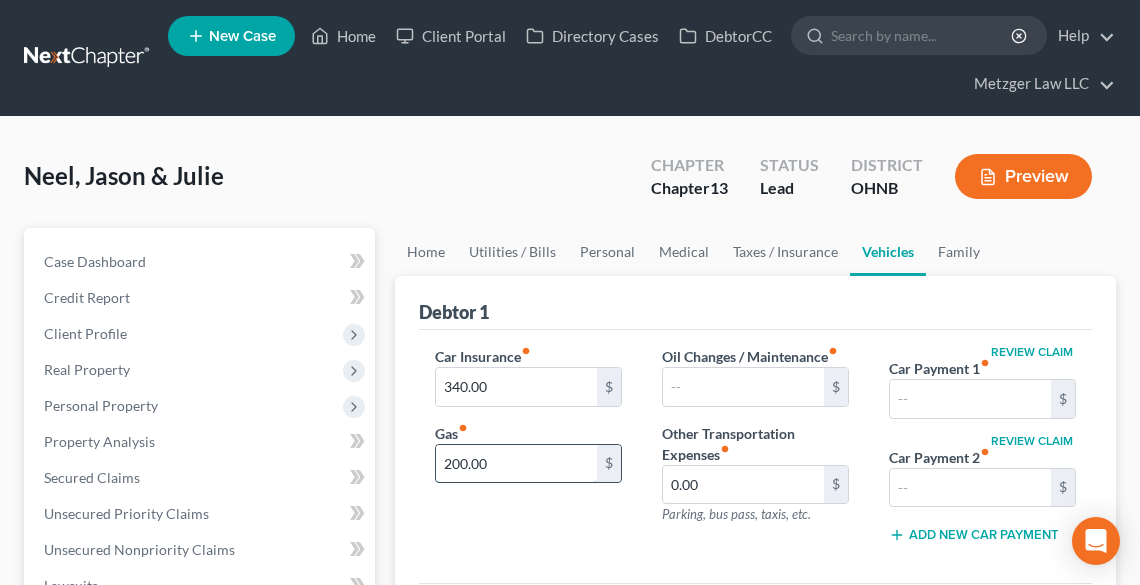 click on "200.00" at bounding box center [516, 464] 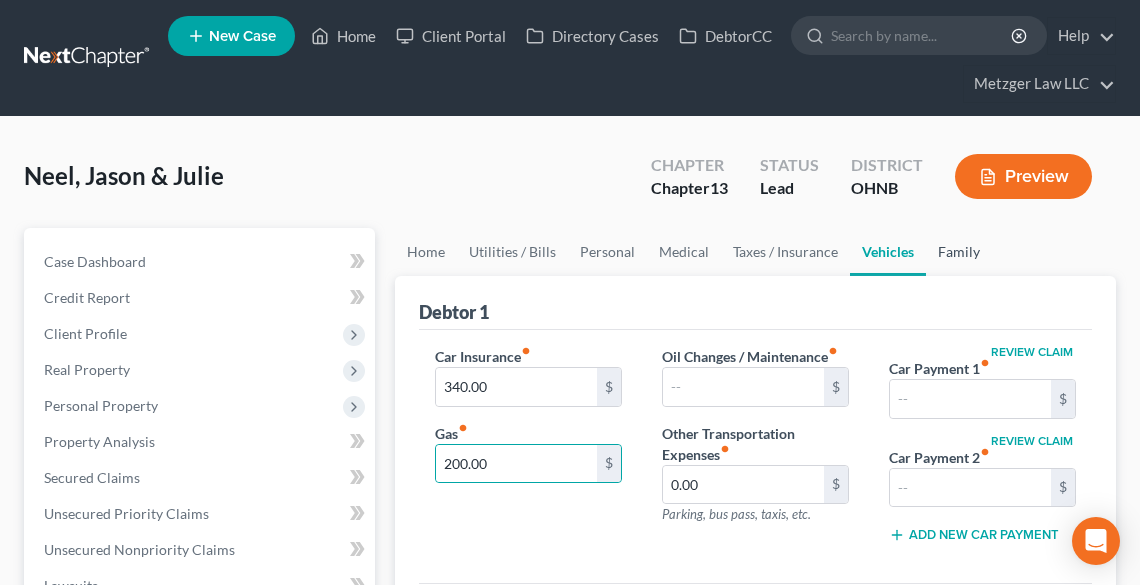 click on "Family" at bounding box center [959, 252] 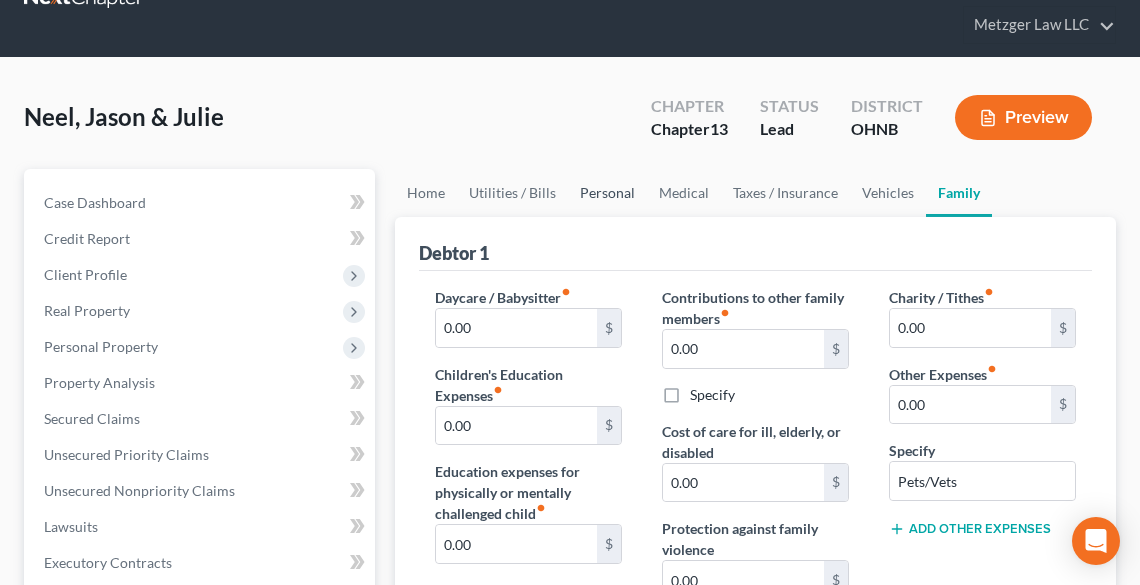 scroll, scrollTop: 0, scrollLeft: 0, axis: both 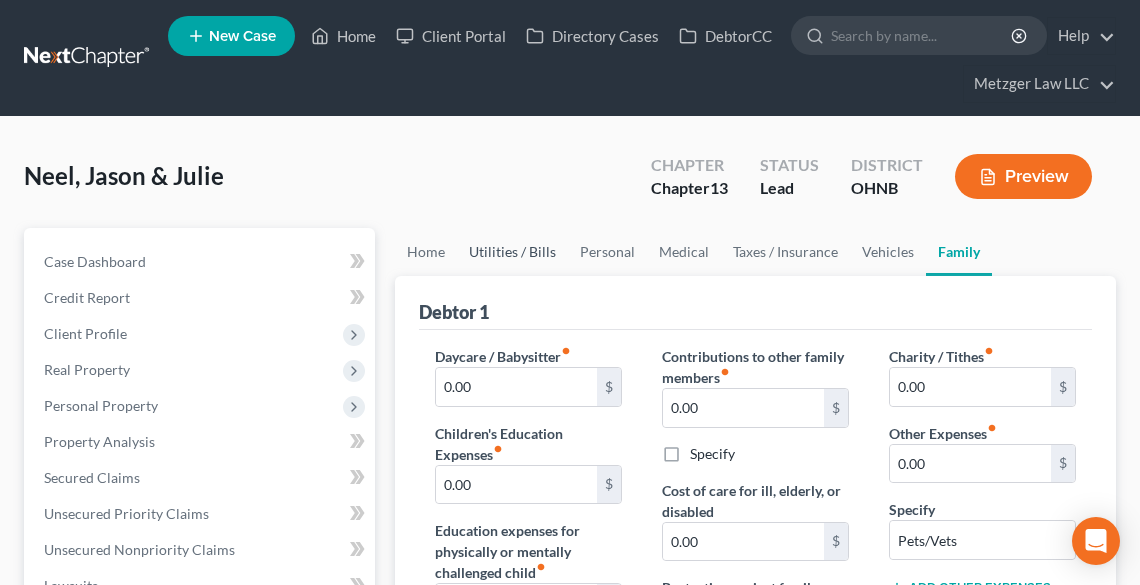 click on "Utilities / Bills" at bounding box center (512, 252) 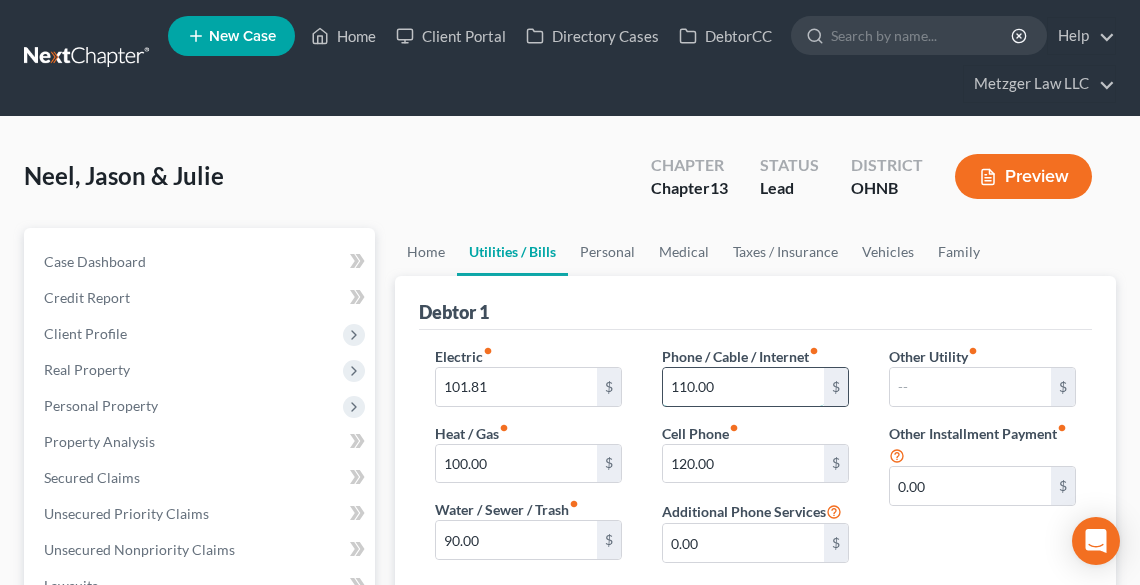 click on "110.00" at bounding box center (743, 387) 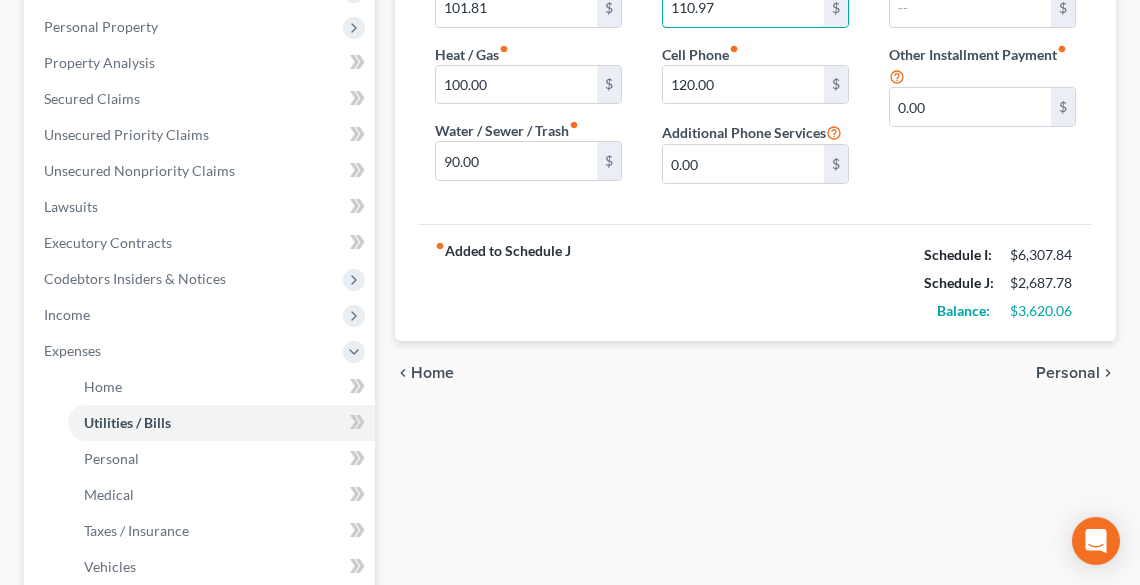 scroll, scrollTop: 160, scrollLeft: 0, axis: vertical 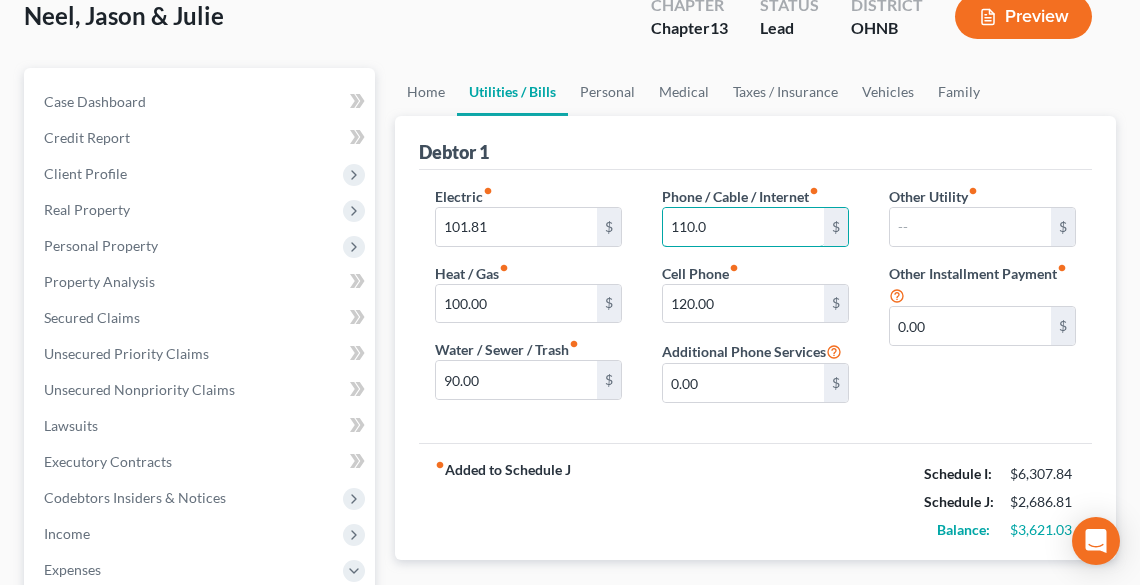 type on "110.00" 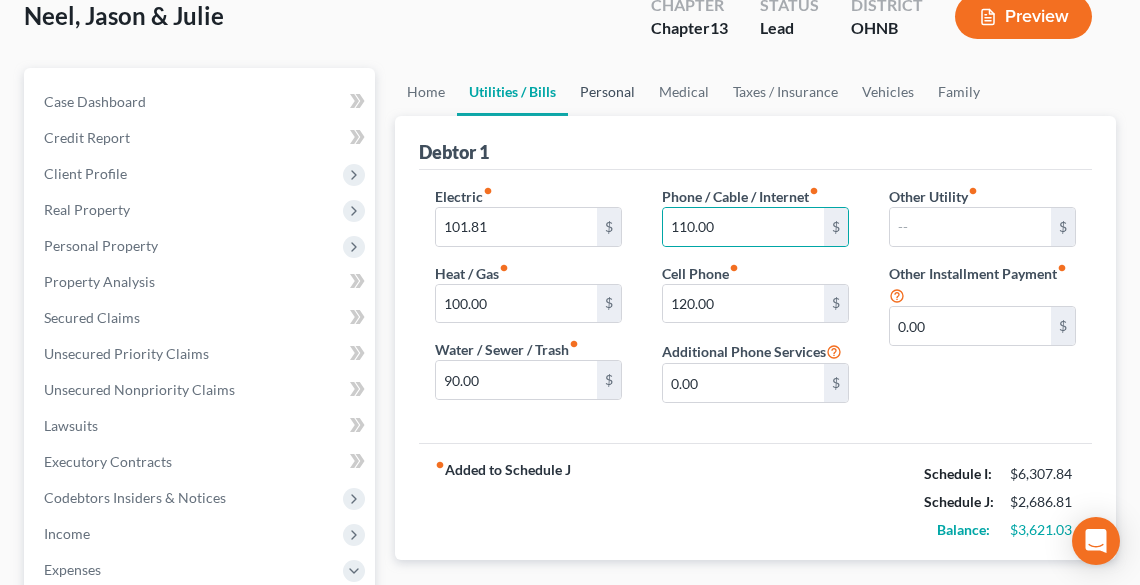 click on "Personal" at bounding box center (607, 92) 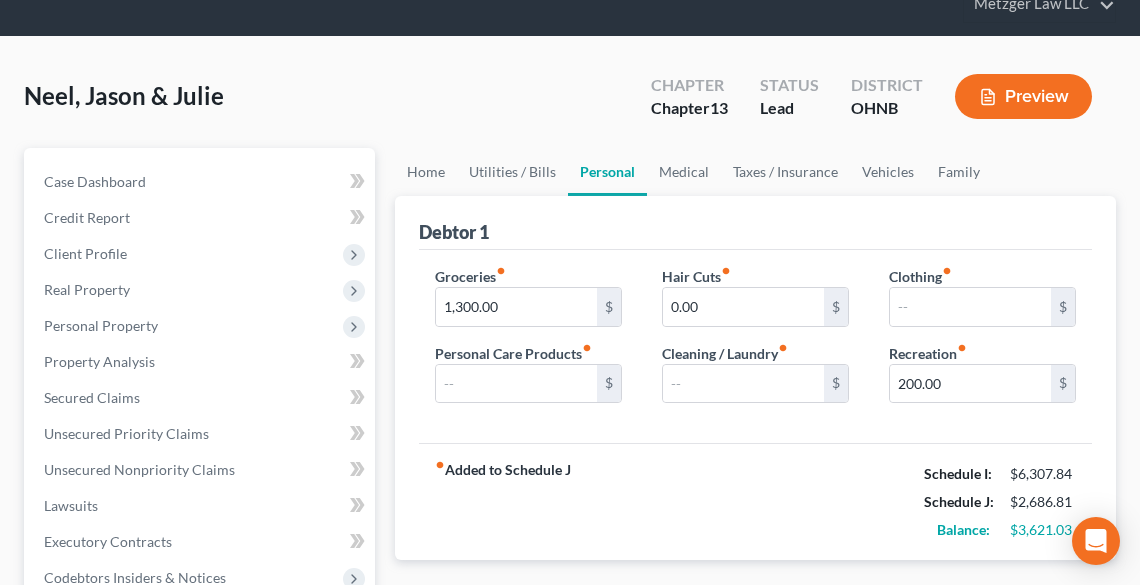 scroll, scrollTop: 0, scrollLeft: 0, axis: both 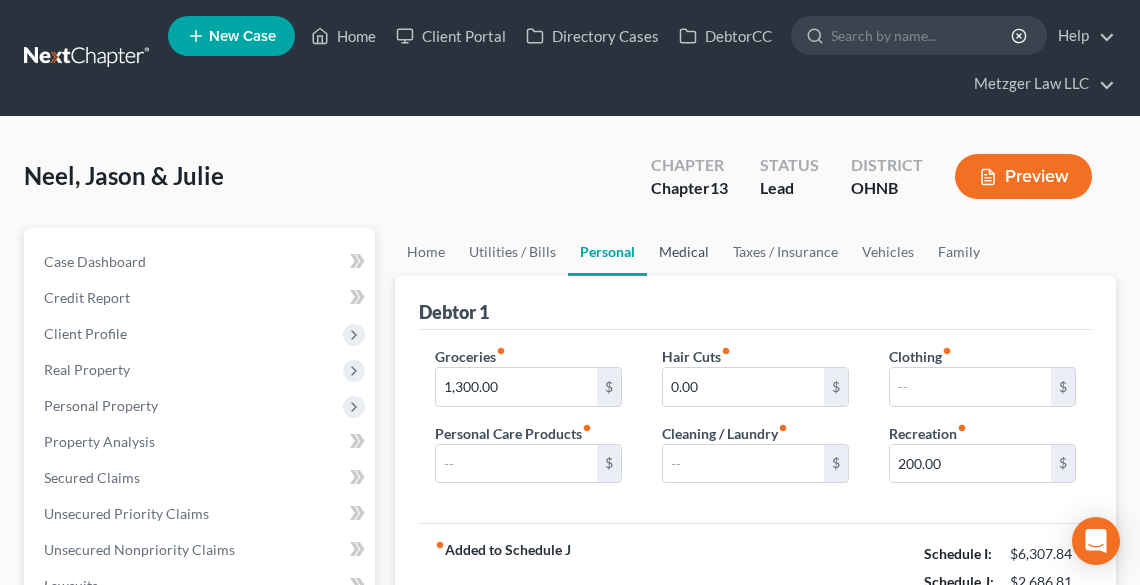 click on "Medical" at bounding box center [684, 252] 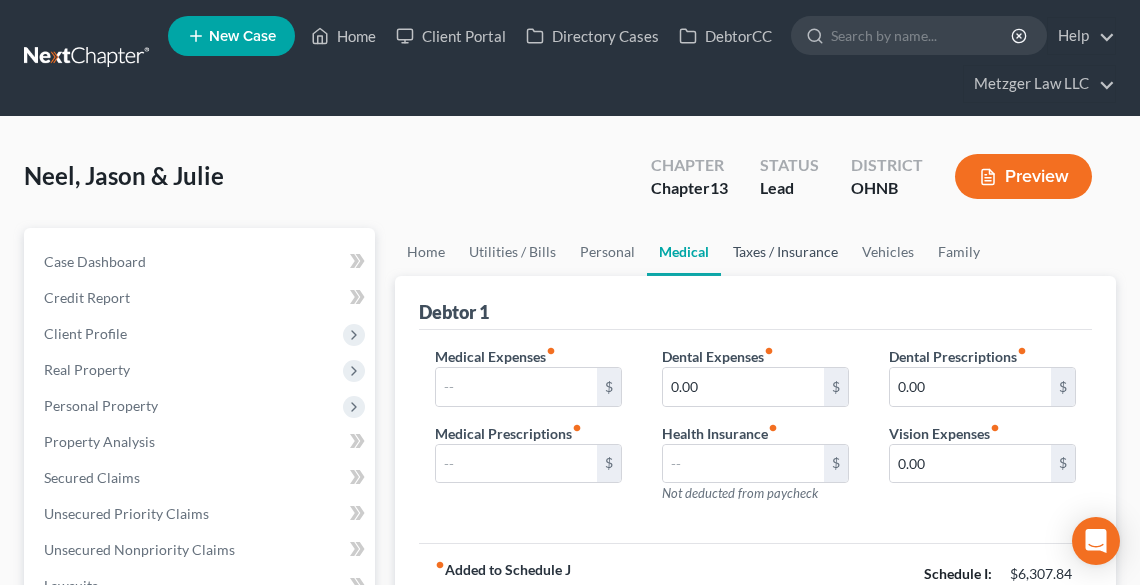 click on "Taxes / Insurance" at bounding box center [785, 252] 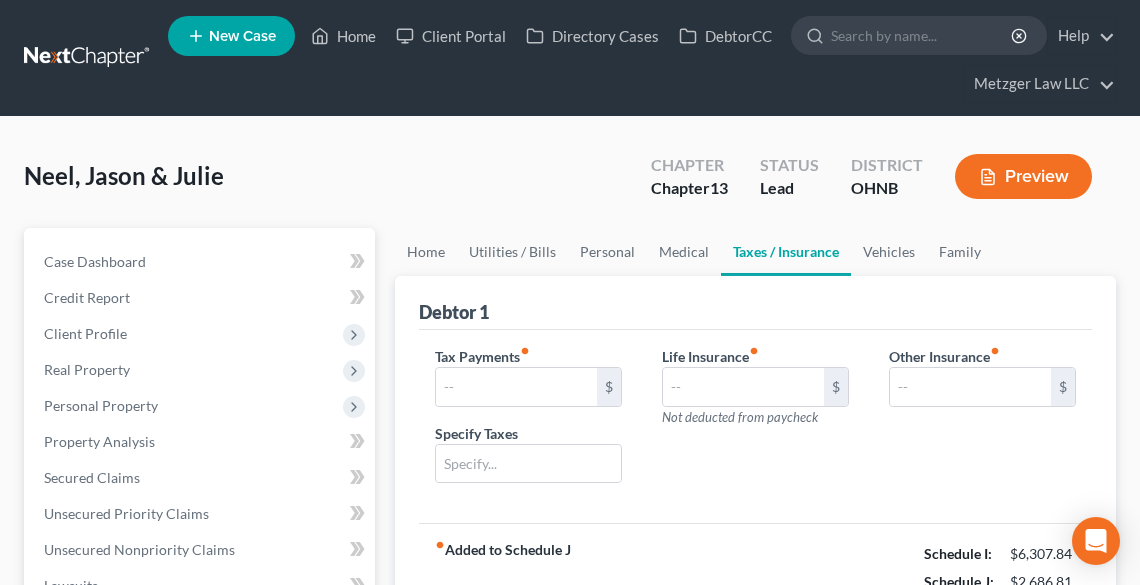 scroll, scrollTop: 400, scrollLeft: 0, axis: vertical 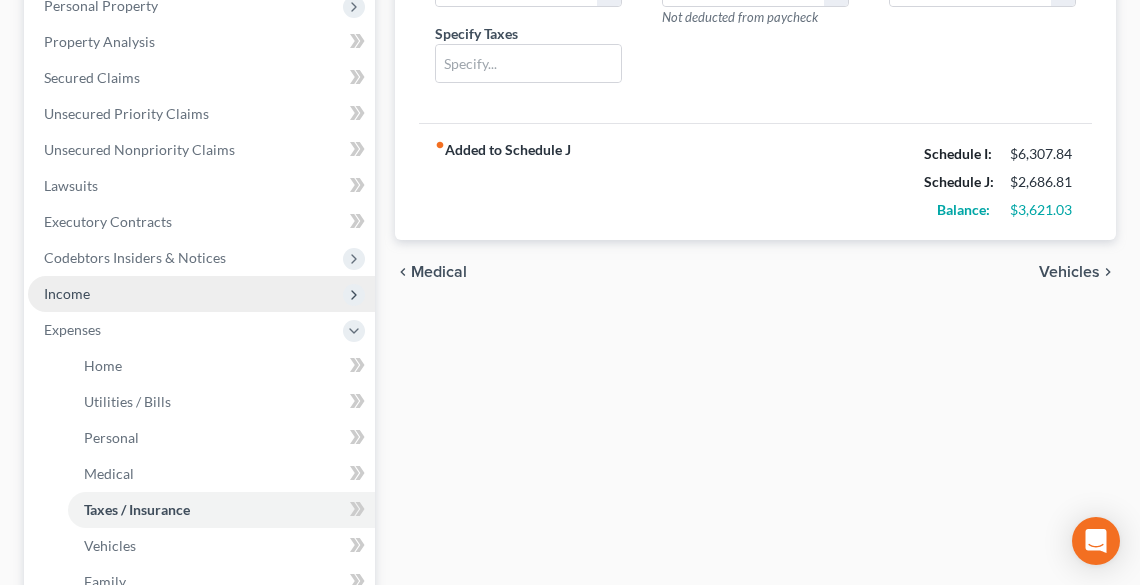 click on "Income" at bounding box center [201, 294] 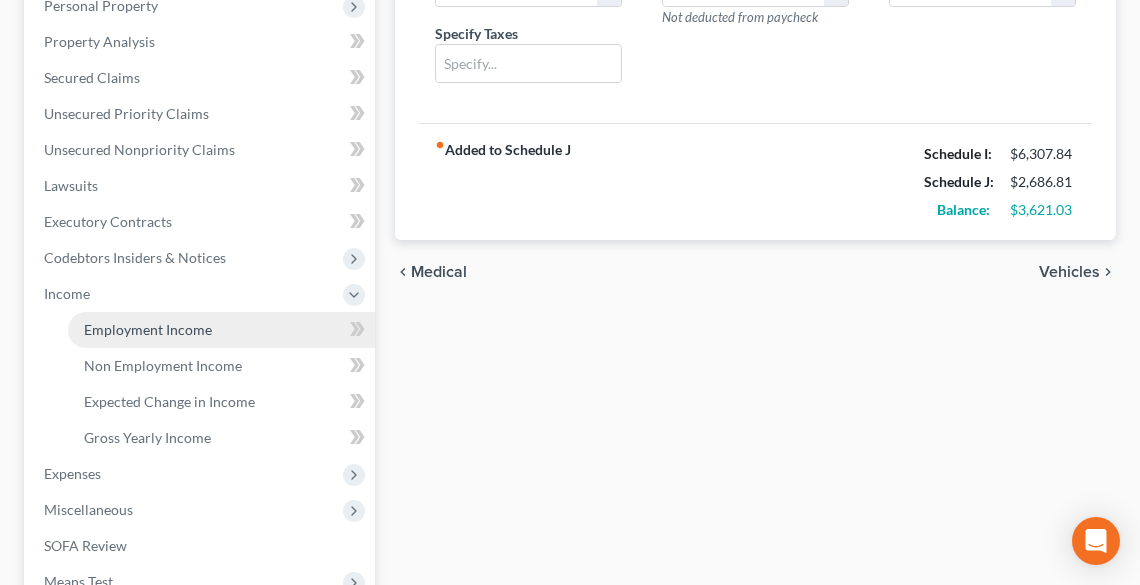 click on "Employment Income" at bounding box center [148, 329] 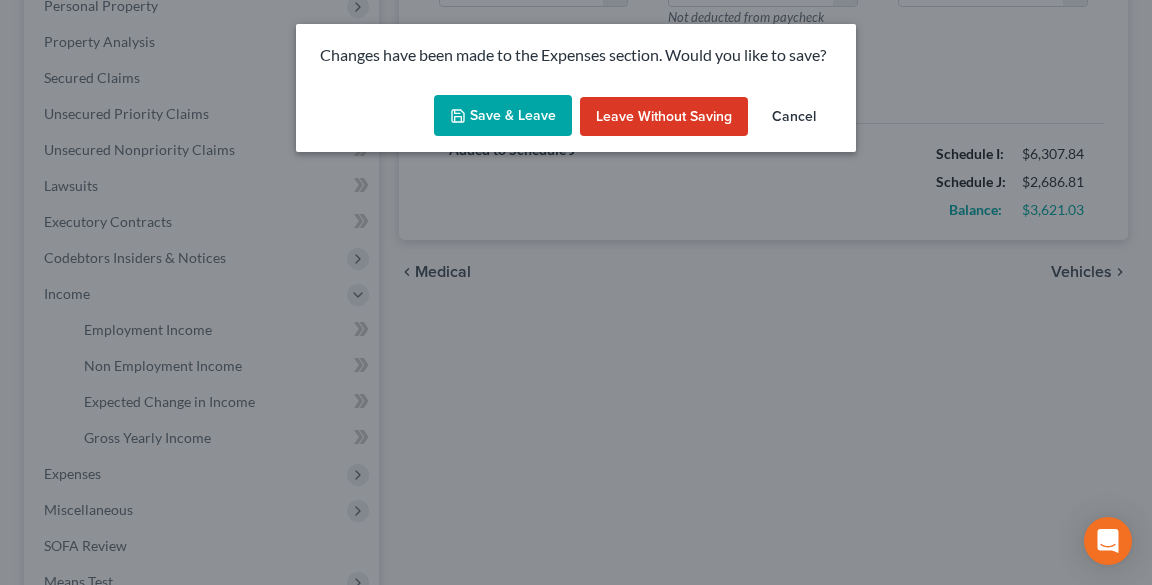 click on "Save & Leave" at bounding box center [503, 116] 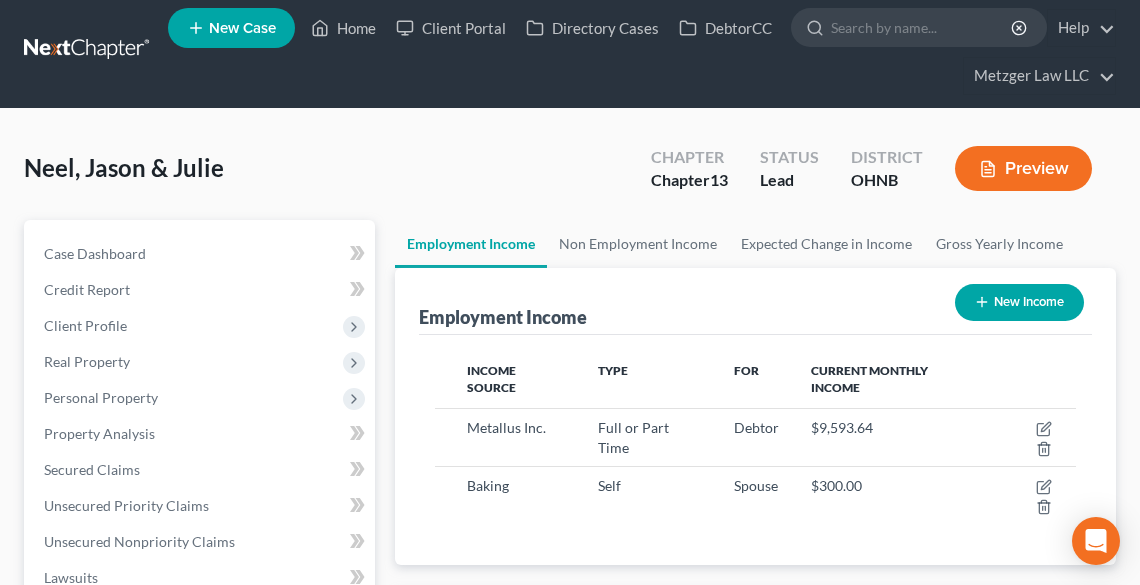 scroll, scrollTop: 0, scrollLeft: 0, axis: both 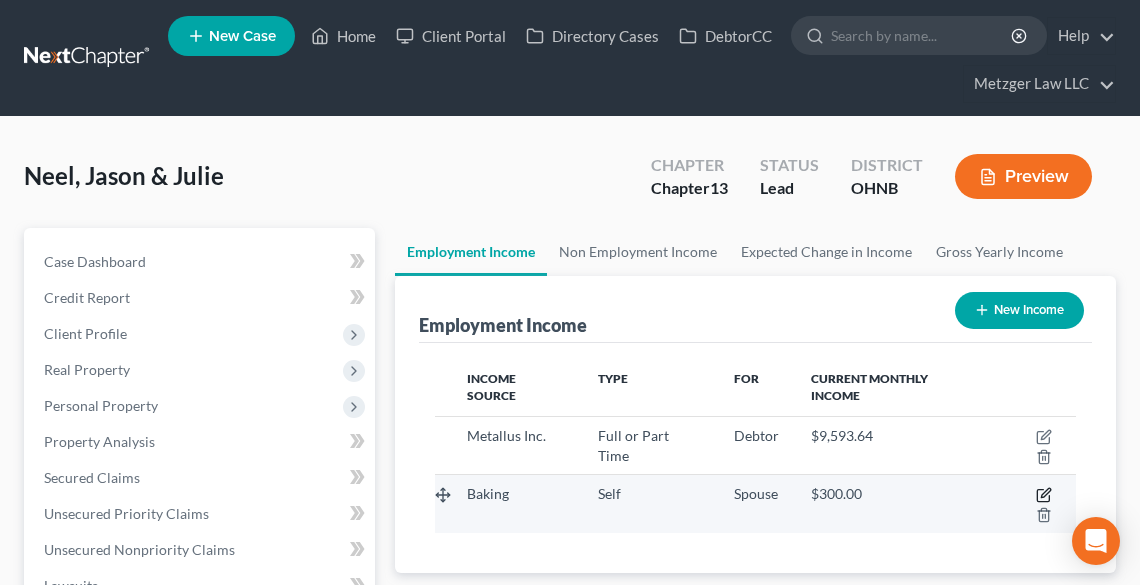 click 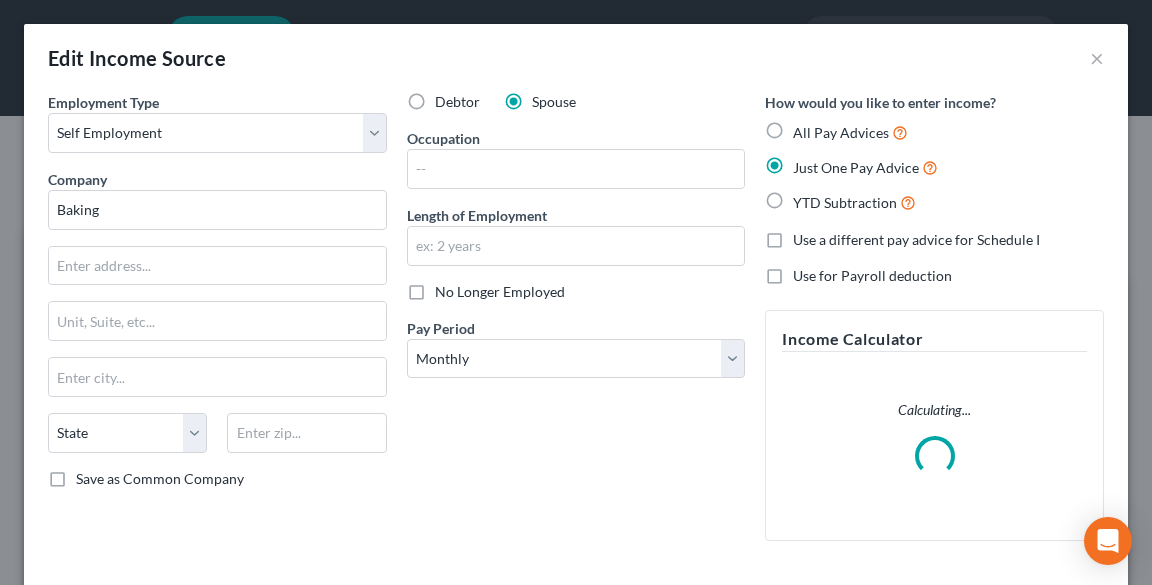 scroll, scrollTop: 999676, scrollLeft: 999310, axis: both 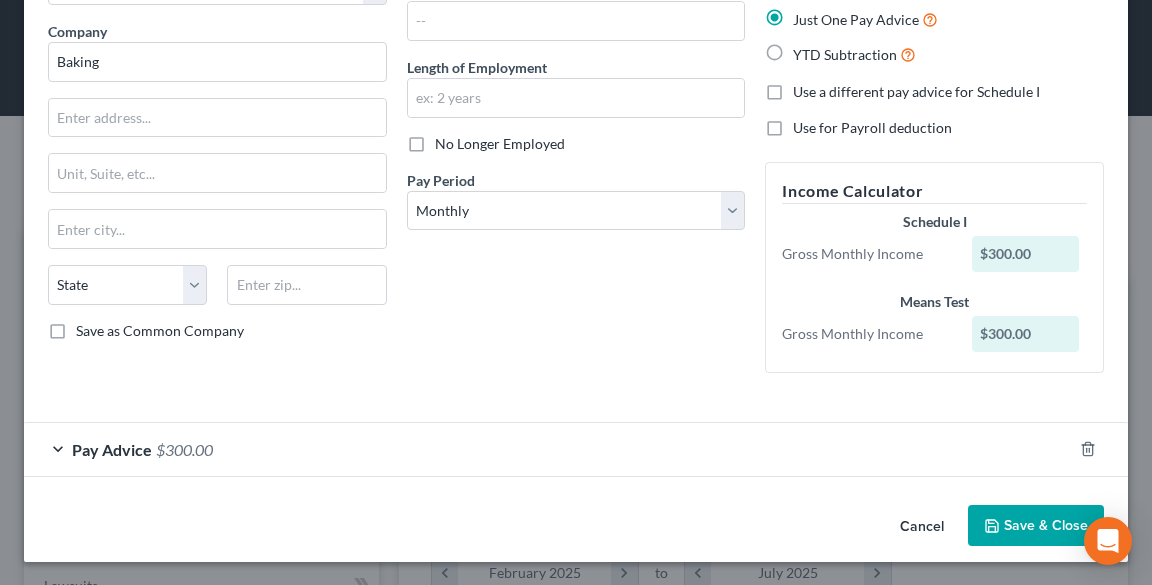 click on "Pay Advice $300.00" at bounding box center [548, 449] 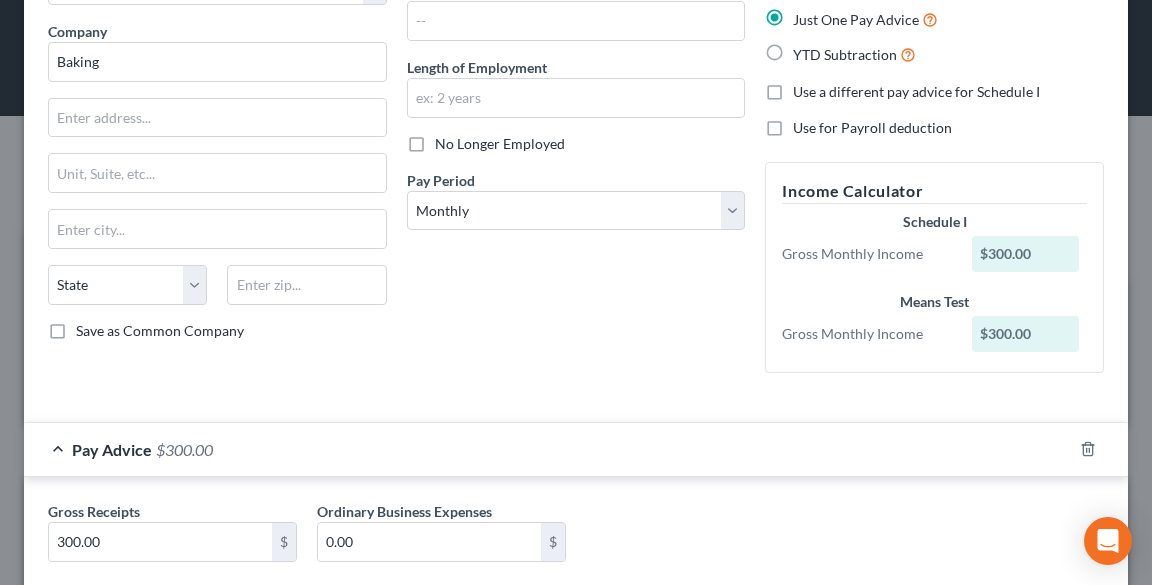 scroll, scrollTop: 168, scrollLeft: 0, axis: vertical 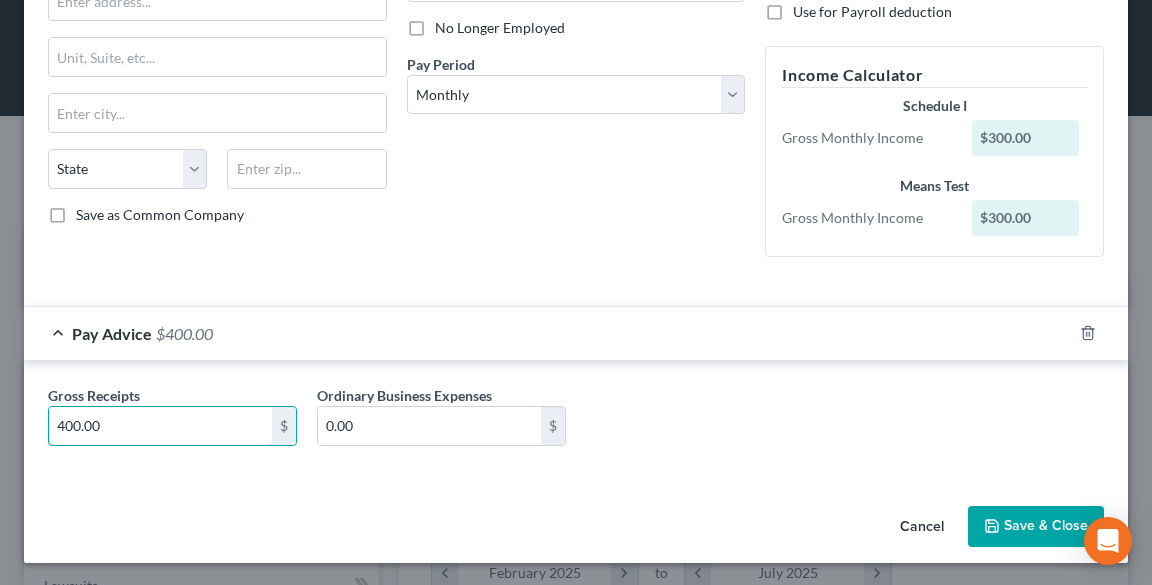 type on "400.00" 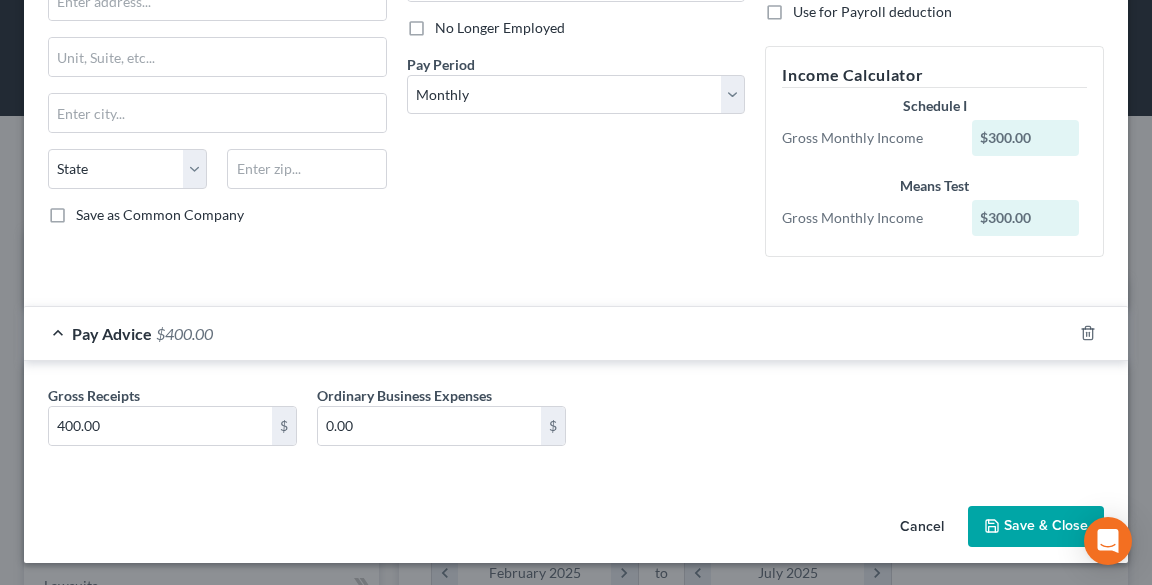 click on "Save & Close" at bounding box center [1036, 527] 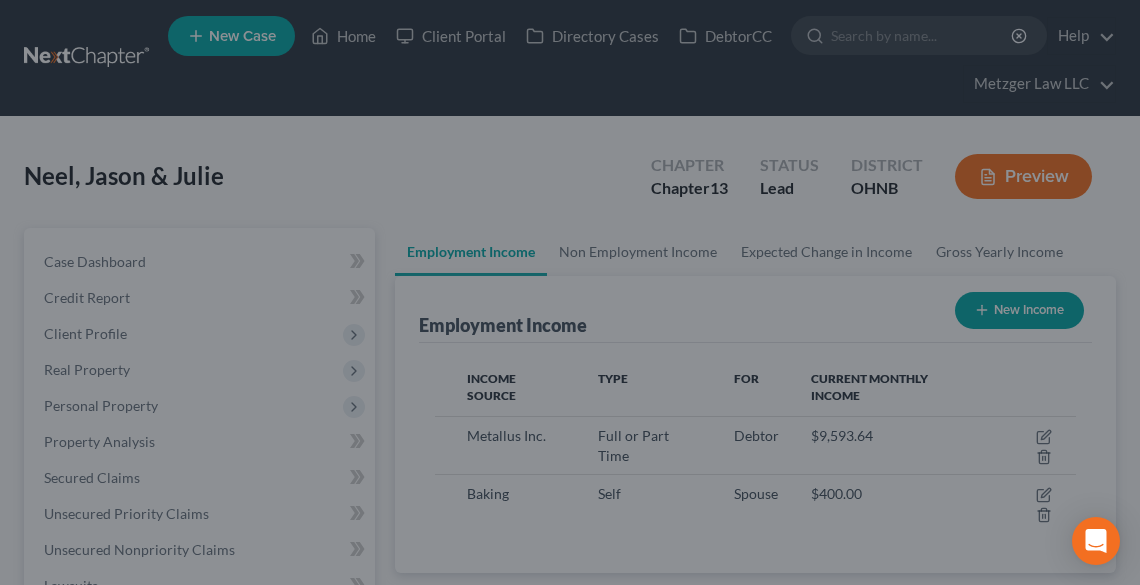 scroll, scrollTop: 320, scrollLeft: 680, axis: both 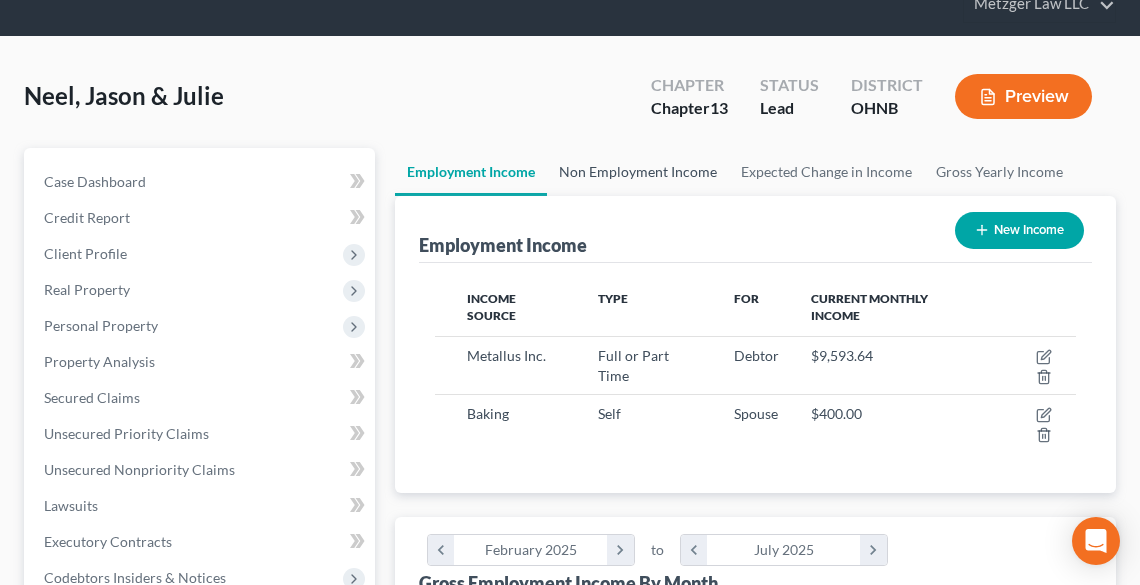 click on "Non Employment Income" at bounding box center (638, 172) 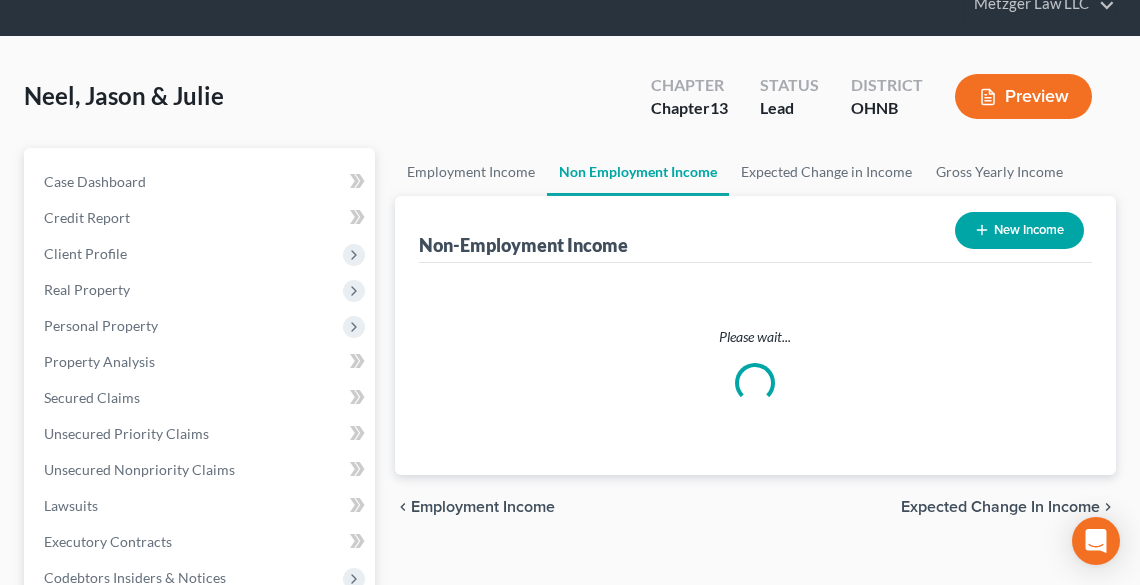 scroll, scrollTop: 0, scrollLeft: 0, axis: both 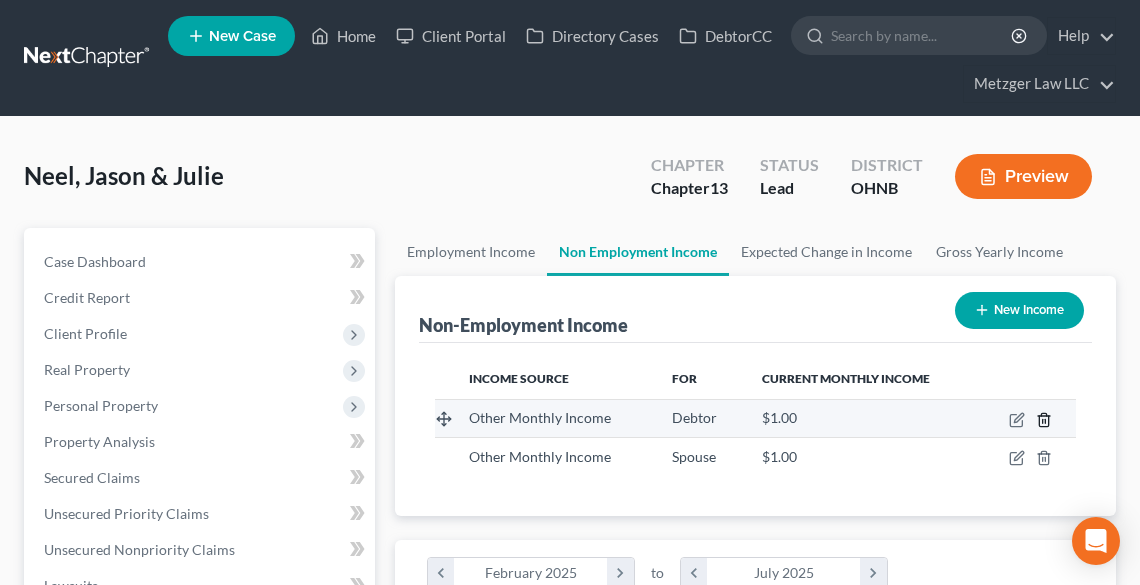 click 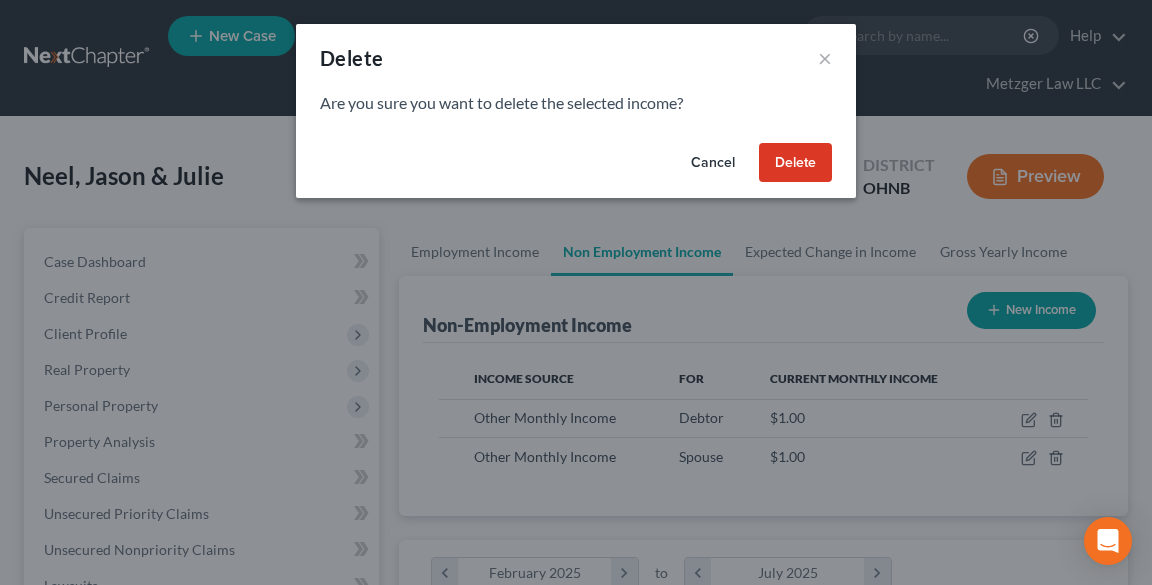 click on "Delete" at bounding box center [795, 163] 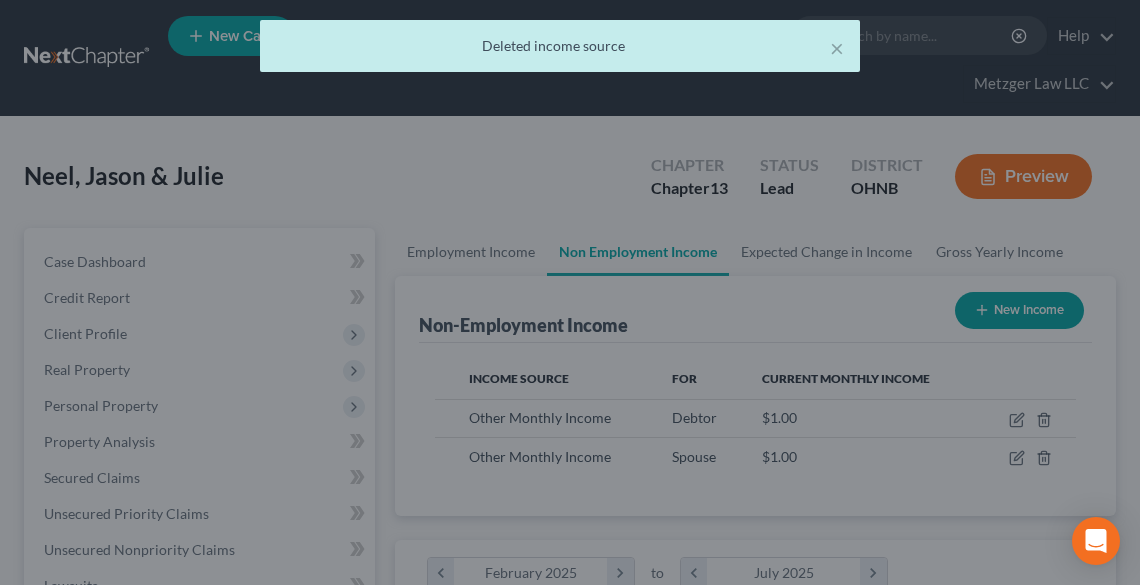 scroll, scrollTop: 320, scrollLeft: 680, axis: both 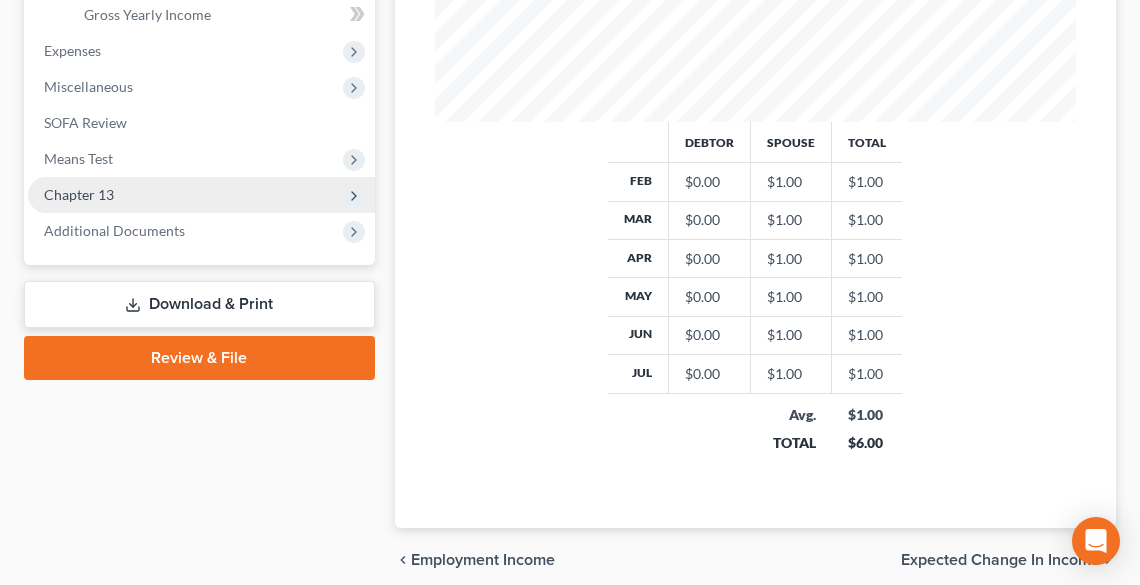 click on "Chapter 13" at bounding box center (201, 195) 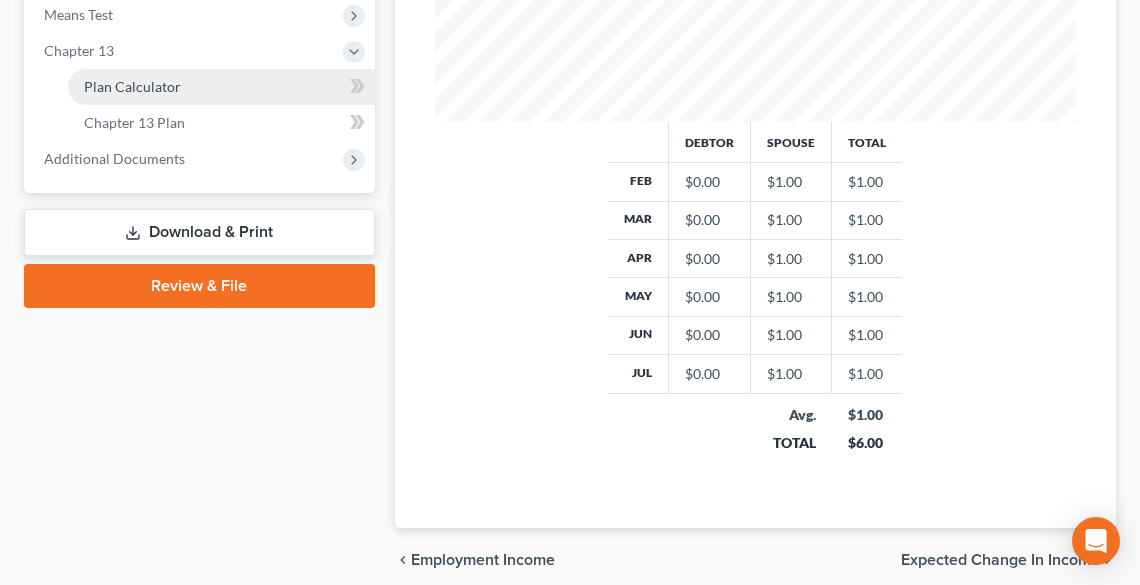 click on "Plan Calculator" at bounding box center [132, 86] 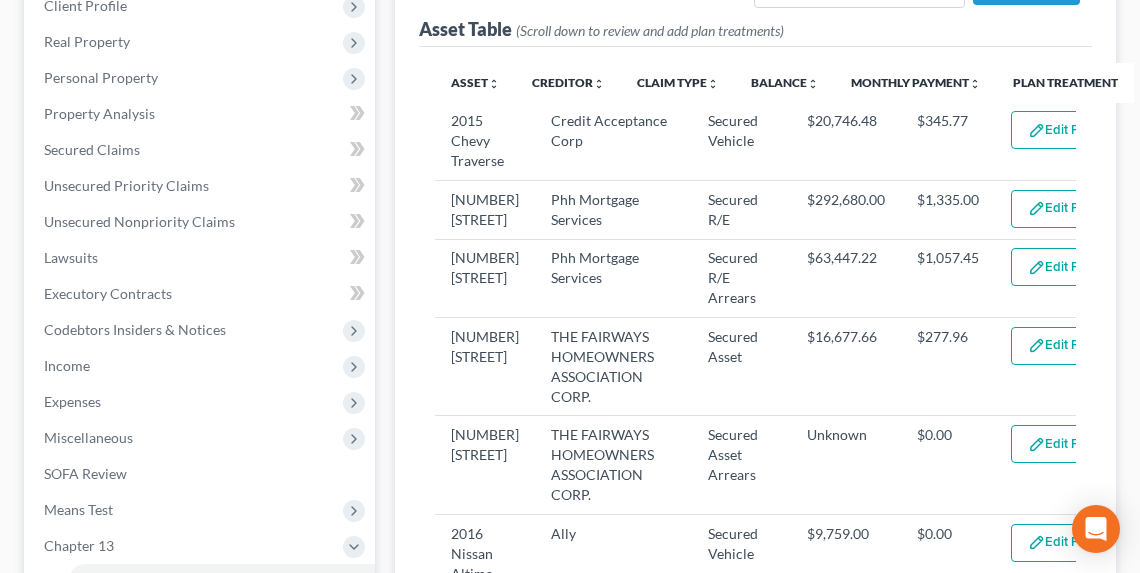scroll, scrollTop: 560, scrollLeft: 0, axis: vertical 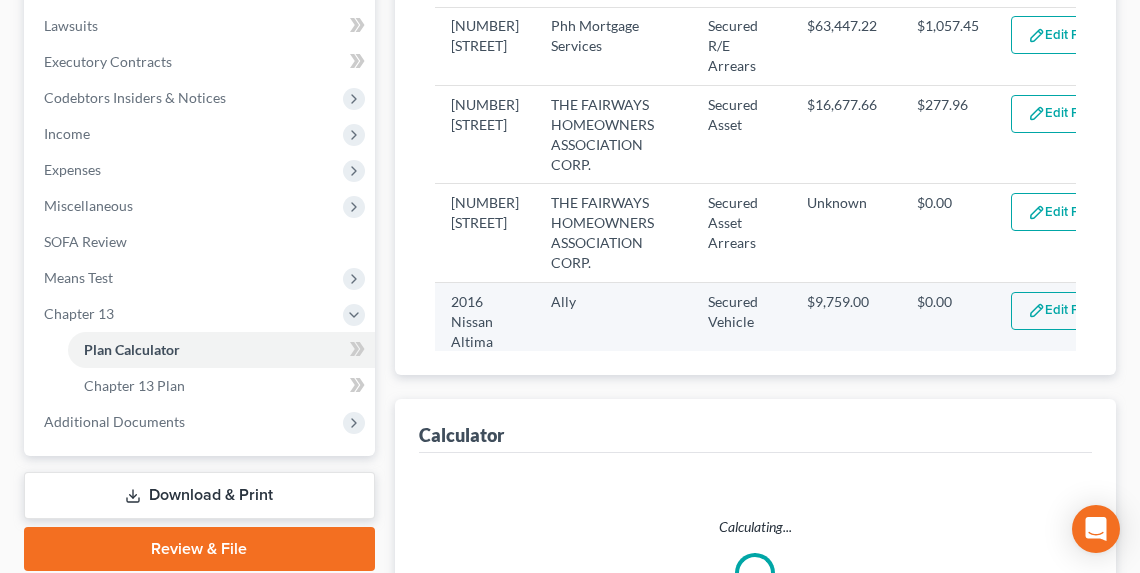 select on "59" 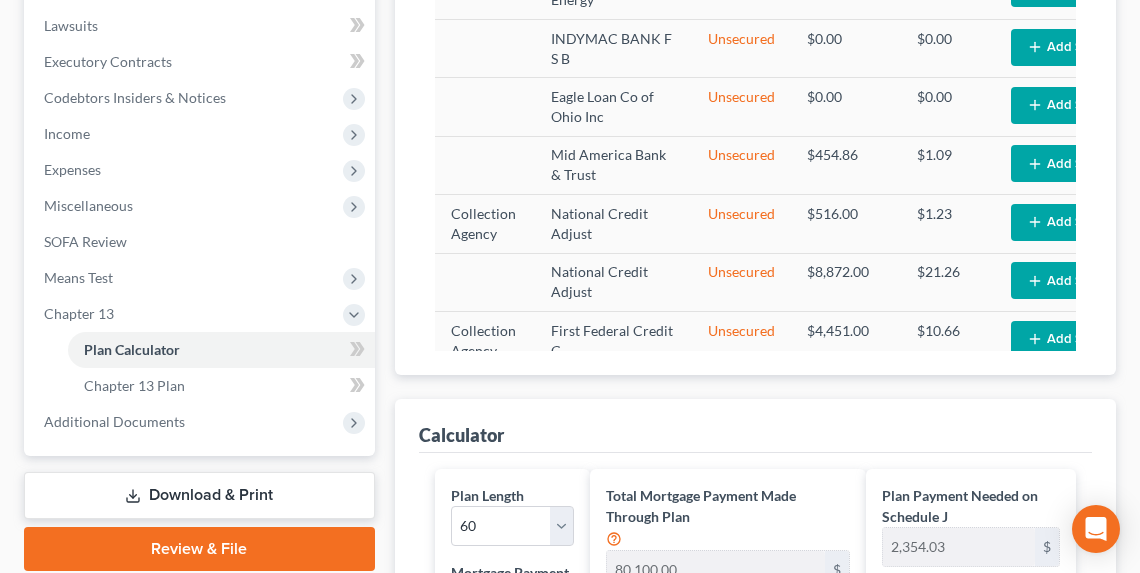 scroll, scrollTop: 1200, scrollLeft: 0, axis: vertical 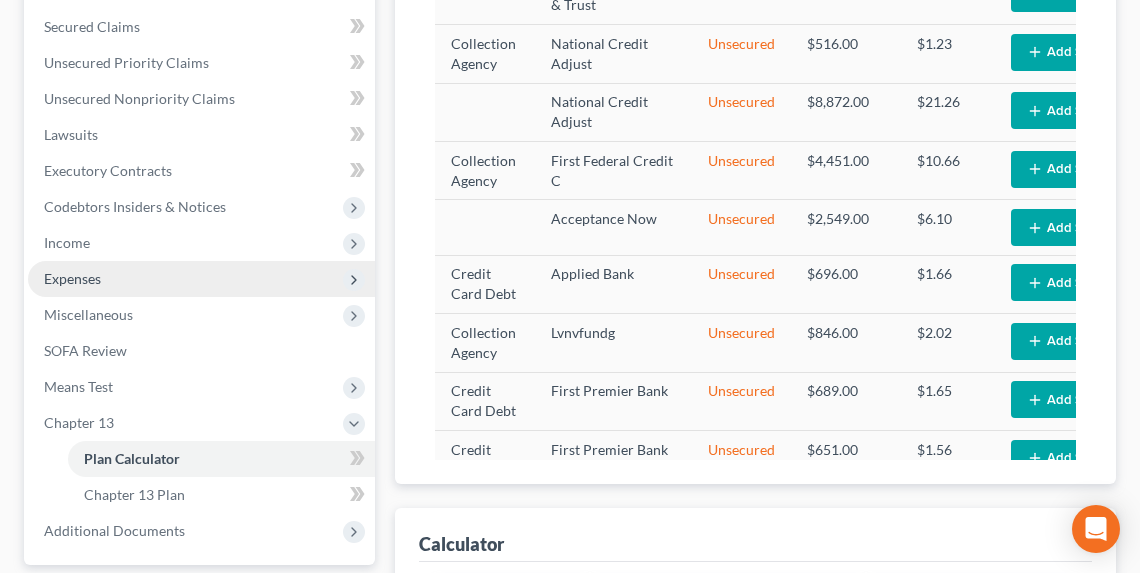 click on "Expenses" at bounding box center [72, 278] 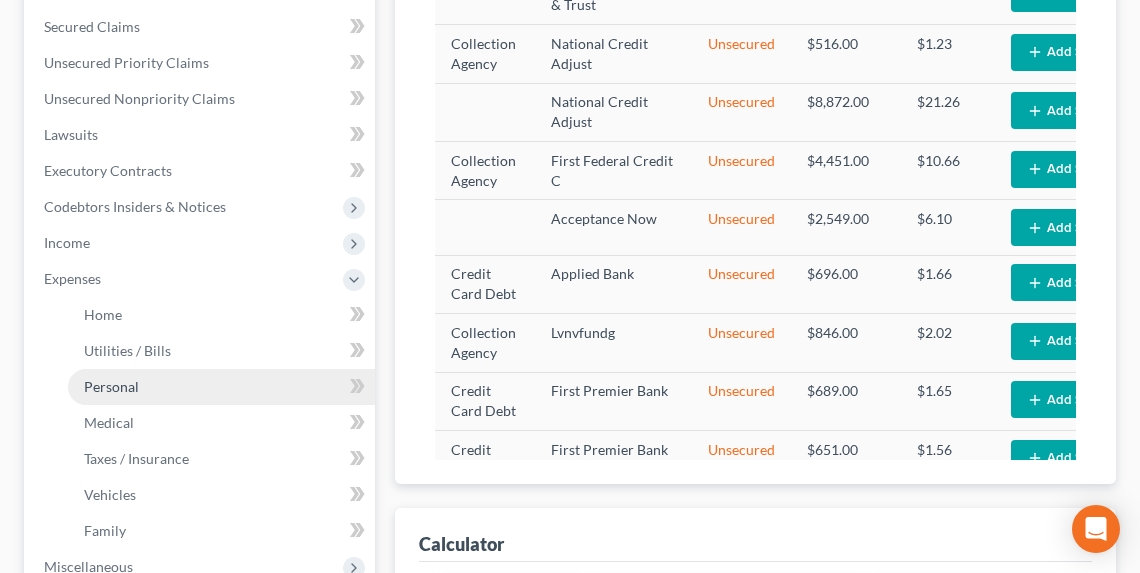 click on "Personal" at bounding box center (111, 386) 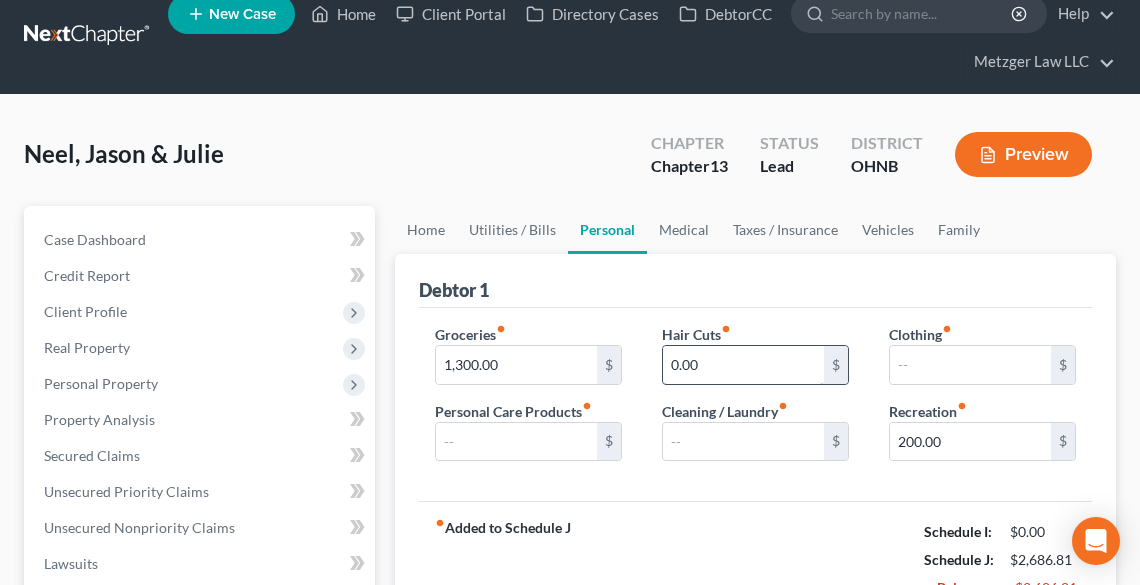 scroll, scrollTop: 0, scrollLeft: 0, axis: both 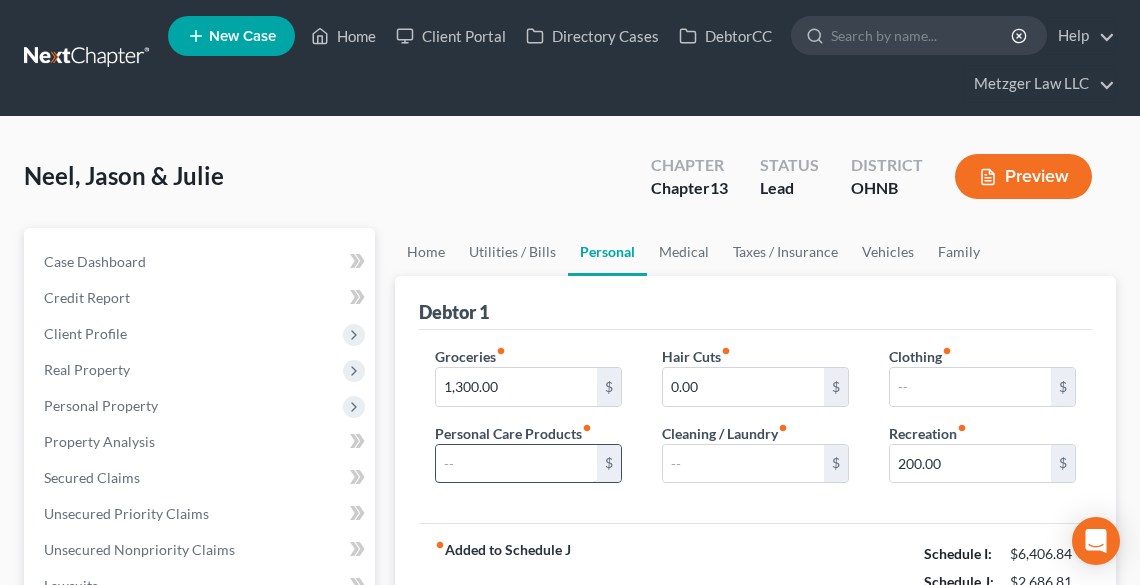 click at bounding box center [516, 464] 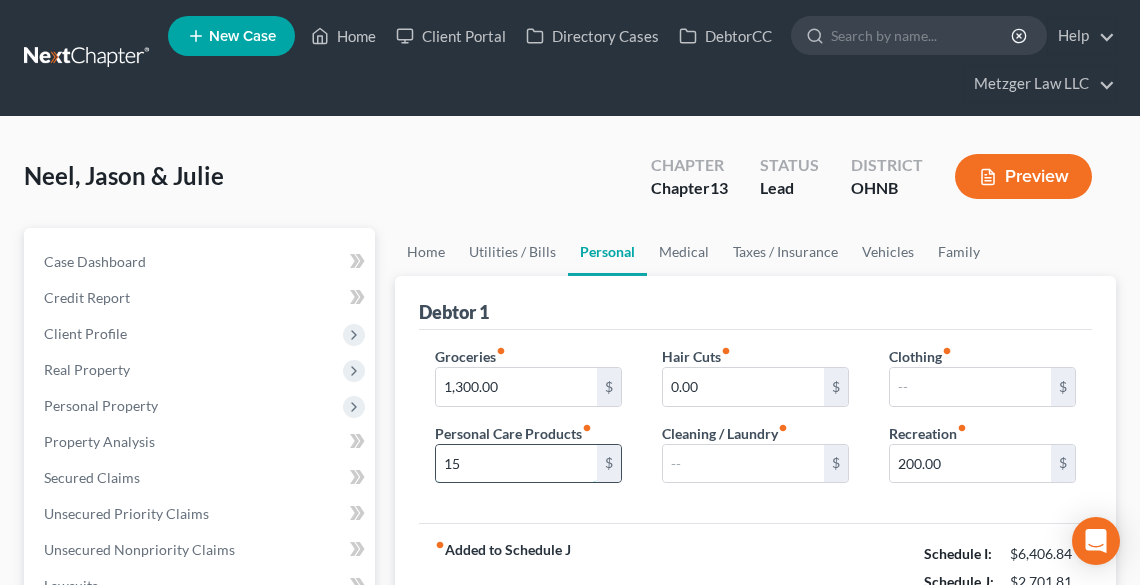 type on "15" 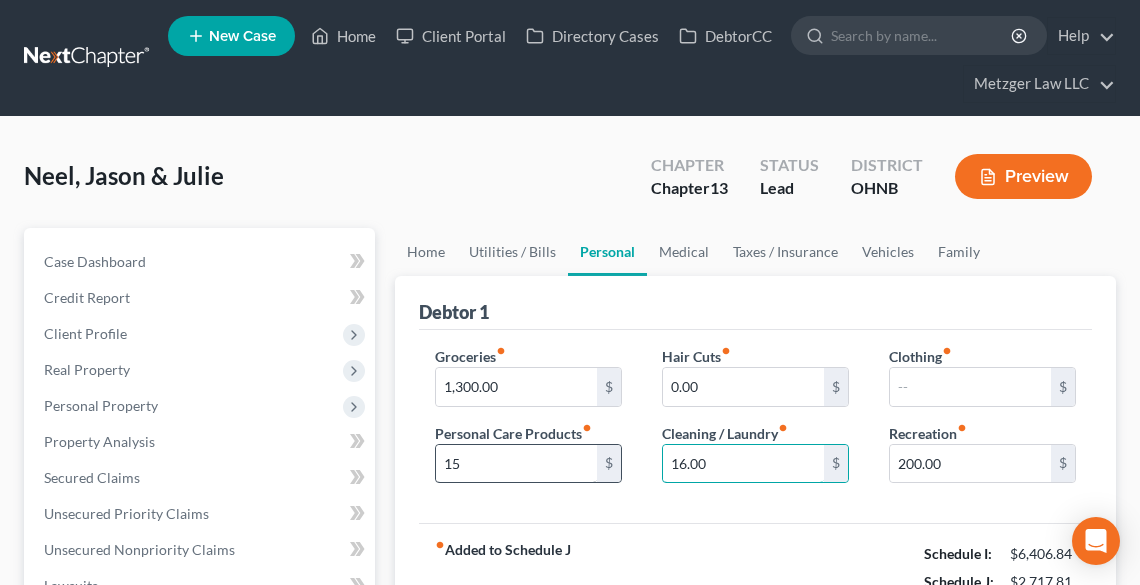 type on "16.00" 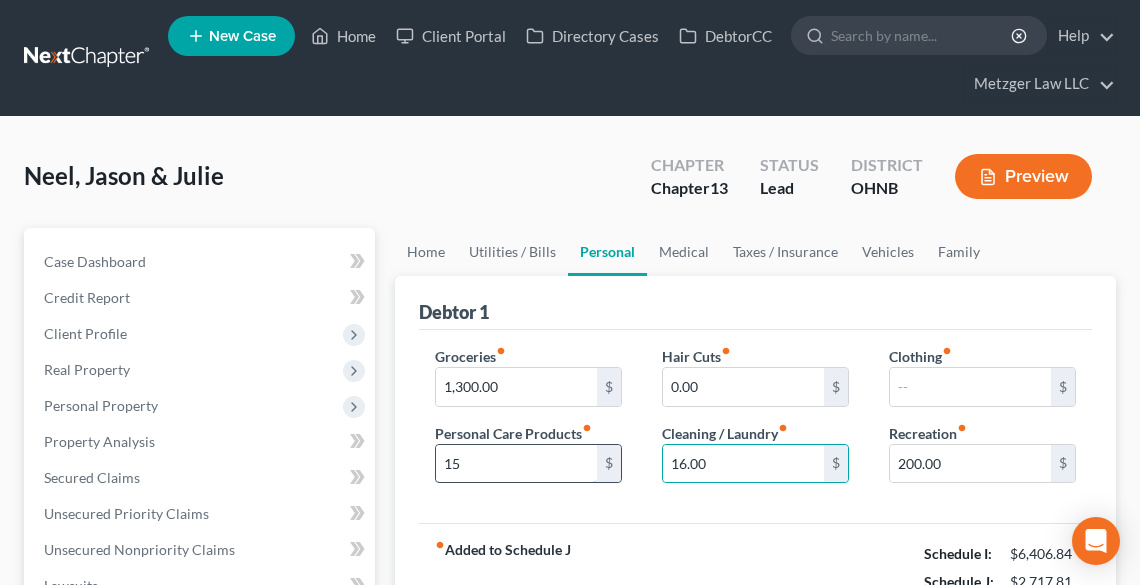 click on "15" at bounding box center [516, 464] 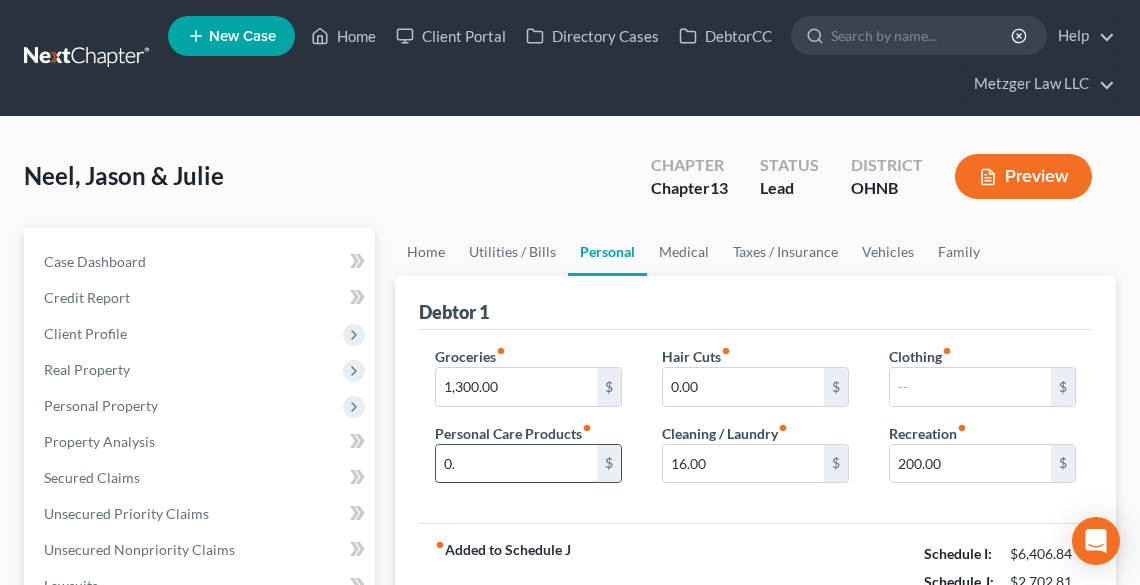type on "0" 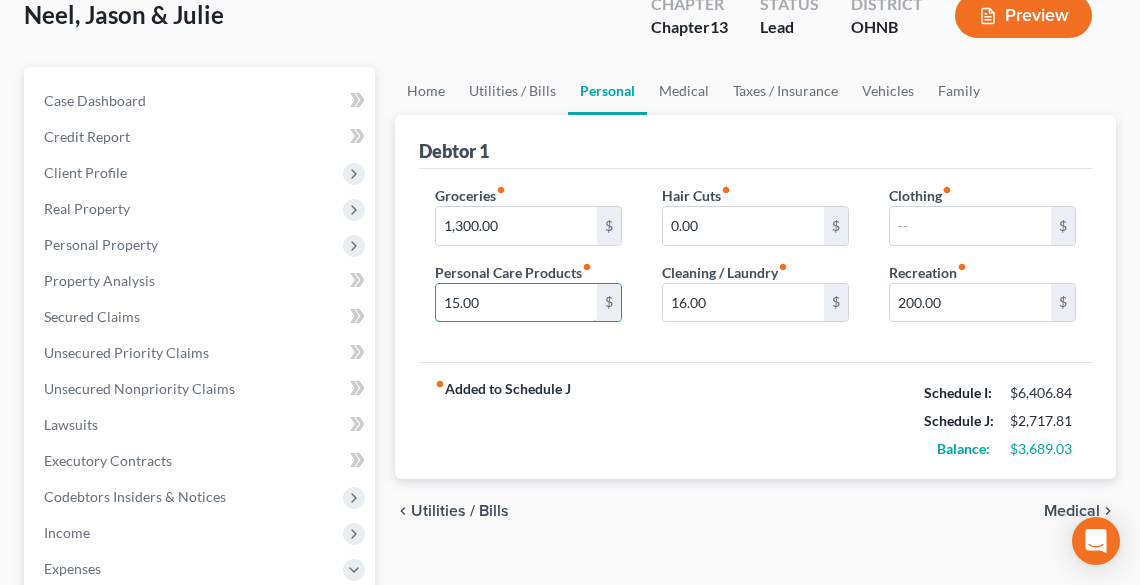 scroll, scrollTop: 160, scrollLeft: 0, axis: vertical 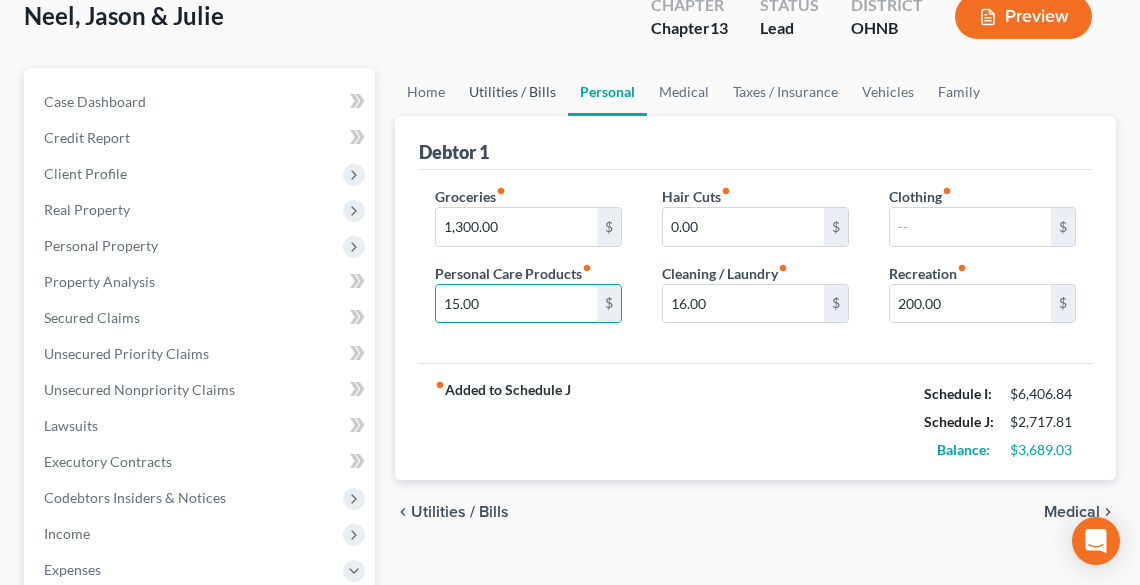 type on "15.00" 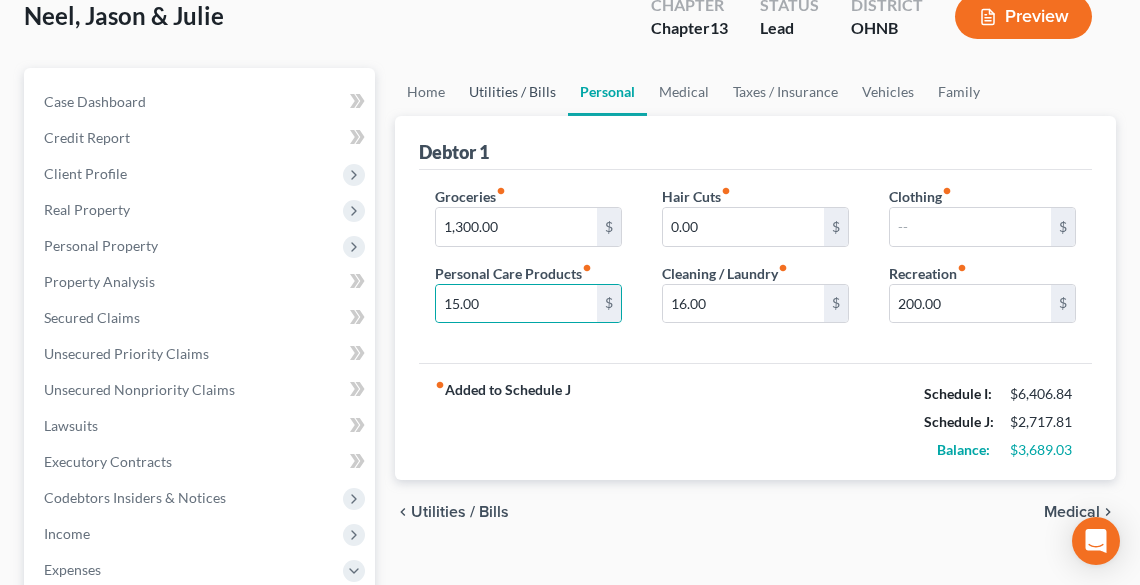 click on "Utilities / Bills" at bounding box center [512, 92] 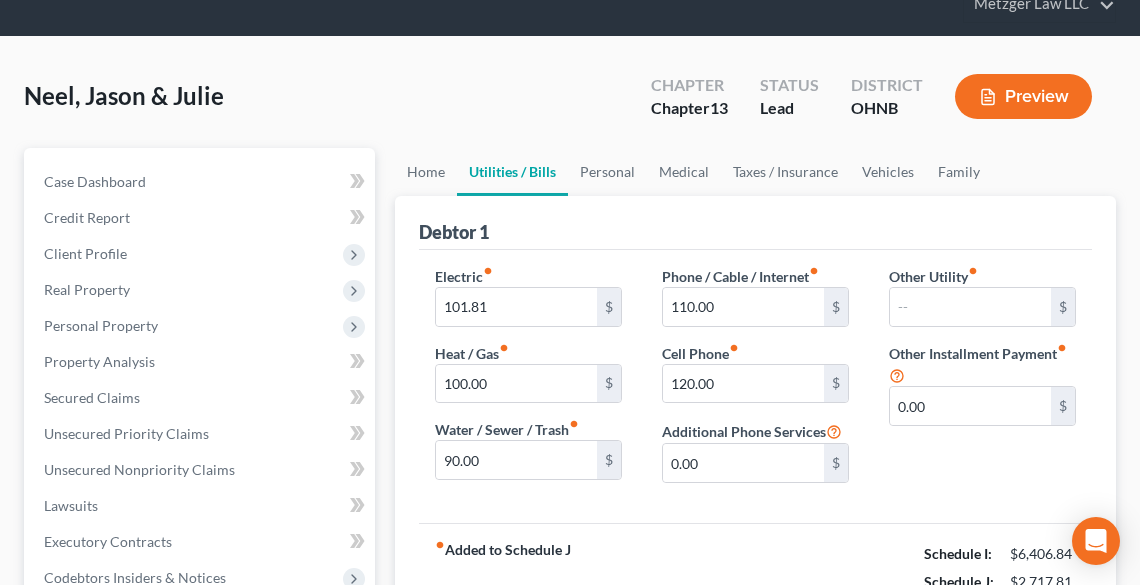 scroll, scrollTop: 0, scrollLeft: 0, axis: both 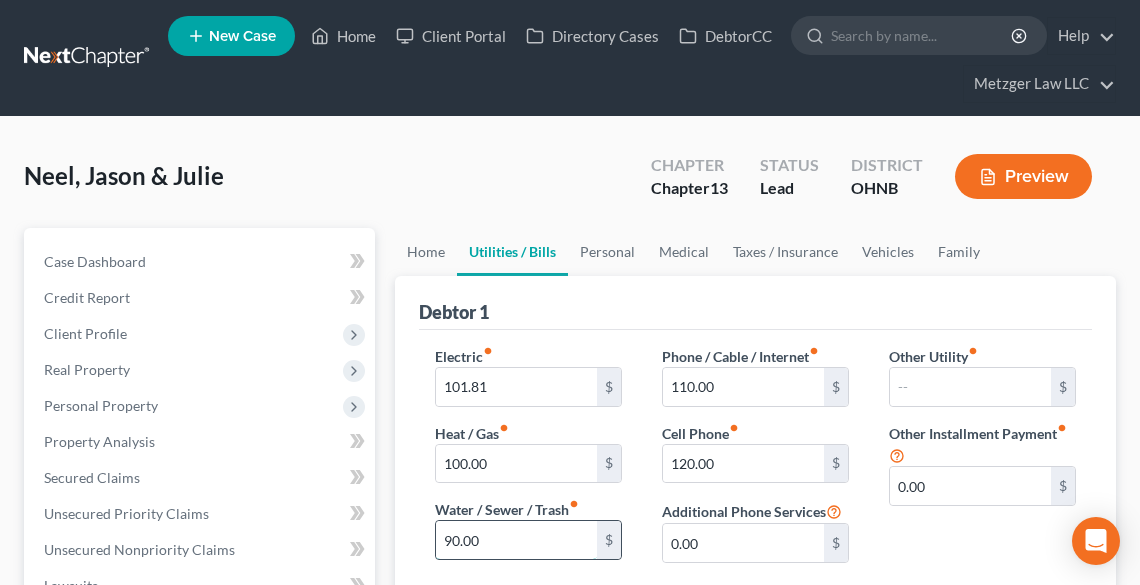 click on "90.00" at bounding box center [516, 540] 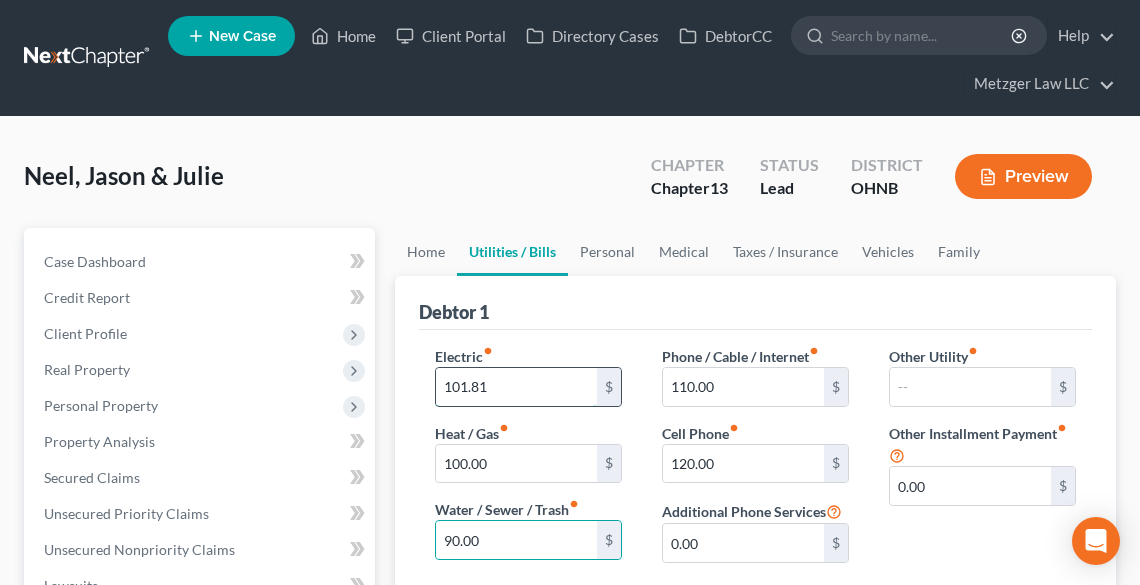 click on "101.81" at bounding box center [516, 387] 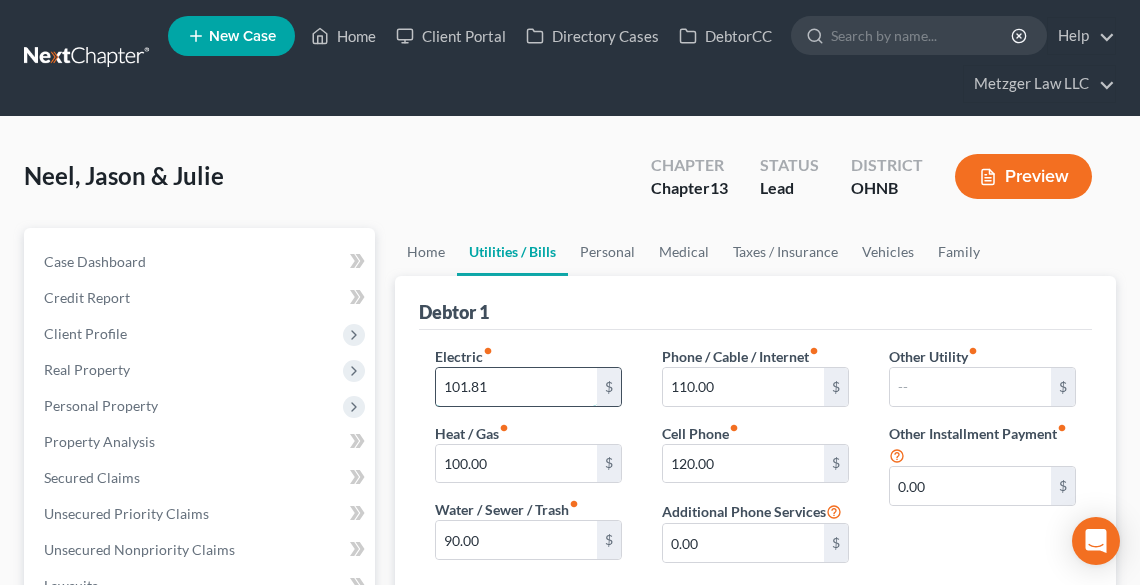 click on "101.81" at bounding box center (516, 387) 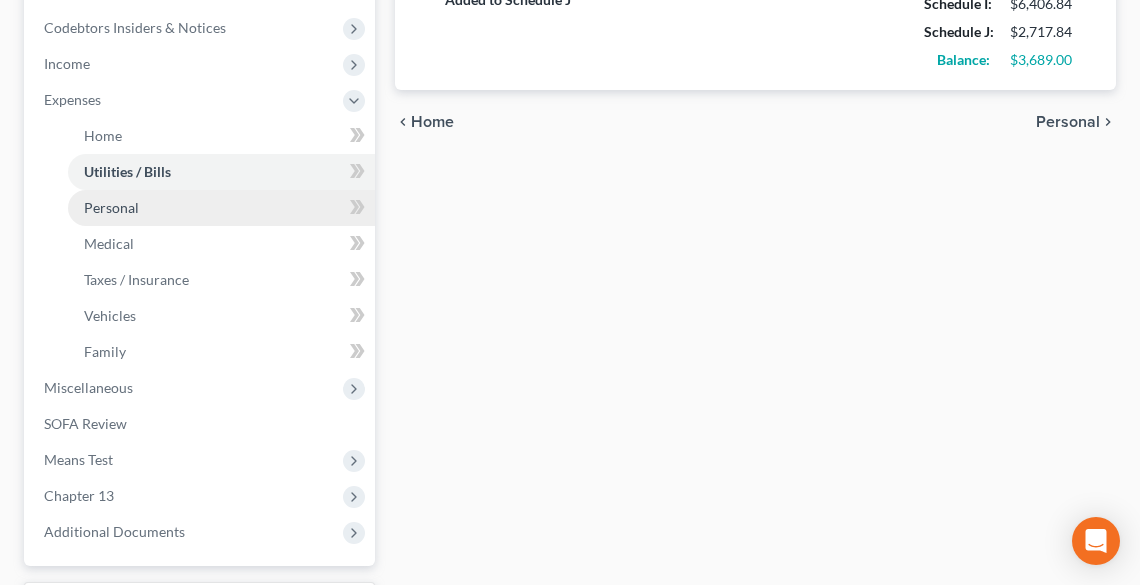 scroll, scrollTop: 800, scrollLeft: 0, axis: vertical 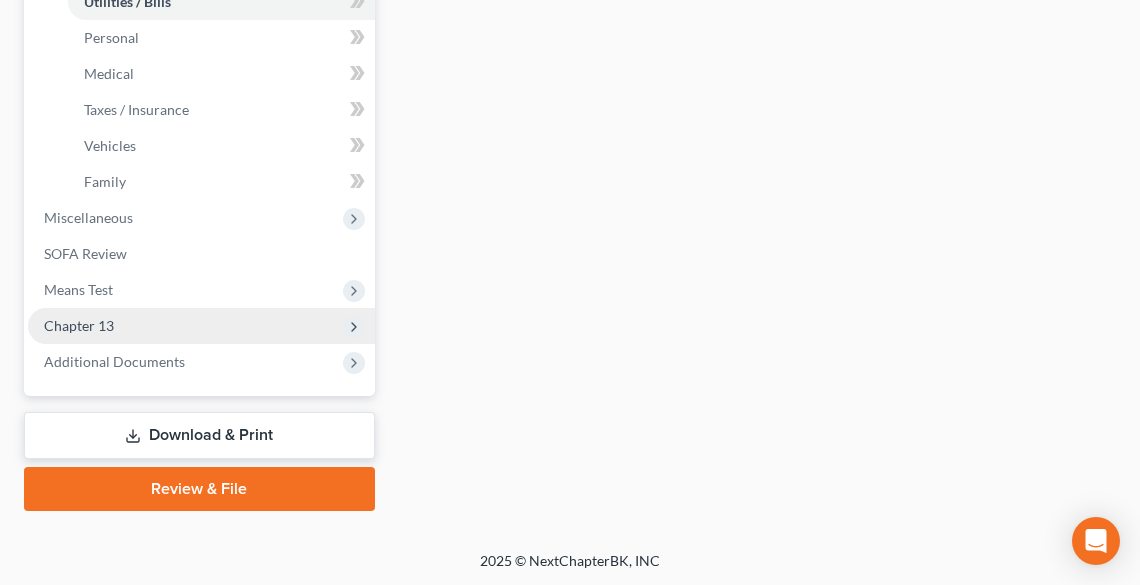type on "101.84" 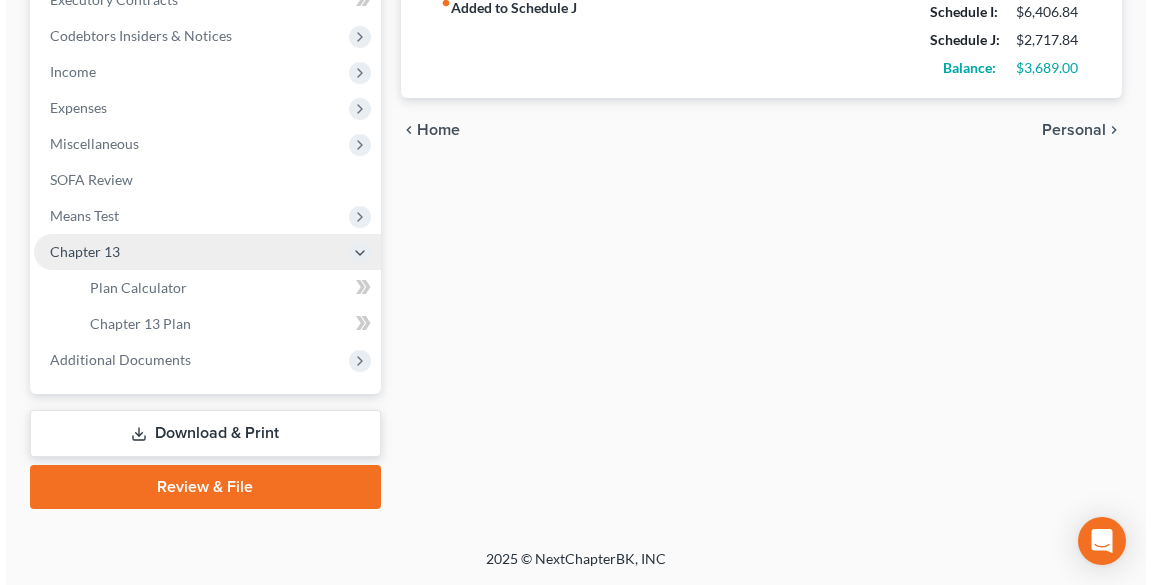 scroll, scrollTop: 620, scrollLeft: 0, axis: vertical 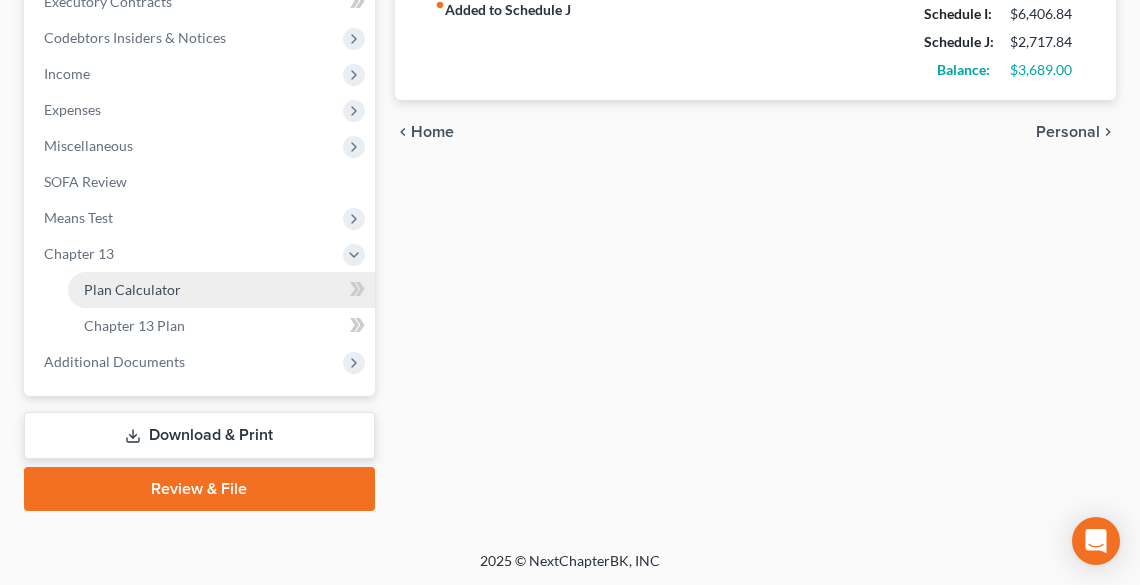 click on "Plan Calculator" at bounding box center (132, 289) 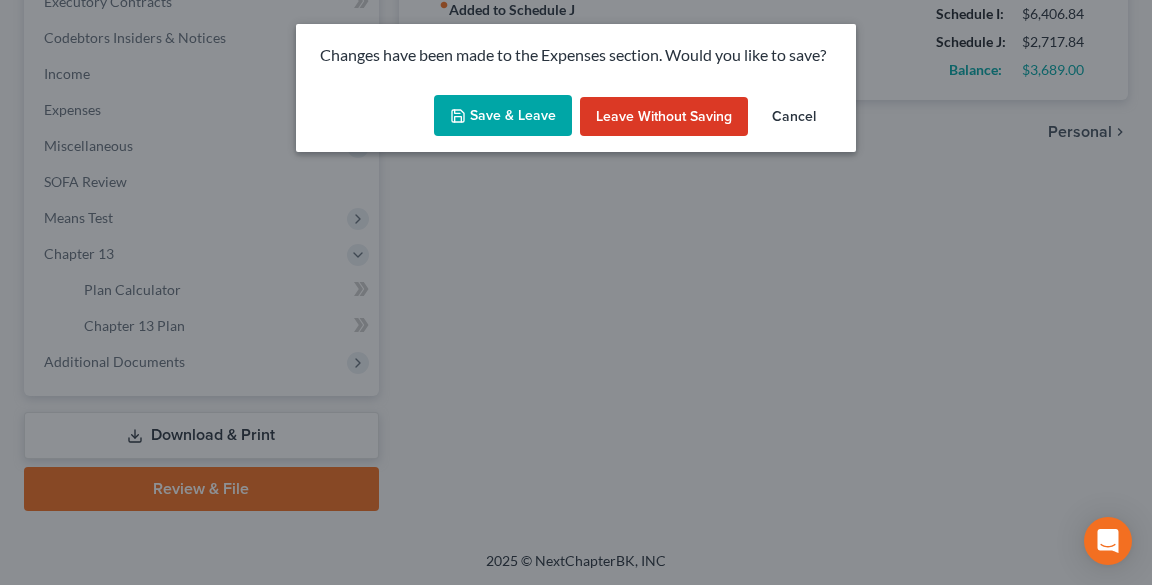 click on "Save & Leave" at bounding box center [503, 116] 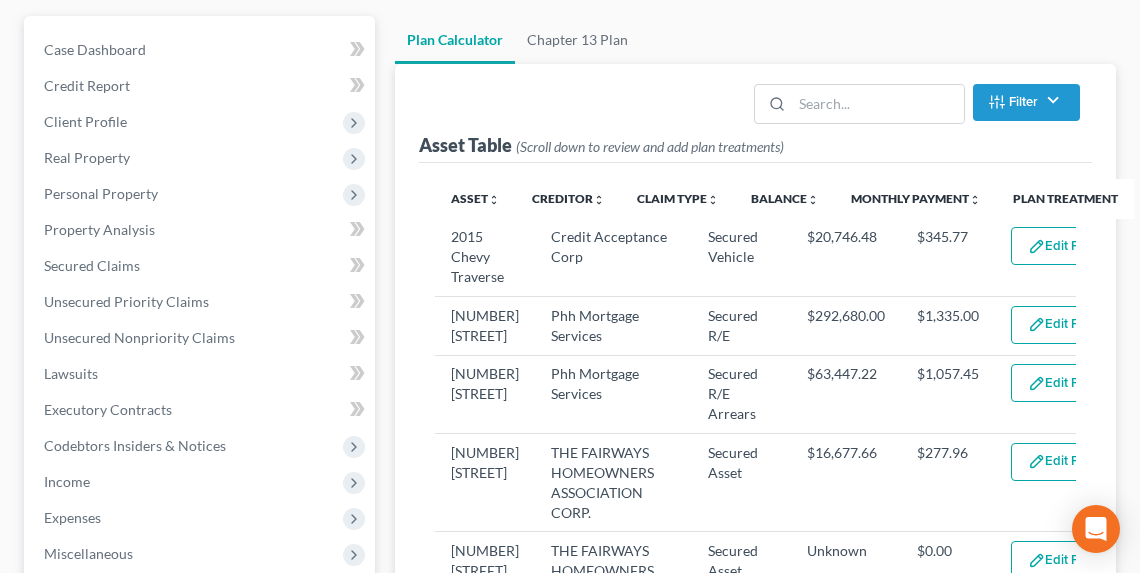 scroll, scrollTop: 480, scrollLeft: 0, axis: vertical 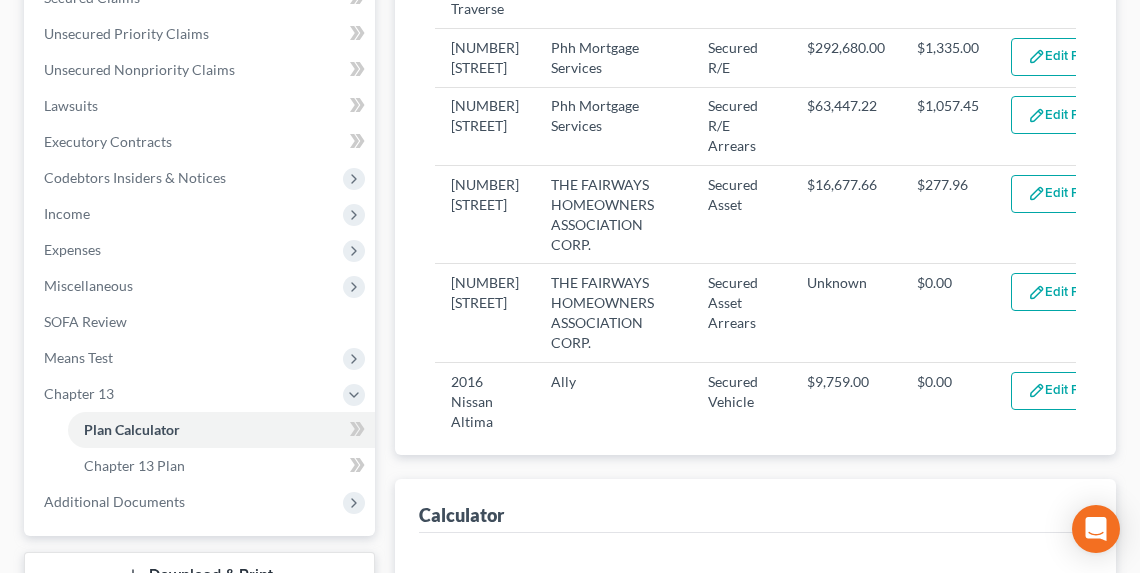select on "59" 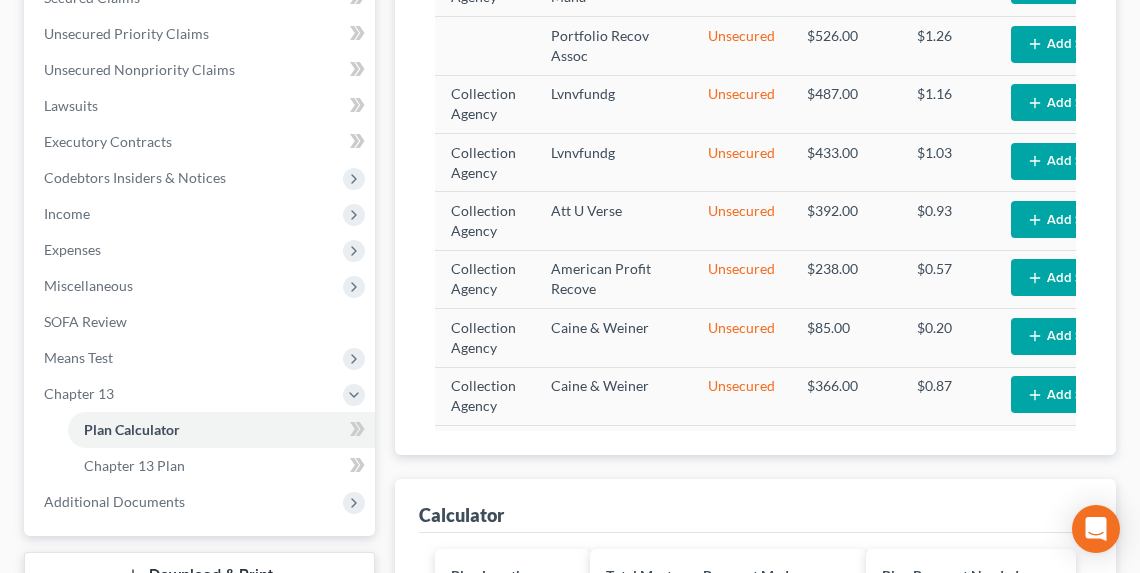 scroll, scrollTop: 2320, scrollLeft: 0, axis: vertical 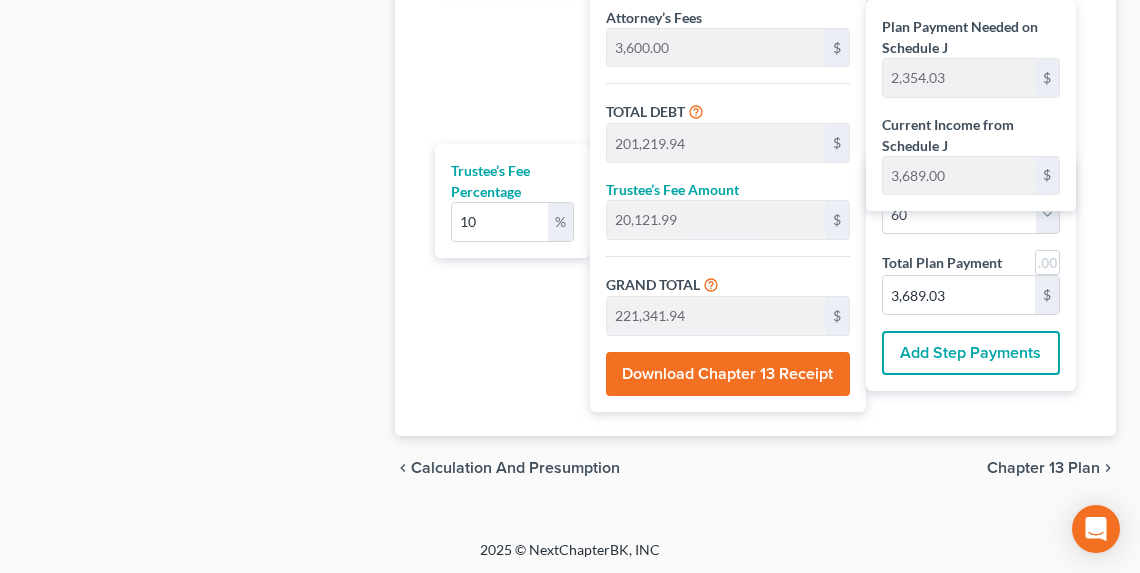 click on "2025 © NextChapterBK, INC" at bounding box center (570, 558) 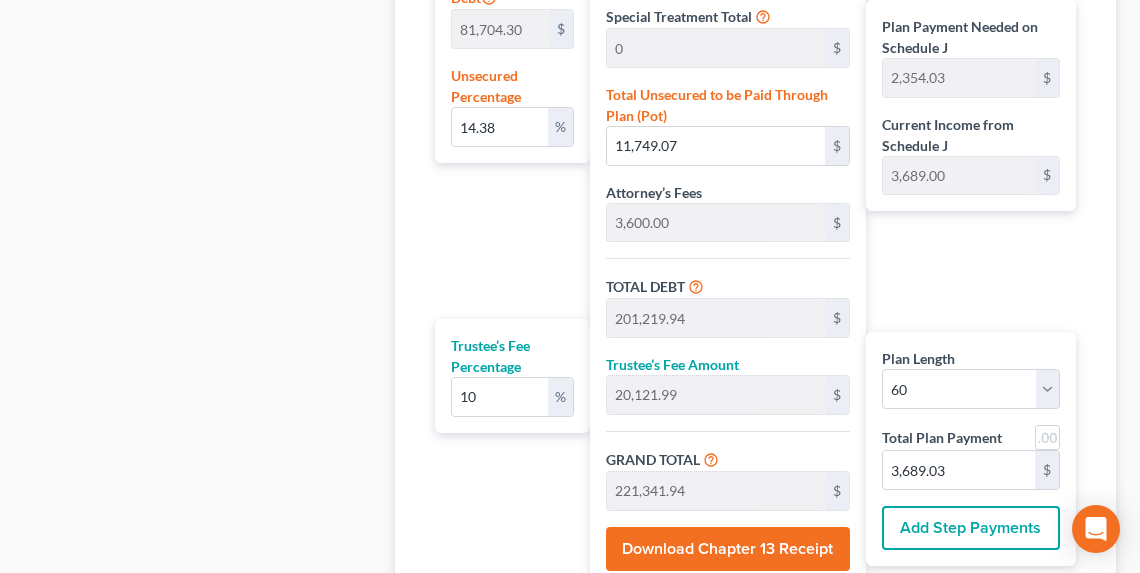 scroll, scrollTop: 1331, scrollLeft: 0, axis: vertical 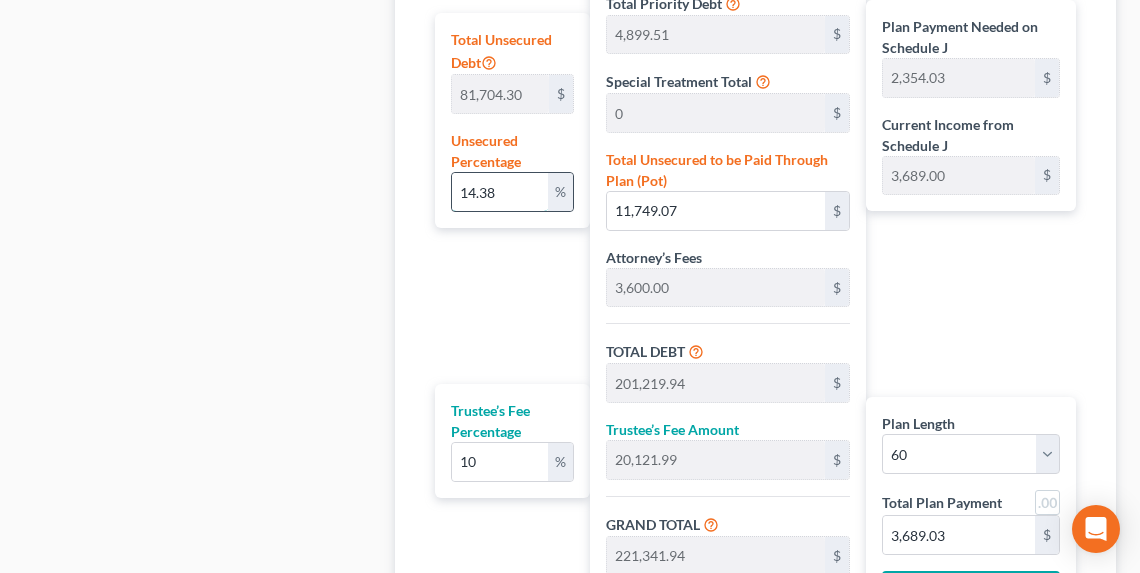 click on "14.38" at bounding box center (500, 192) 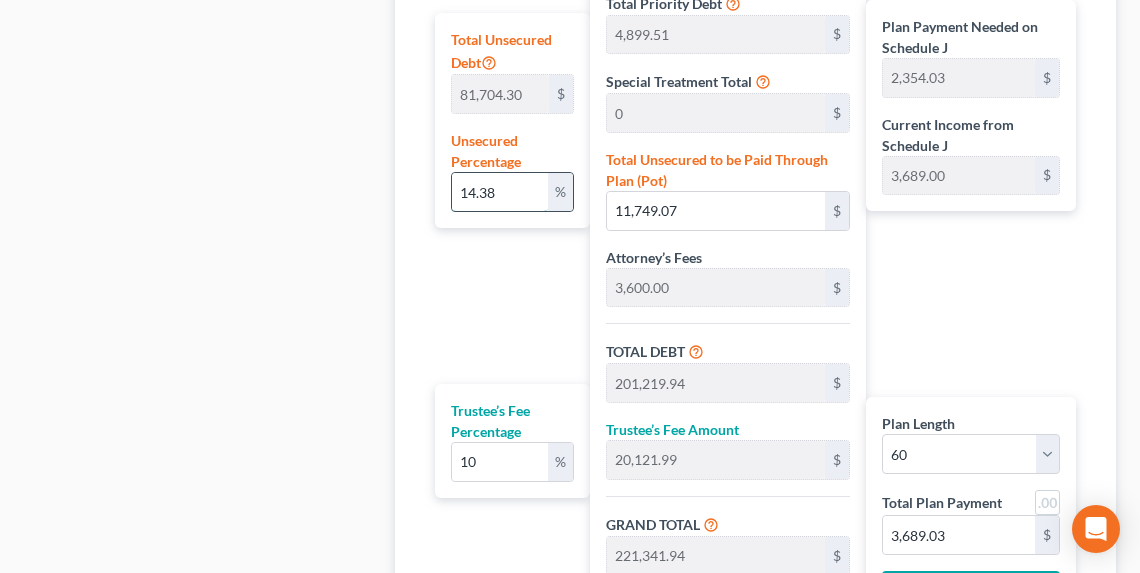 type on "14.3" 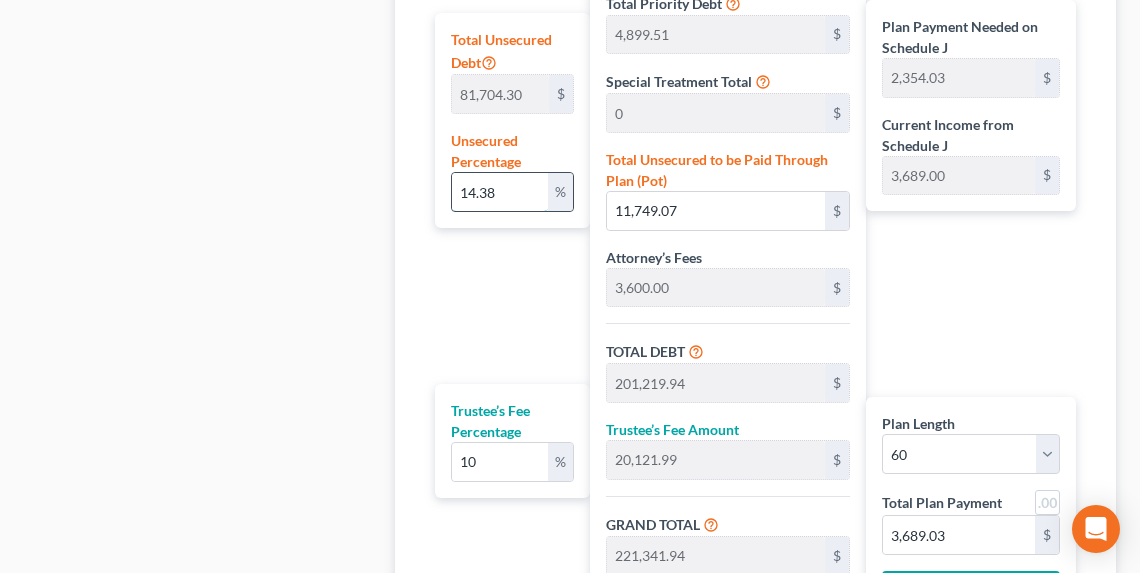 type on "11,683.71" 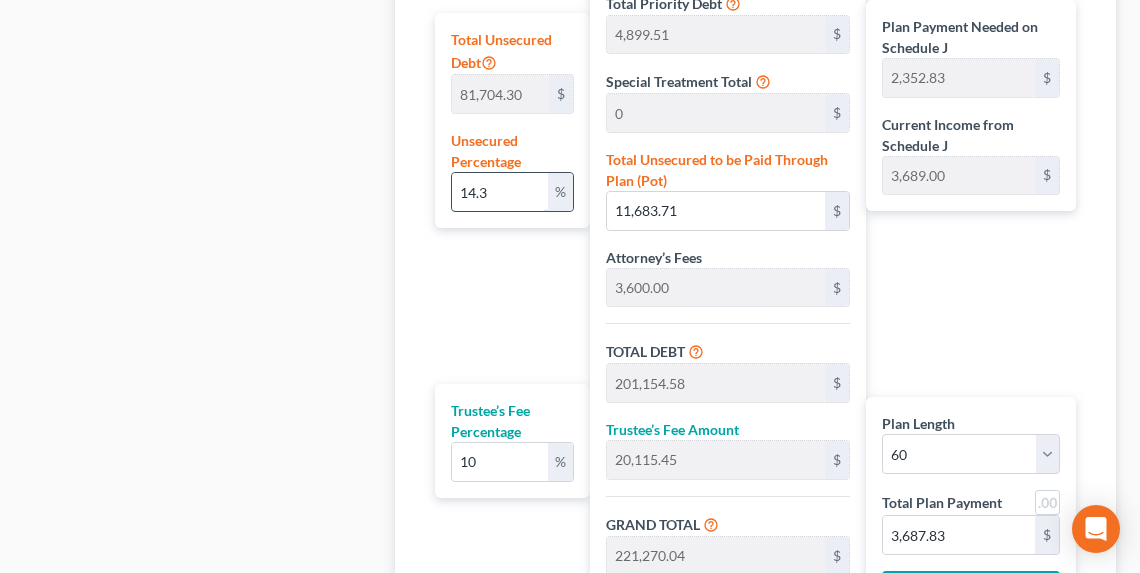 type on "14." 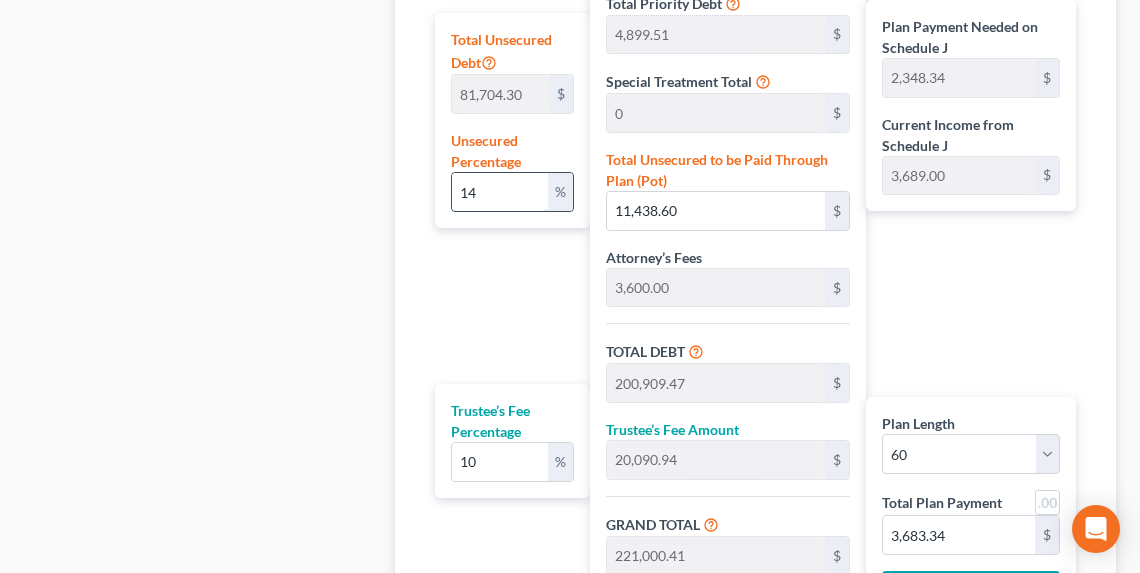 type on "1" 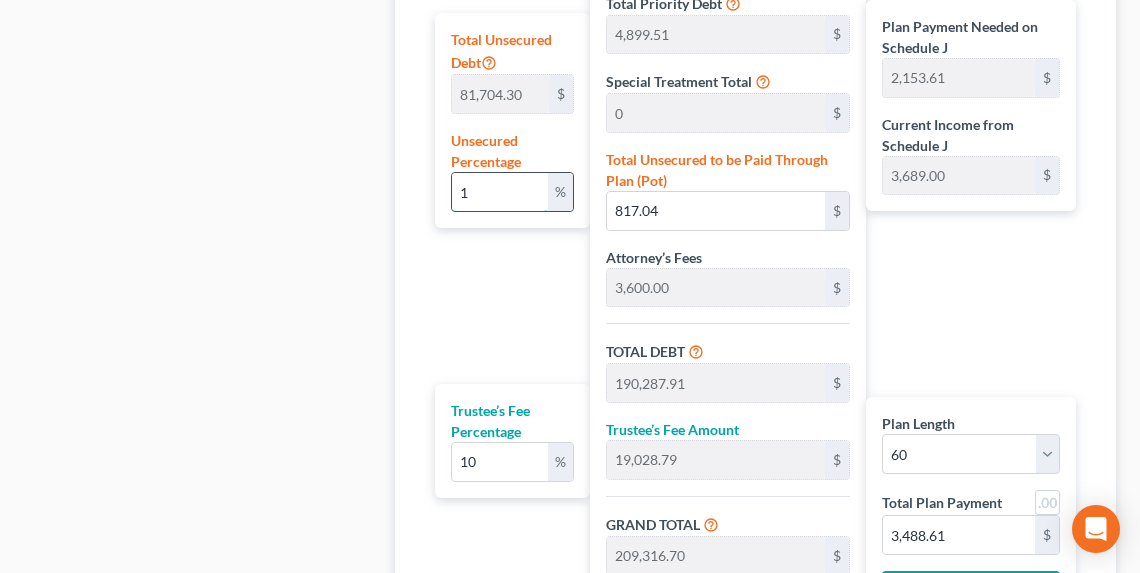 type 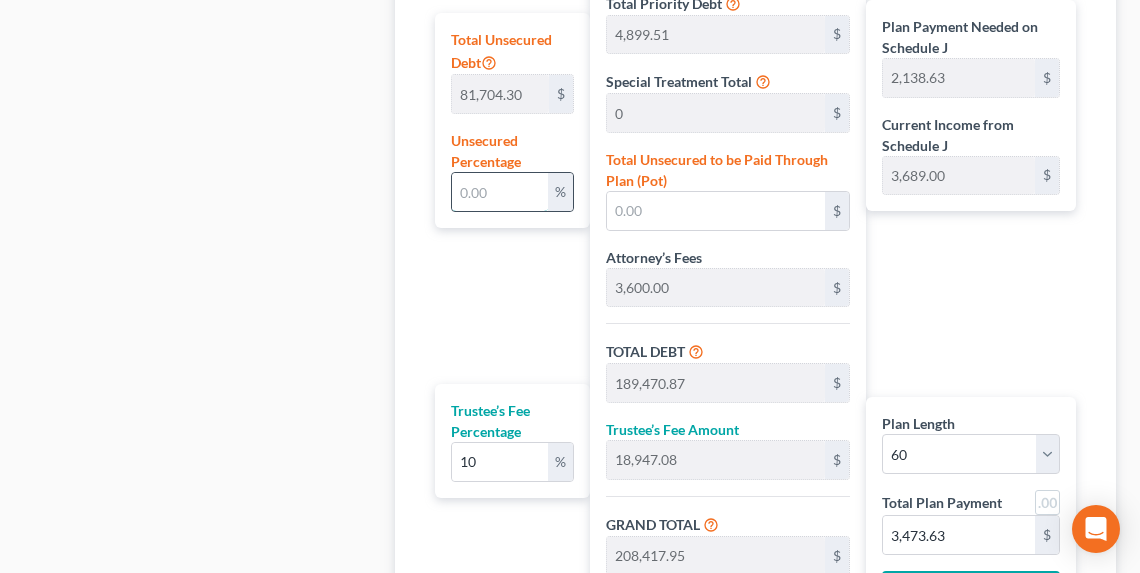 type on "1" 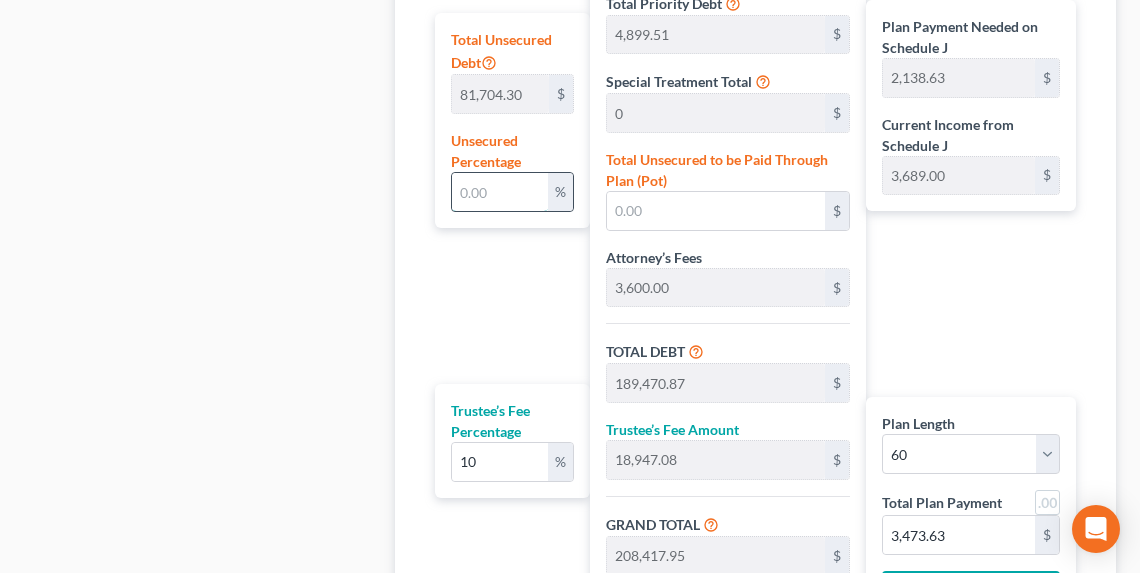 type on "817.04" 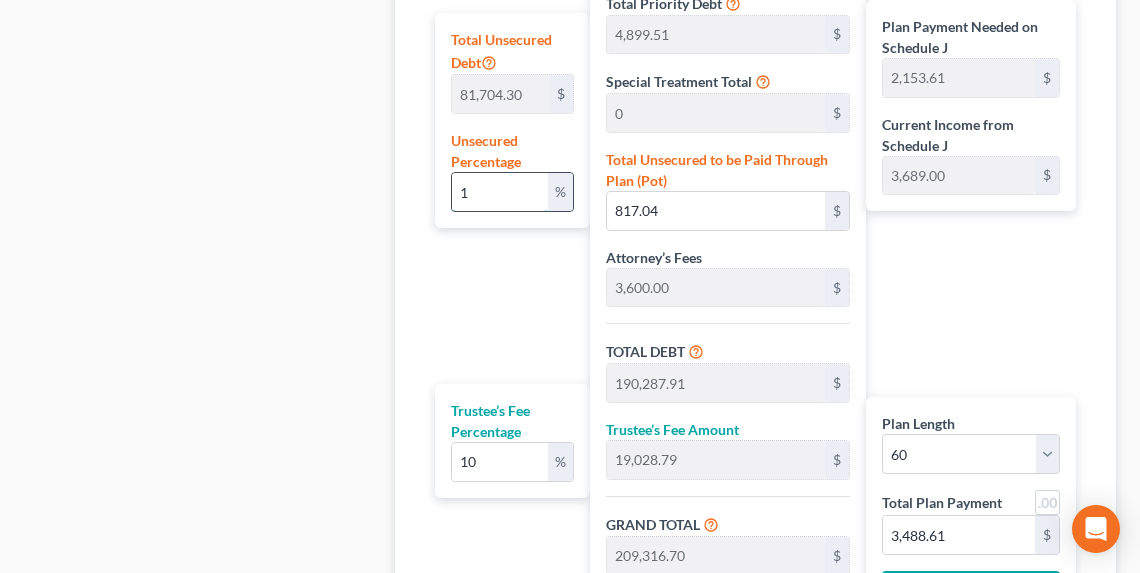 type on "16" 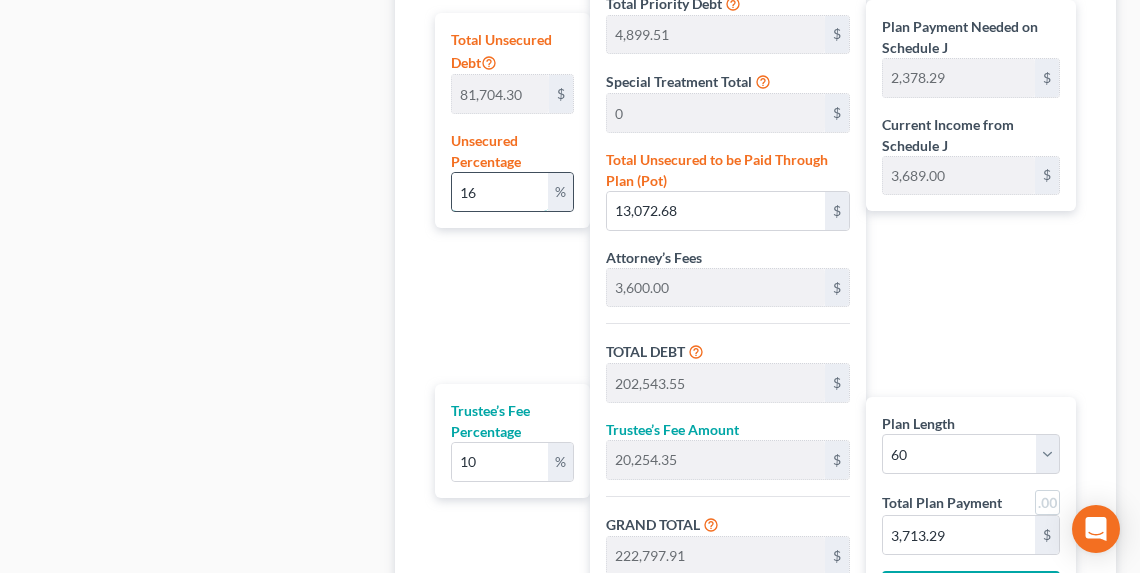 type on "1" 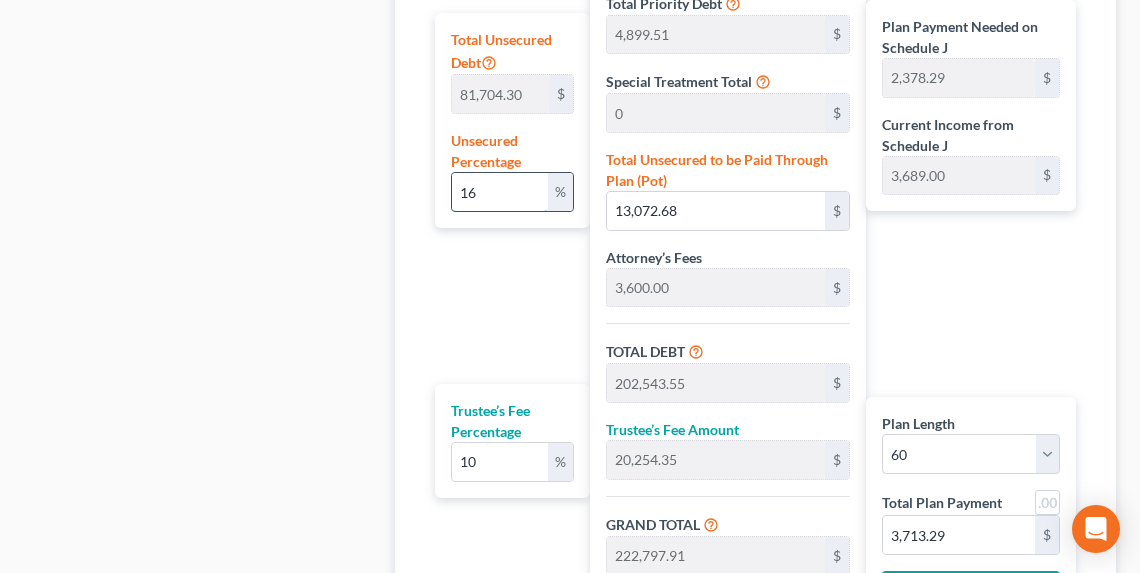 type on "817.04" 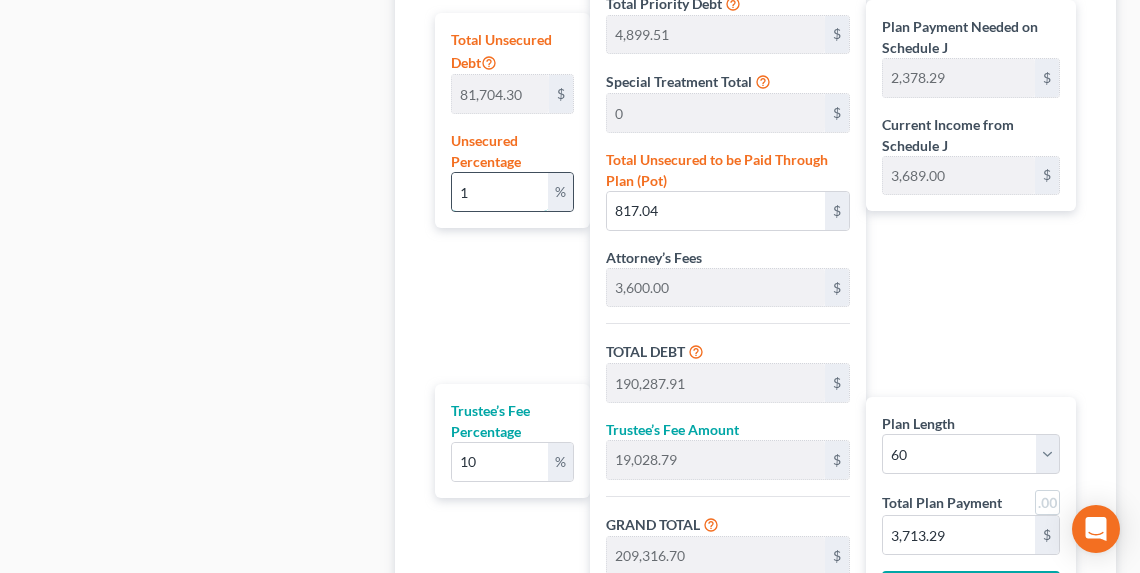 type on "2,153.61" 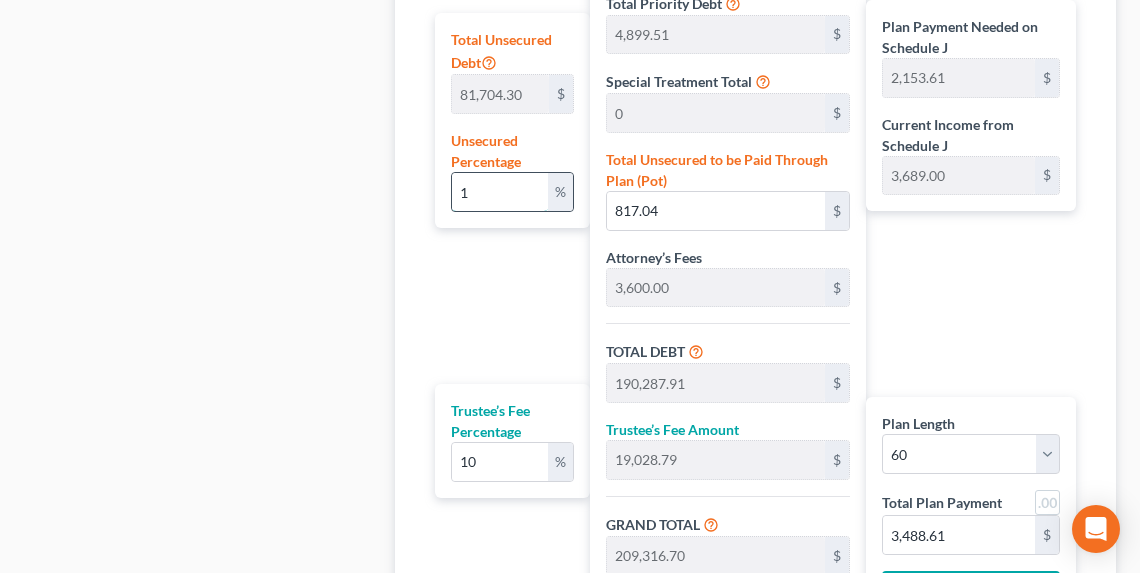 type on "19" 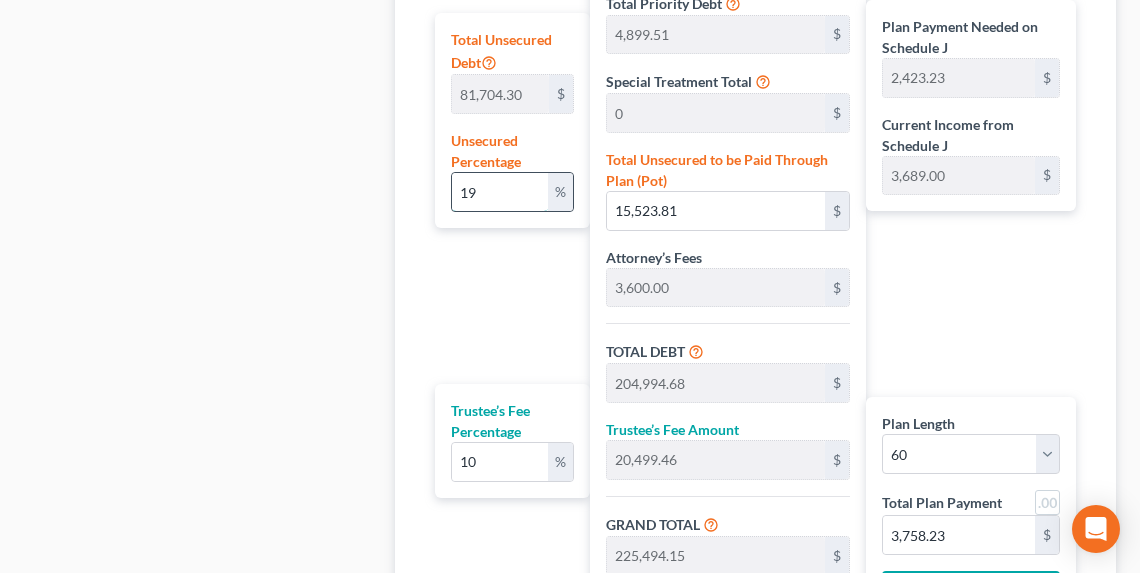 type on "1" 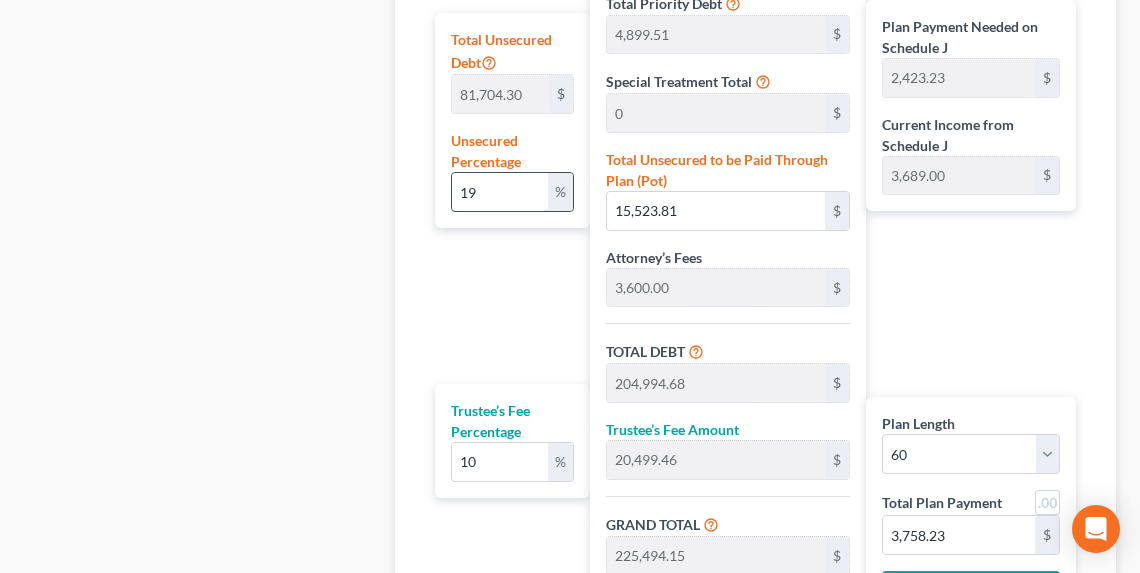 type on "817.04" 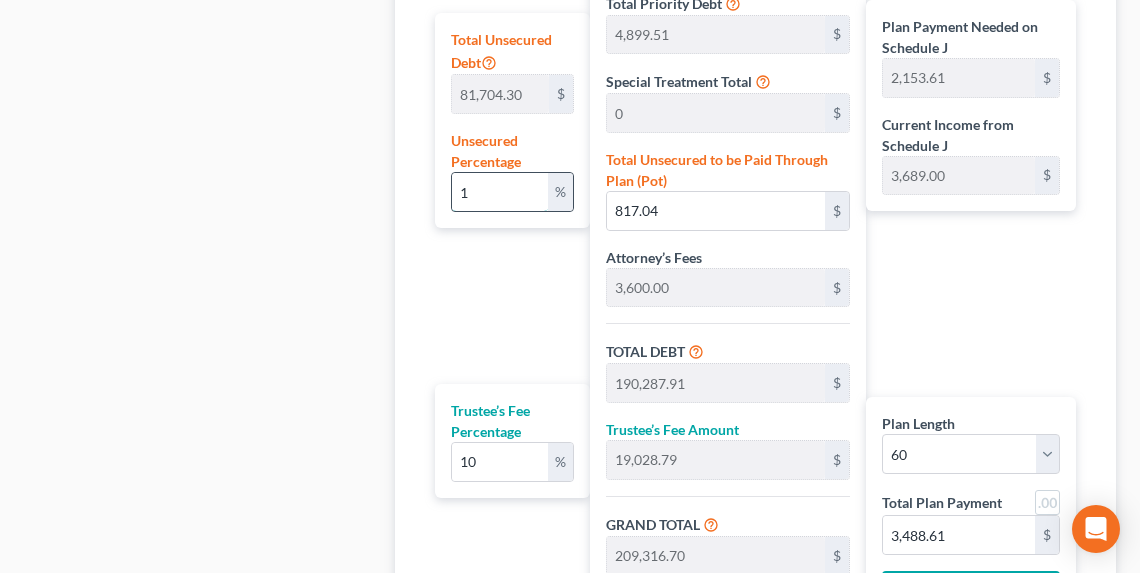 type 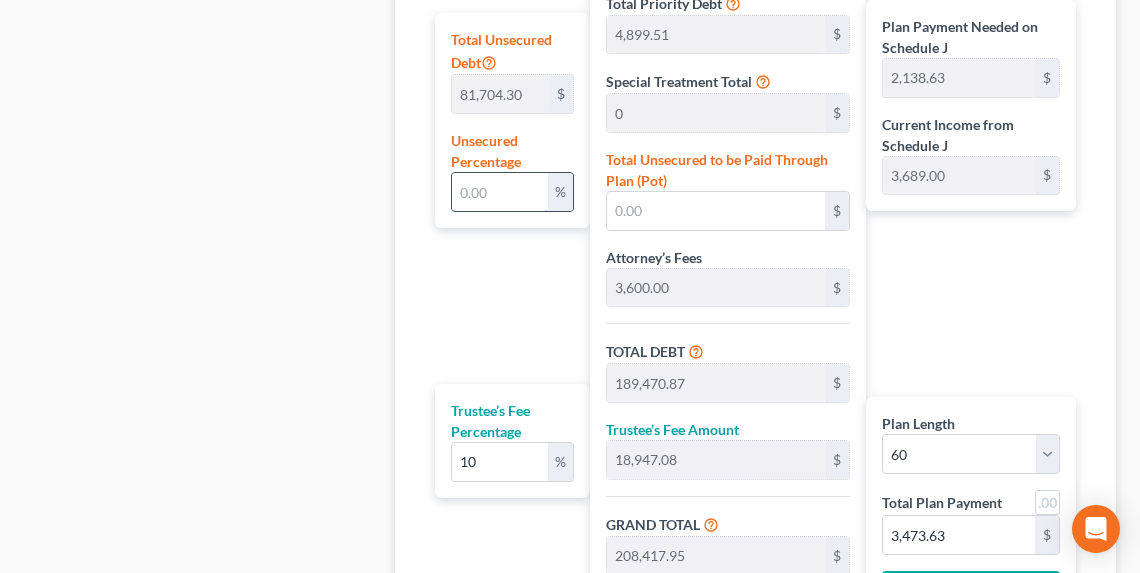 type on "2" 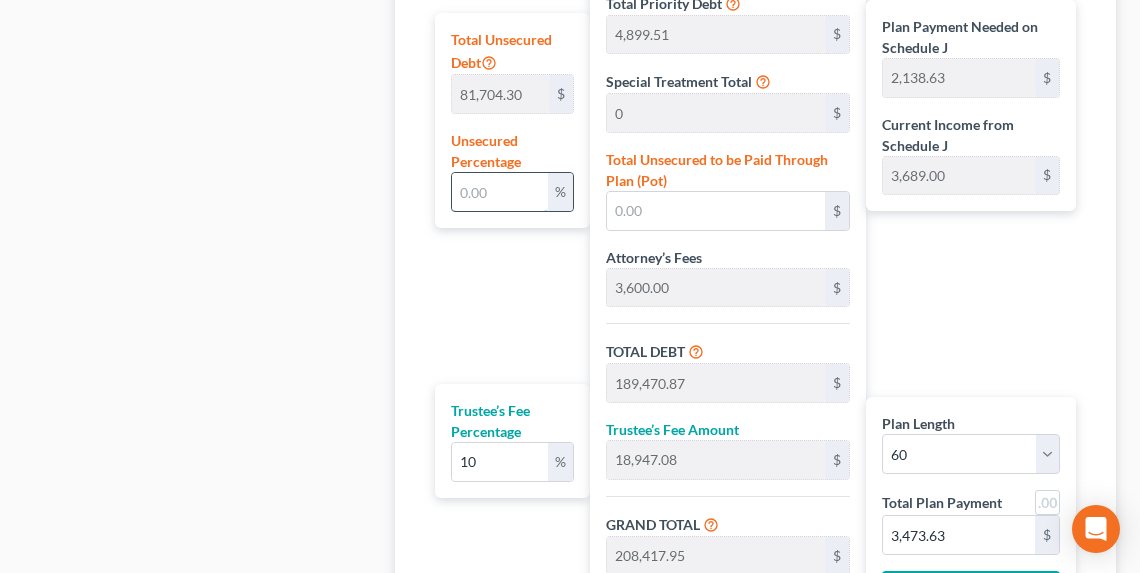 type on "1,634.08" 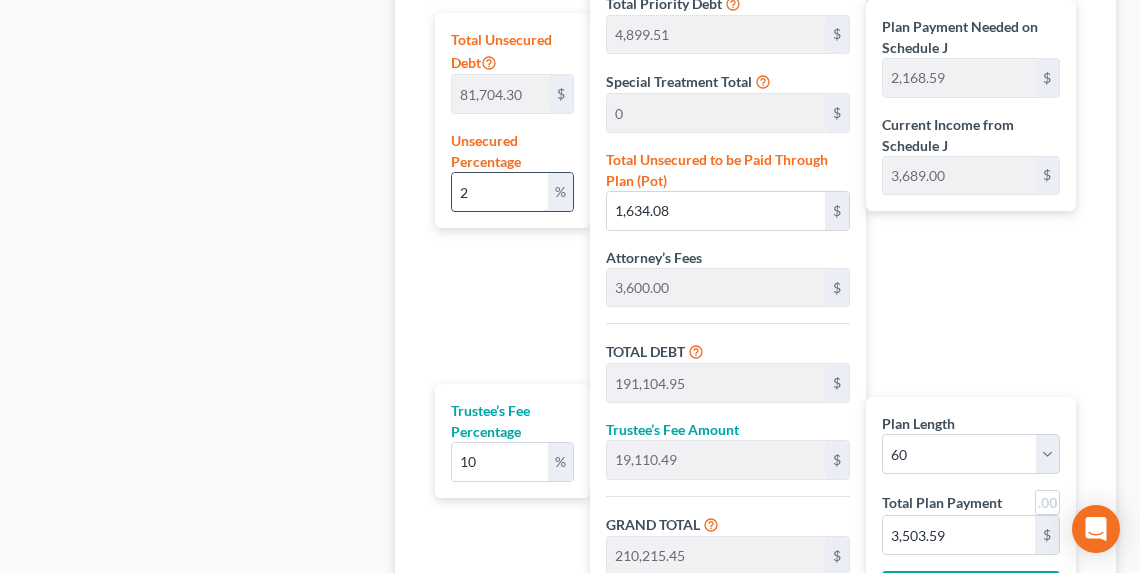 type on "20" 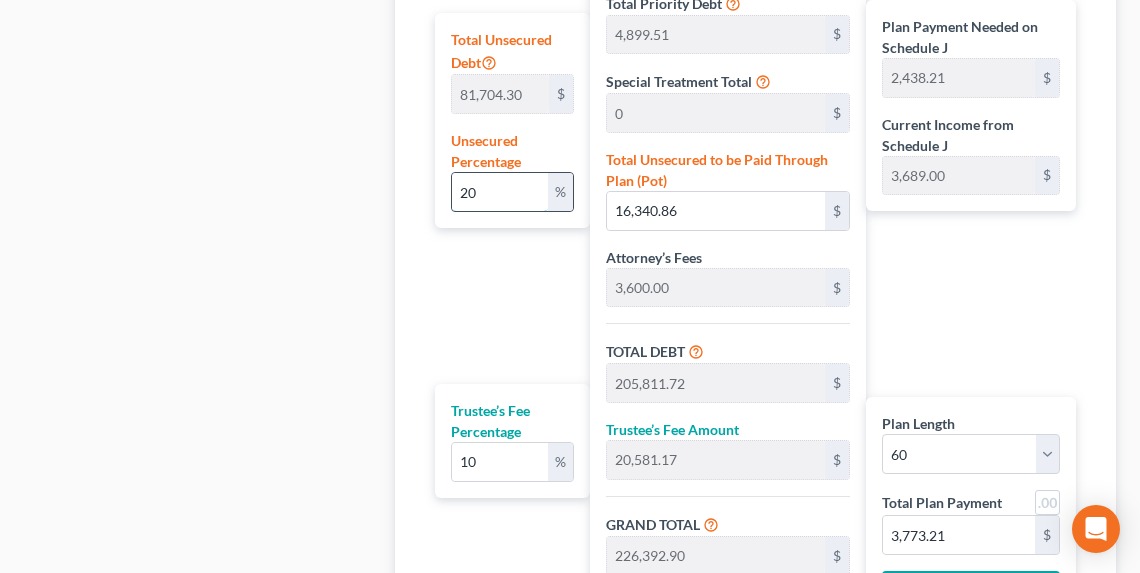type on "2" 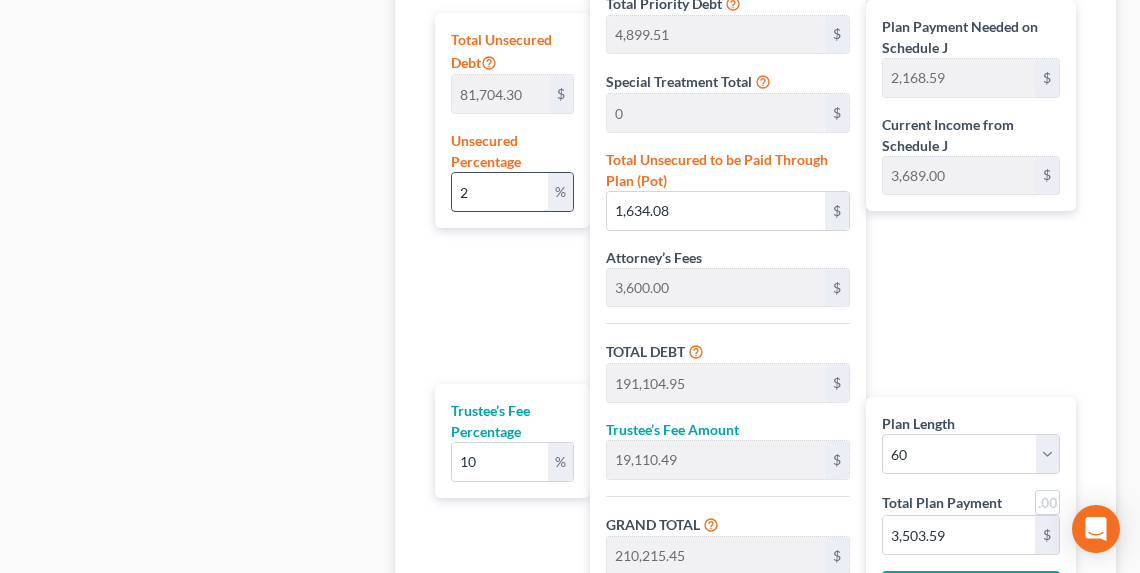 type 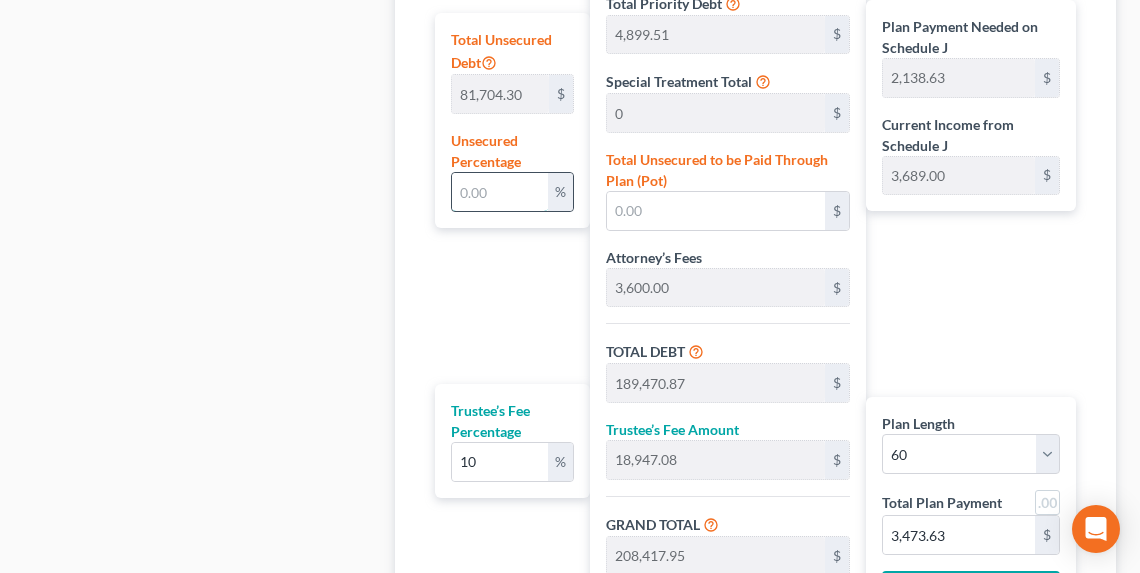 type on "3" 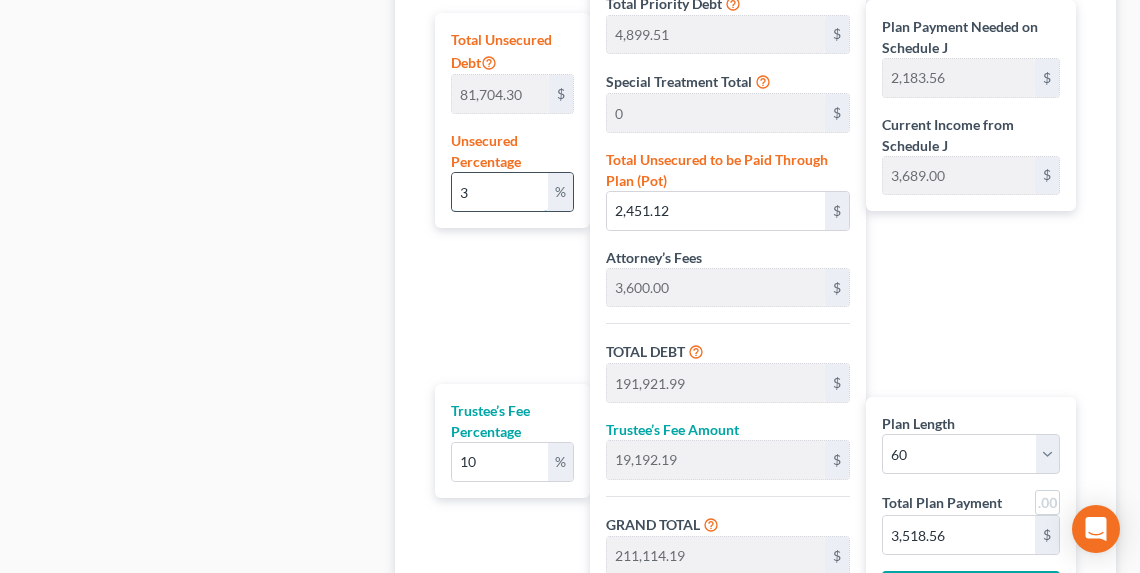 type on "30" 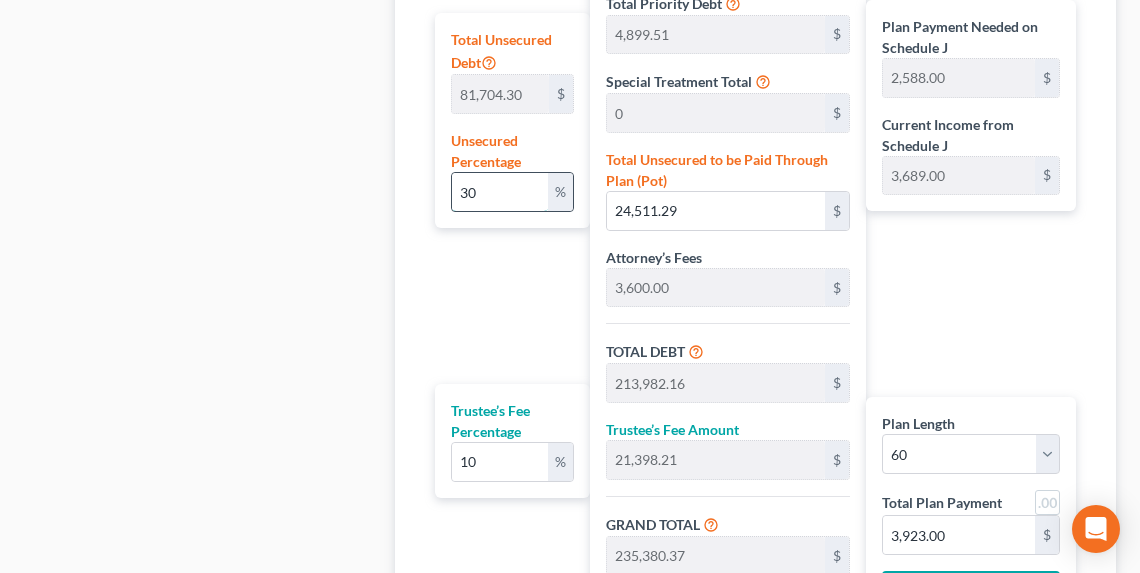 type on "3" 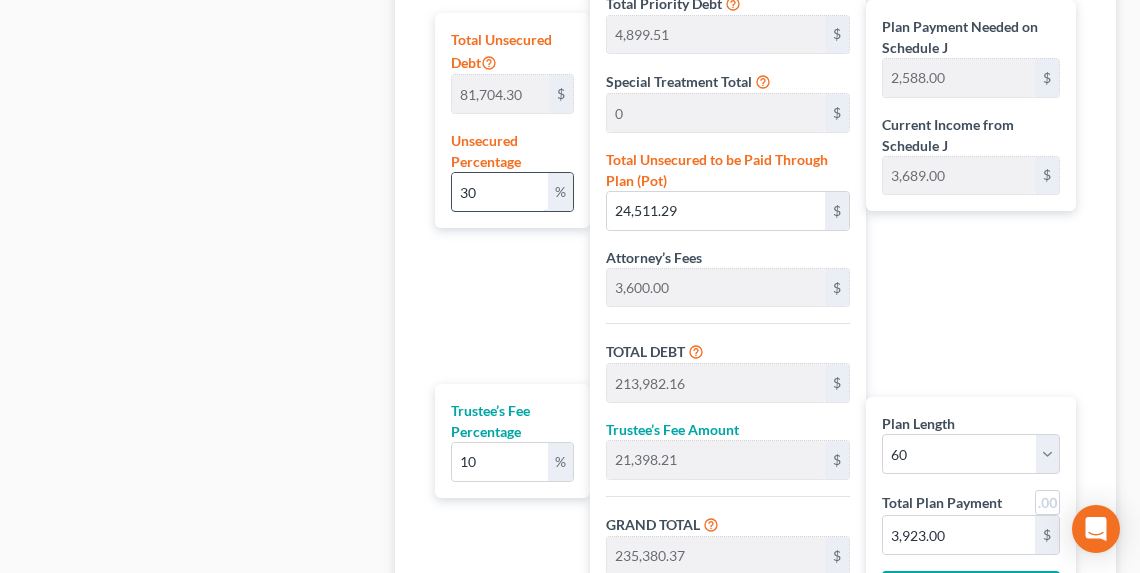 type on "2,451.12" 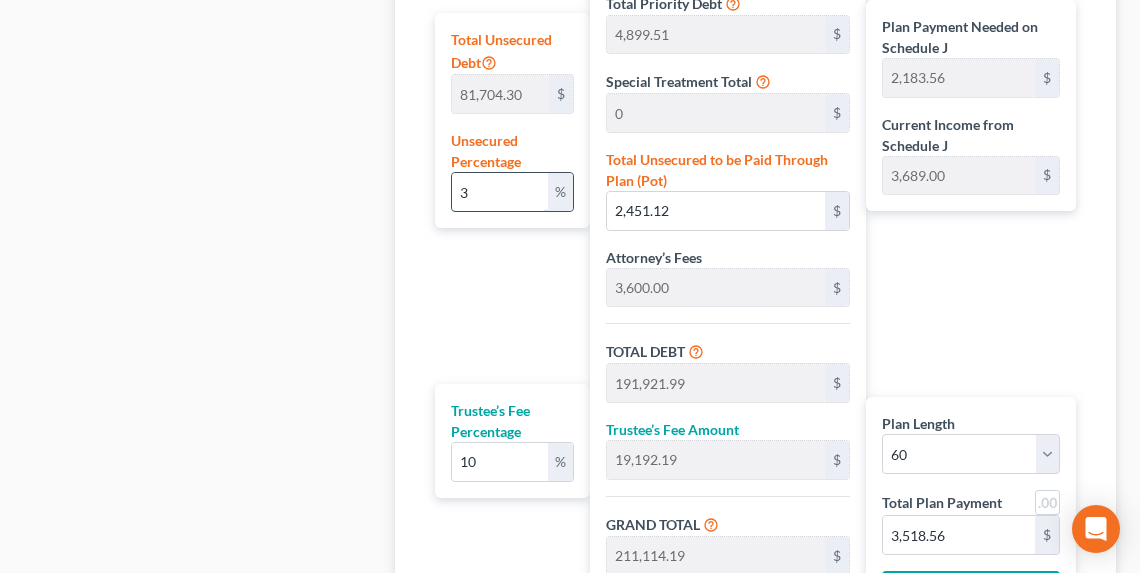 type 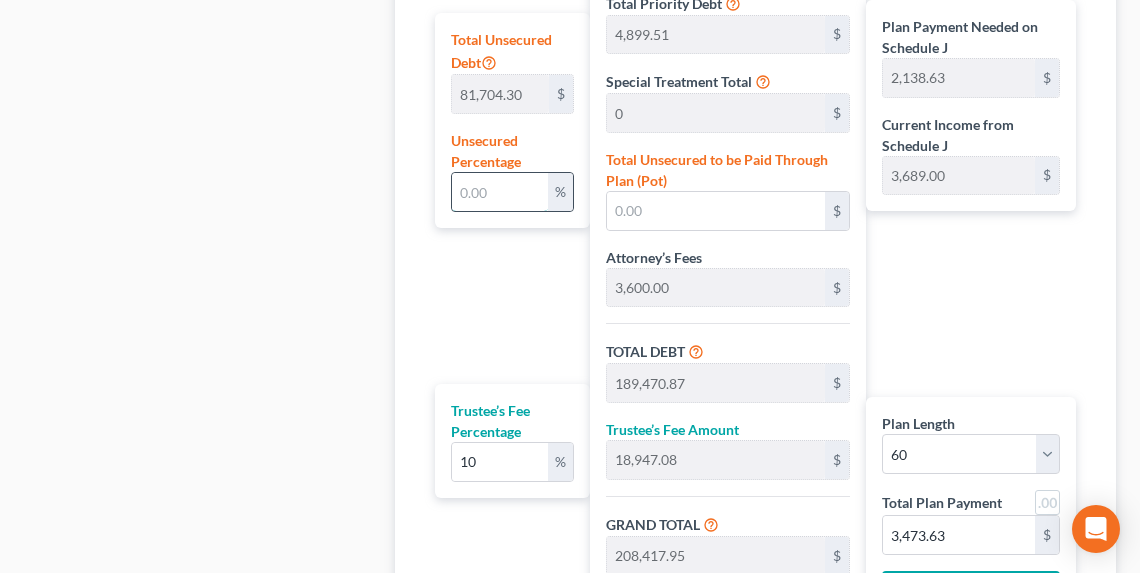 type on "2" 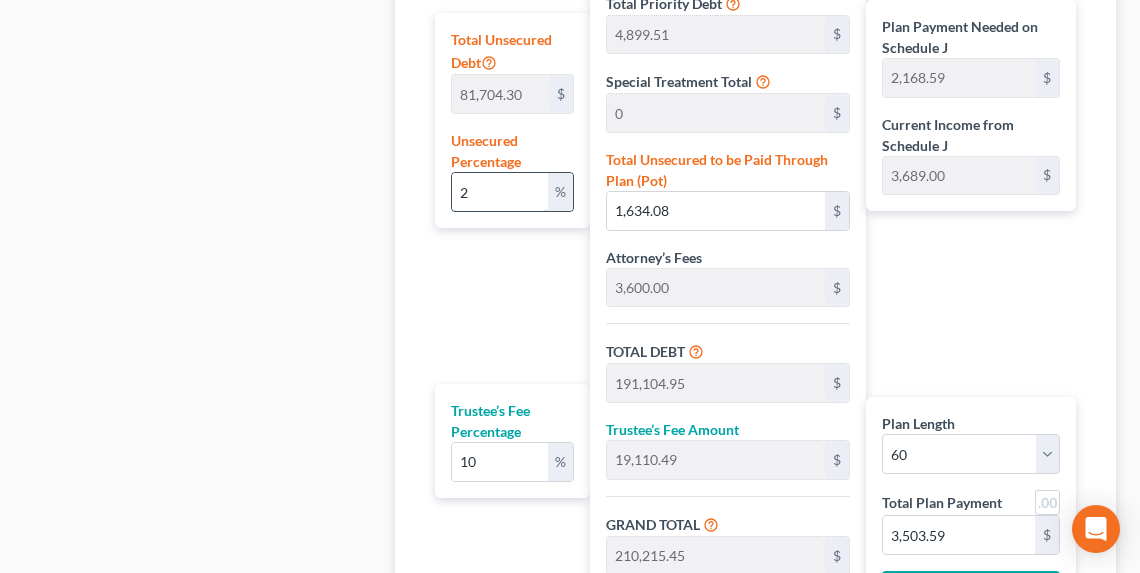 type on "20" 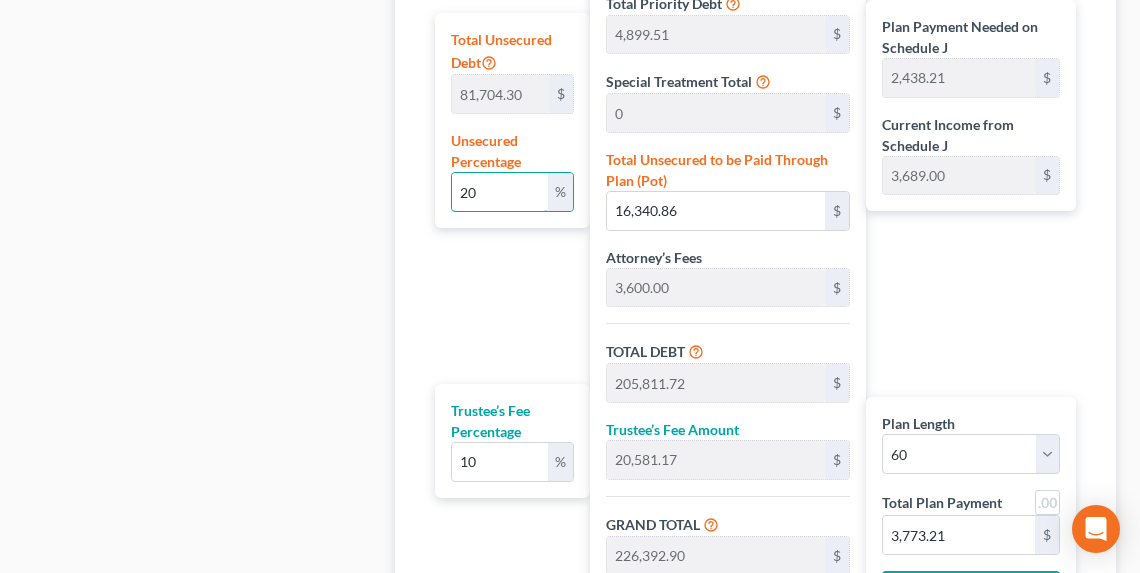 type on "2" 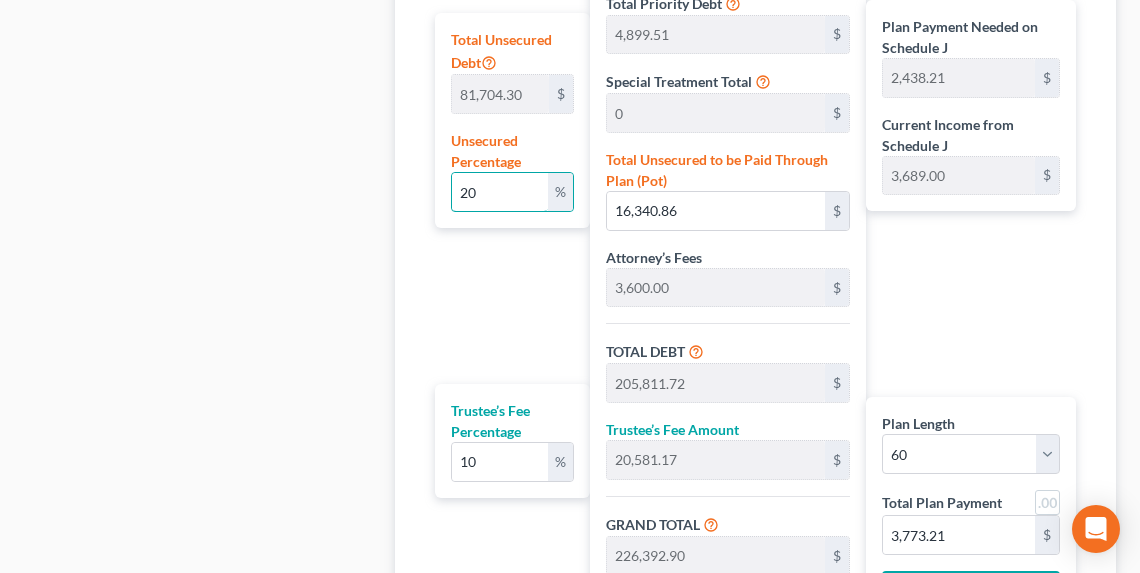 type on "1,634.08" 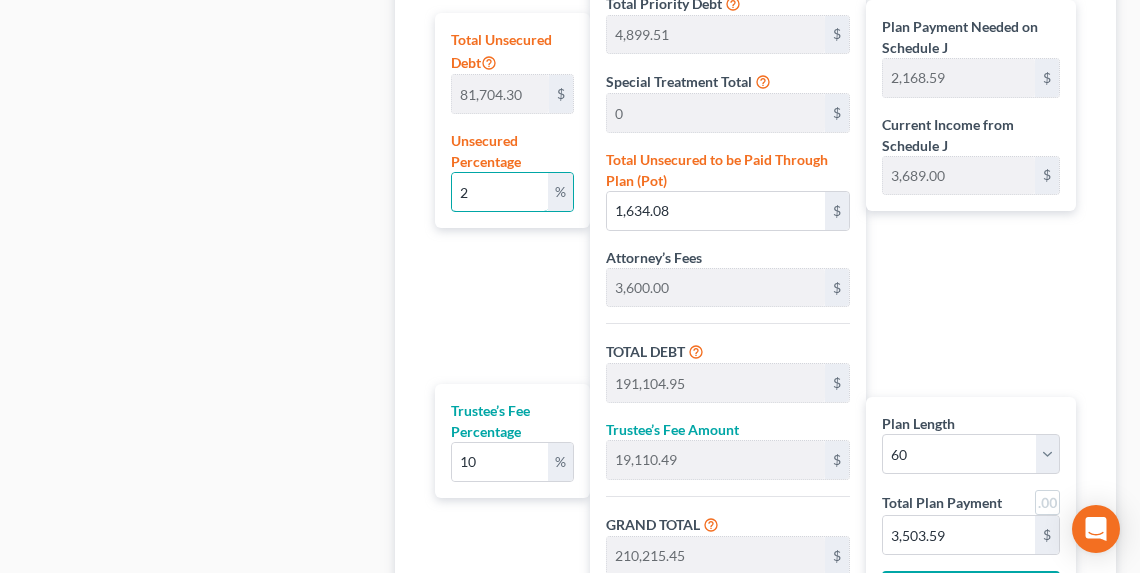 type 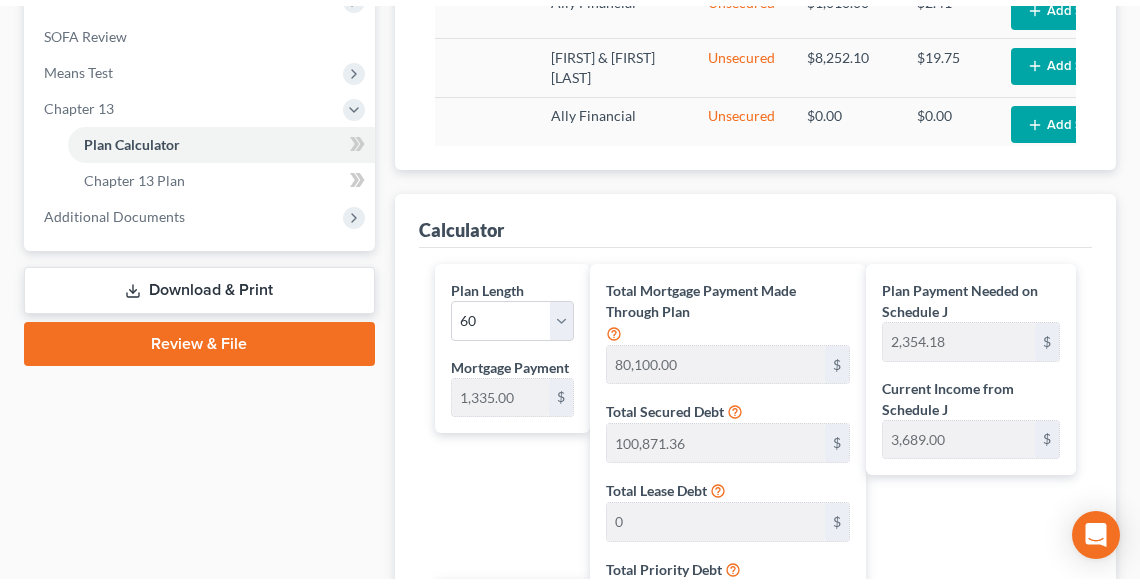 scroll, scrollTop: 451, scrollLeft: 0, axis: vertical 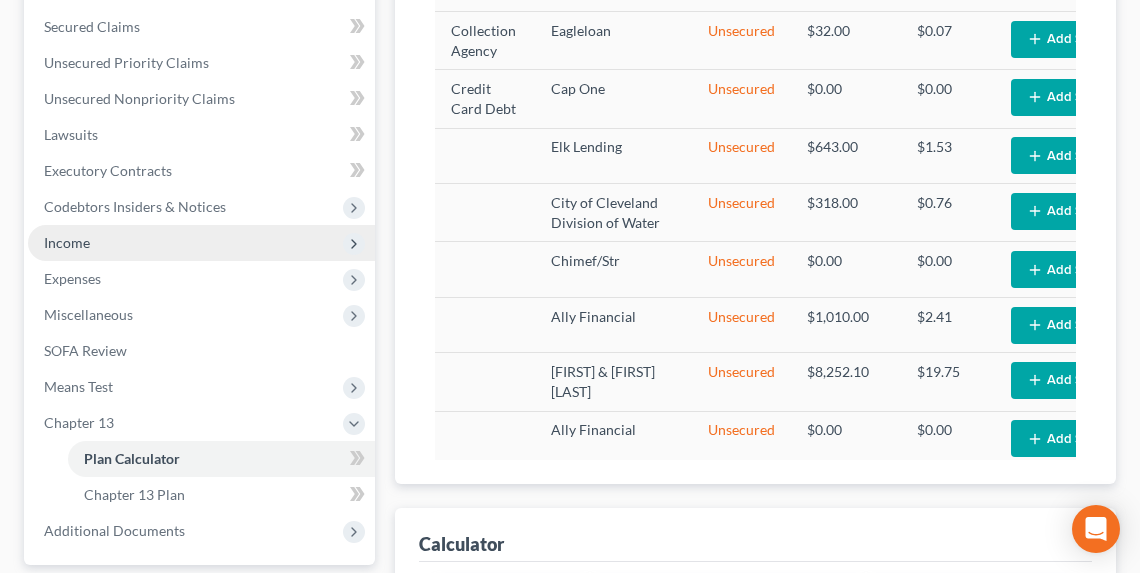 click on "Income" at bounding box center [201, 243] 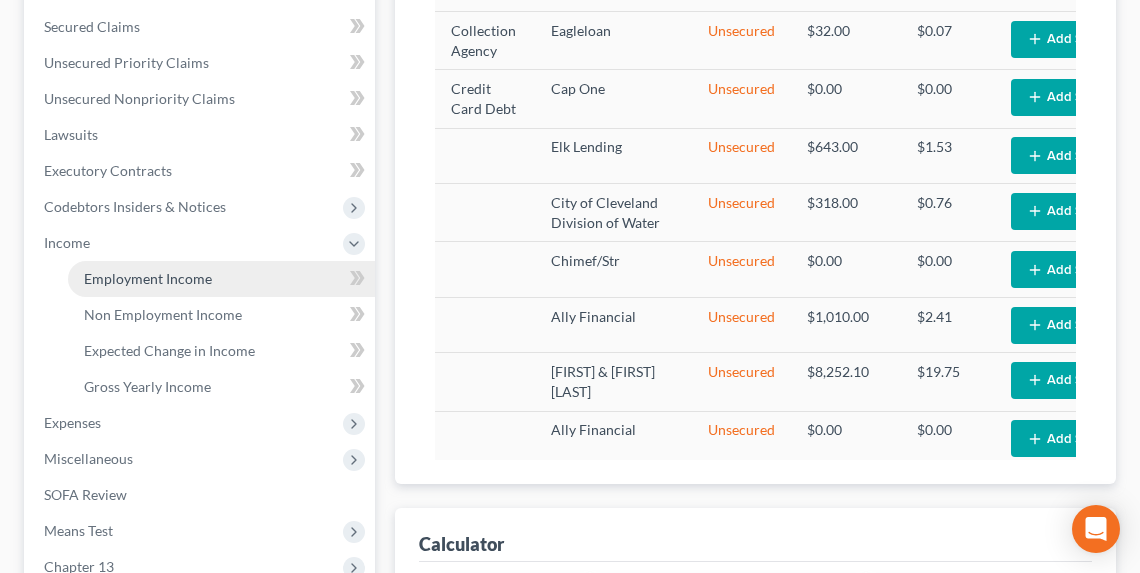 click on "Employment Income" at bounding box center [148, 278] 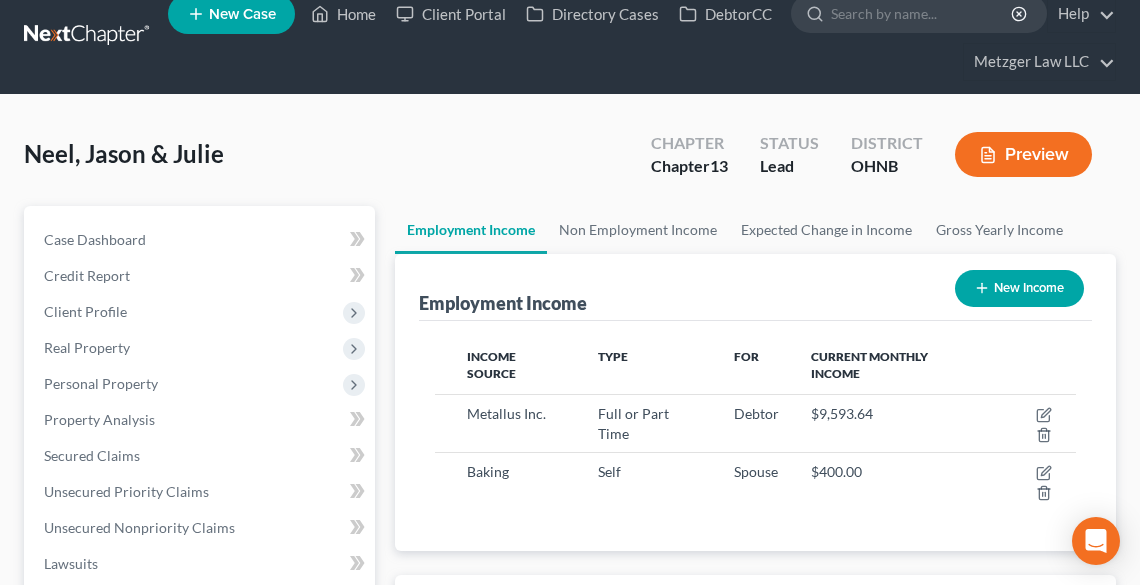 scroll, scrollTop: 0, scrollLeft: 0, axis: both 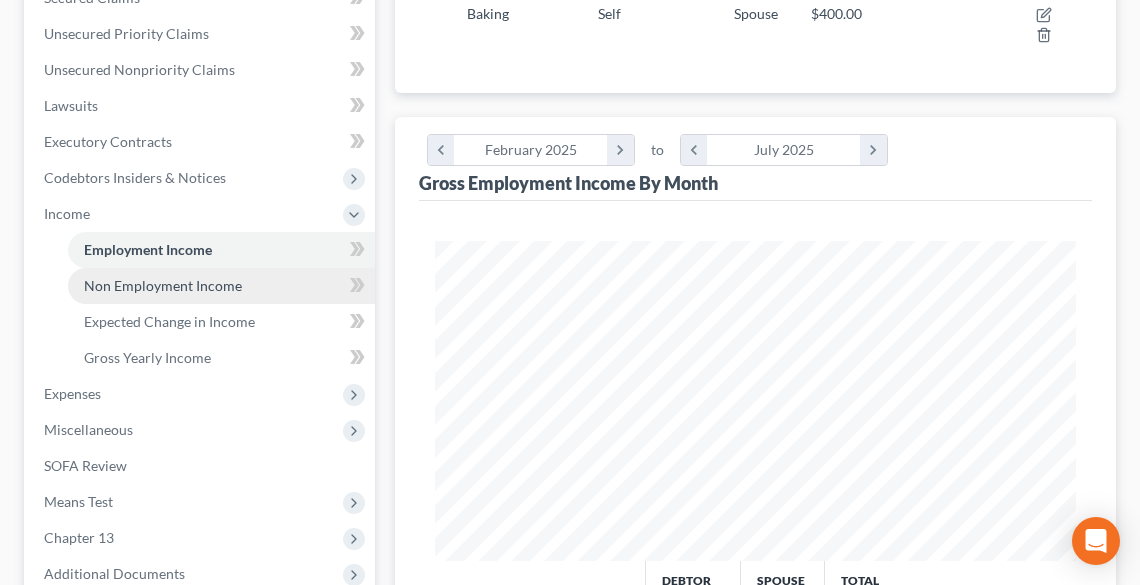 click on "Non Employment Income" at bounding box center (163, 285) 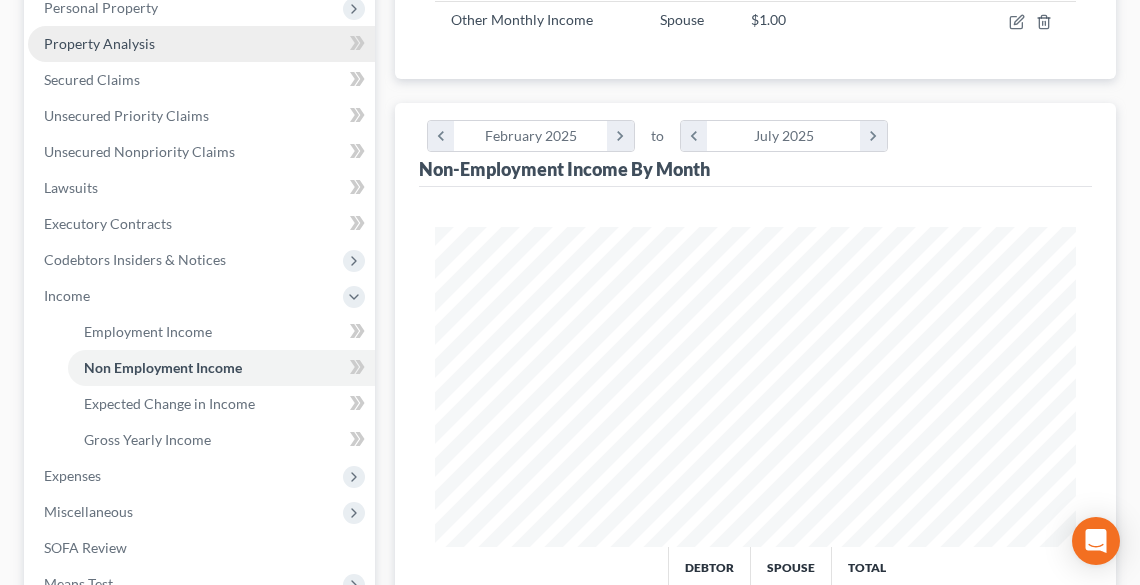 scroll, scrollTop: 148, scrollLeft: 0, axis: vertical 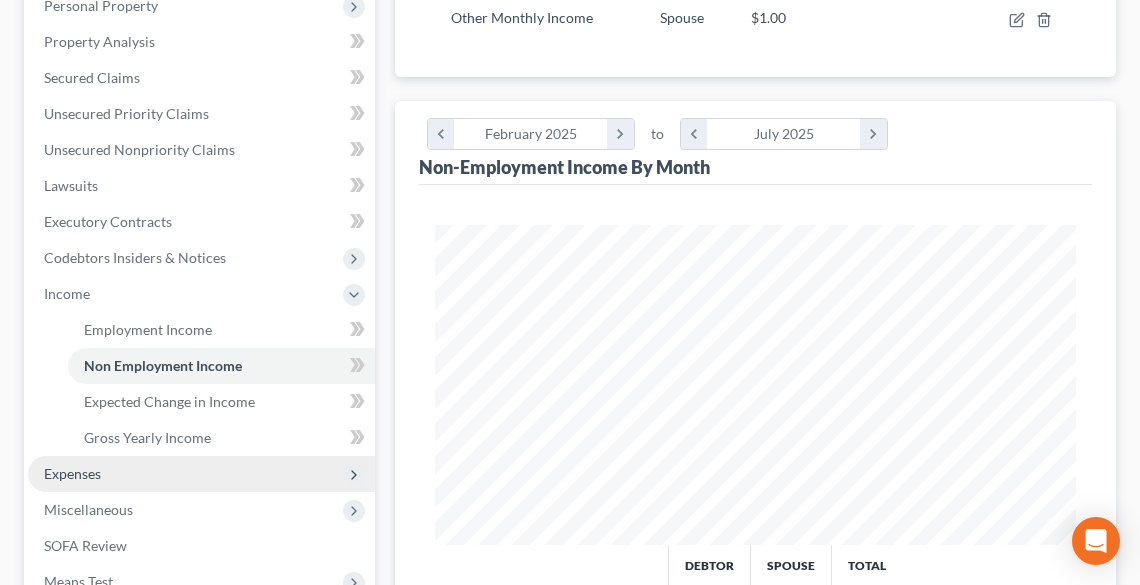 click on "Expenses" at bounding box center [72, 473] 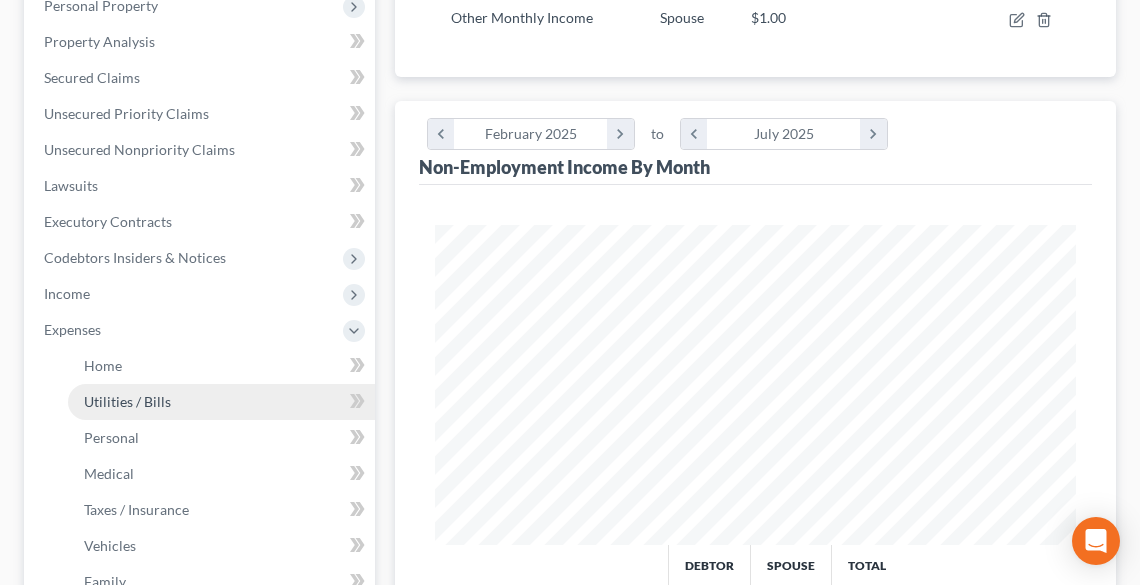 click on "Utilities / Bills" at bounding box center [127, 401] 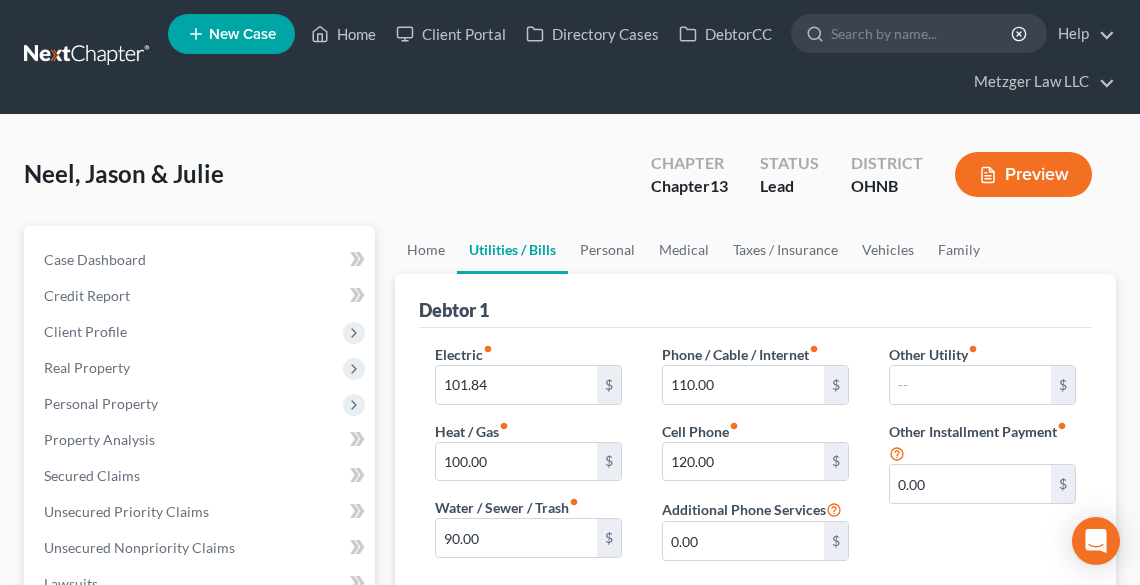 scroll, scrollTop: 0, scrollLeft: 0, axis: both 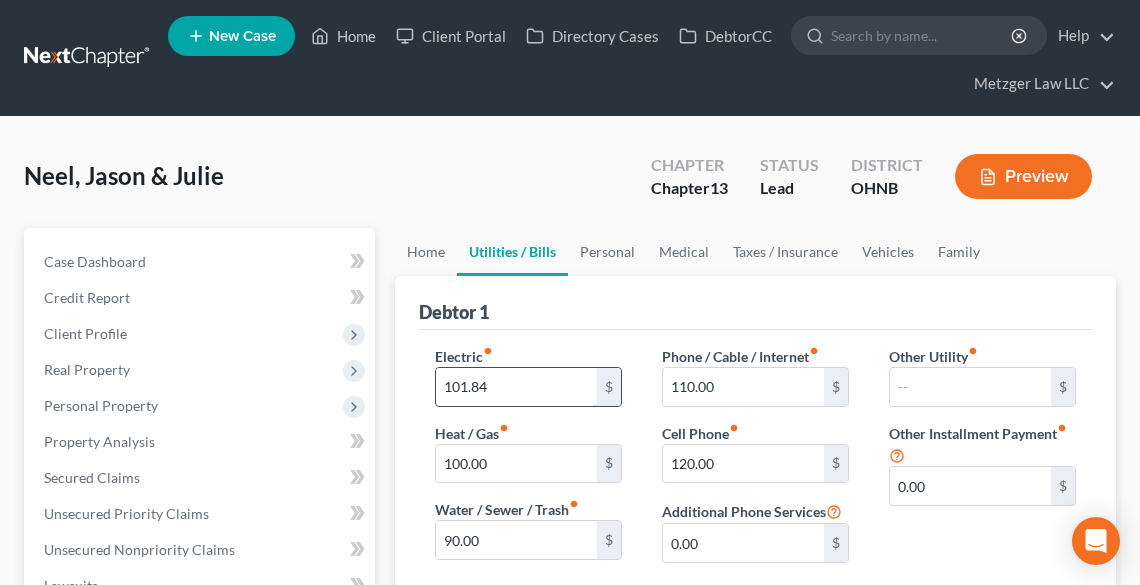 click on "101.84" at bounding box center [516, 387] 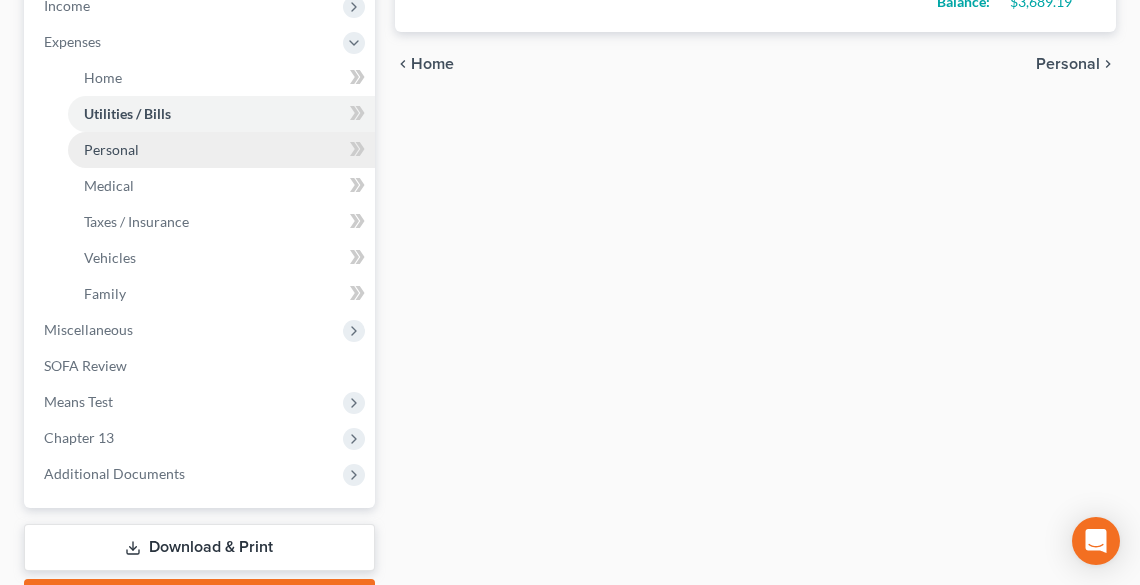 scroll, scrollTop: 800, scrollLeft: 0, axis: vertical 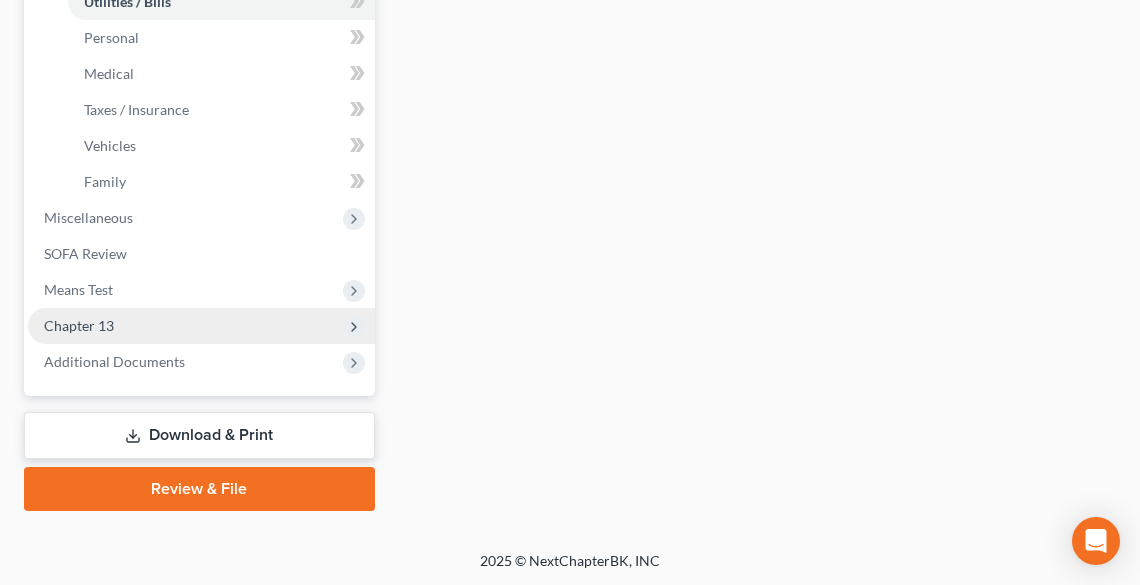 click on "Chapter 13" at bounding box center [201, 326] 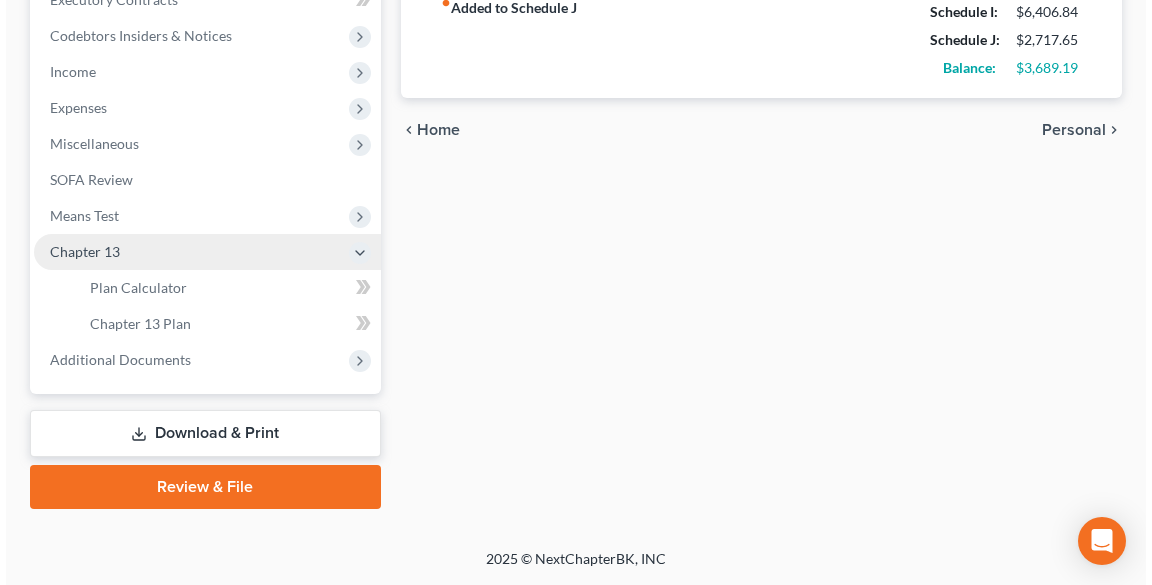 scroll, scrollTop: 620, scrollLeft: 0, axis: vertical 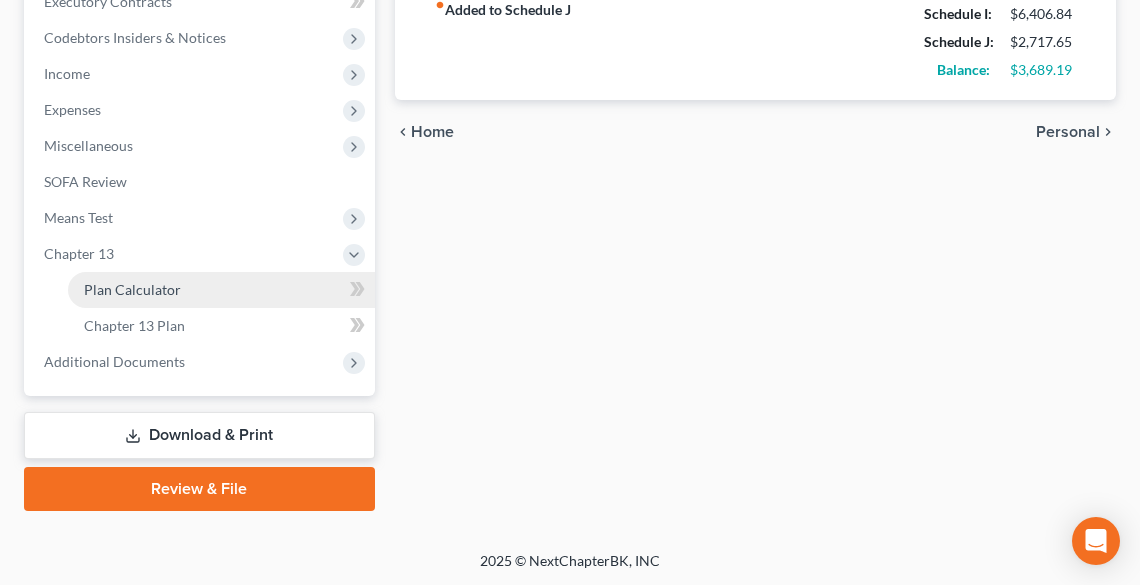 click on "Plan Calculator" at bounding box center (221, 290) 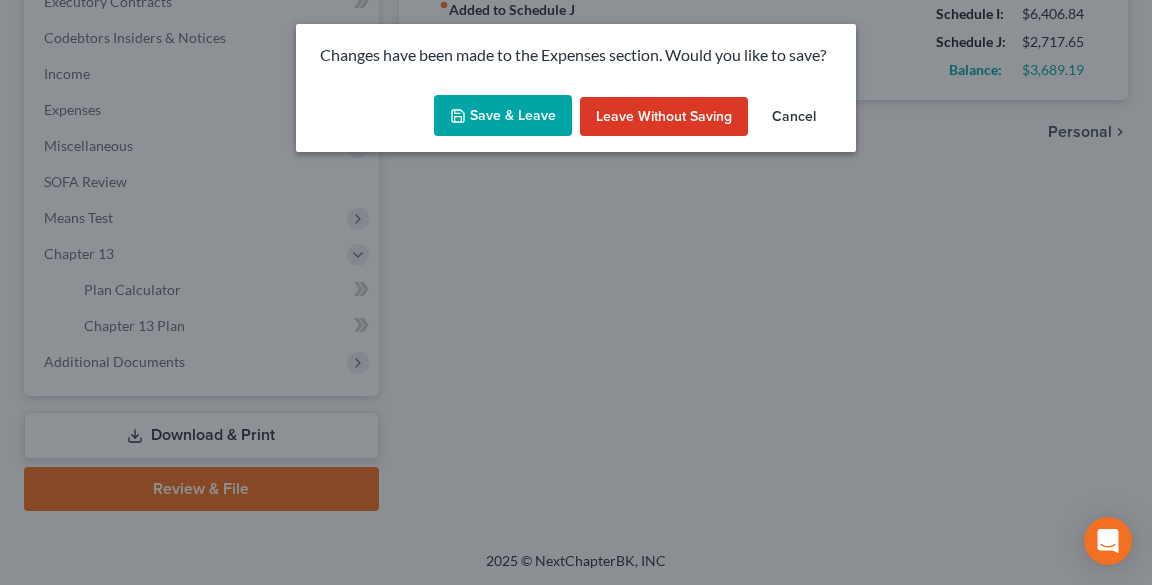 click on "Save & Leave" at bounding box center [503, 116] 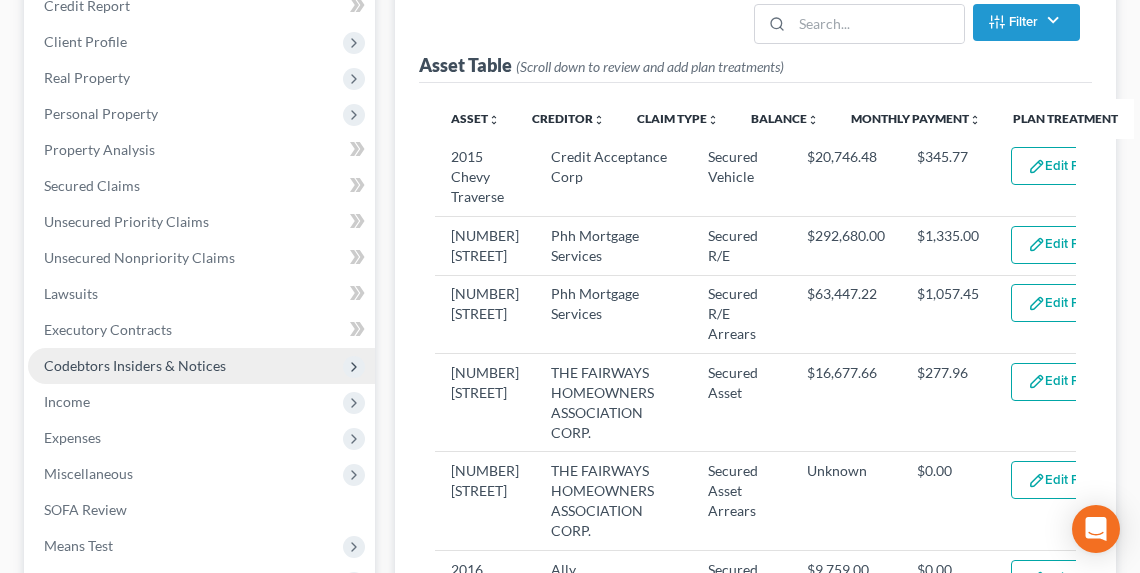 scroll, scrollTop: 291, scrollLeft: 0, axis: vertical 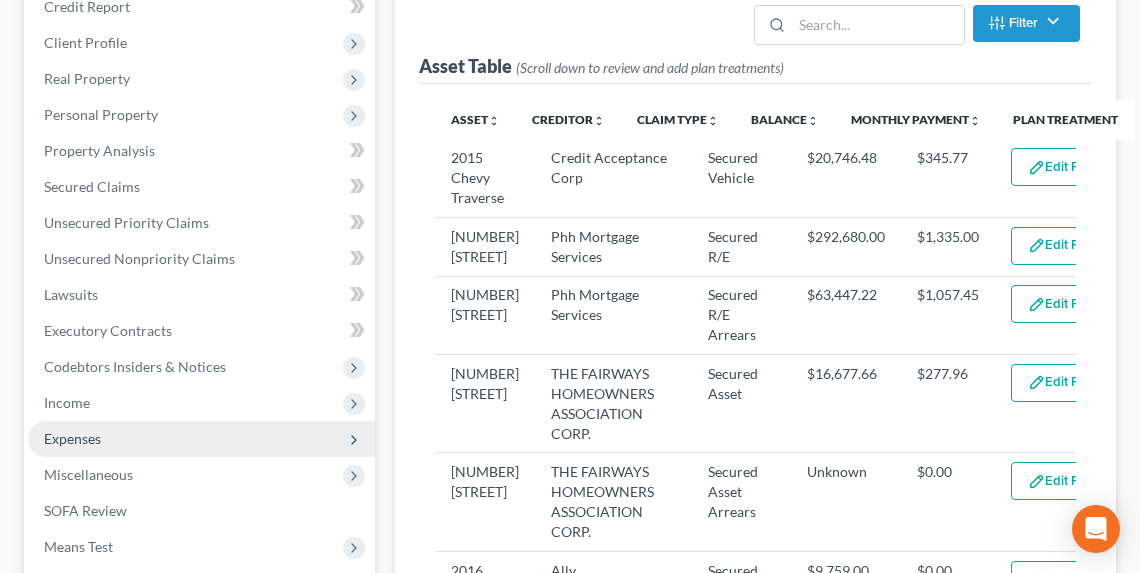 click on "Expenses" at bounding box center (201, 439) 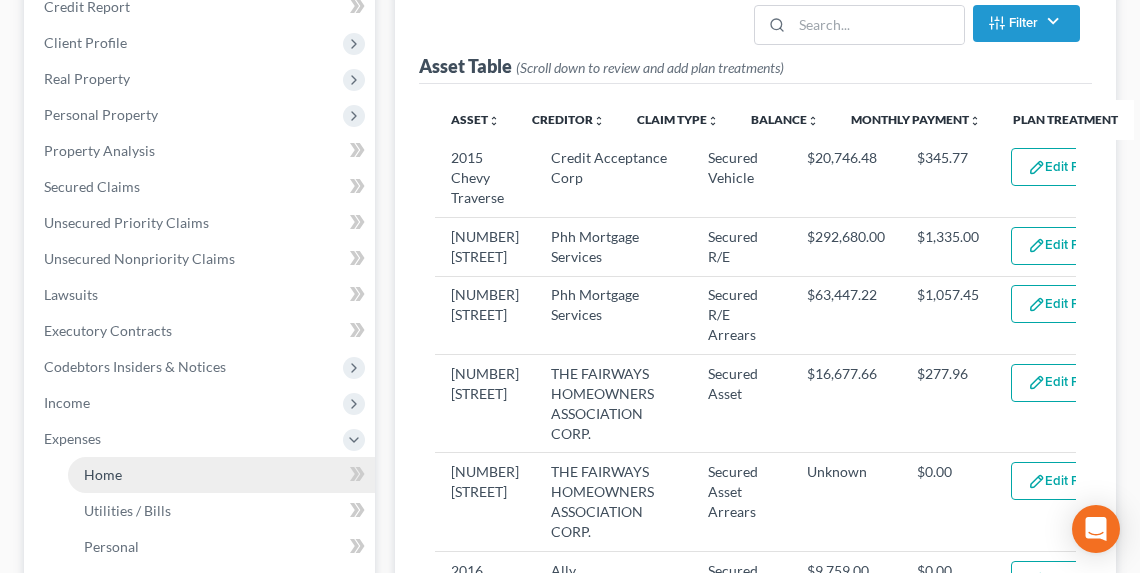 click on "Home" at bounding box center [221, 475] 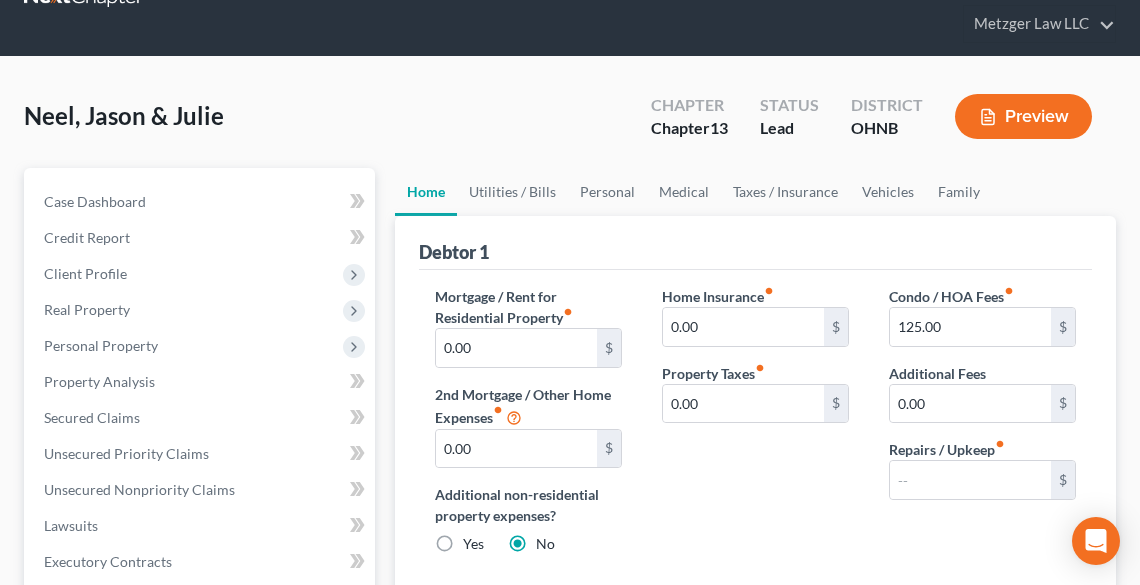 scroll, scrollTop: 0, scrollLeft: 0, axis: both 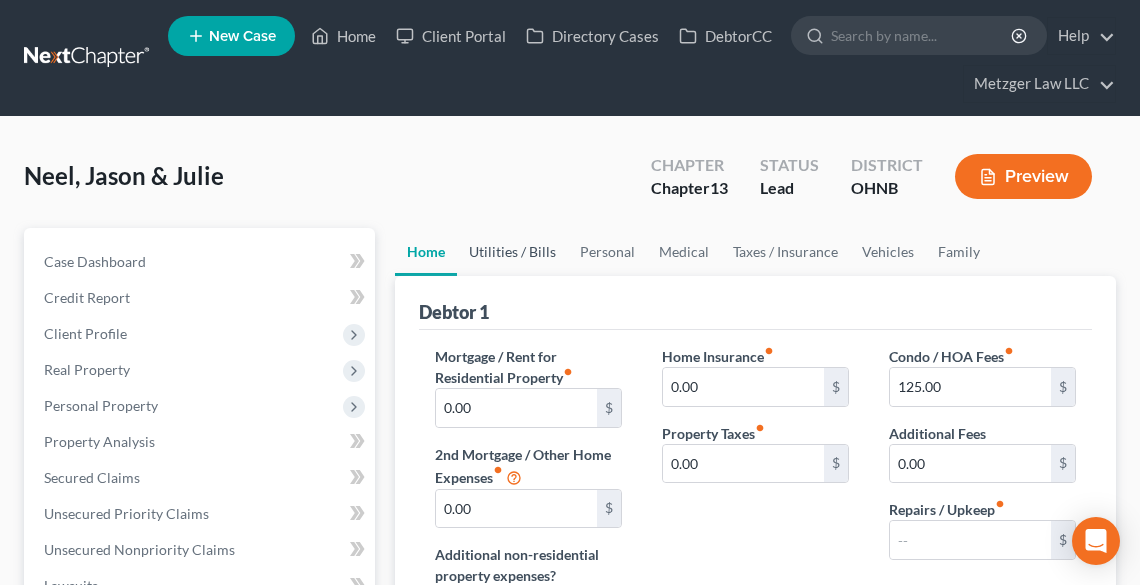 click on "Utilities / Bills" at bounding box center (512, 252) 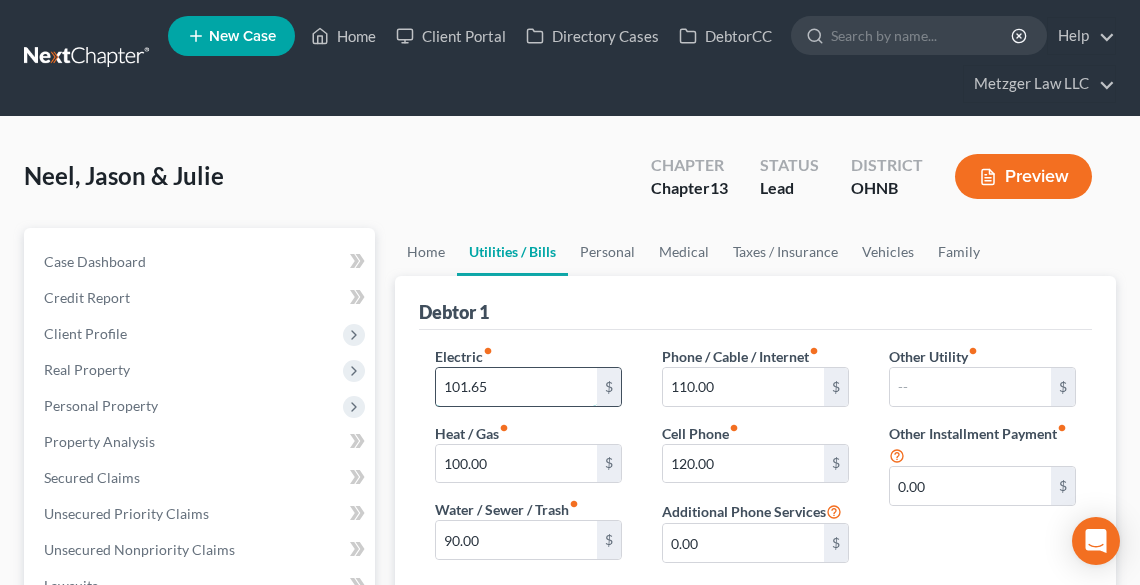 click on "101.65" at bounding box center [516, 387] 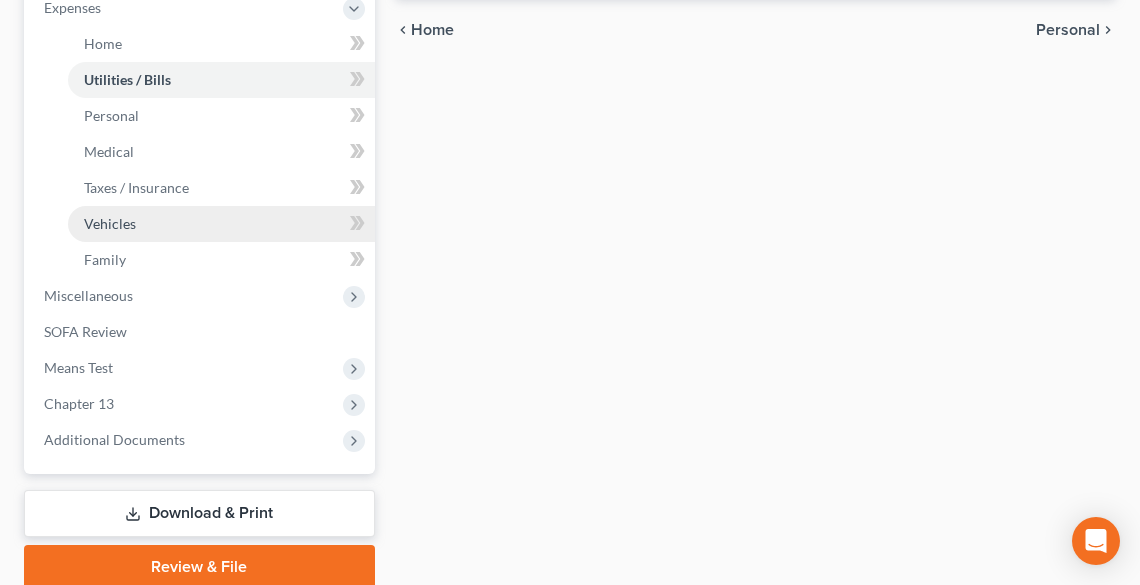 scroll, scrollTop: 800, scrollLeft: 0, axis: vertical 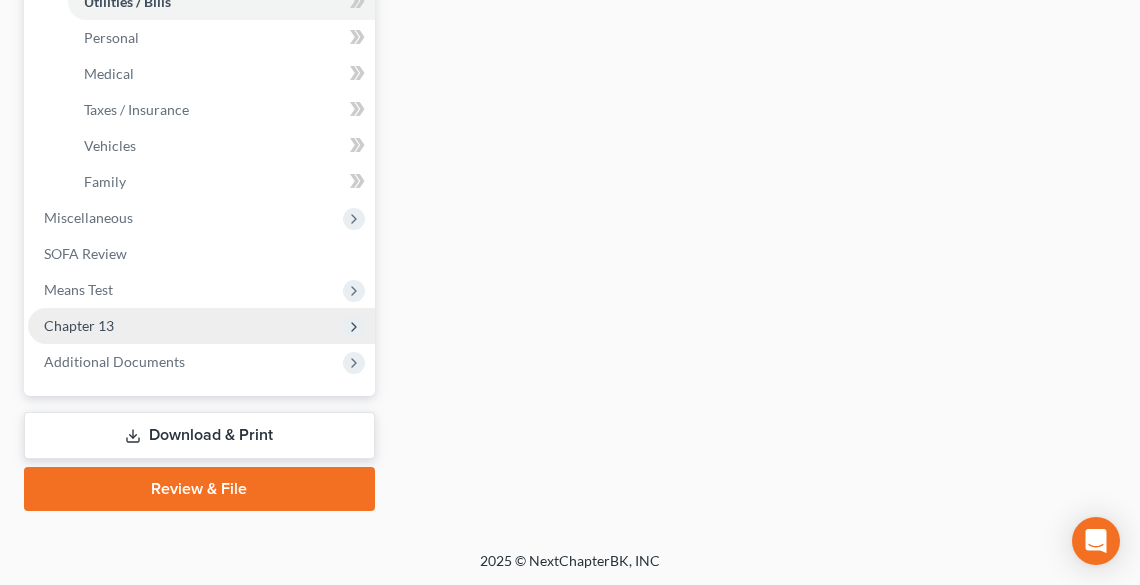 click on "Chapter 13" at bounding box center [79, 325] 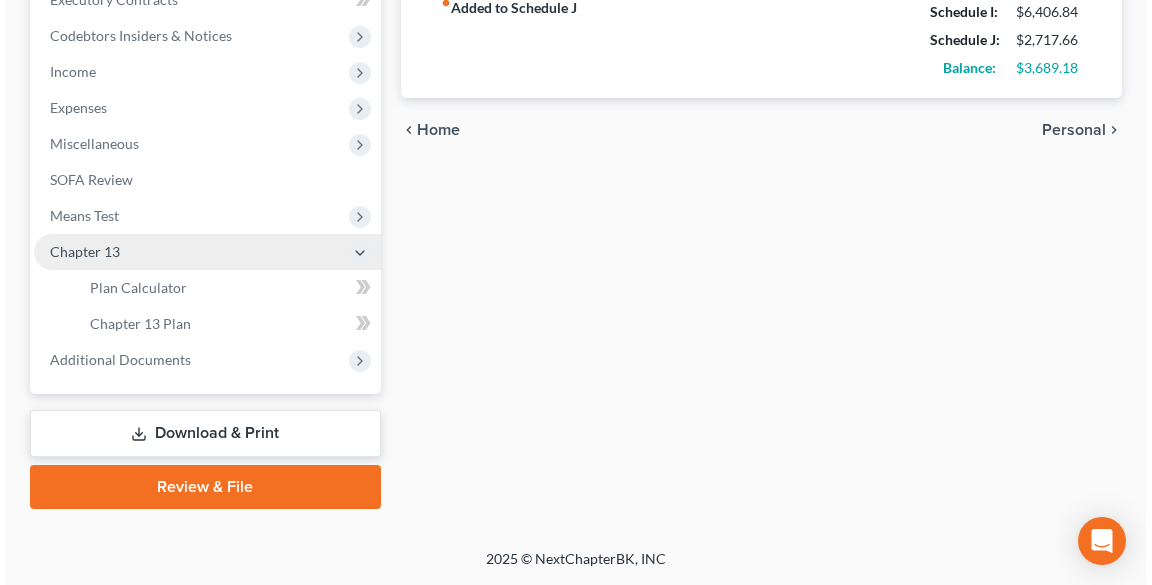 scroll, scrollTop: 620, scrollLeft: 0, axis: vertical 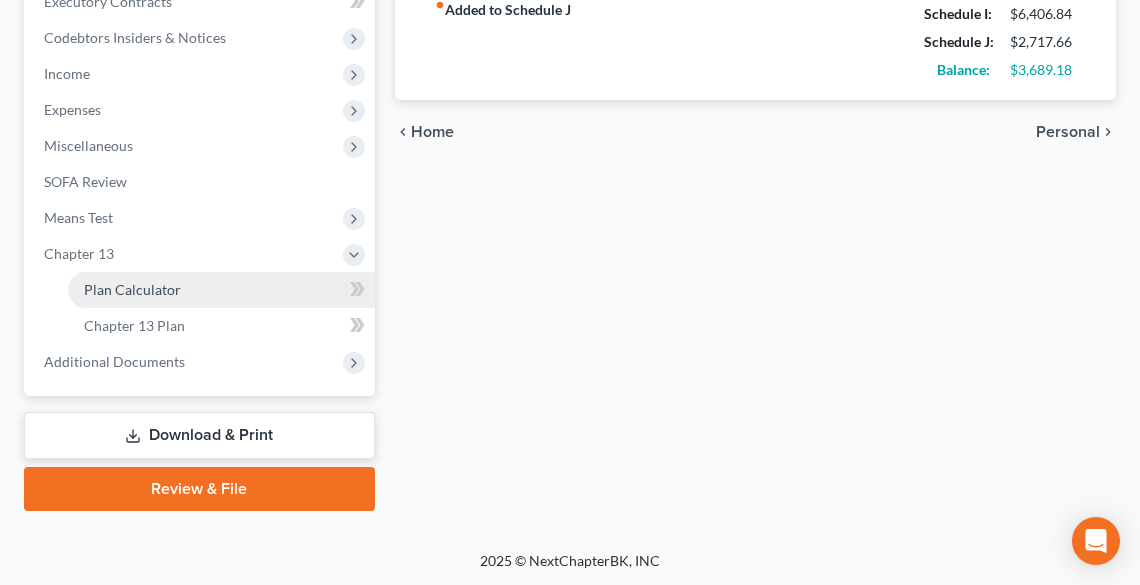 click on "Plan Calculator" at bounding box center (132, 289) 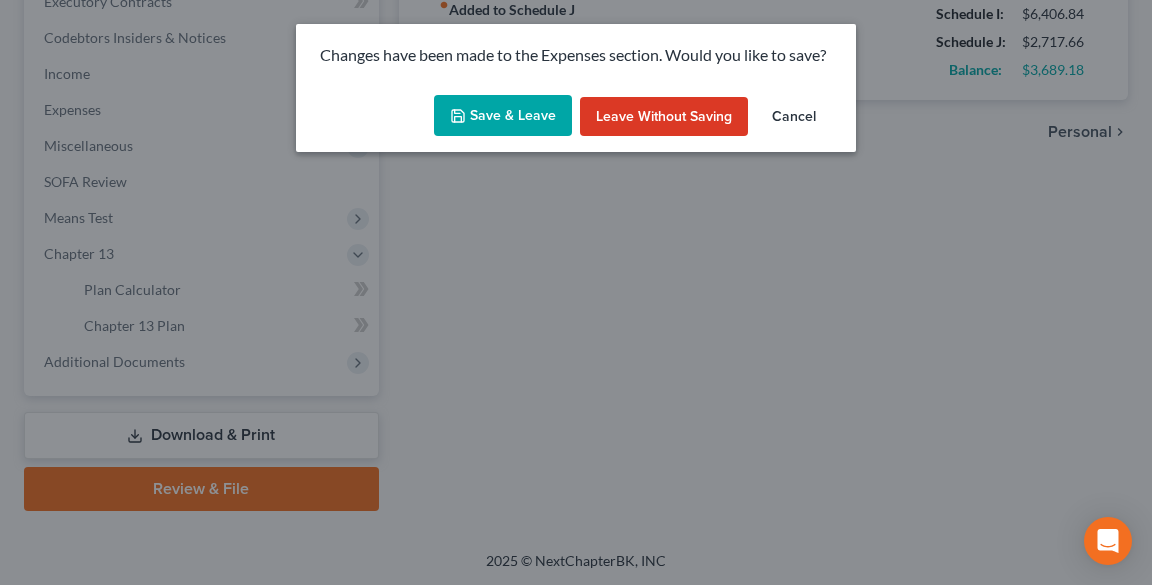 click on "Save & Leave" at bounding box center (503, 116) 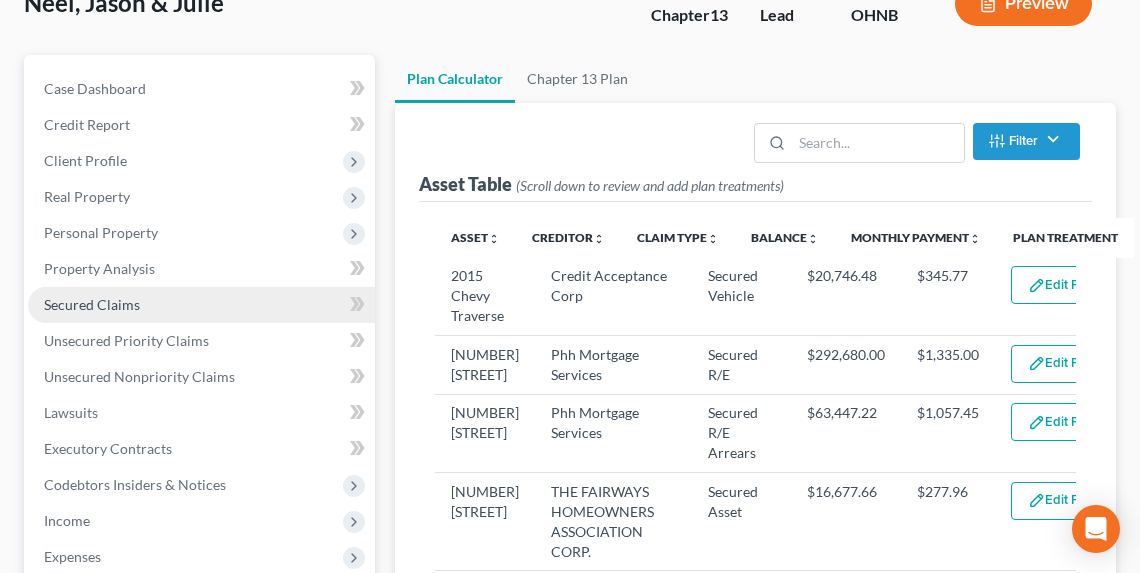 scroll, scrollTop: 320, scrollLeft: 0, axis: vertical 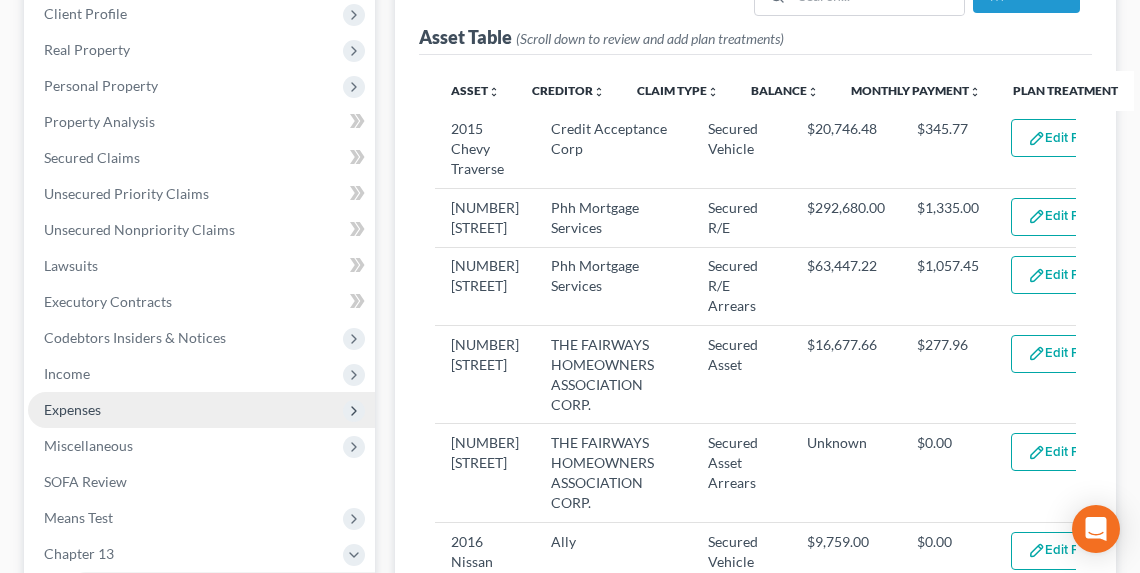 click on "Expenses" at bounding box center (201, 410) 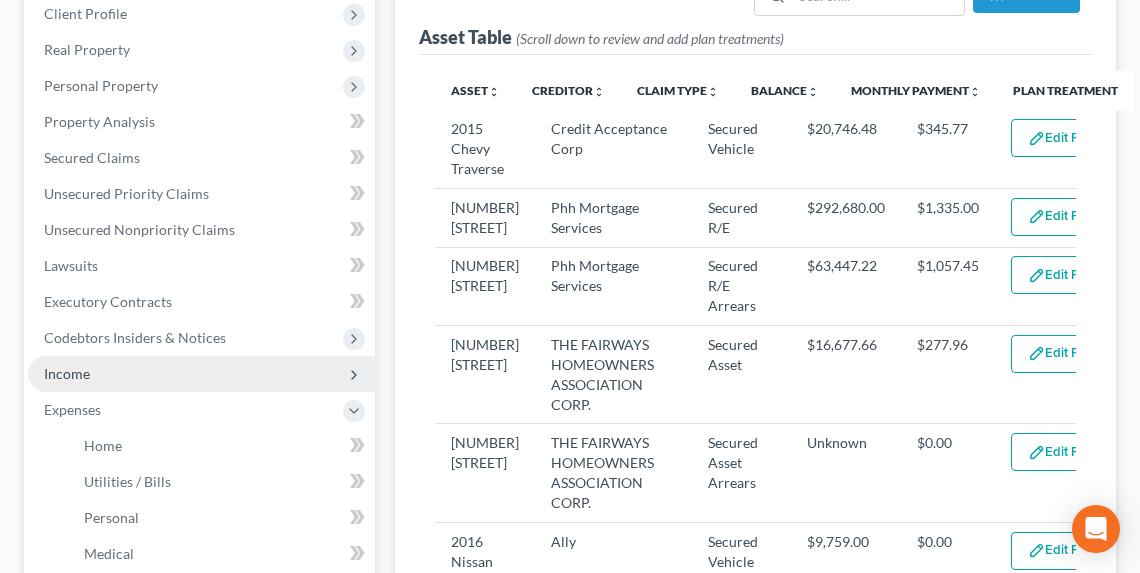 click on "Income" at bounding box center [67, 373] 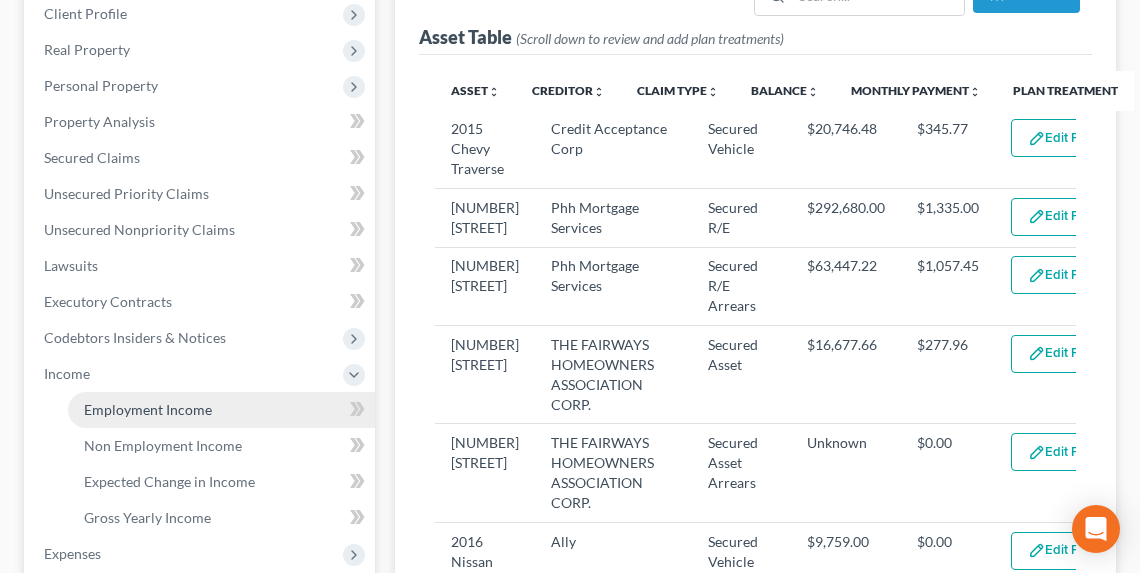 click on "Employment Income" at bounding box center [148, 409] 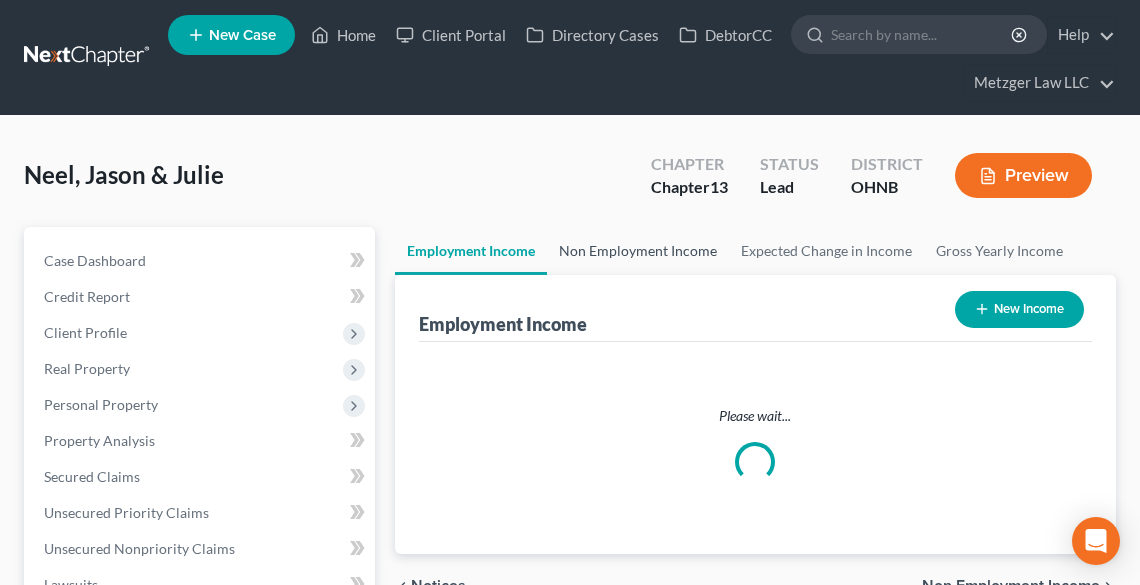 scroll, scrollTop: 0, scrollLeft: 0, axis: both 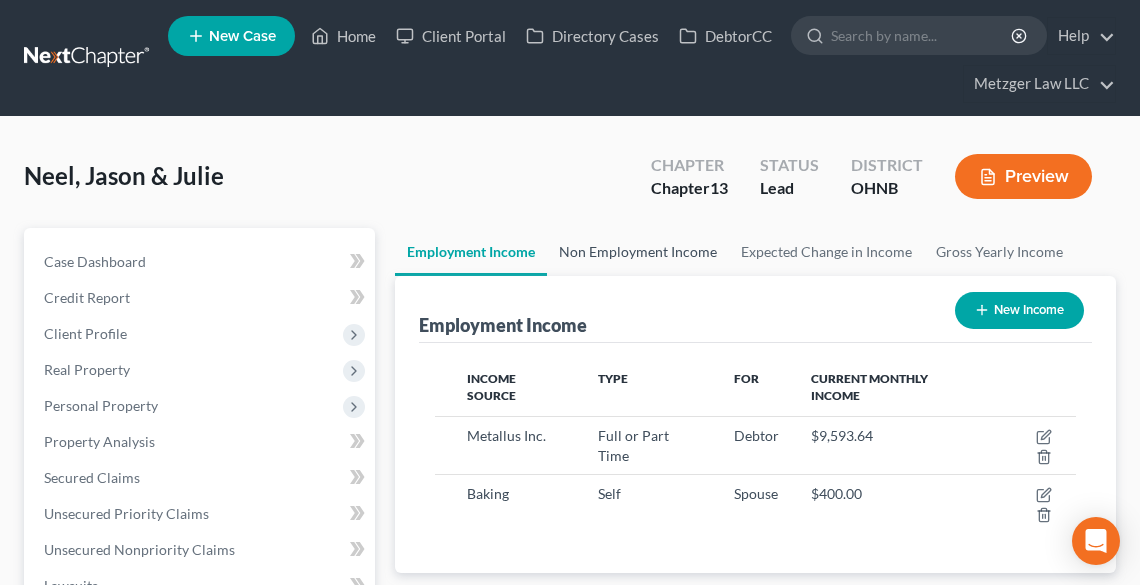click on "Non Employment Income" at bounding box center [638, 252] 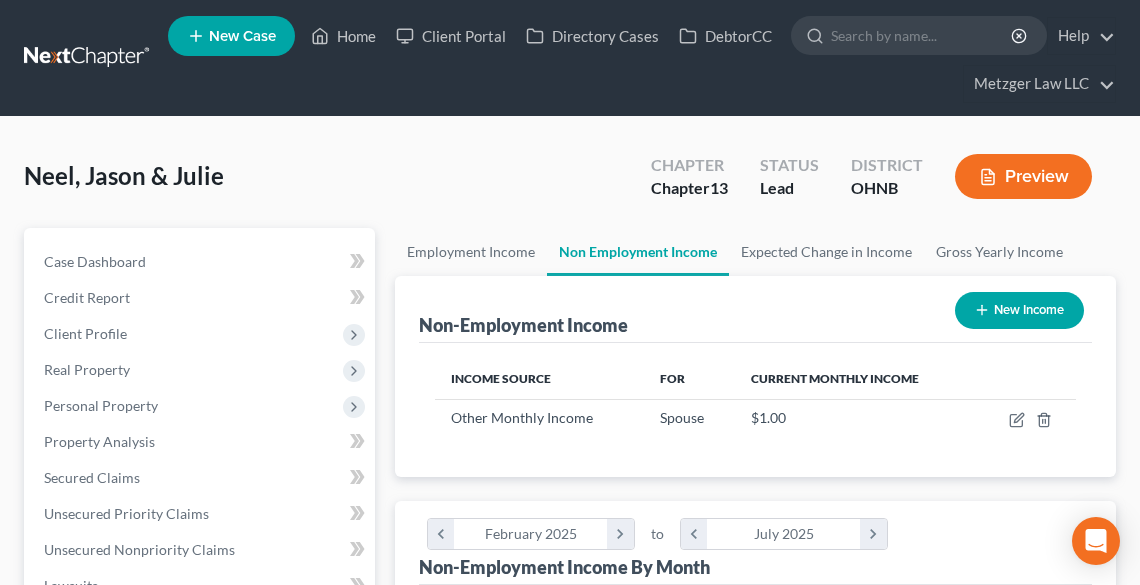 scroll, scrollTop: 999680, scrollLeft: 999318, axis: both 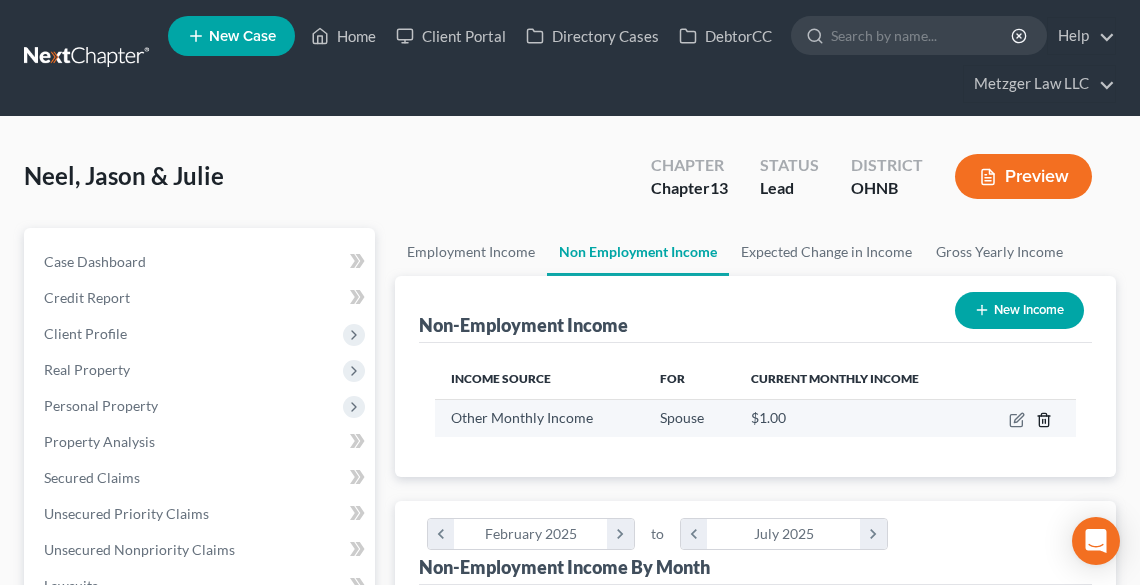click 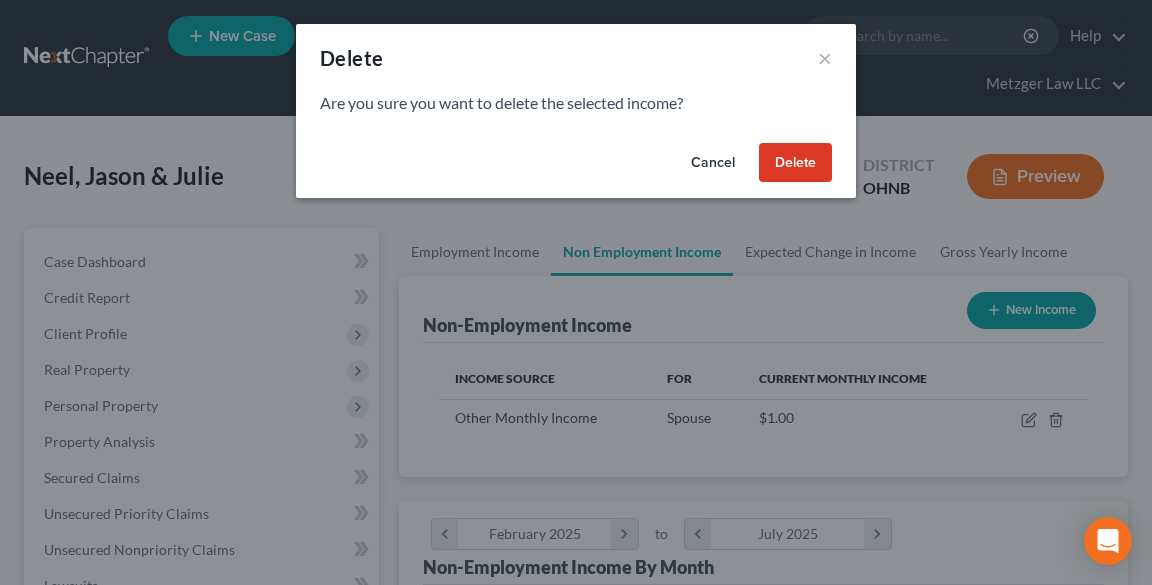 scroll, scrollTop: 999676, scrollLeft: 999310, axis: both 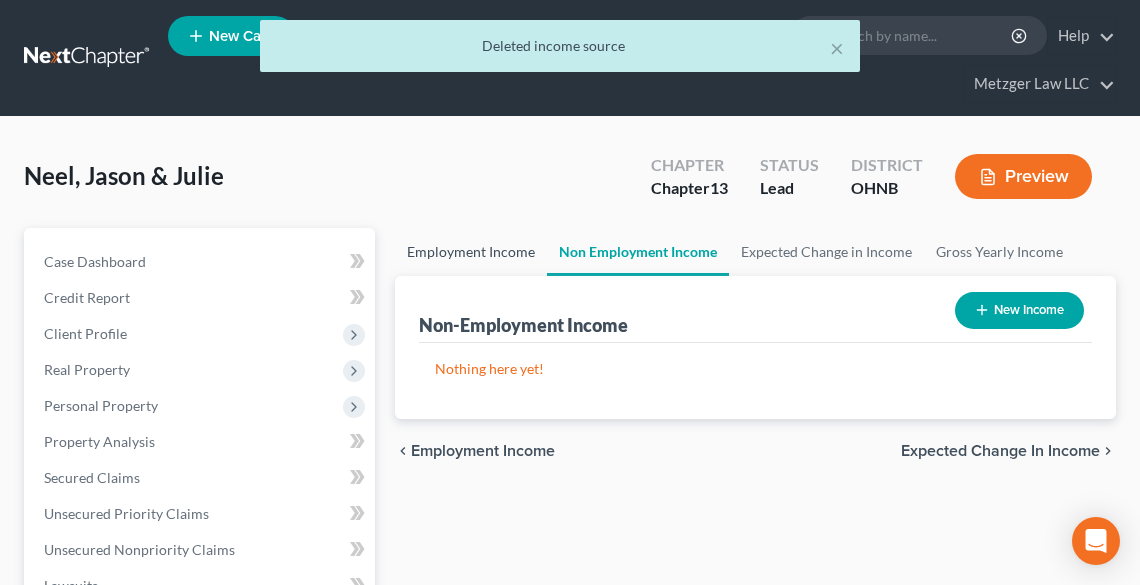 click on "Employment Income" at bounding box center (471, 252) 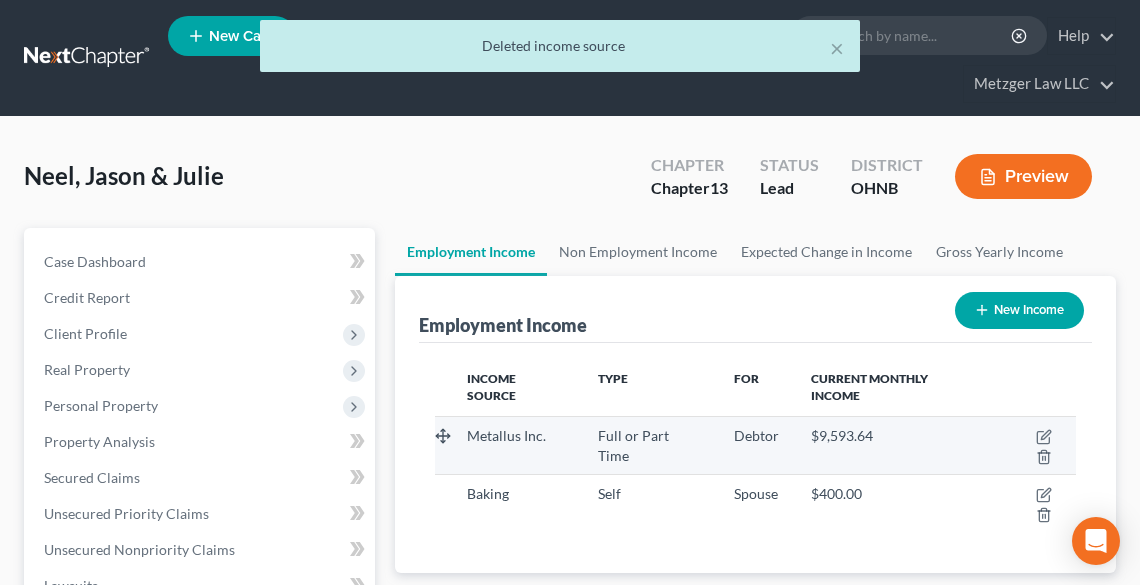 scroll, scrollTop: 999680, scrollLeft: 999318, axis: both 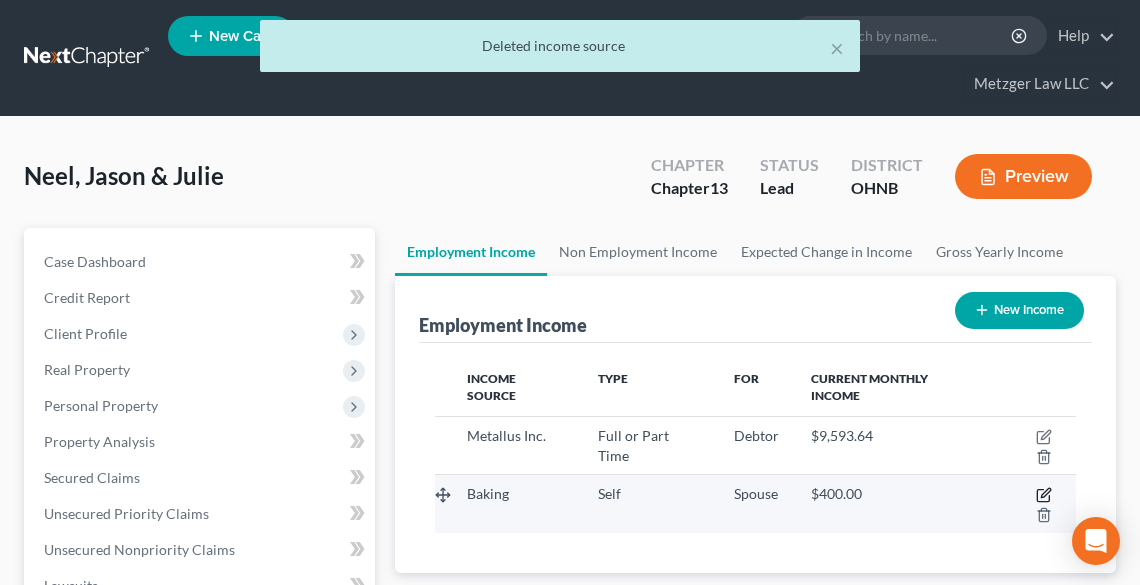 click 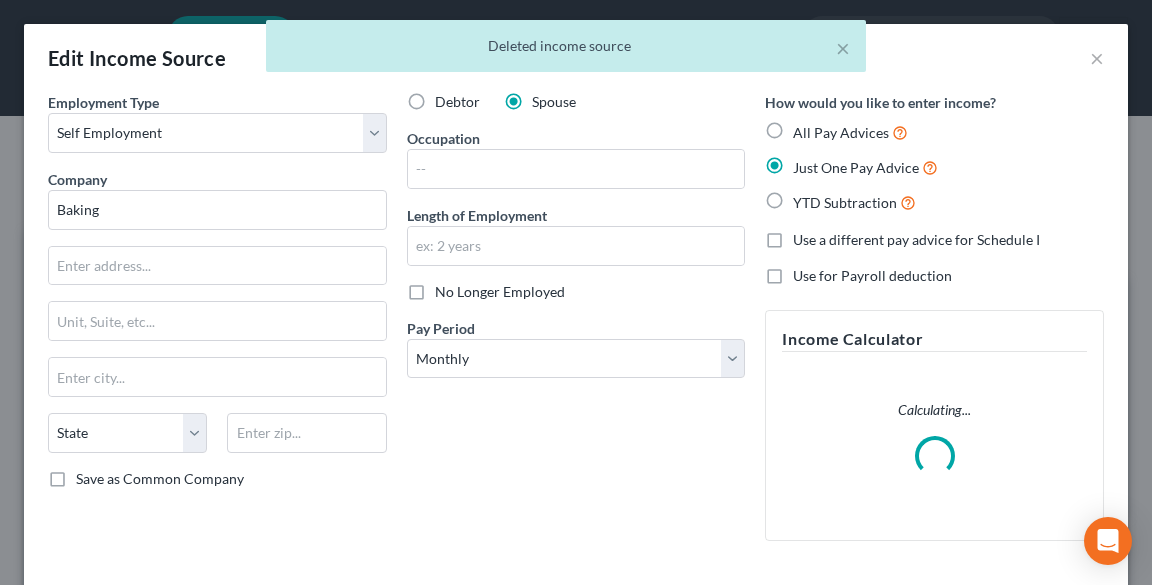 scroll, scrollTop: 999676, scrollLeft: 999310, axis: both 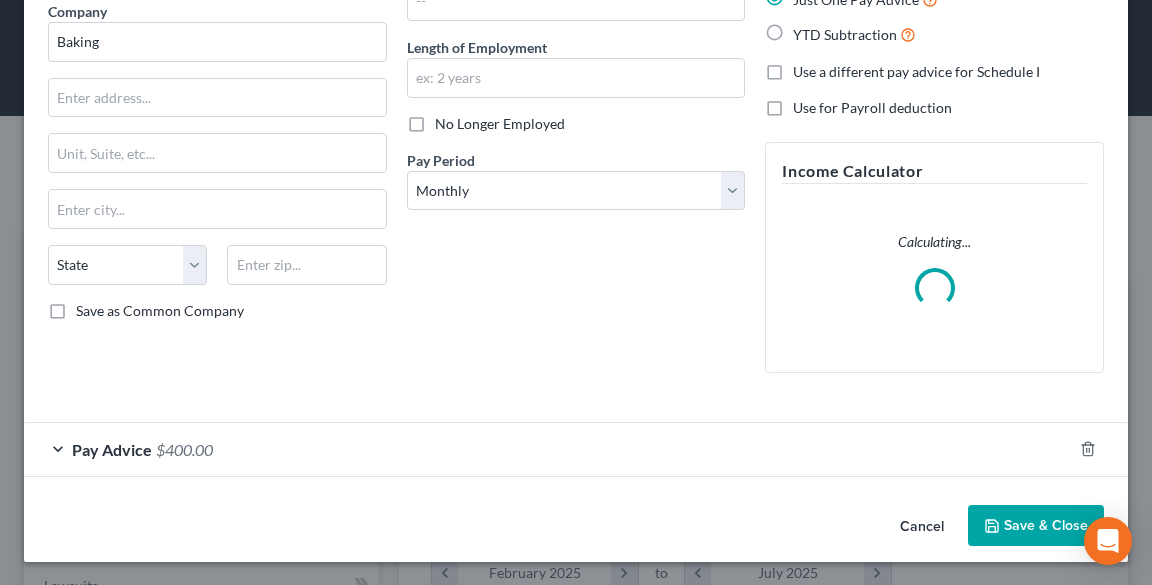 click on "Pay Advice" at bounding box center [112, 449] 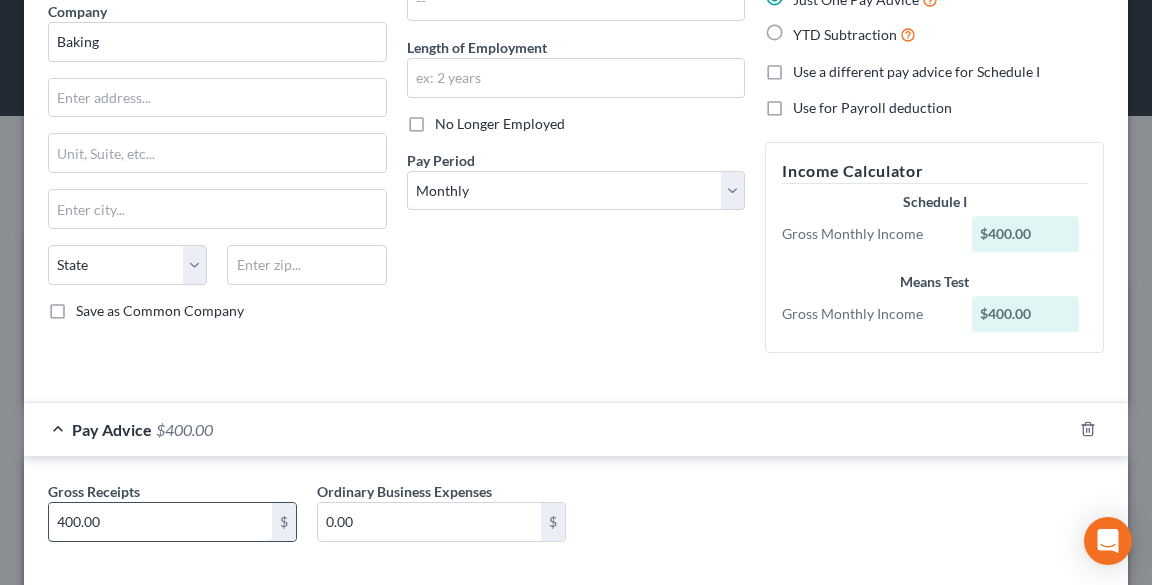 click on "400.00" at bounding box center [160, 522] 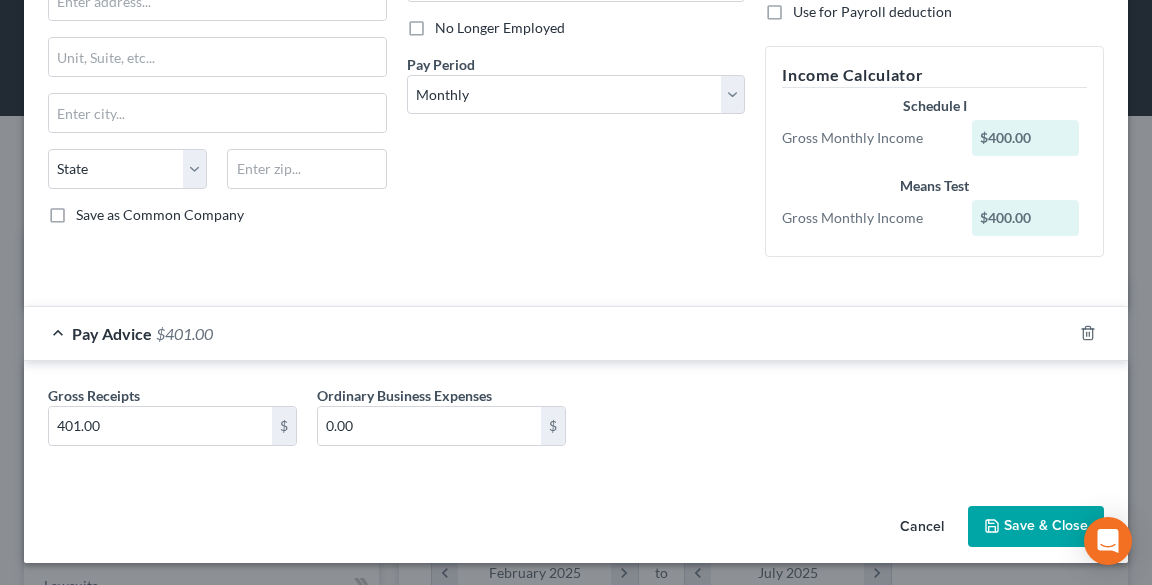 click on "Save & Close" at bounding box center (1036, 527) 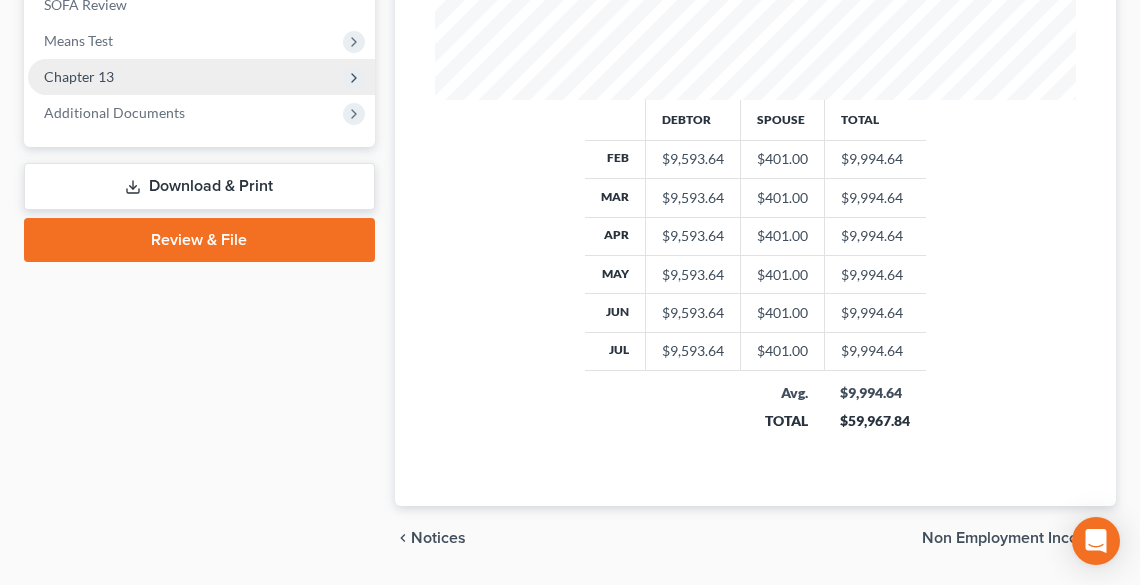 click on "Chapter 13" at bounding box center (79, 76) 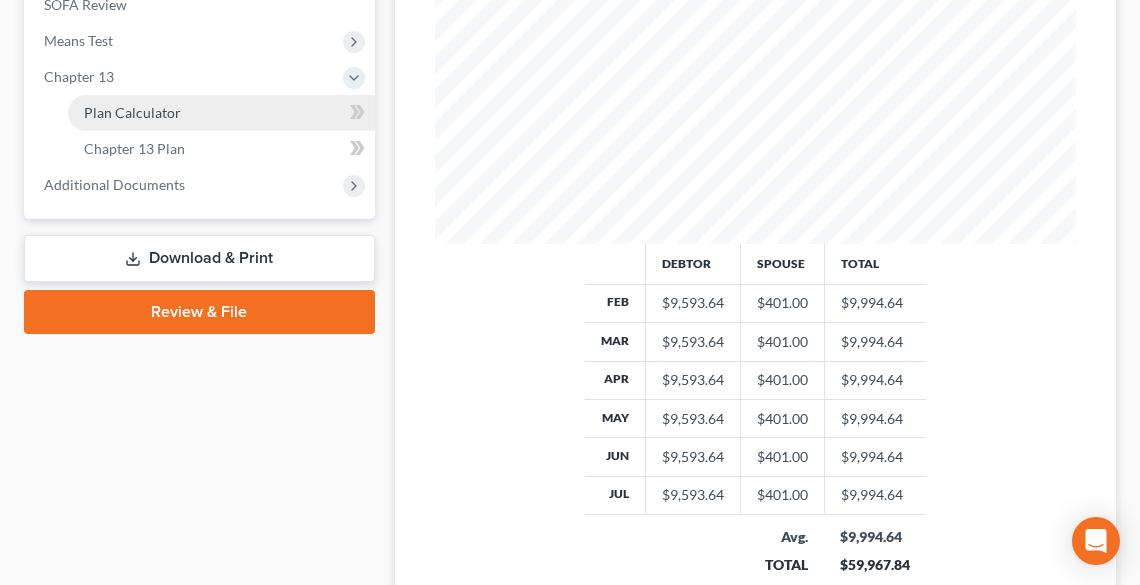 click on "Plan Calculator" at bounding box center [221, 113] 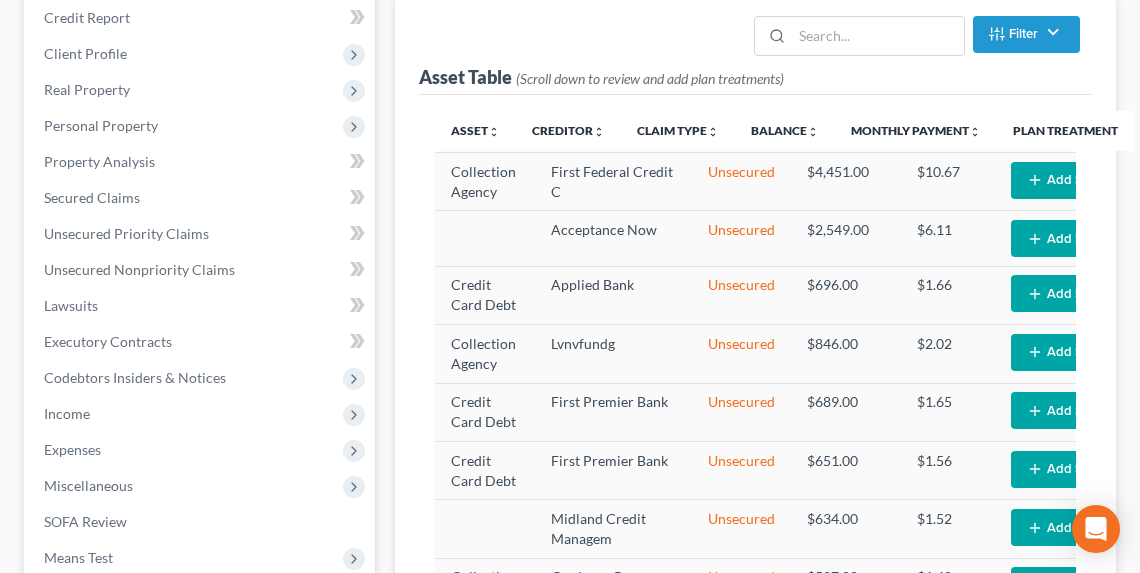 scroll, scrollTop: 390, scrollLeft: 0, axis: vertical 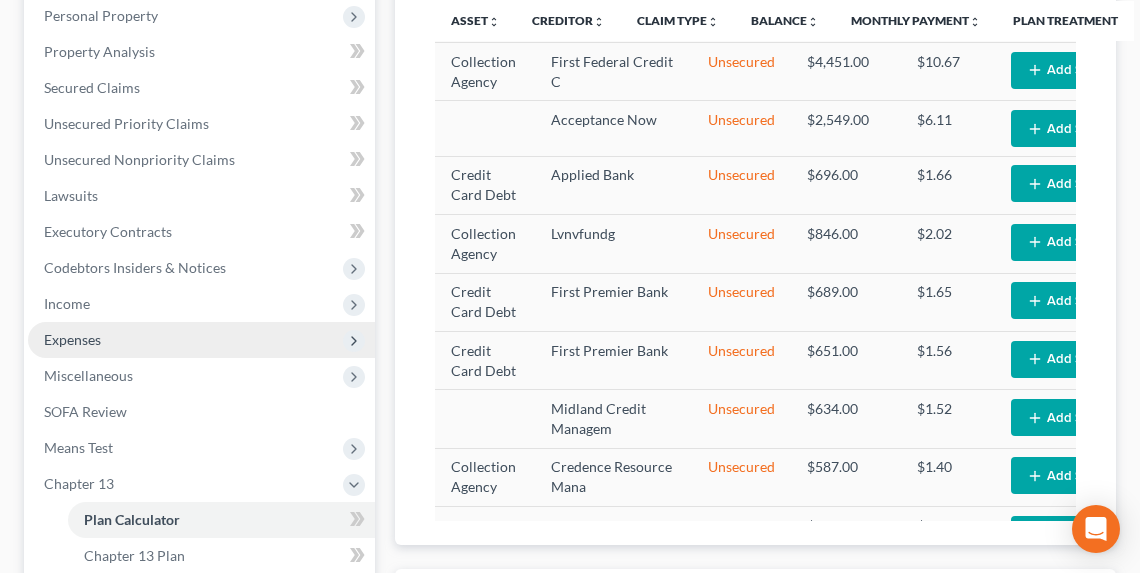 click on "Expenses" at bounding box center (201, 340) 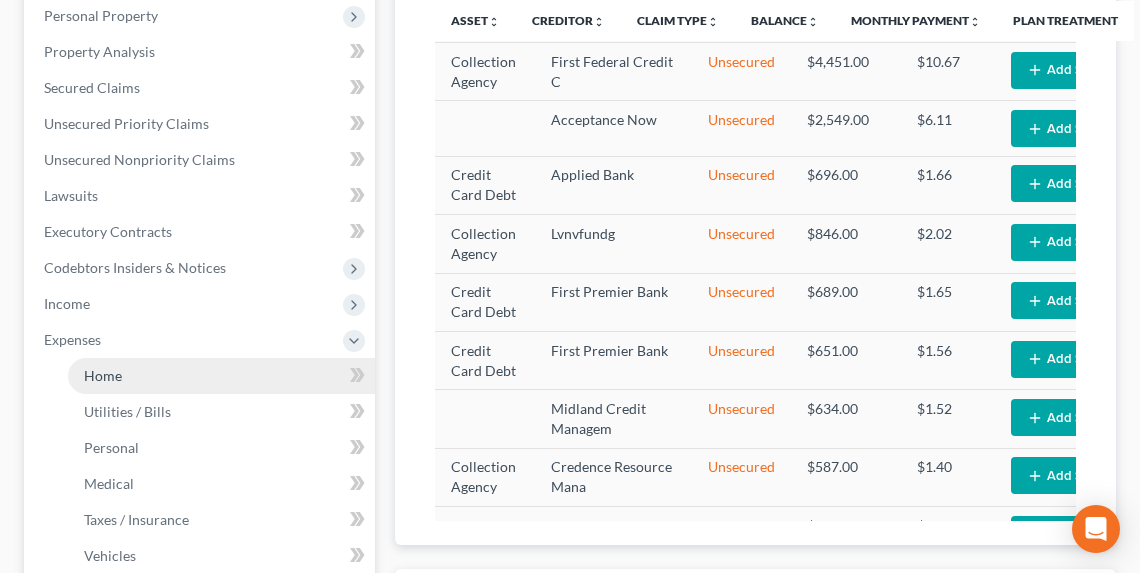 click on "Home" at bounding box center (103, 375) 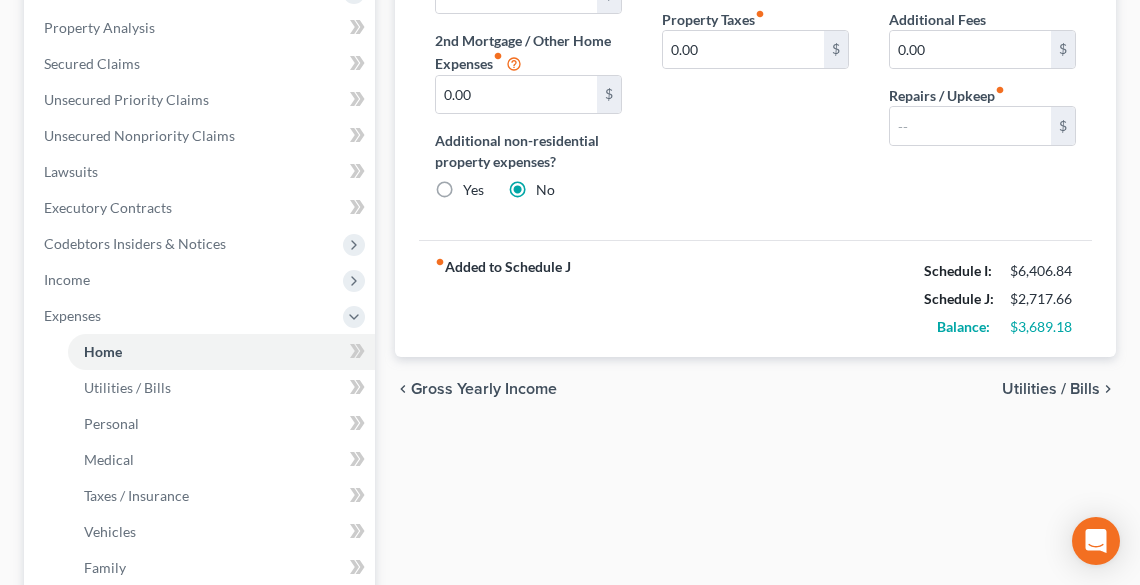 scroll, scrollTop: 400, scrollLeft: 0, axis: vertical 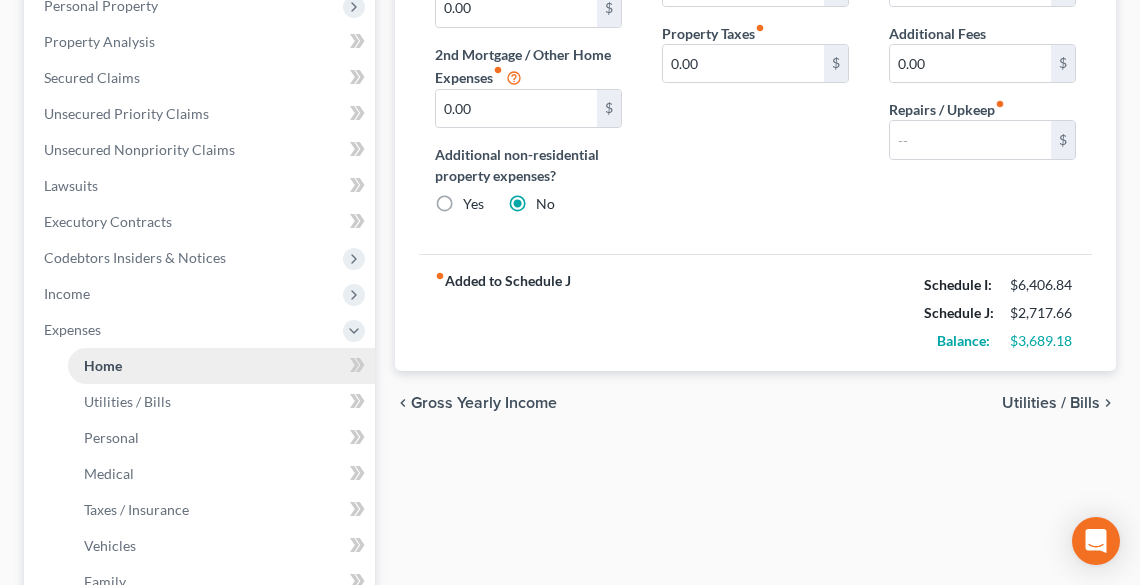 click on "Home" at bounding box center (103, 365) 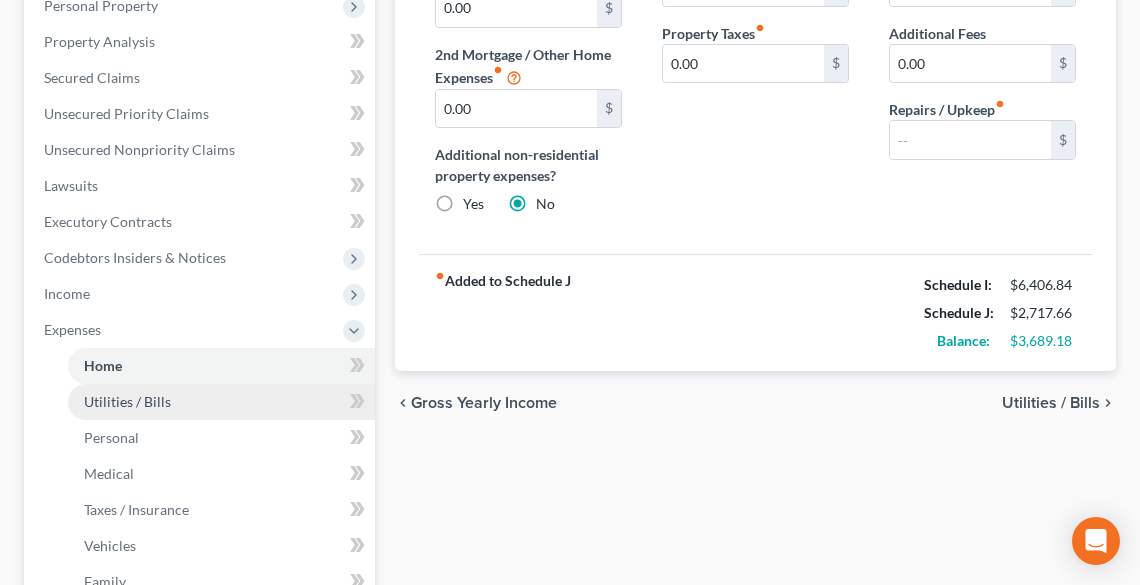 click on "Utilities / Bills" at bounding box center [127, 401] 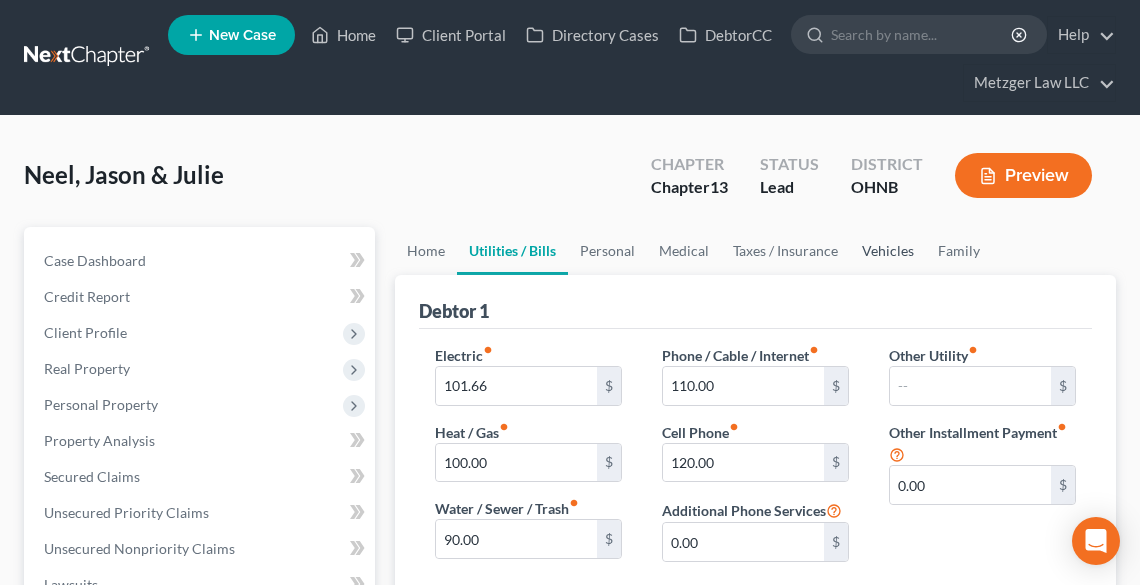 scroll, scrollTop: 0, scrollLeft: 0, axis: both 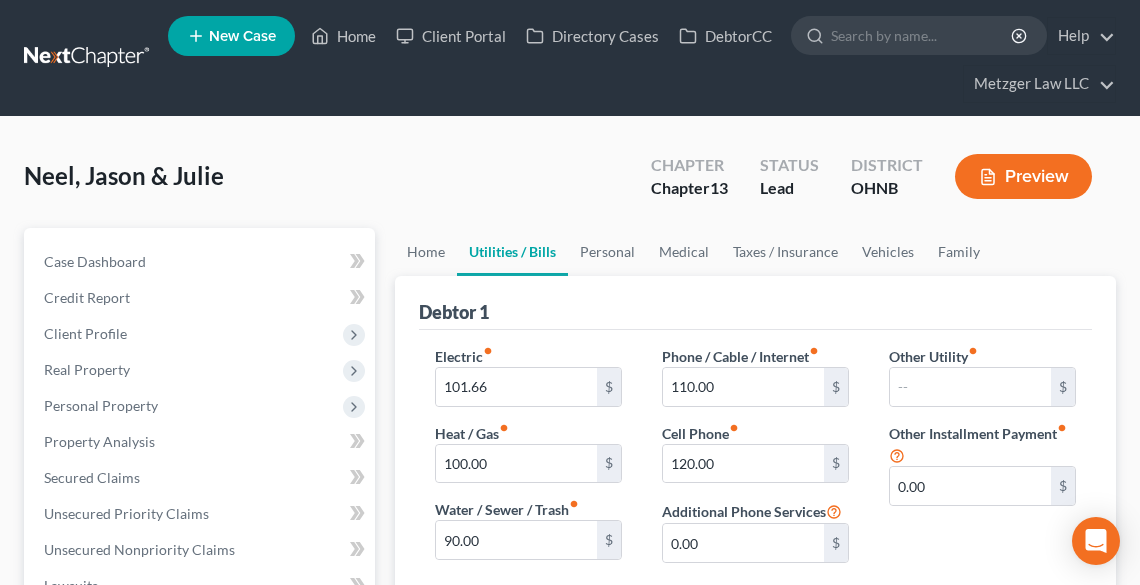click on "Preview" at bounding box center [1023, 176] 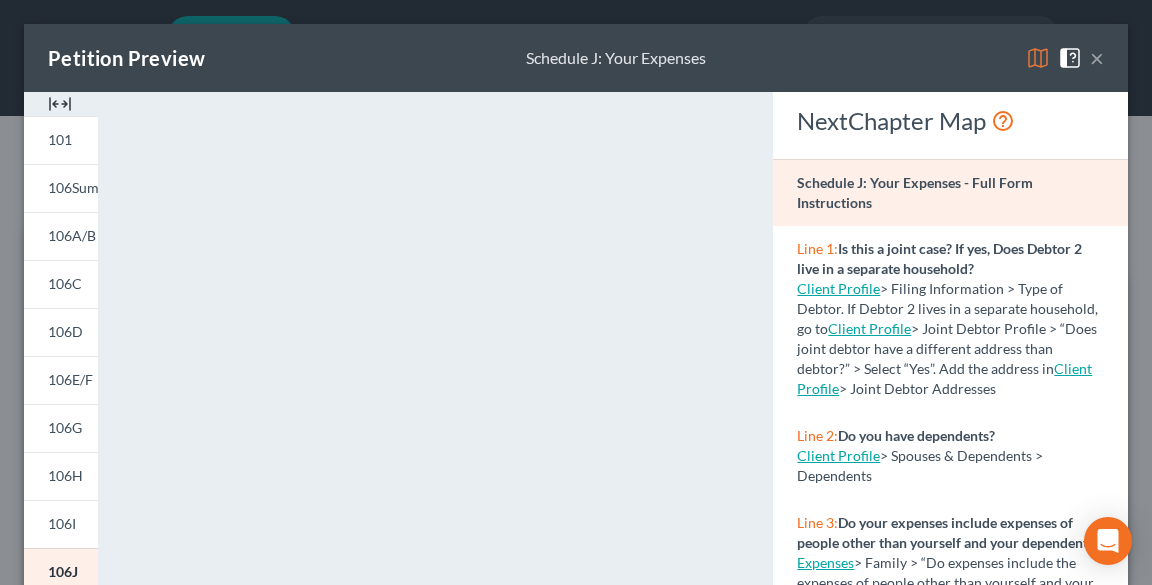 click on "×" at bounding box center (1097, 58) 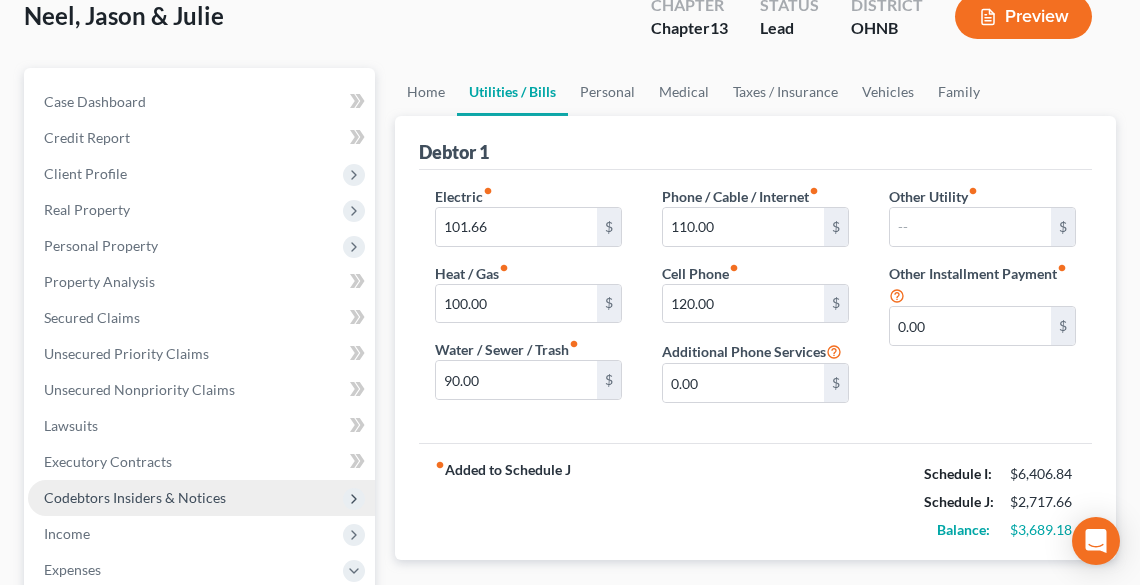 scroll, scrollTop: 320, scrollLeft: 0, axis: vertical 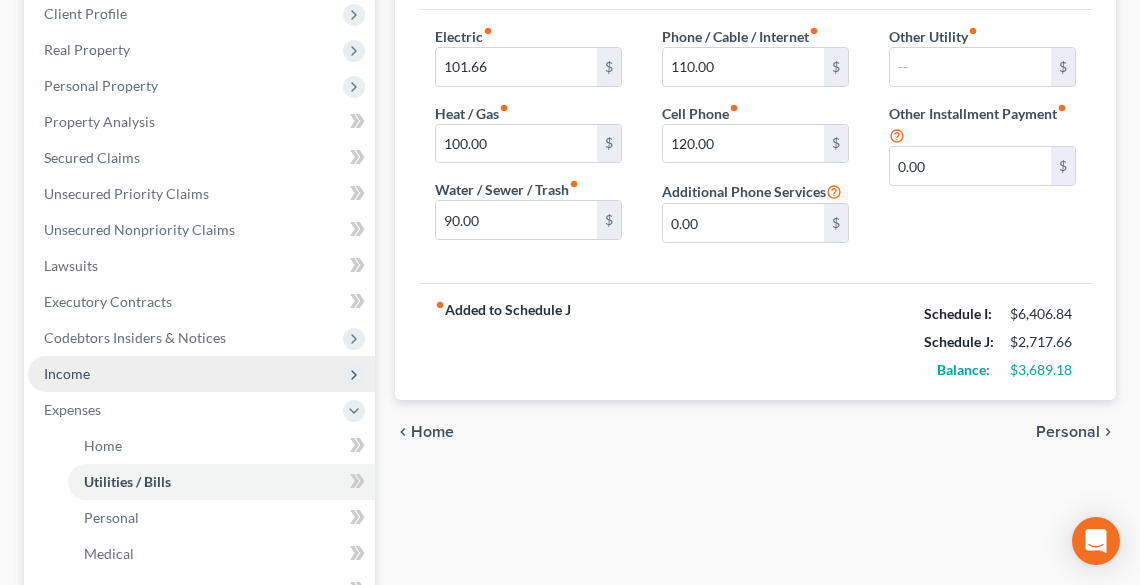click on "Income" at bounding box center (67, 373) 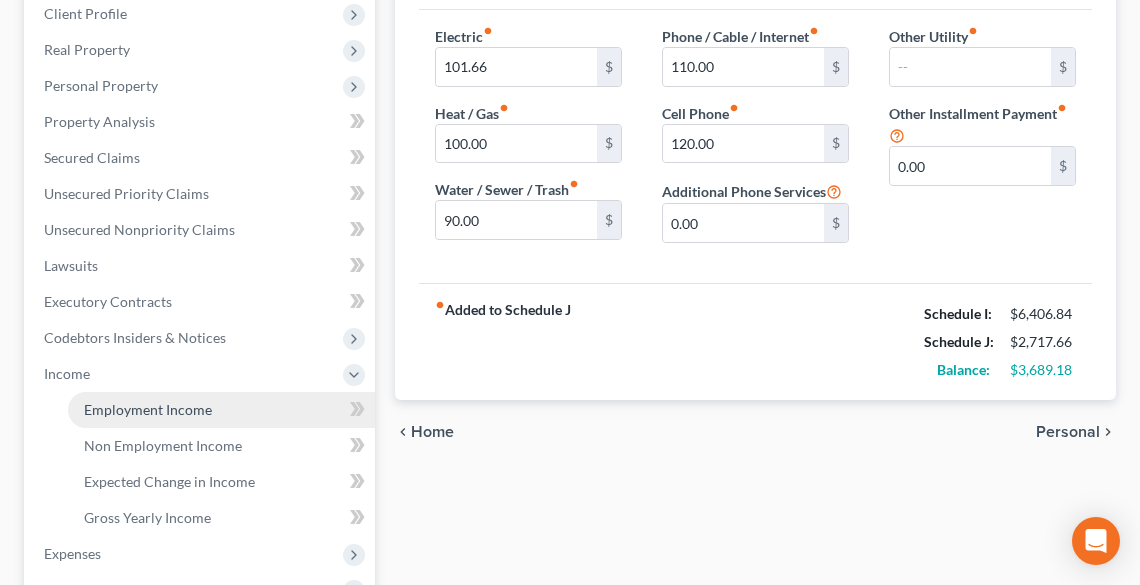 click on "Employment Income" at bounding box center [148, 409] 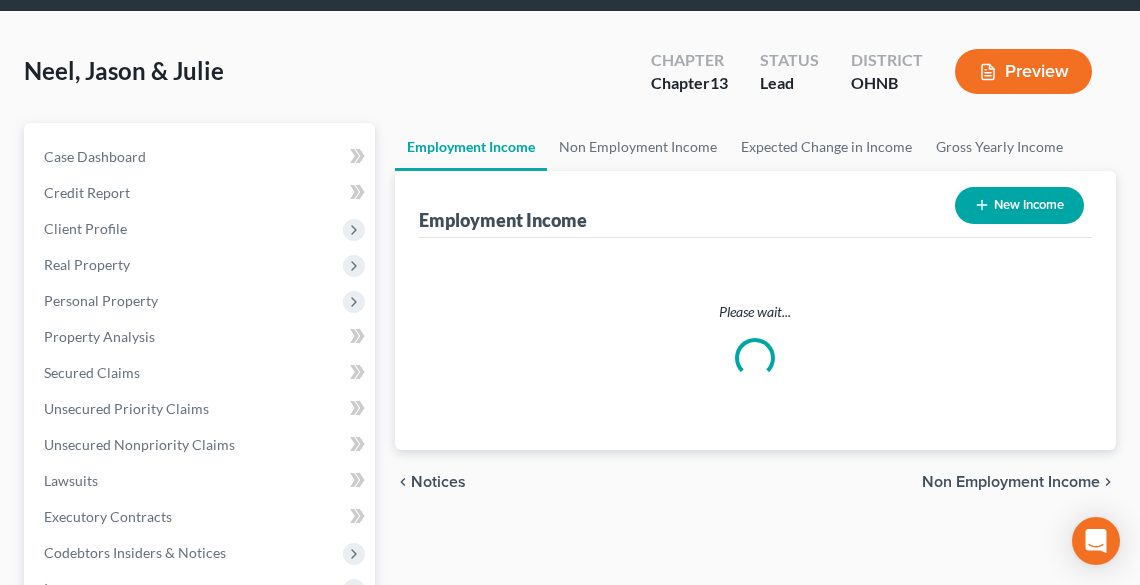 scroll, scrollTop: 0, scrollLeft: 0, axis: both 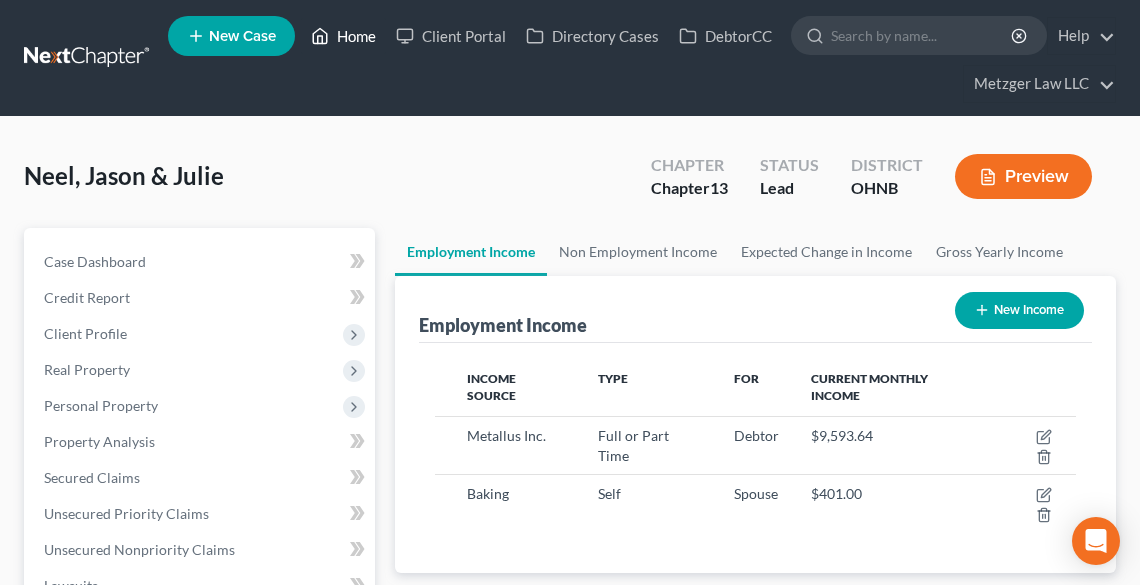 click on "Home" at bounding box center (343, 36) 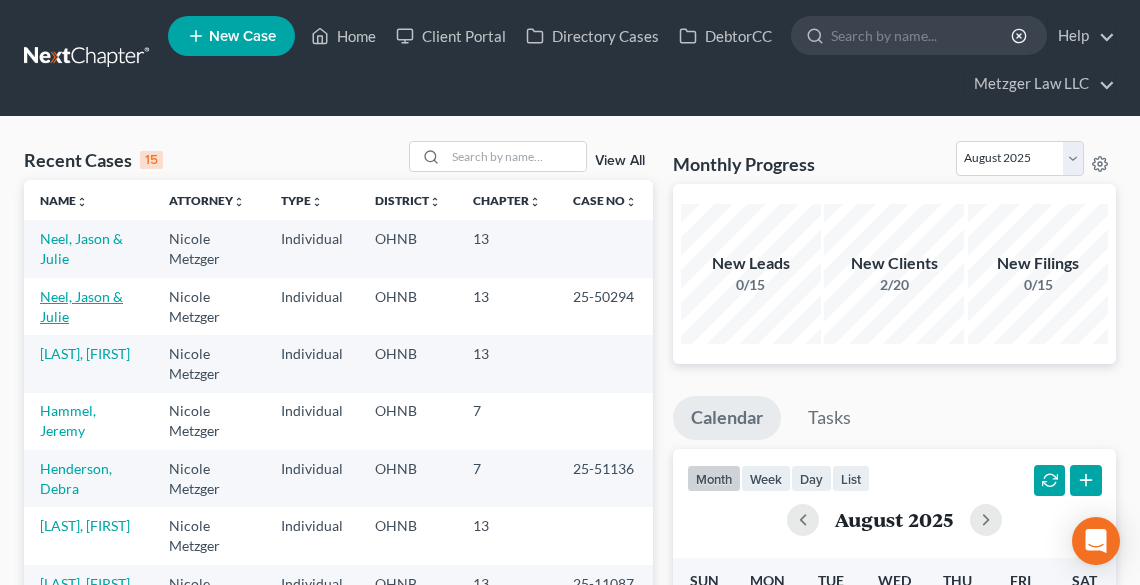 click on "Neel, Jason & Julie" at bounding box center (81, 306) 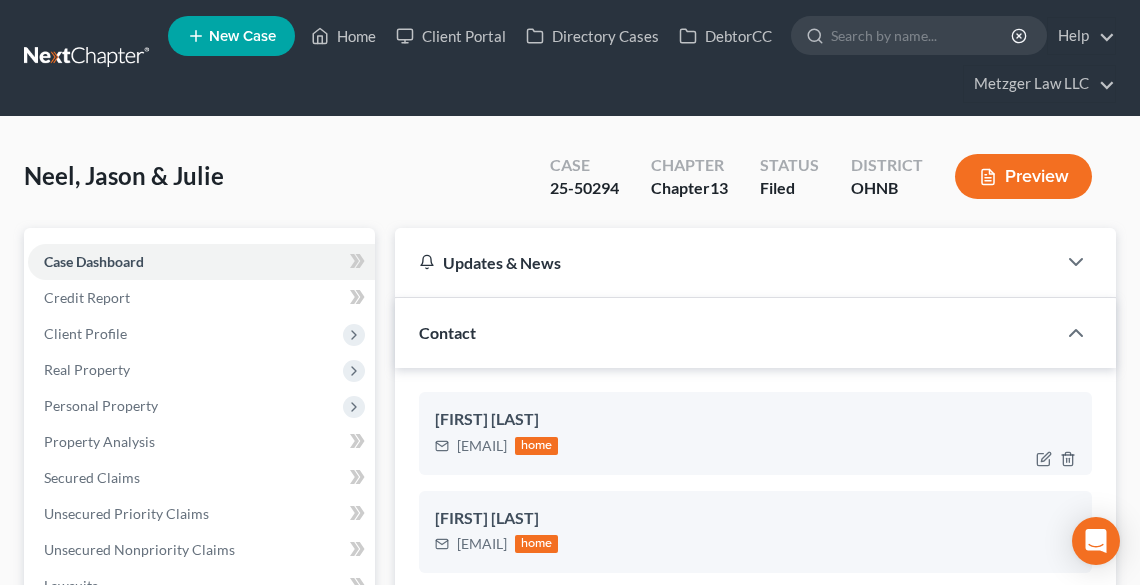 scroll, scrollTop: 80, scrollLeft: 0, axis: vertical 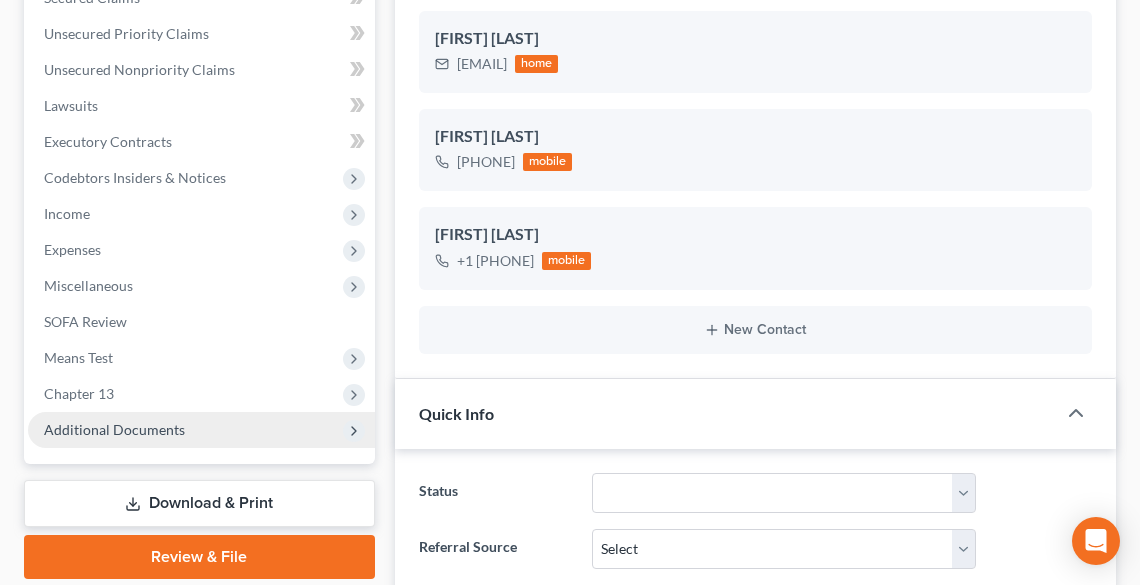 click on "Additional Documents" at bounding box center (114, 429) 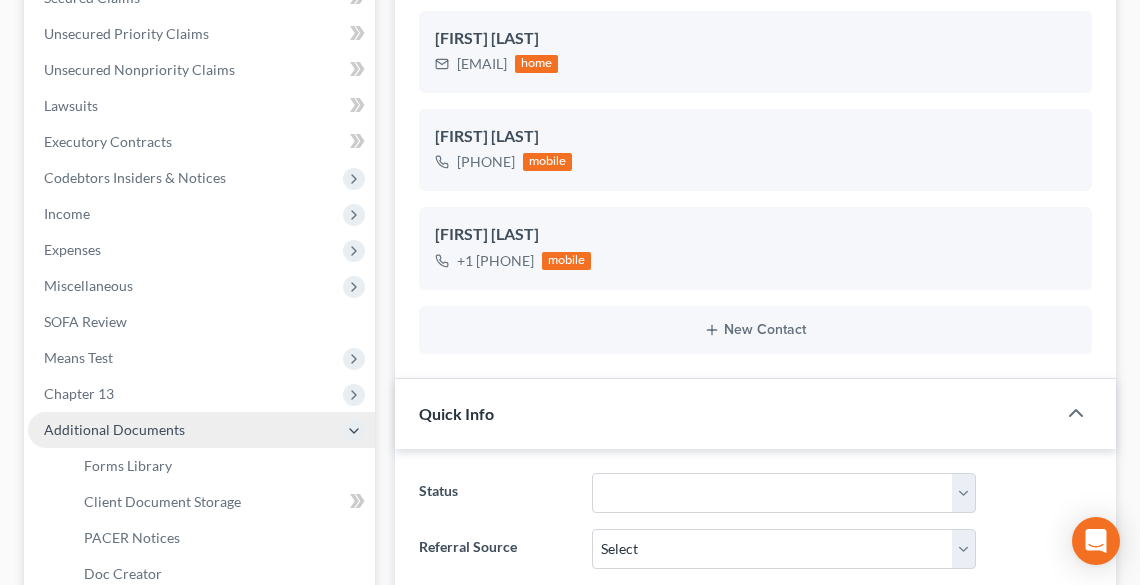 scroll, scrollTop: 640, scrollLeft: 0, axis: vertical 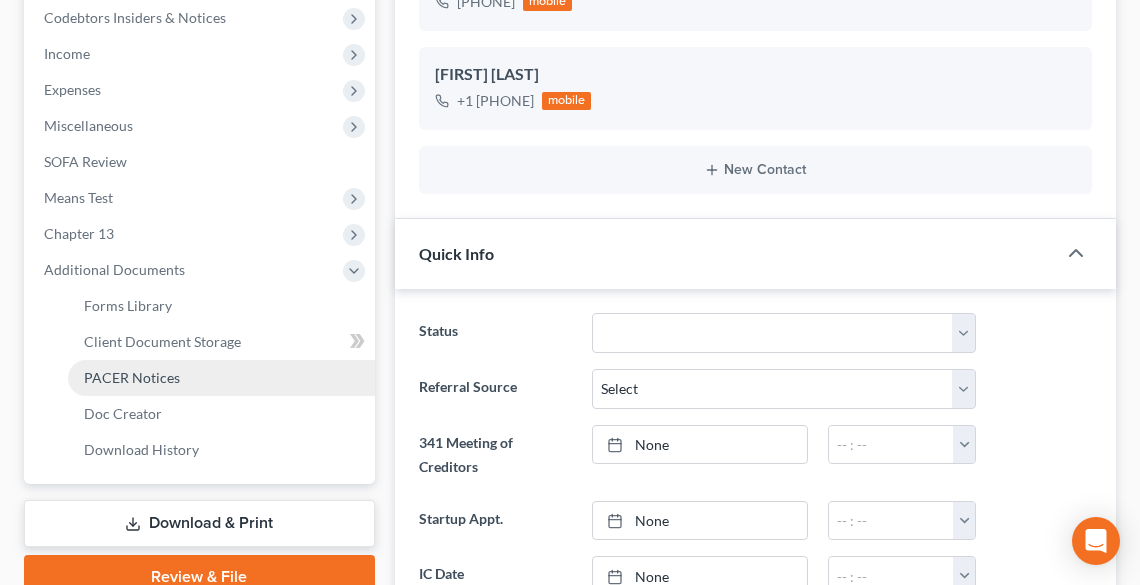 click on "PACER Notices" at bounding box center (132, 377) 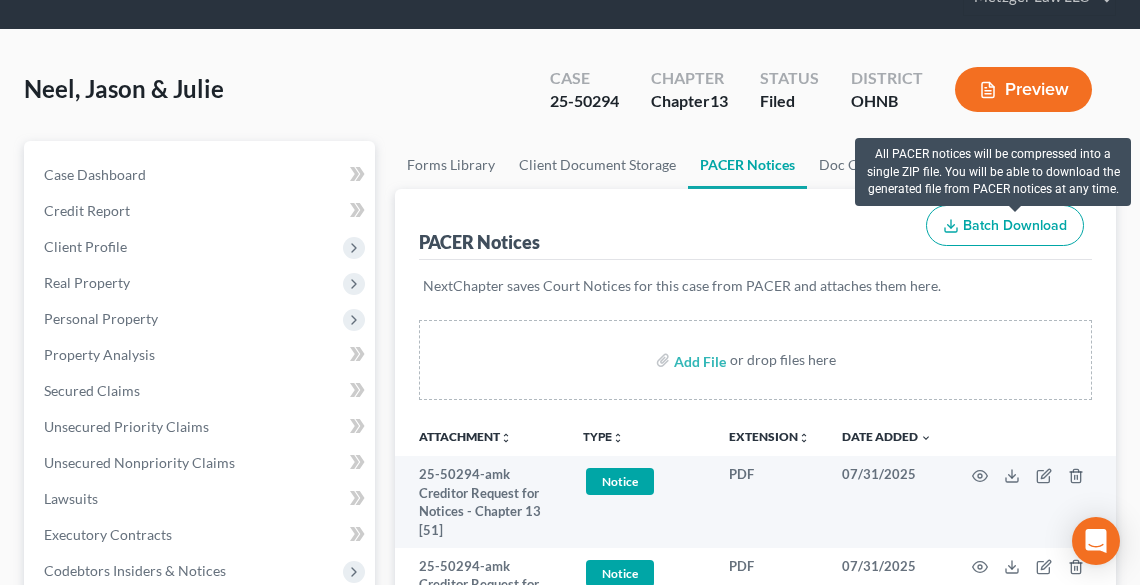 scroll, scrollTop: 0, scrollLeft: 0, axis: both 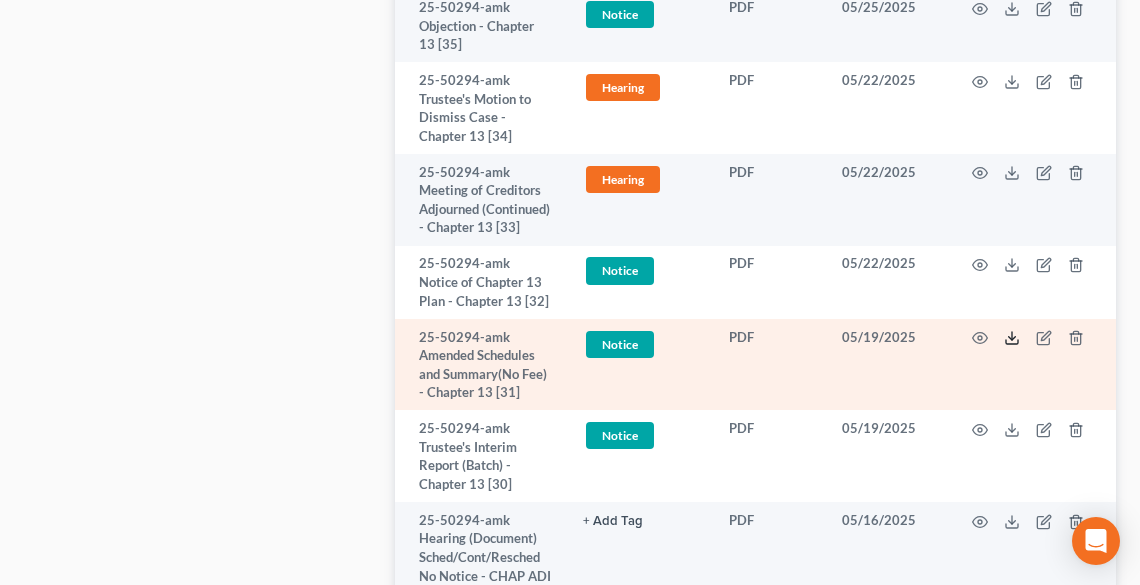 click 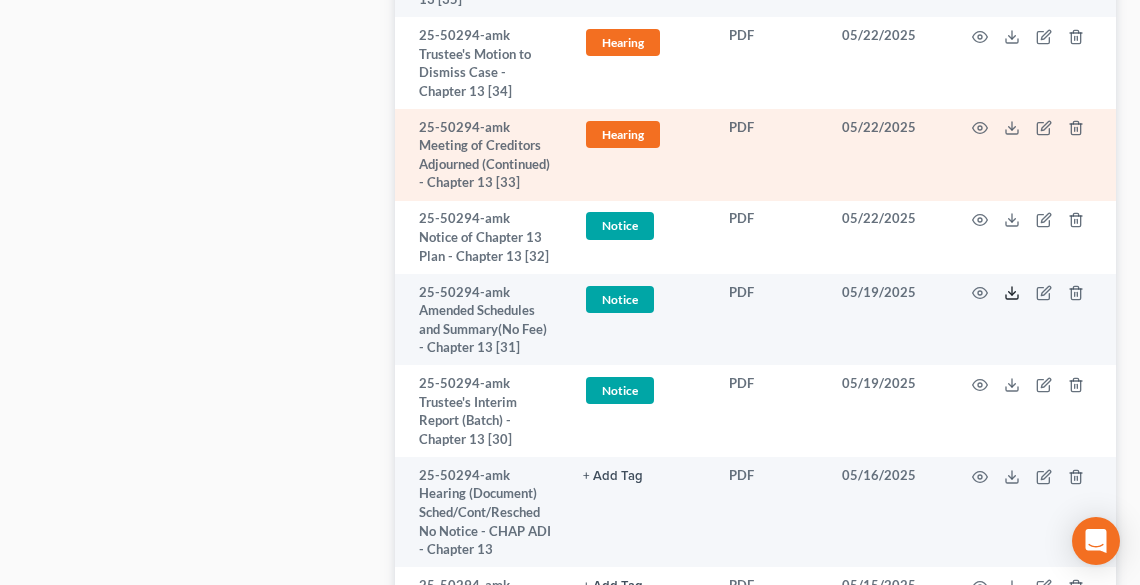 scroll, scrollTop: 2338, scrollLeft: 0, axis: vertical 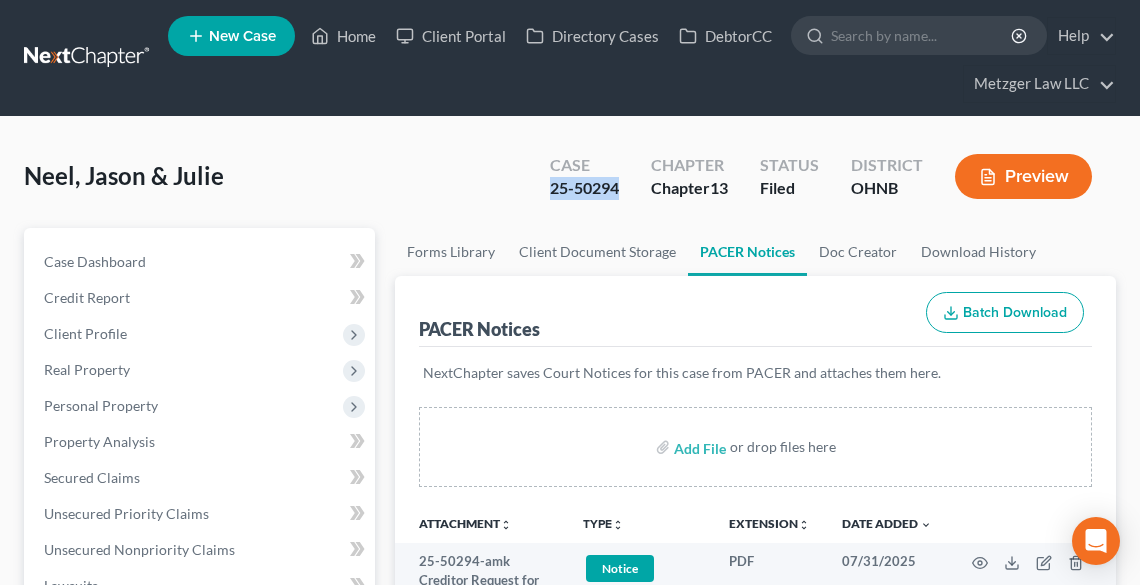 drag, startPoint x: 540, startPoint y: 200, endPoint x: 574, endPoint y: 200, distance: 34 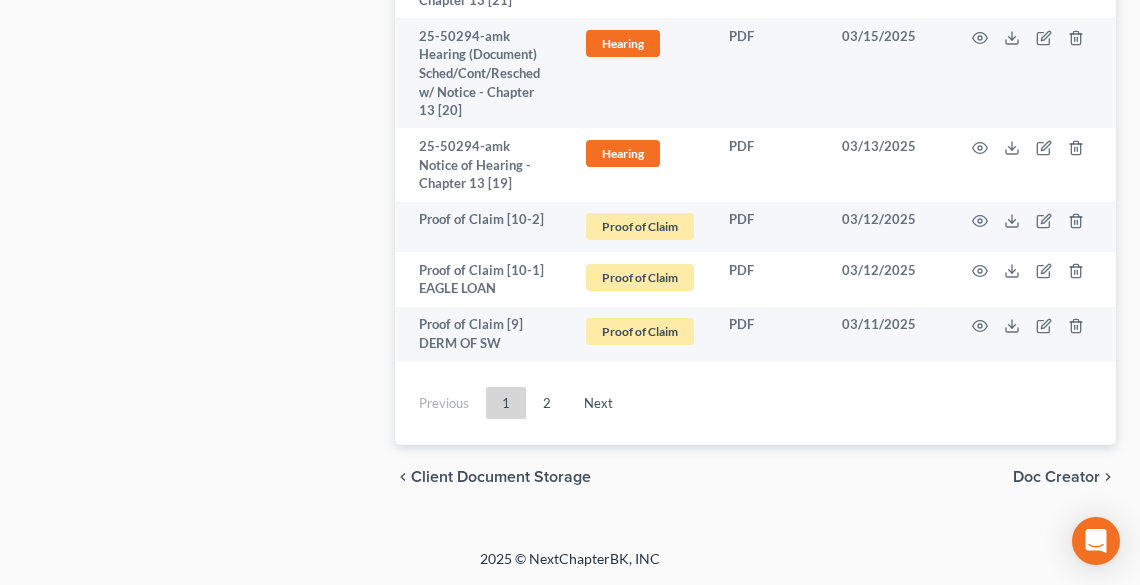 scroll, scrollTop: 6000, scrollLeft: 0, axis: vertical 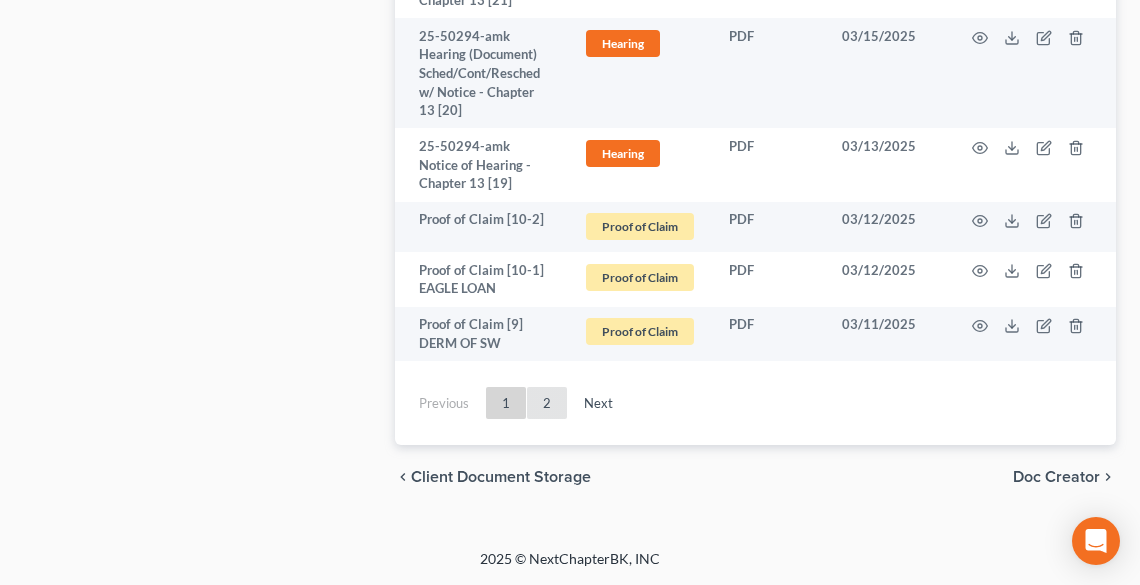 click on "2" at bounding box center (547, 403) 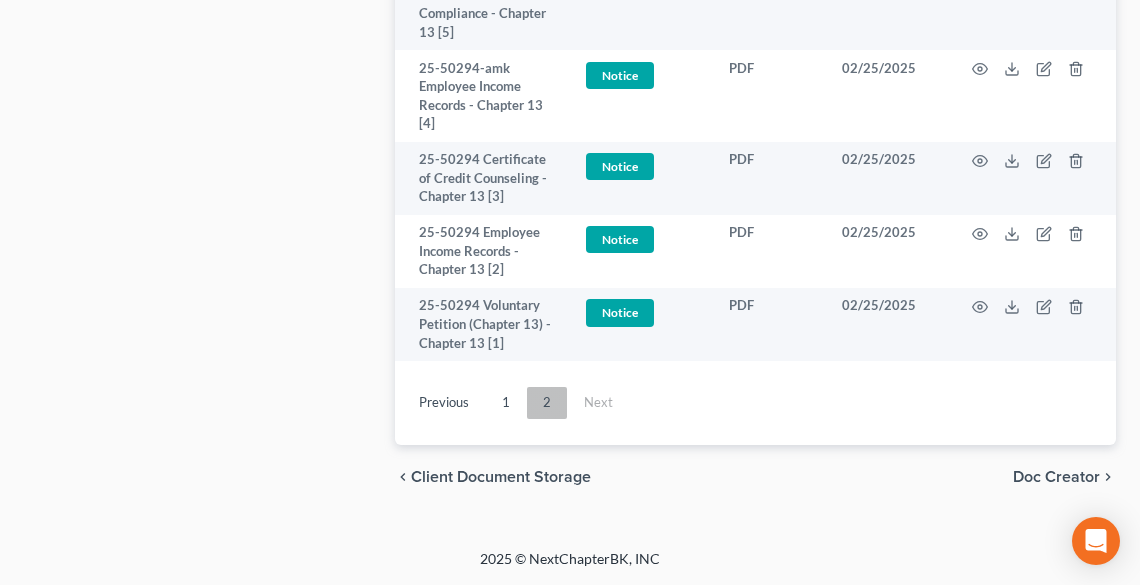 scroll, scrollTop: 2348, scrollLeft: 0, axis: vertical 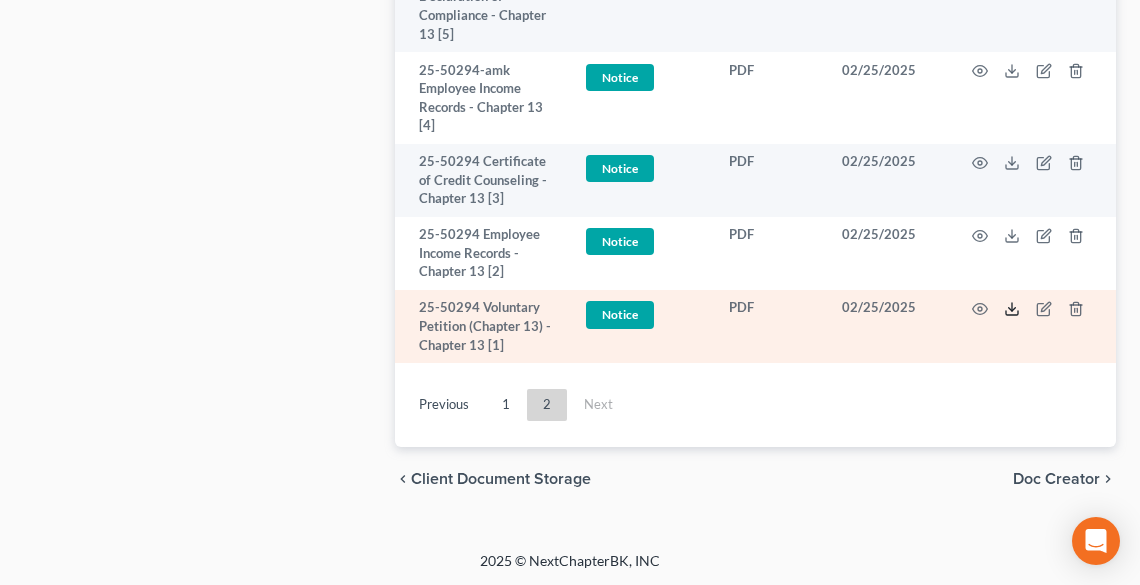 click 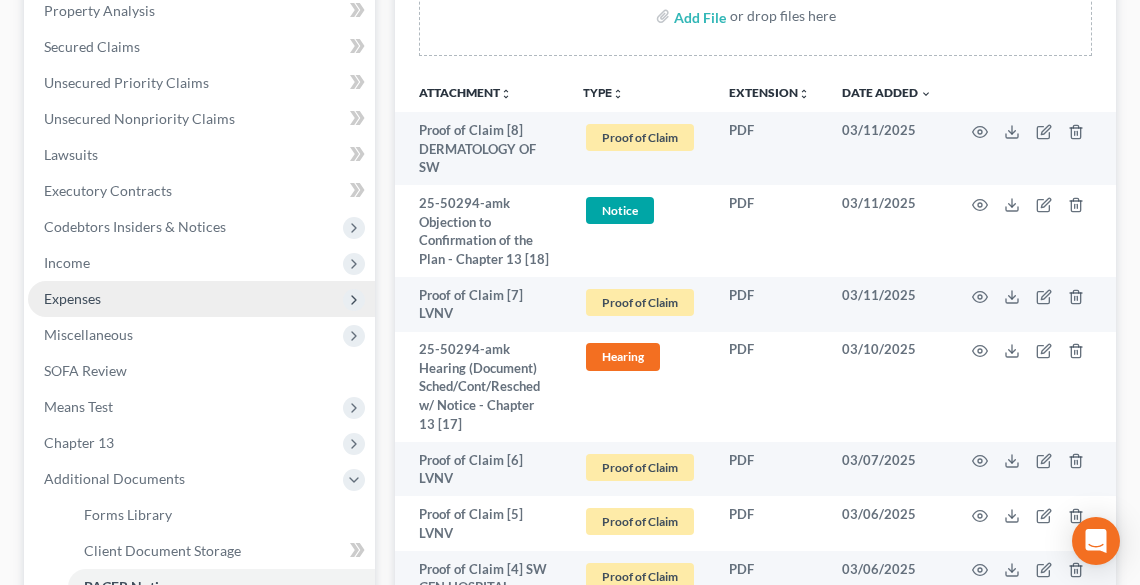 scroll, scrollTop: 428, scrollLeft: 0, axis: vertical 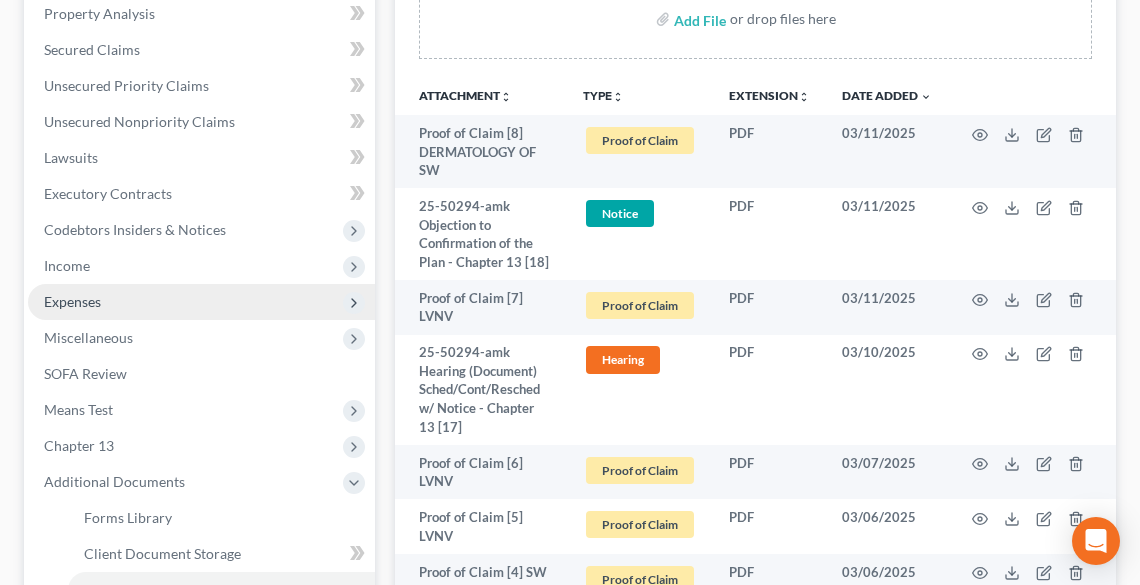 click on "Expenses" at bounding box center [201, 302] 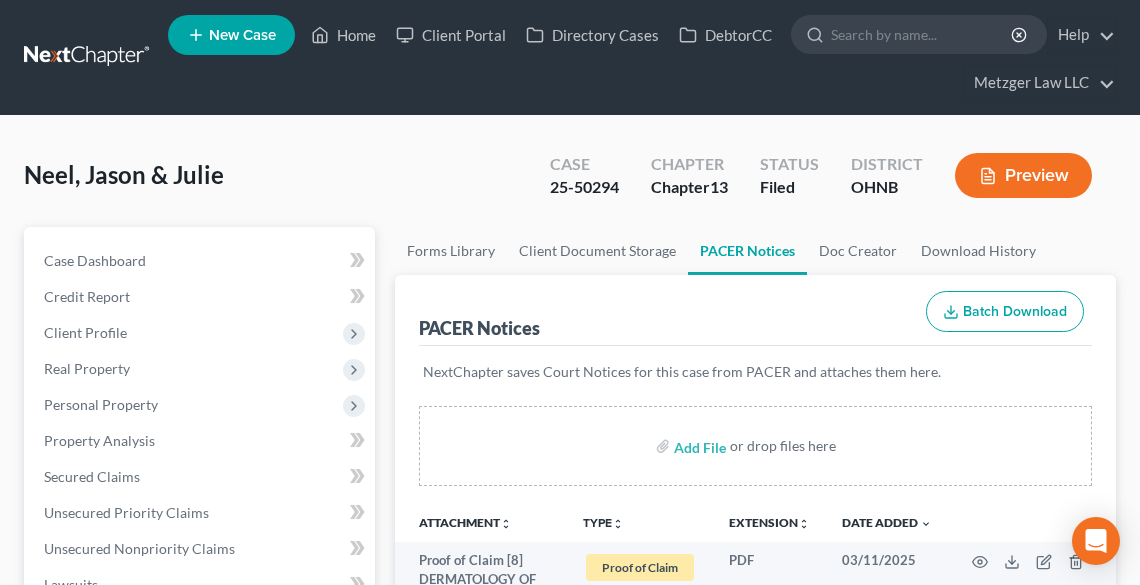 scroll, scrollTop: 0, scrollLeft: 0, axis: both 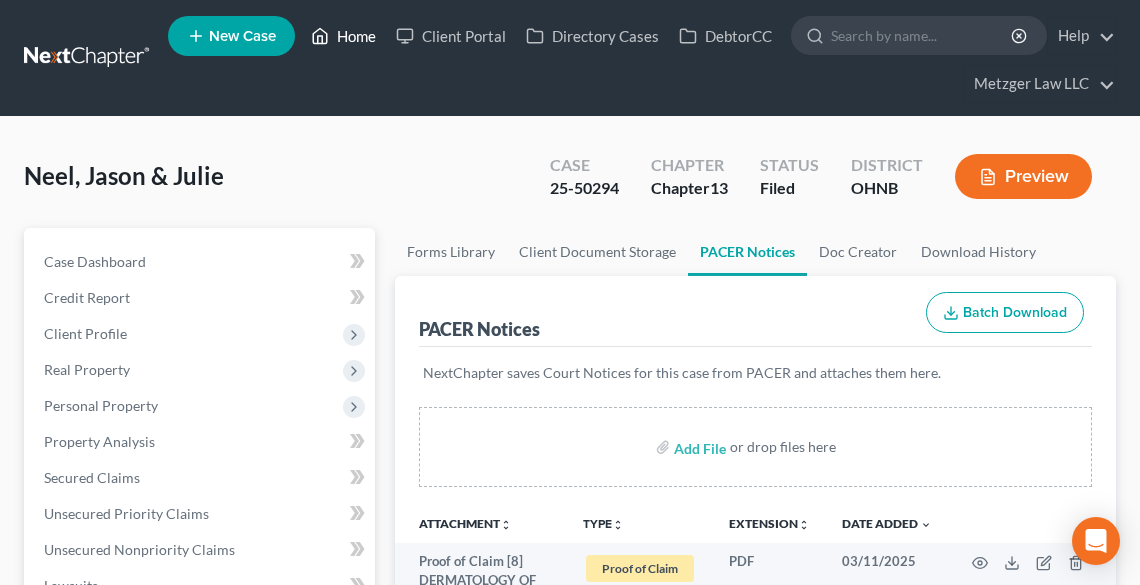 click on "Home" at bounding box center [343, 36] 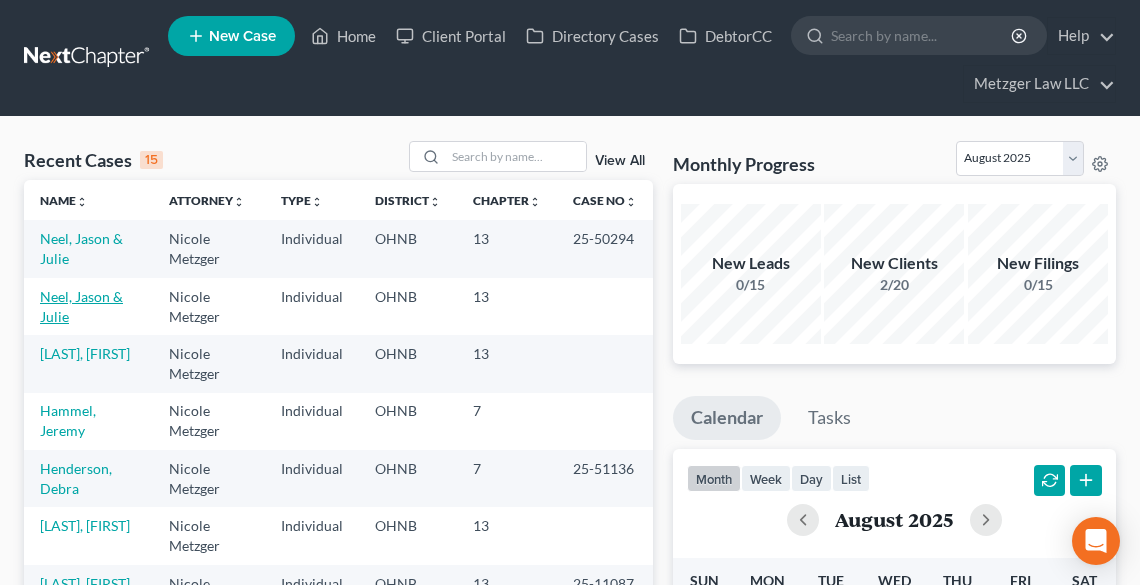 click on "Neel, Jason & Julie" at bounding box center [81, 306] 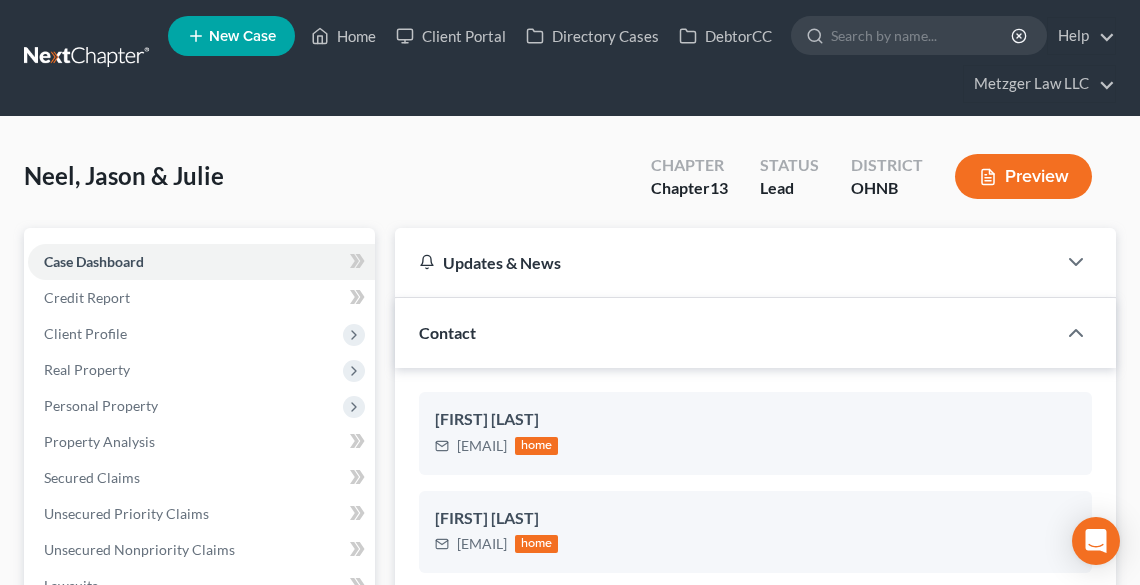 scroll, scrollTop: 2395, scrollLeft: 0, axis: vertical 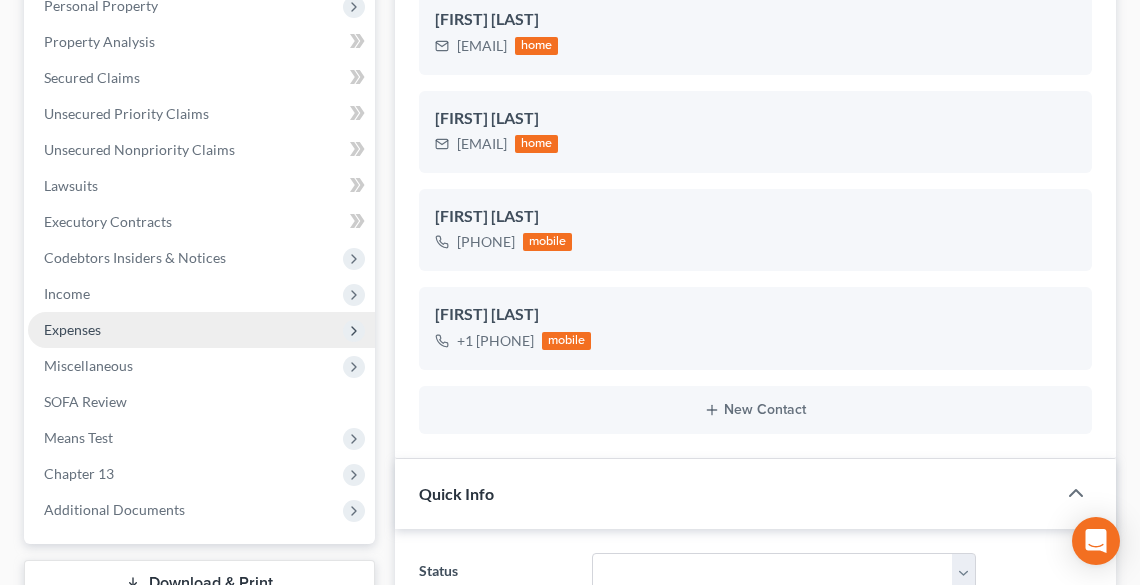 click on "Expenses" at bounding box center [201, 330] 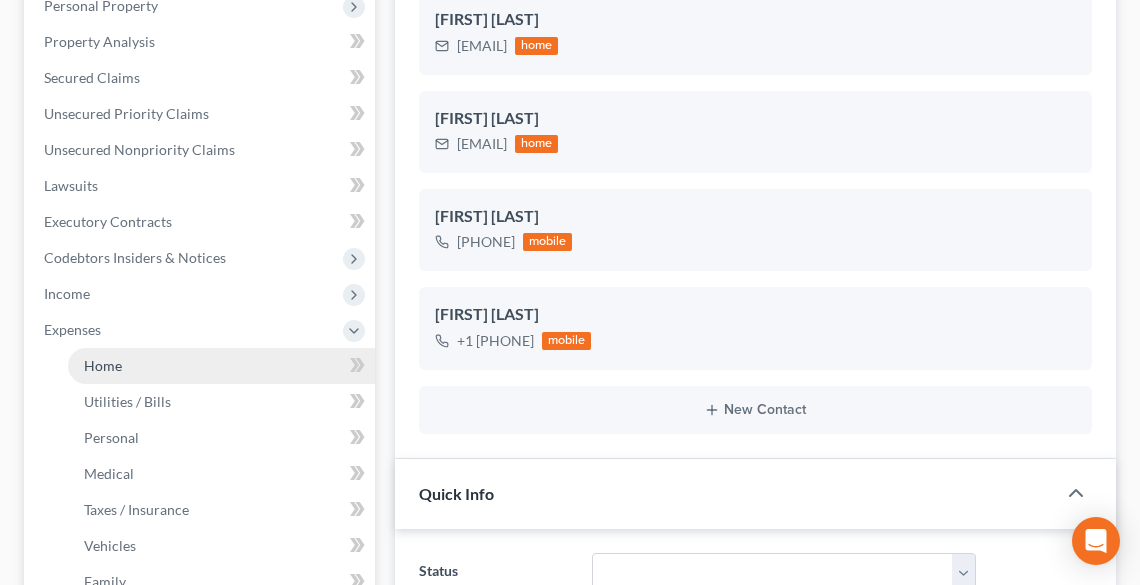 click on "Home" at bounding box center [221, 366] 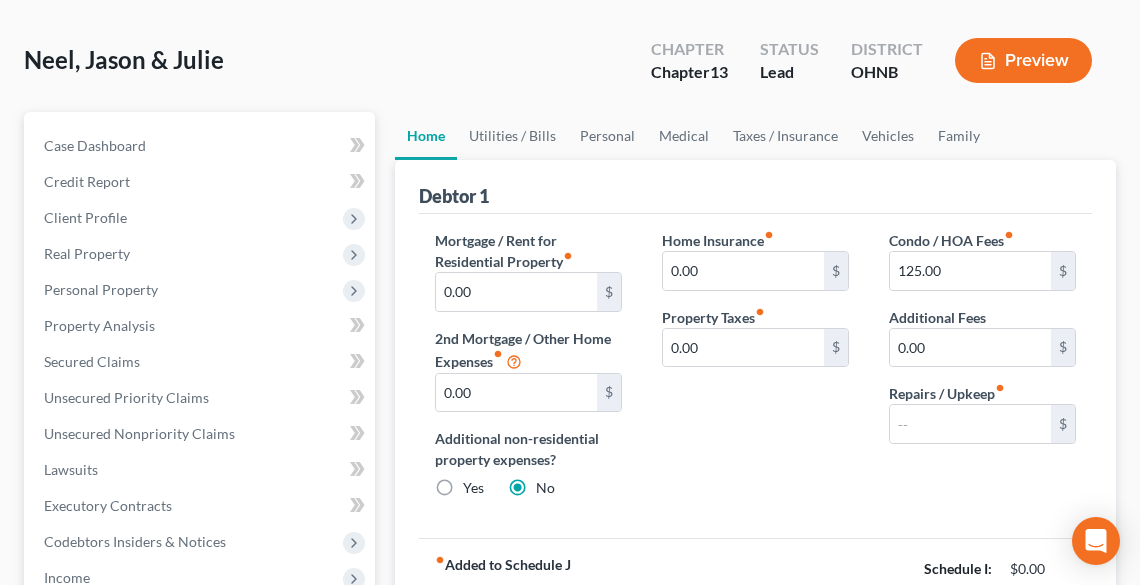 scroll, scrollTop: 0, scrollLeft: 0, axis: both 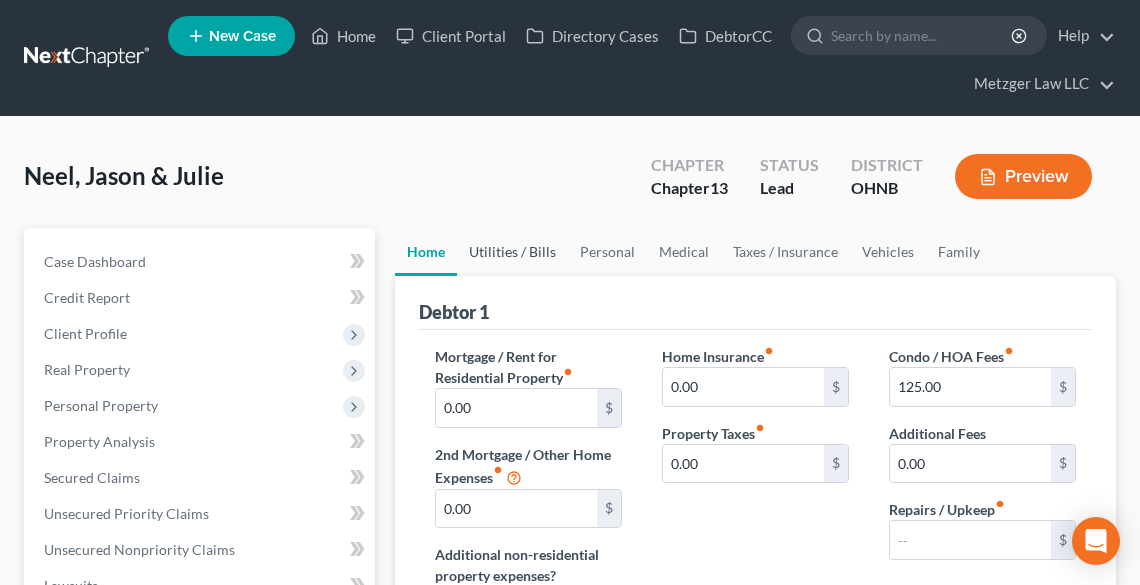 click on "Utilities / Bills" at bounding box center (512, 252) 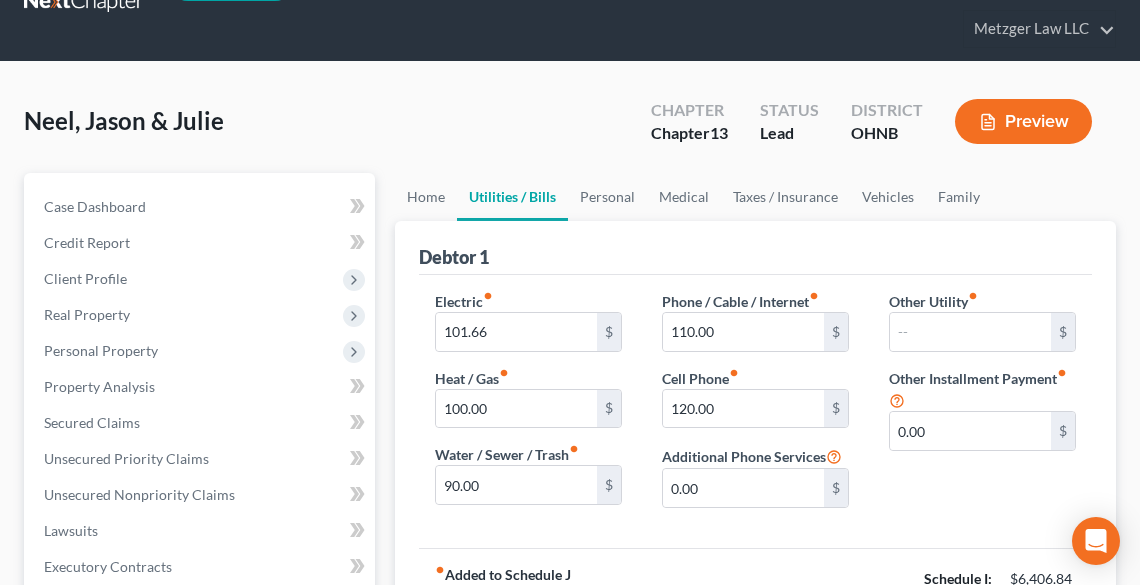 scroll, scrollTop: 80, scrollLeft: 0, axis: vertical 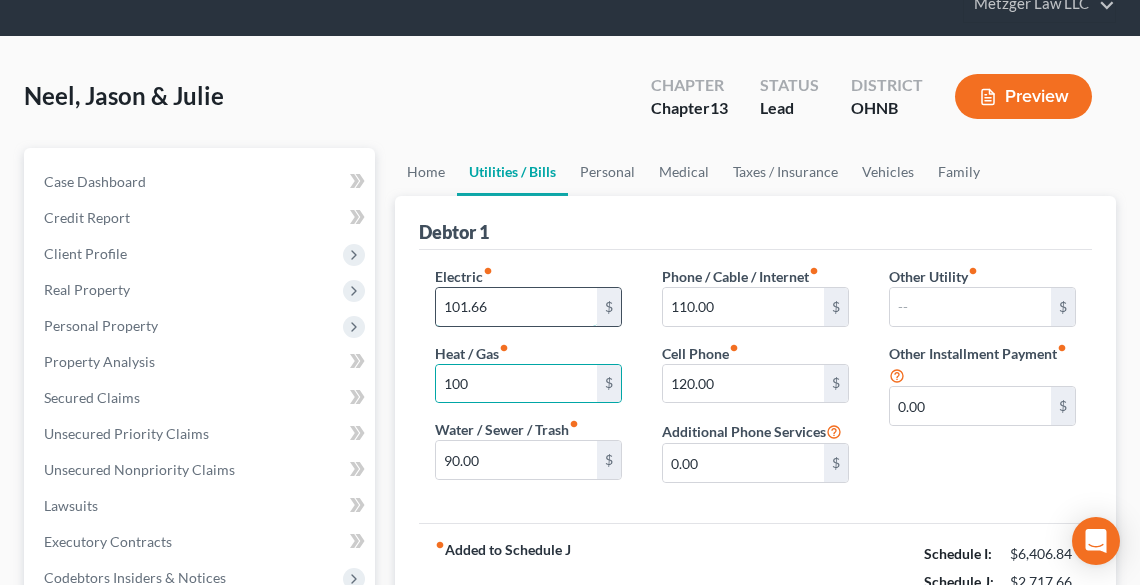 click on "101.66" at bounding box center [516, 307] 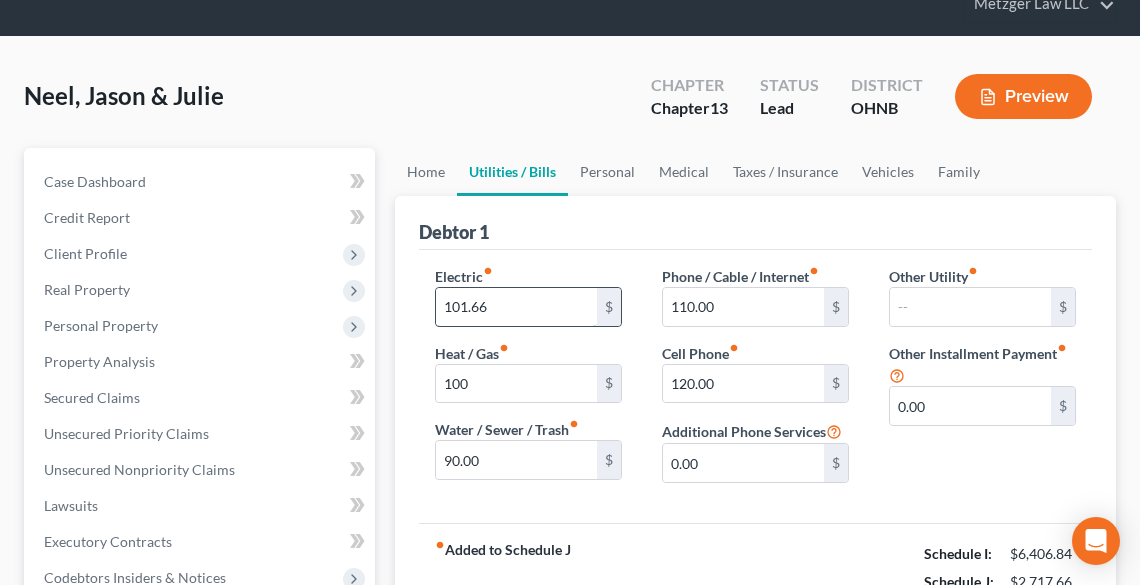 click on "101.66" at bounding box center (516, 307) 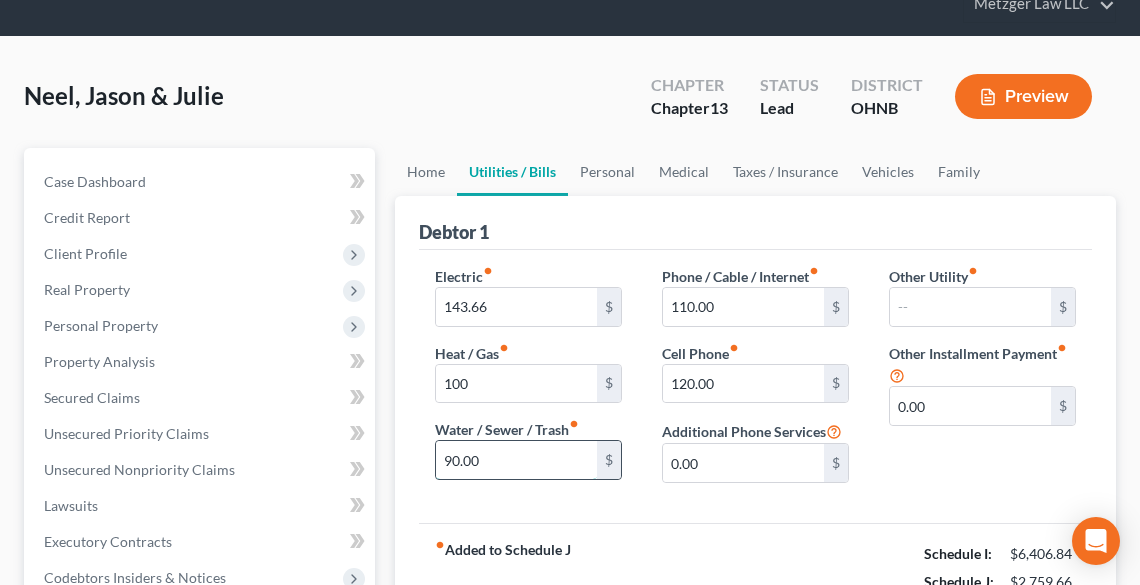 click on "90.00" at bounding box center [516, 460] 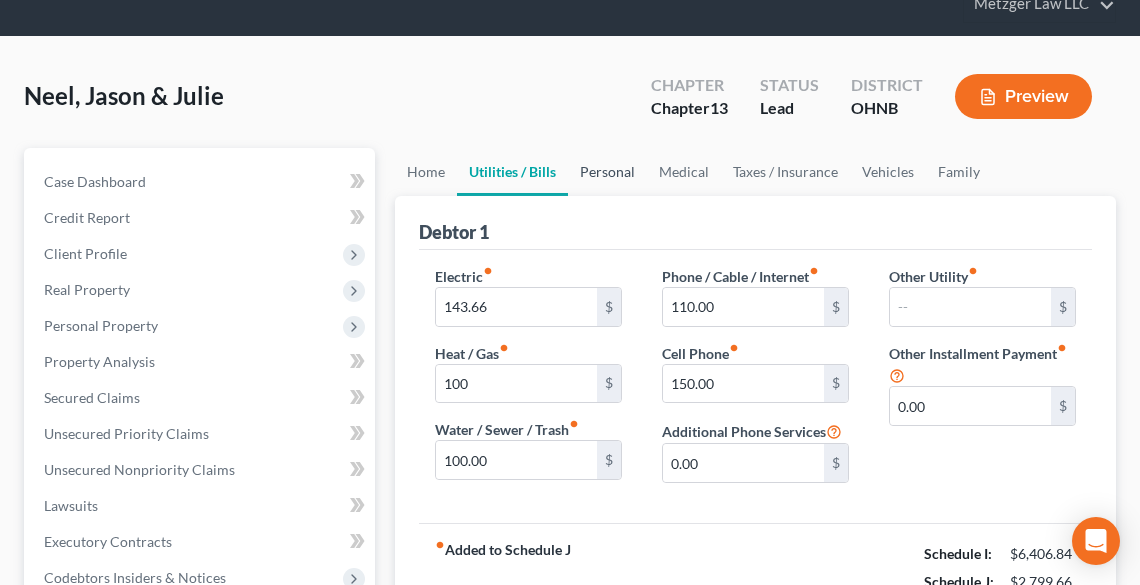 click on "Personal" at bounding box center [607, 172] 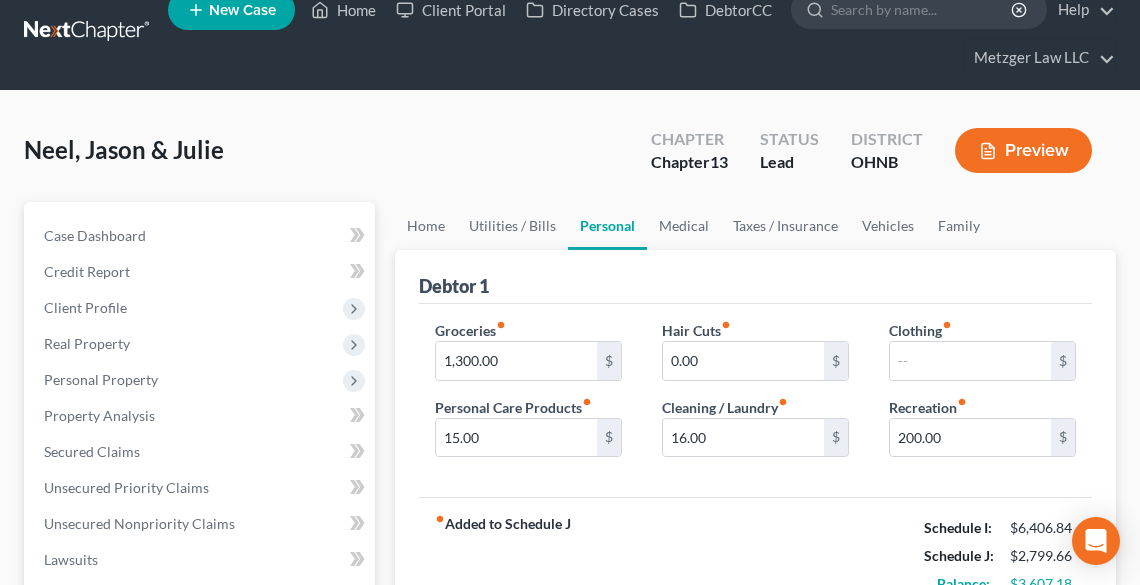 scroll, scrollTop: 0, scrollLeft: 0, axis: both 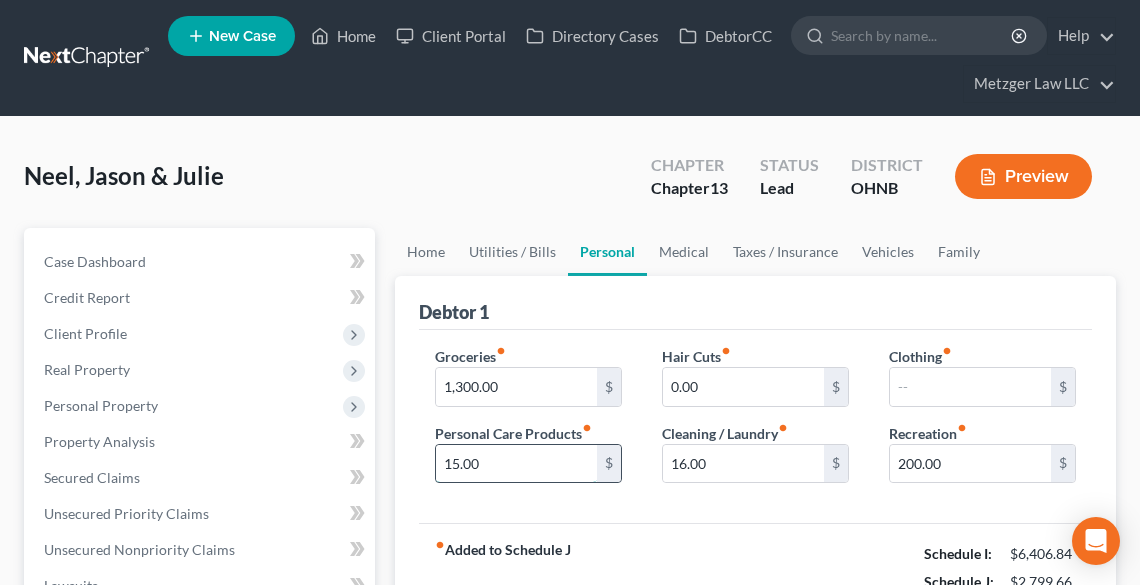 click on "15.00" at bounding box center [516, 464] 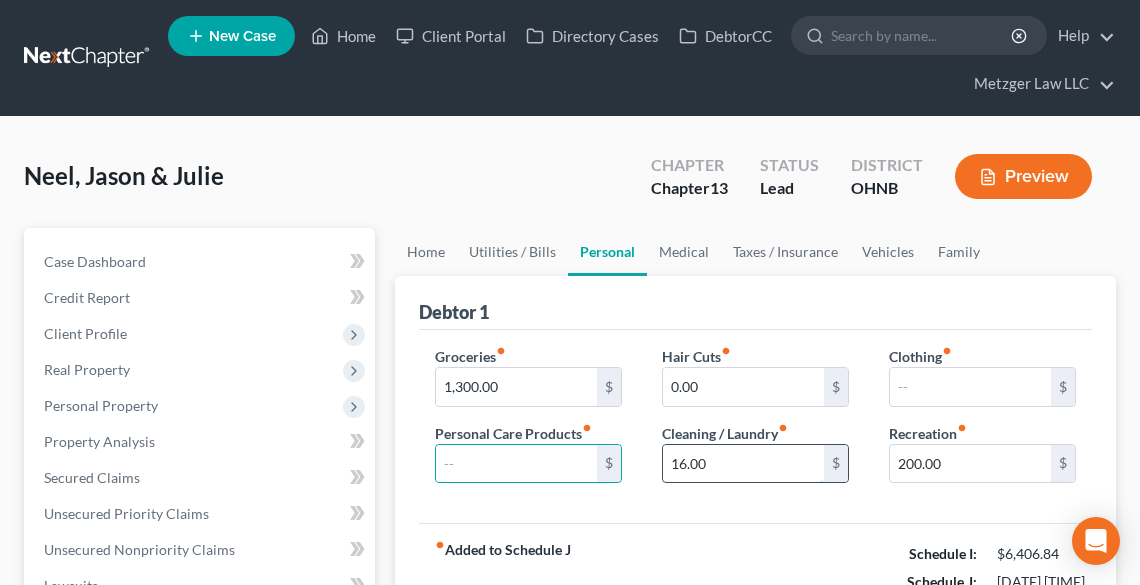 click on "16.00" at bounding box center (743, 464) 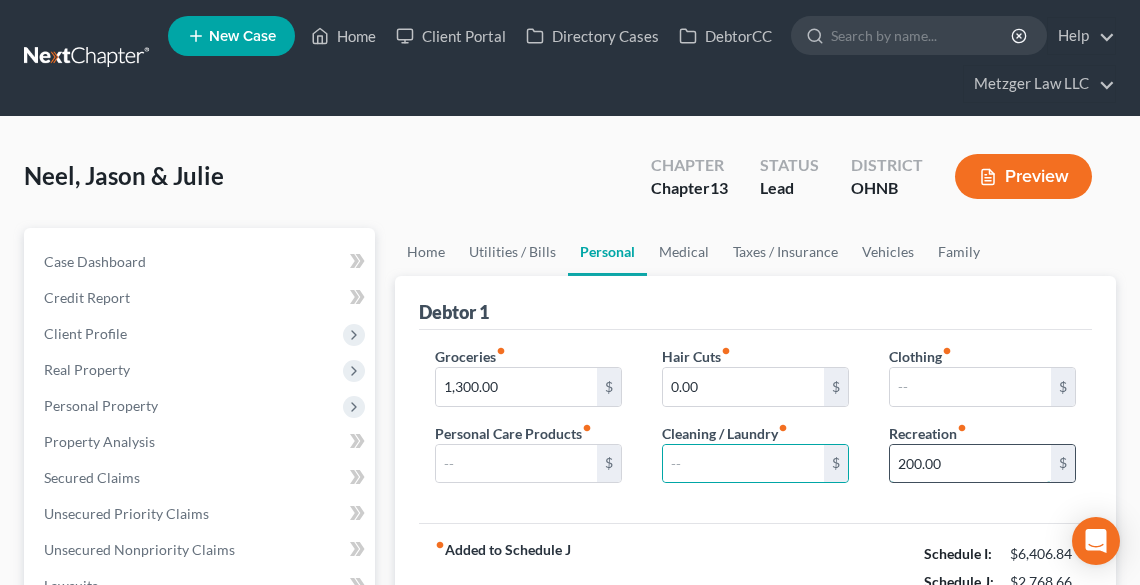 click on "200.00" at bounding box center [970, 464] 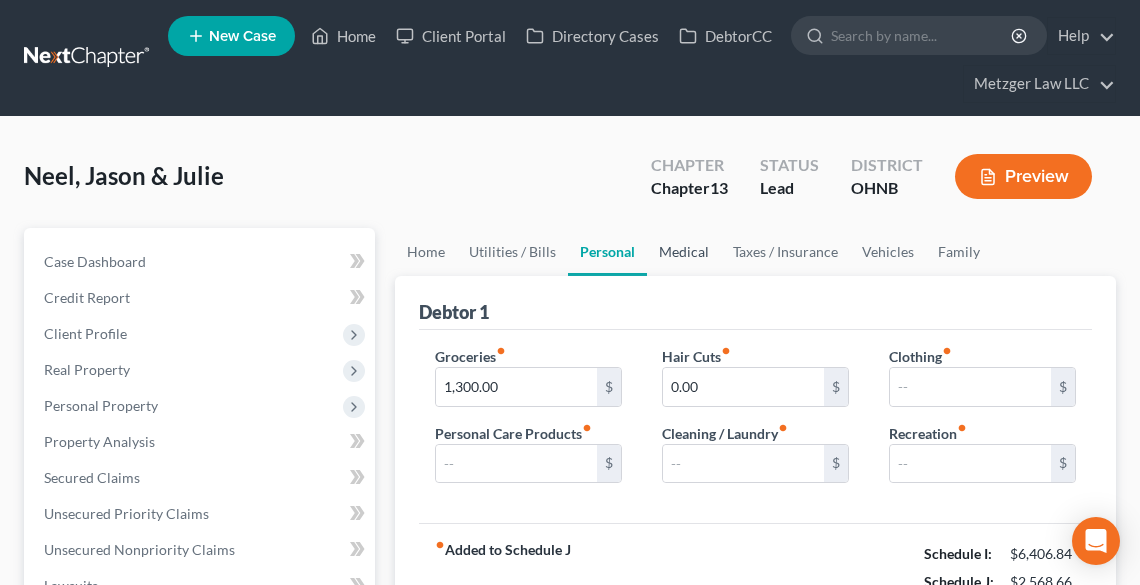 click on "Medical" at bounding box center [684, 252] 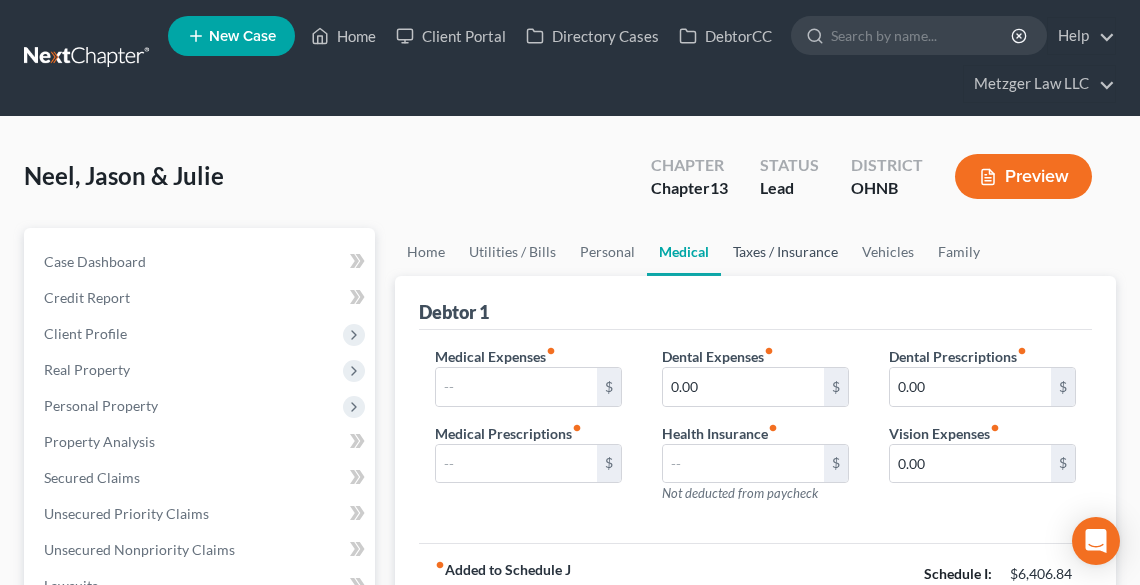 click on "Taxes / Insurance" at bounding box center (785, 252) 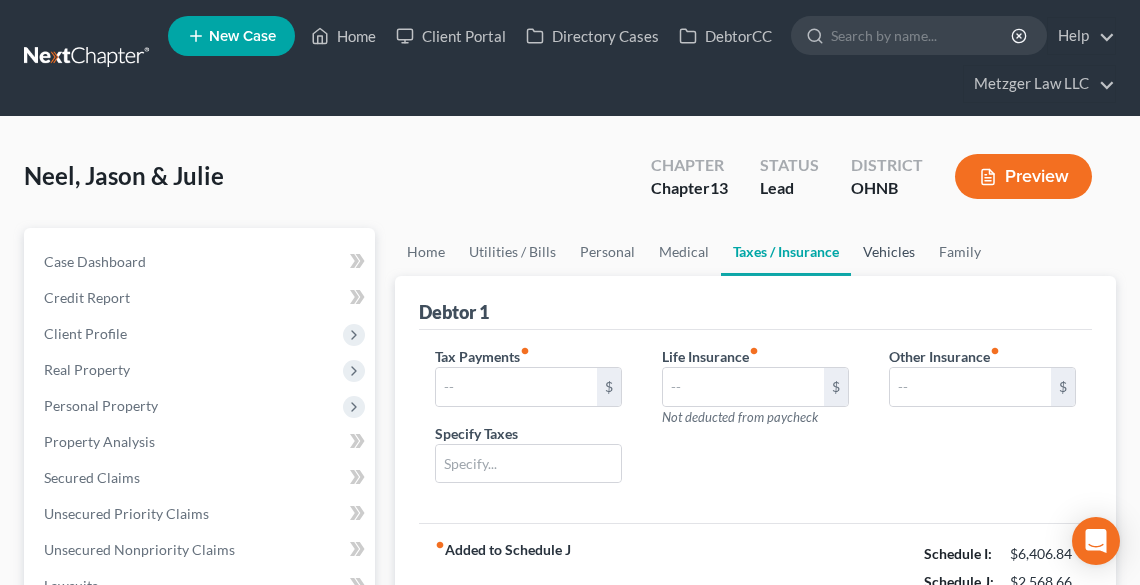 click on "Vehicles" at bounding box center [889, 252] 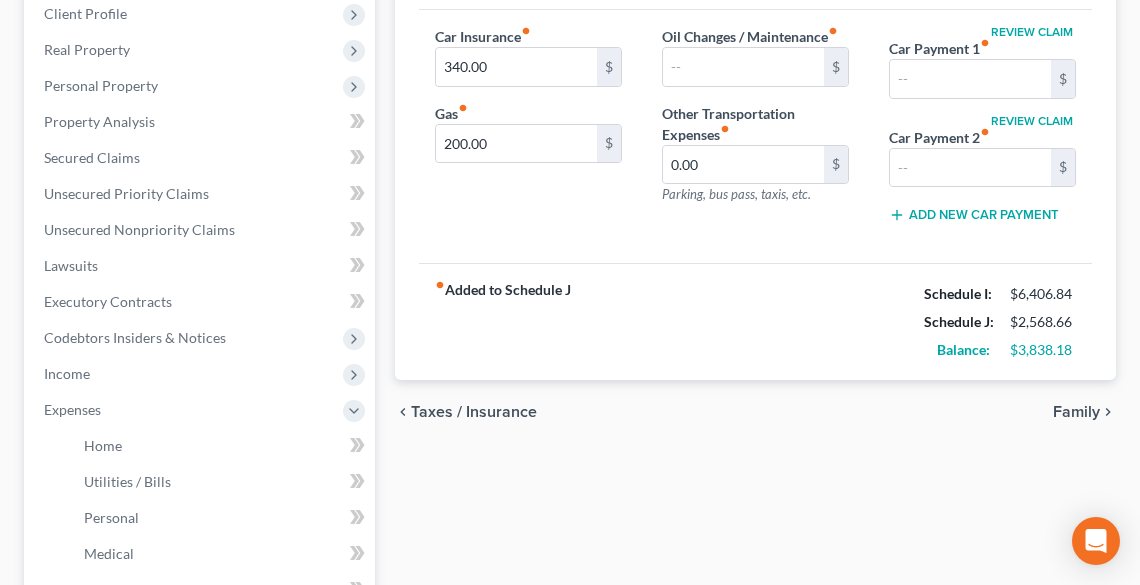scroll, scrollTop: 240, scrollLeft: 0, axis: vertical 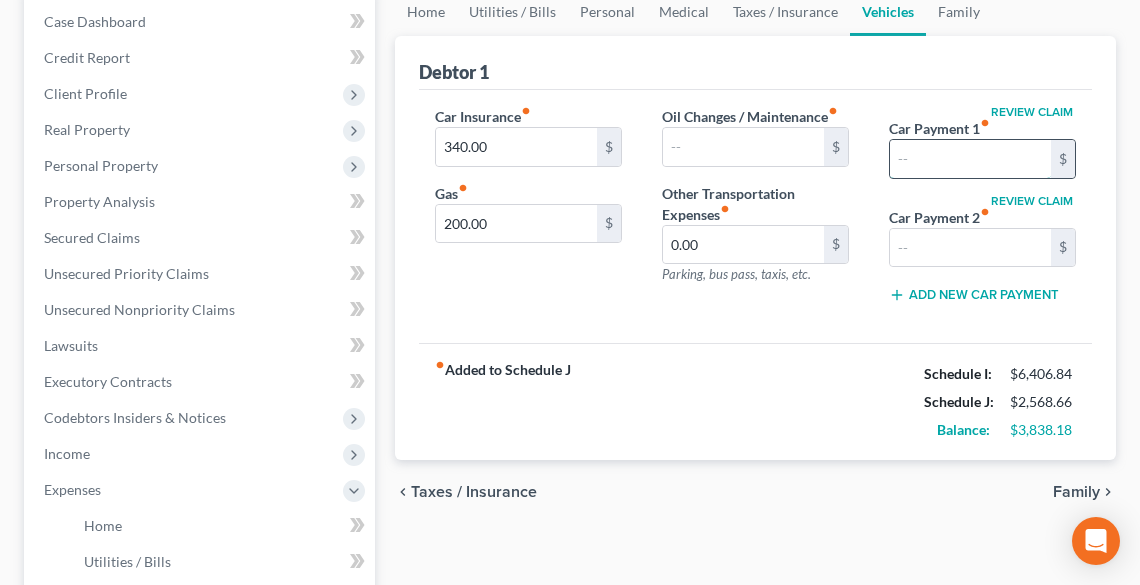 click at bounding box center [970, 159] 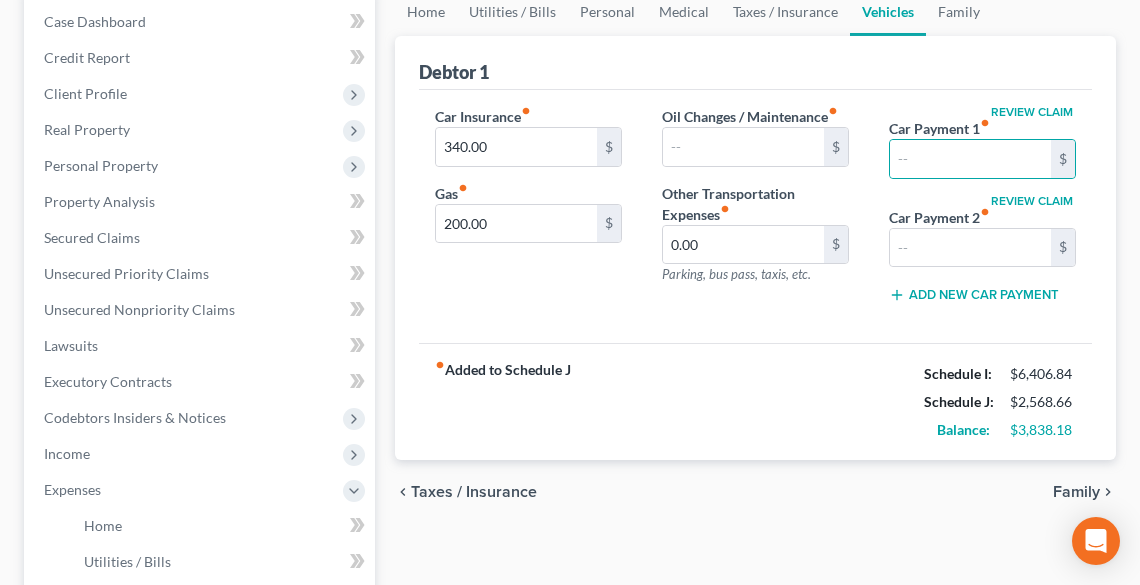 click on "fiber_manual_record  Added to Schedule J Schedule I: $6,406.84 Schedule J: $2,568.66 Balance: $3,838.18" at bounding box center (755, 401) 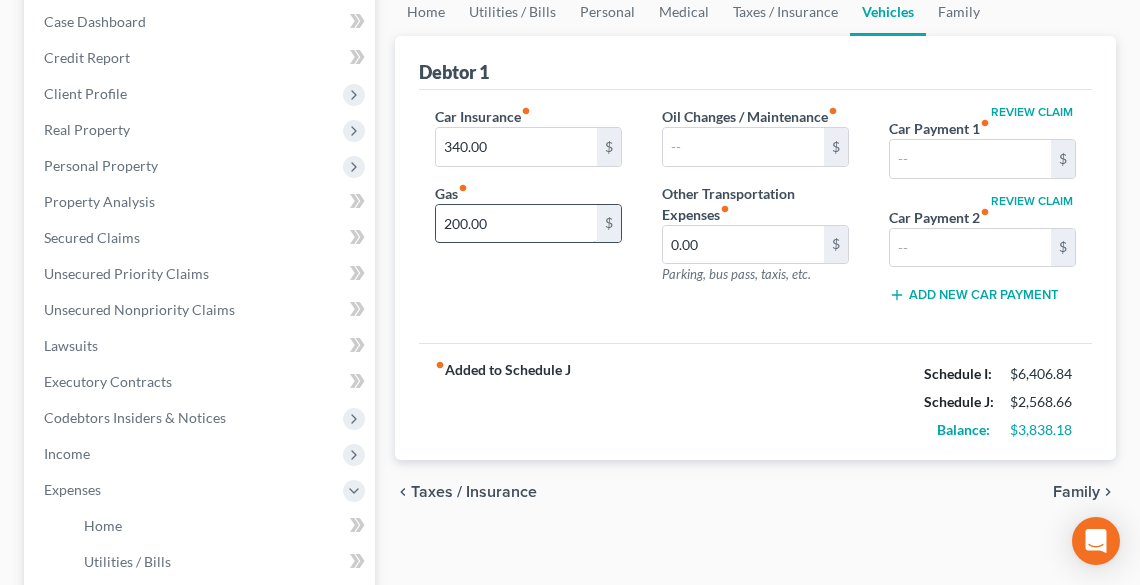 click on "200.00" at bounding box center (516, 224) 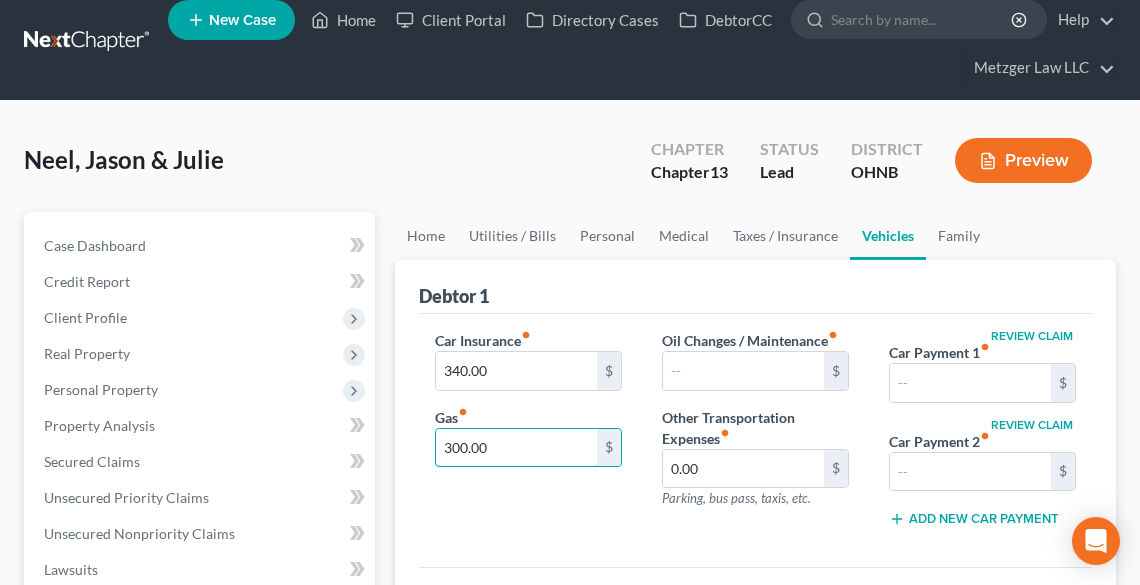 scroll, scrollTop: 0, scrollLeft: 0, axis: both 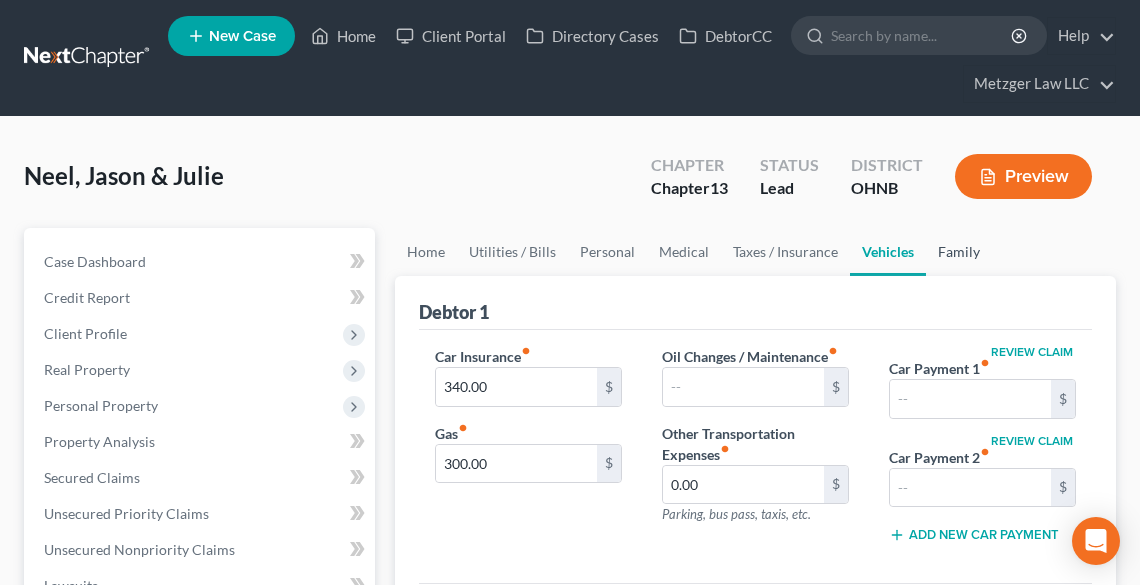 click on "Family" at bounding box center [959, 252] 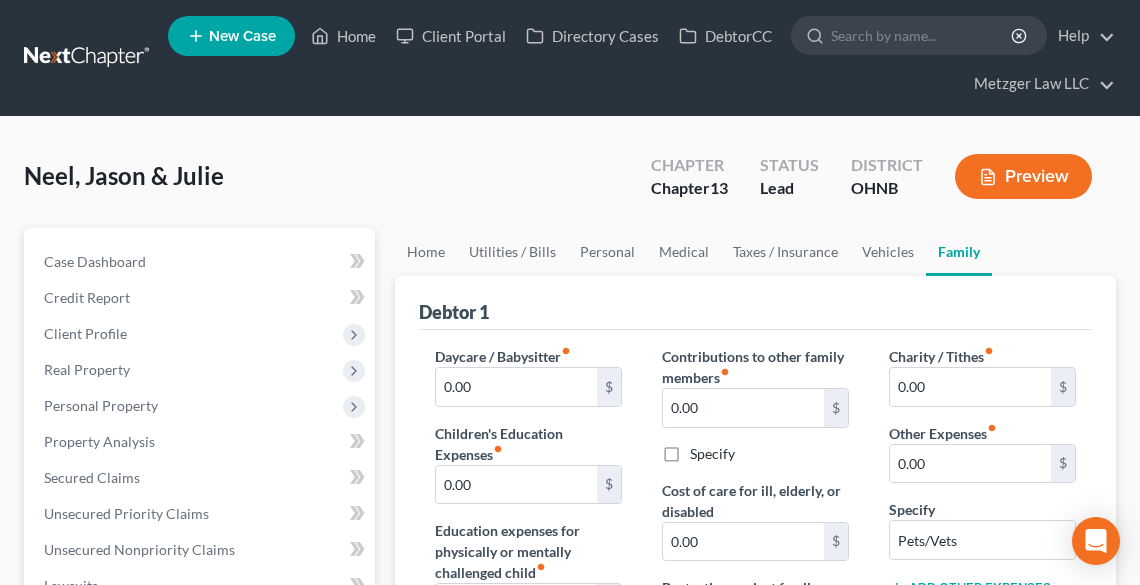 scroll, scrollTop: 240, scrollLeft: 0, axis: vertical 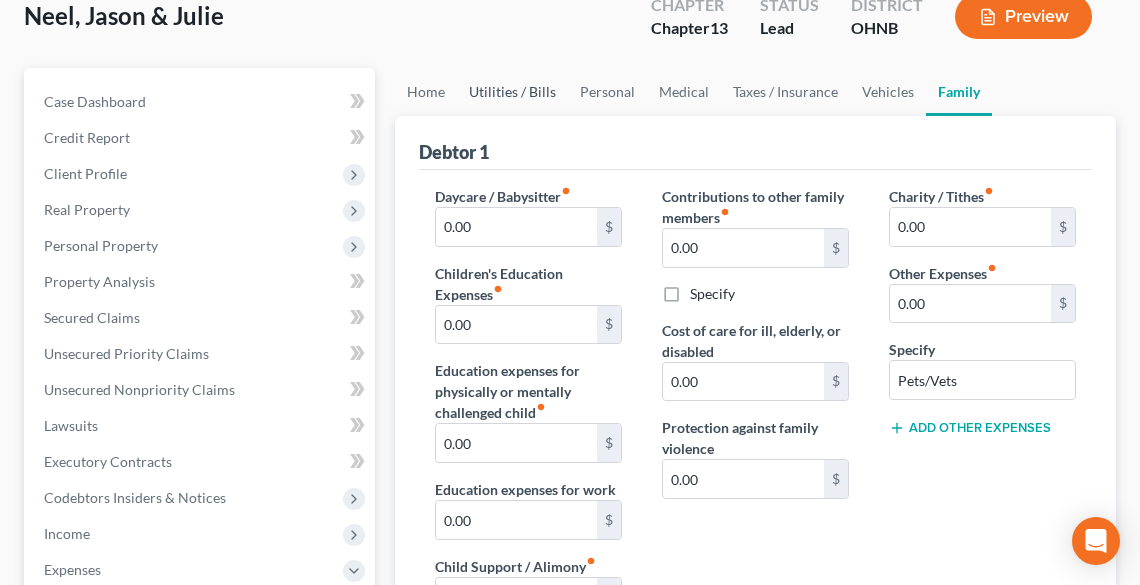 click on "Utilities / Bills" at bounding box center (512, 92) 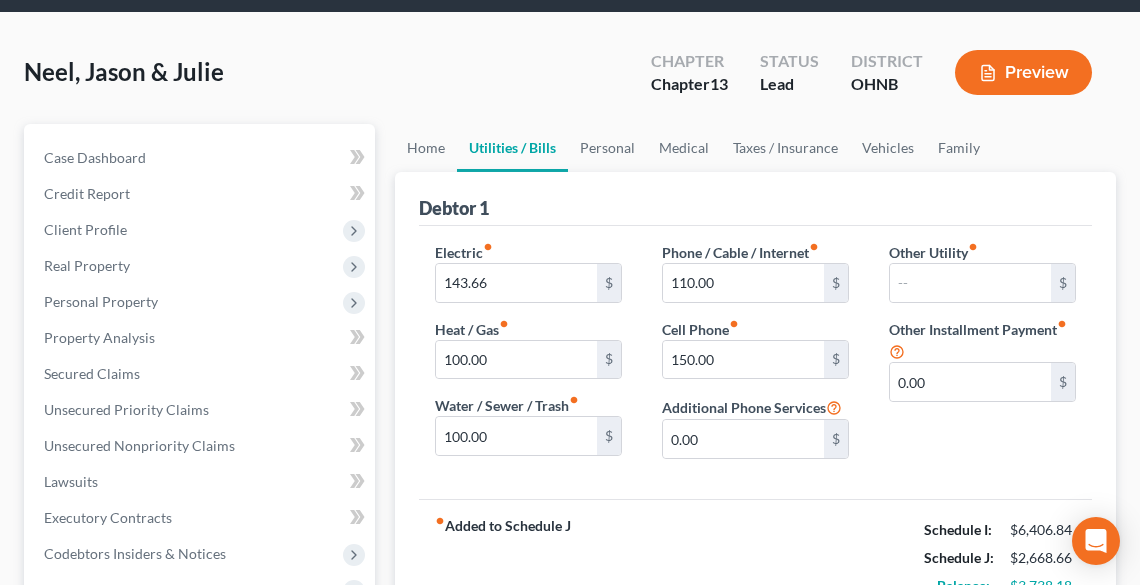 scroll, scrollTop: 240, scrollLeft: 0, axis: vertical 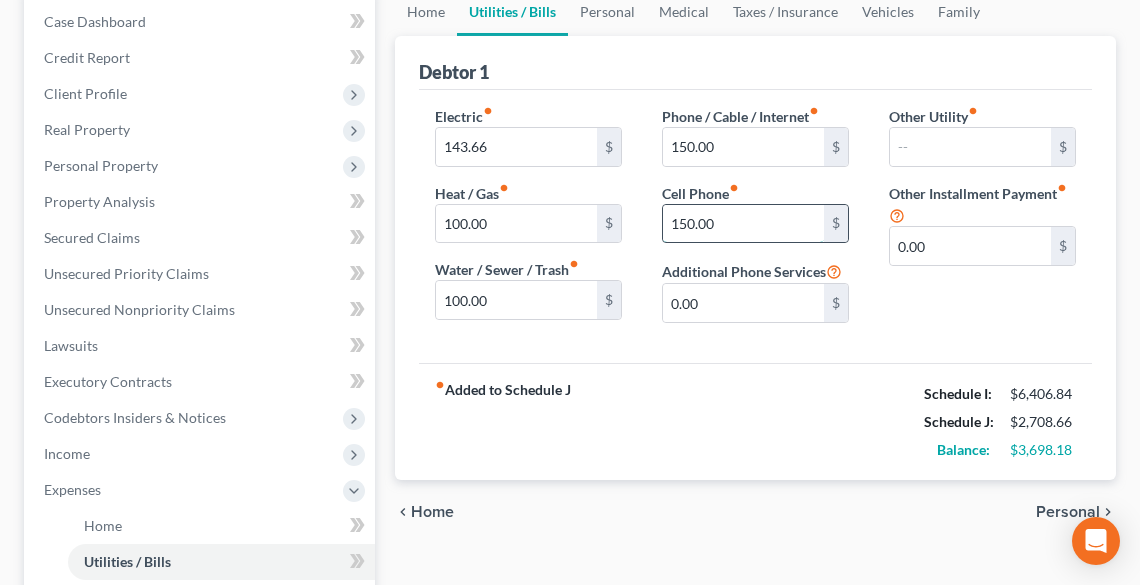 click on "150.00" at bounding box center [743, 224] 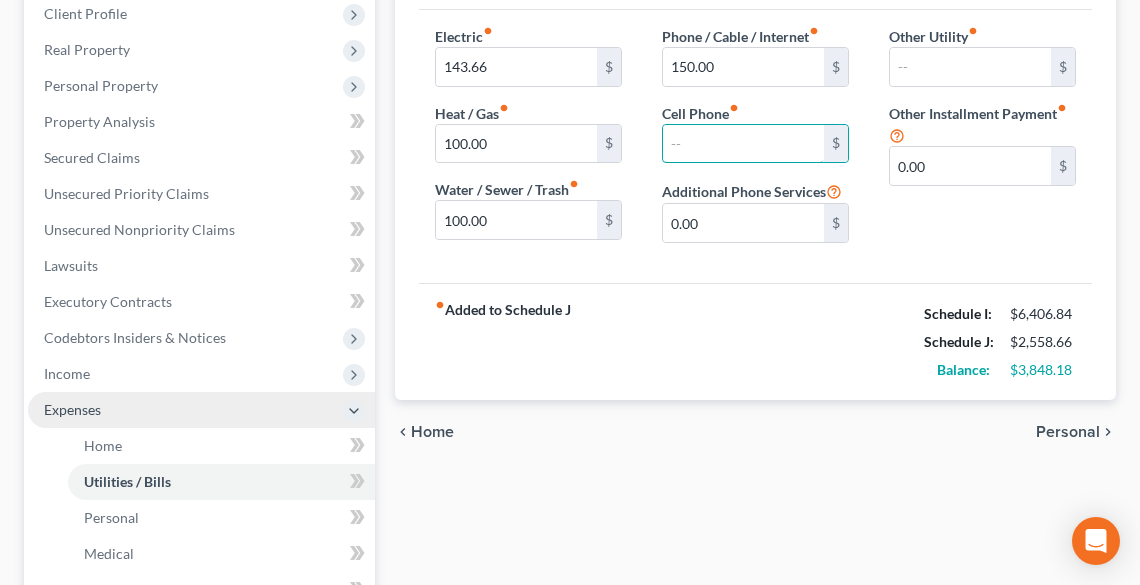 scroll, scrollTop: 720, scrollLeft: 0, axis: vertical 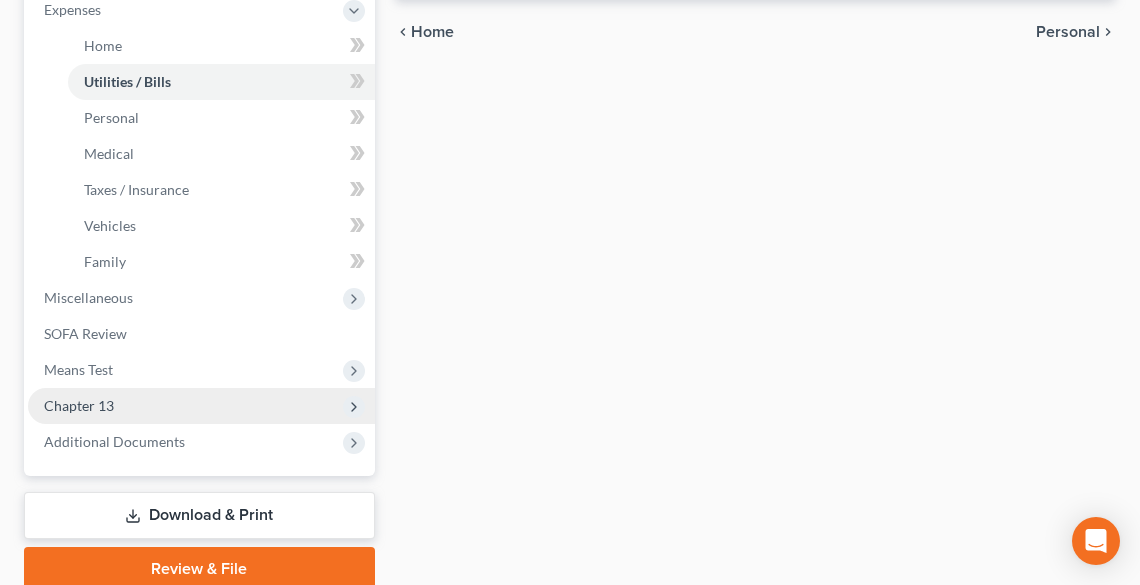 click on "Chapter 13" at bounding box center (201, 406) 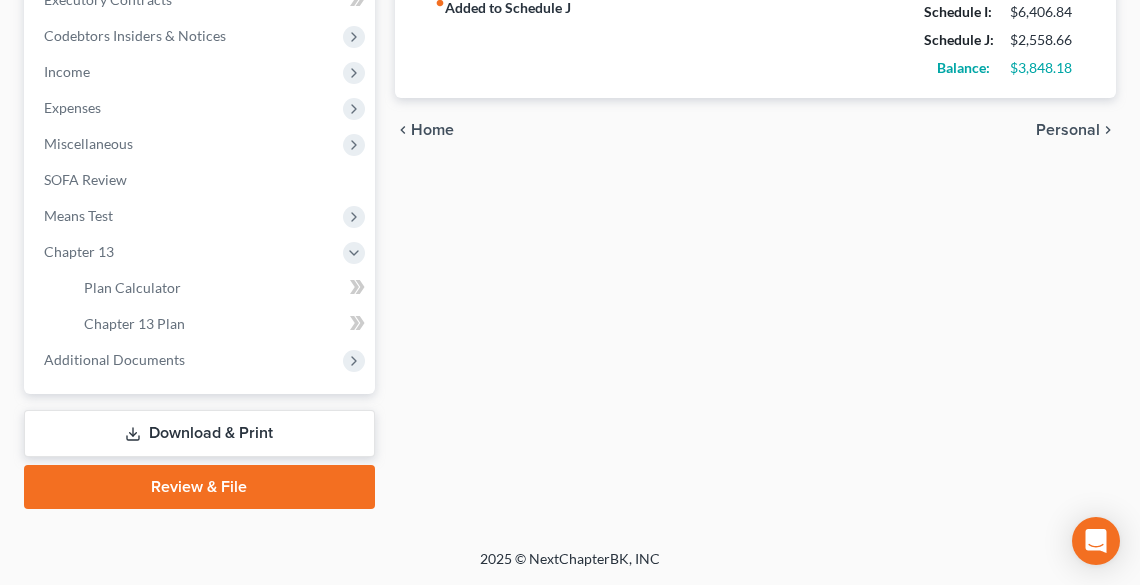 scroll, scrollTop: 620, scrollLeft: 0, axis: vertical 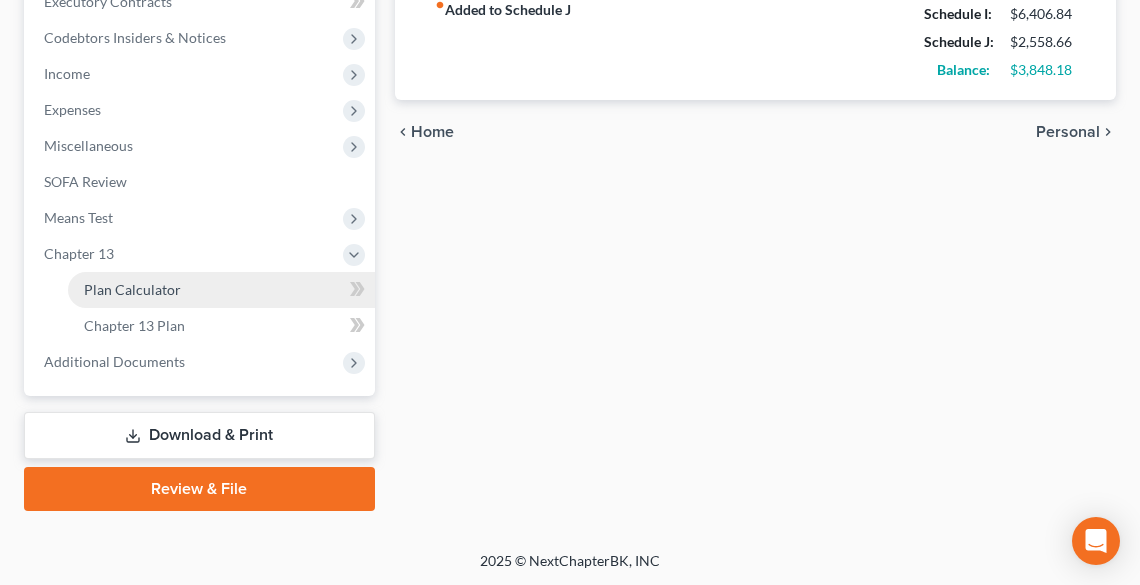 click on "Plan Calculator" at bounding box center (132, 289) 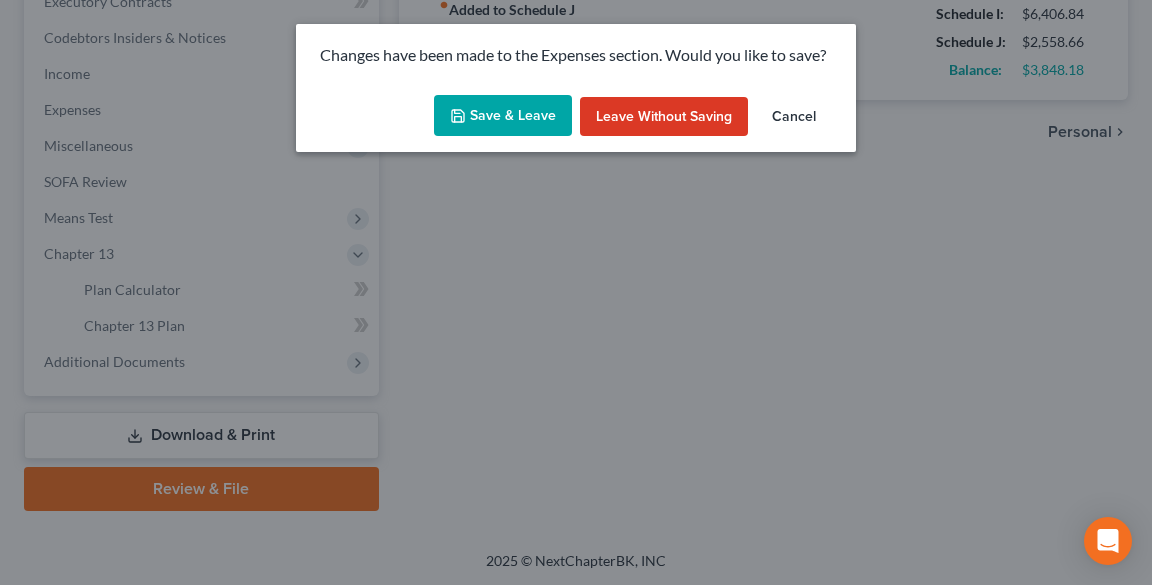 click on "Save & Leave" at bounding box center (503, 116) 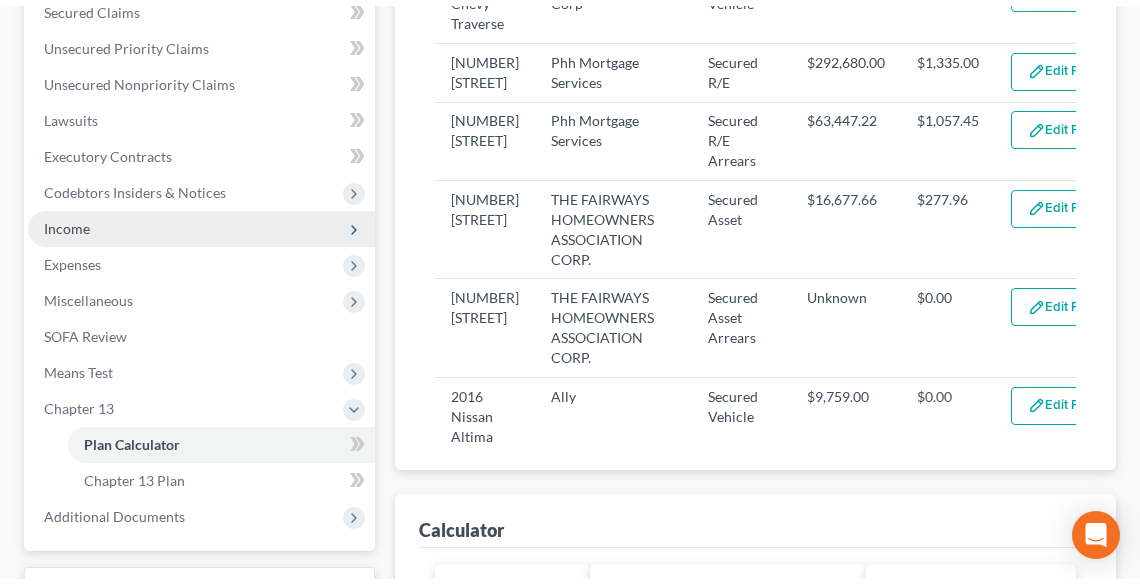 scroll, scrollTop: 470, scrollLeft: 0, axis: vertical 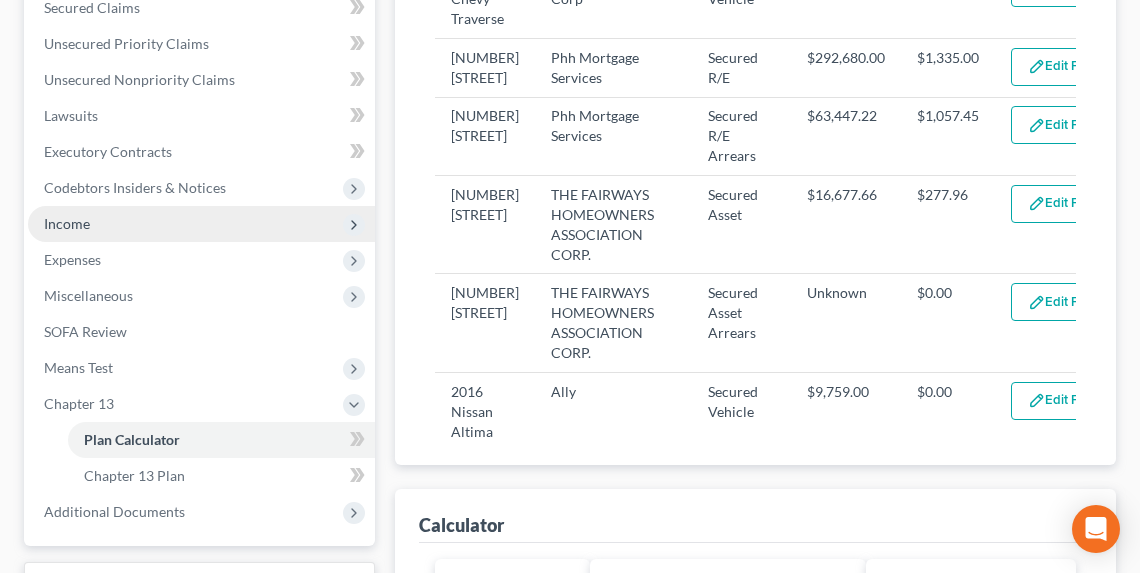 click on "Income" at bounding box center [201, 224] 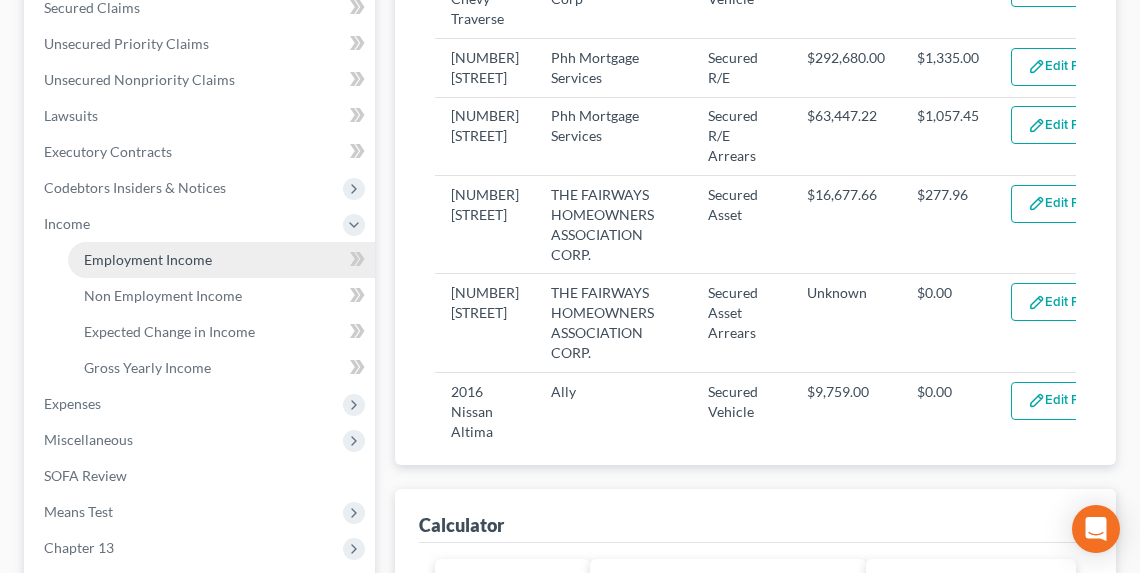 click on "Employment Income" at bounding box center [148, 259] 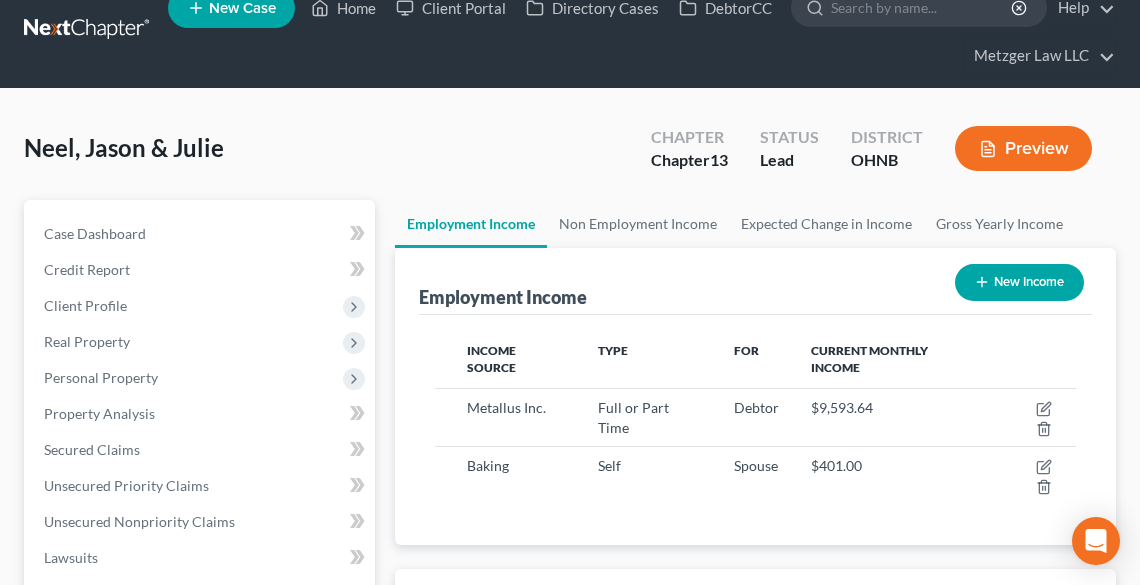 scroll, scrollTop: 0, scrollLeft: 0, axis: both 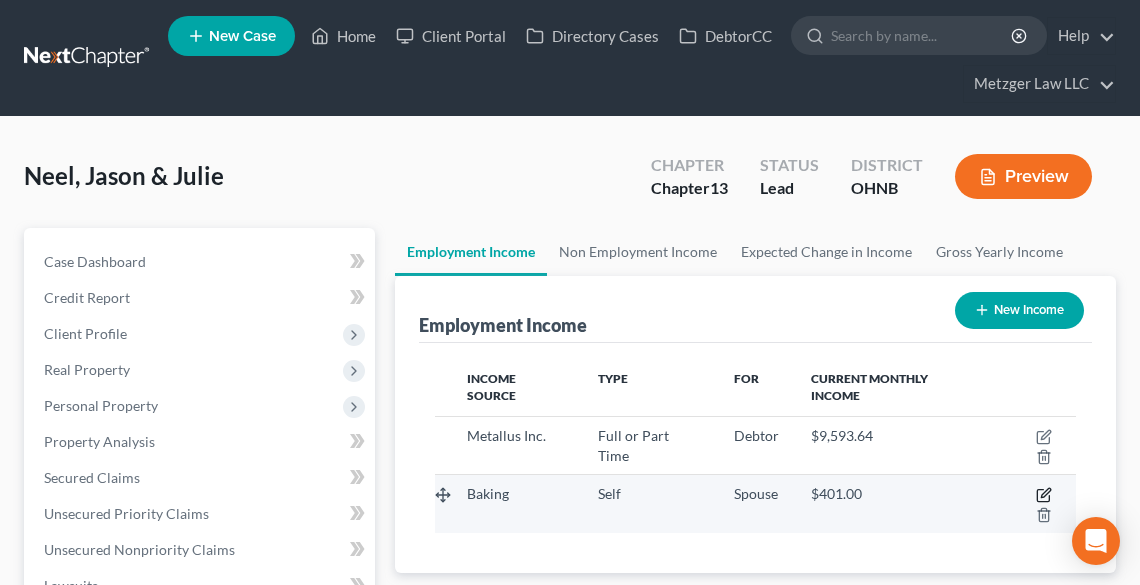 click 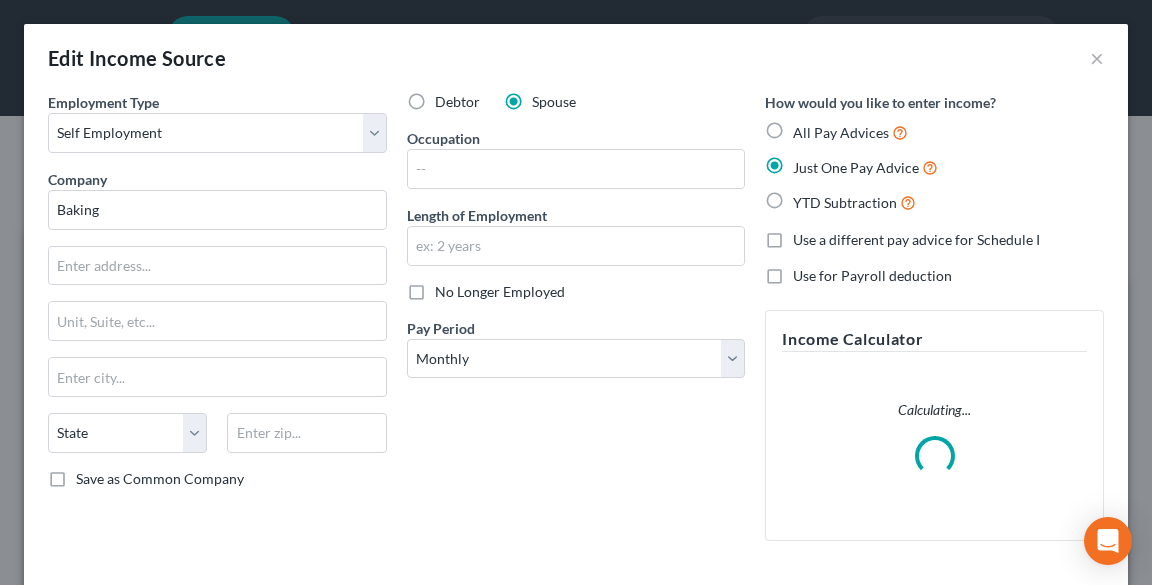 scroll, scrollTop: 999676, scrollLeft: 999310, axis: both 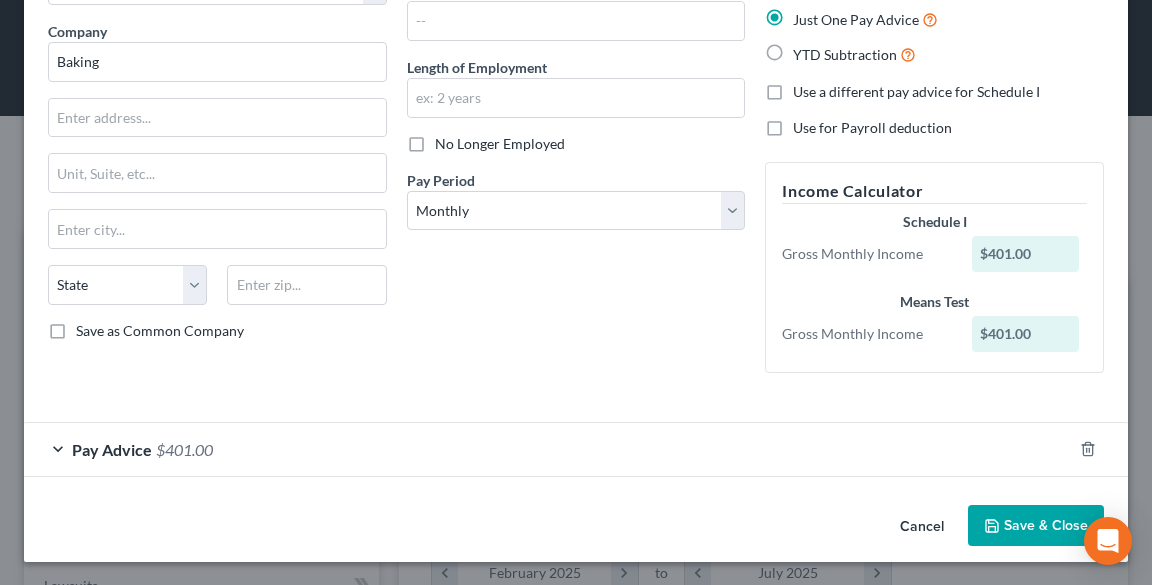 click on "Pay Advice" at bounding box center (112, 449) 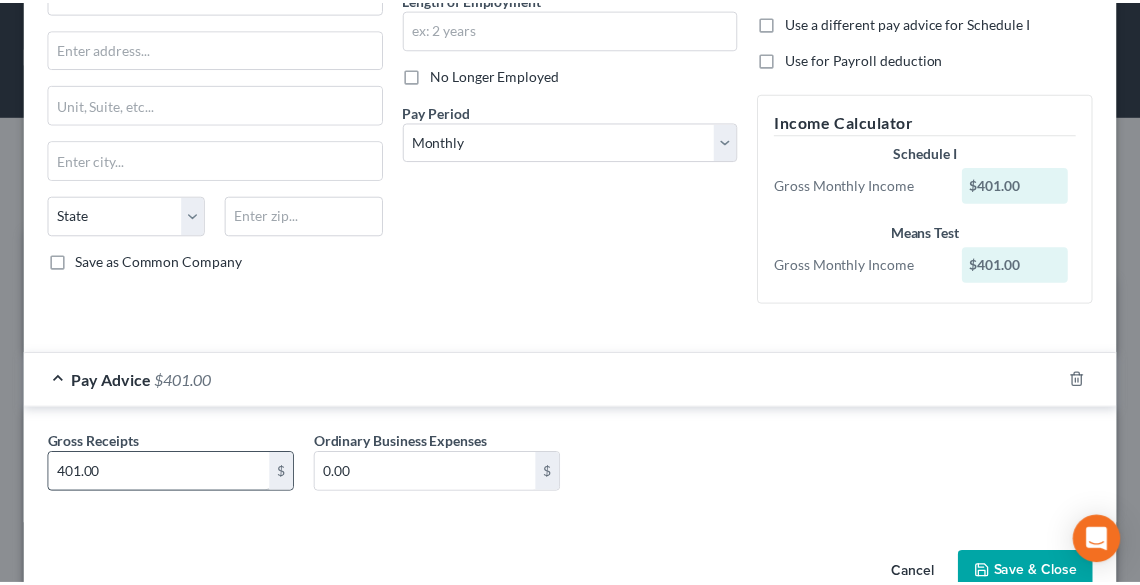 scroll, scrollTop: 264, scrollLeft: 0, axis: vertical 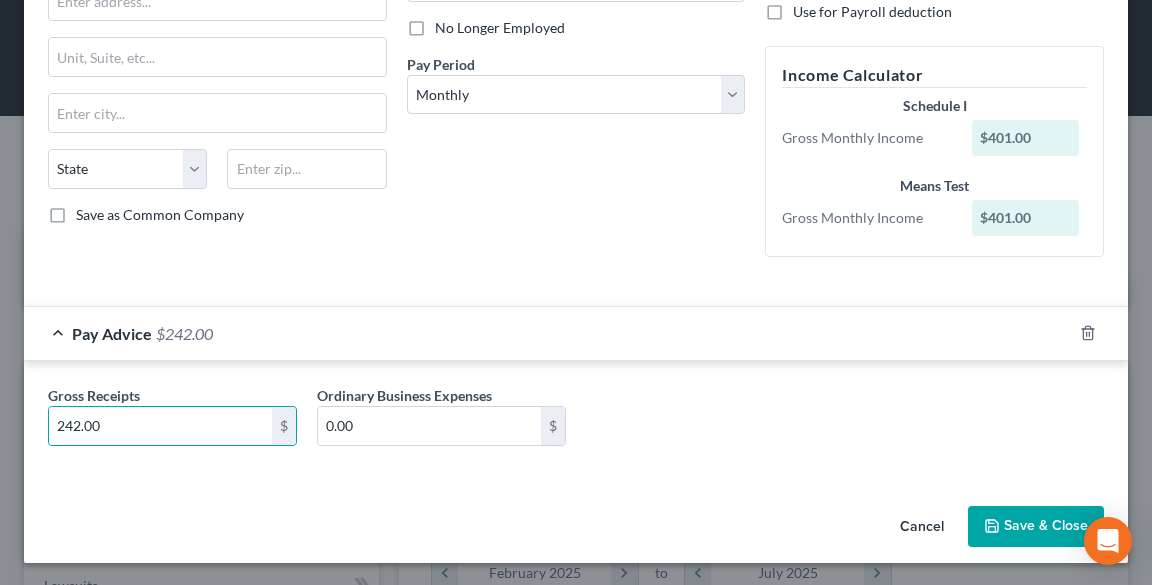 click on "Save & Close" at bounding box center [1036, 527] 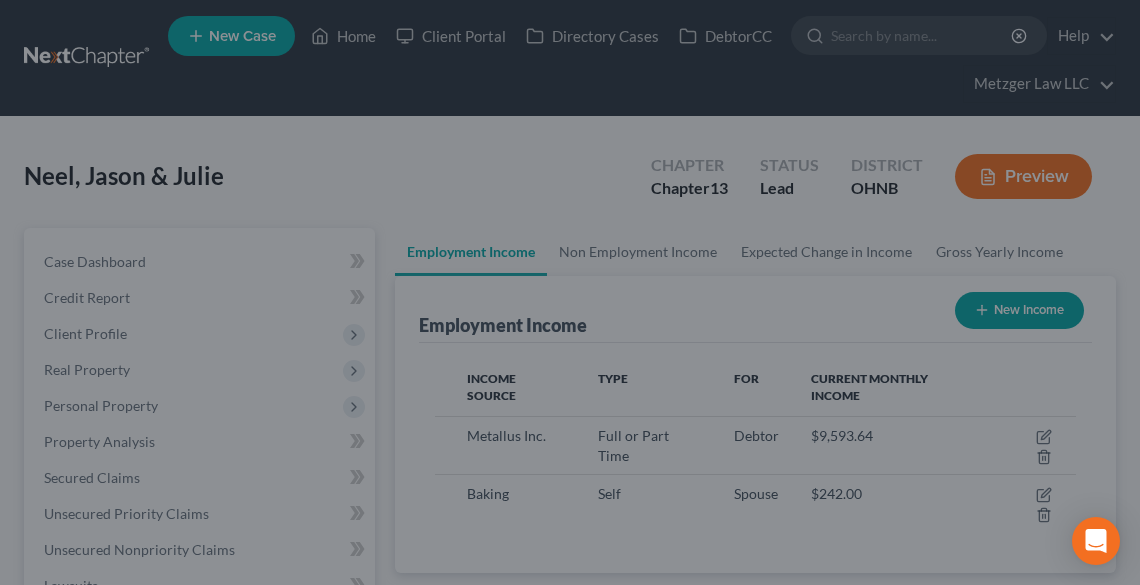 scroll, scrollTop: 320, scrollLeft: 680, axis: both 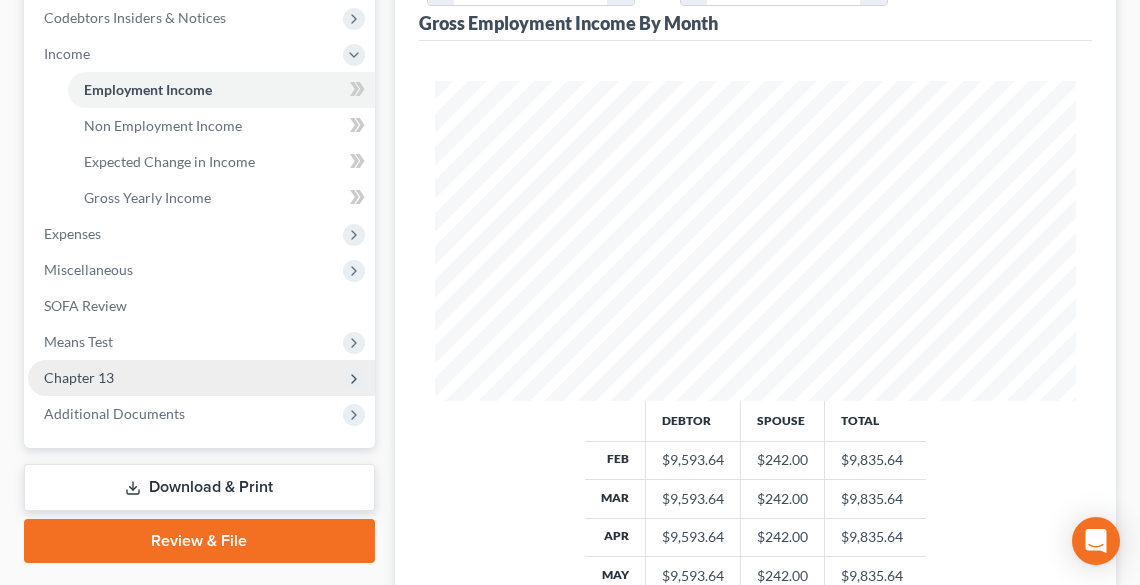 click on "Chapter 13" at bounding box center [79, 377] 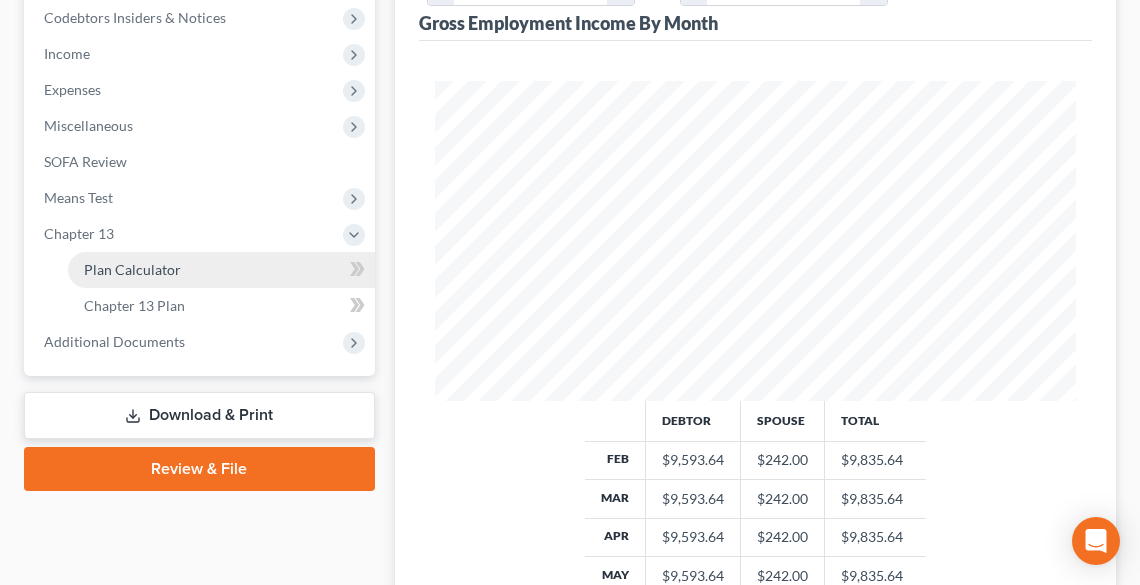 click on "Plan Calculator" at bounding box center [221, 270] 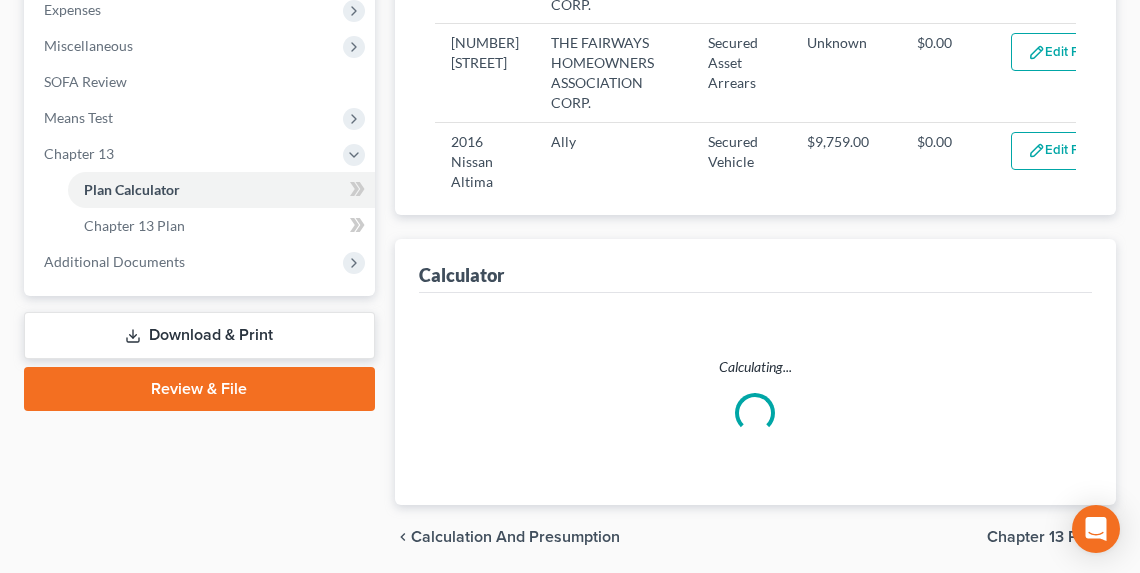 scroll, scrollTop: 790, scrollLeft: 0, axis: vertical 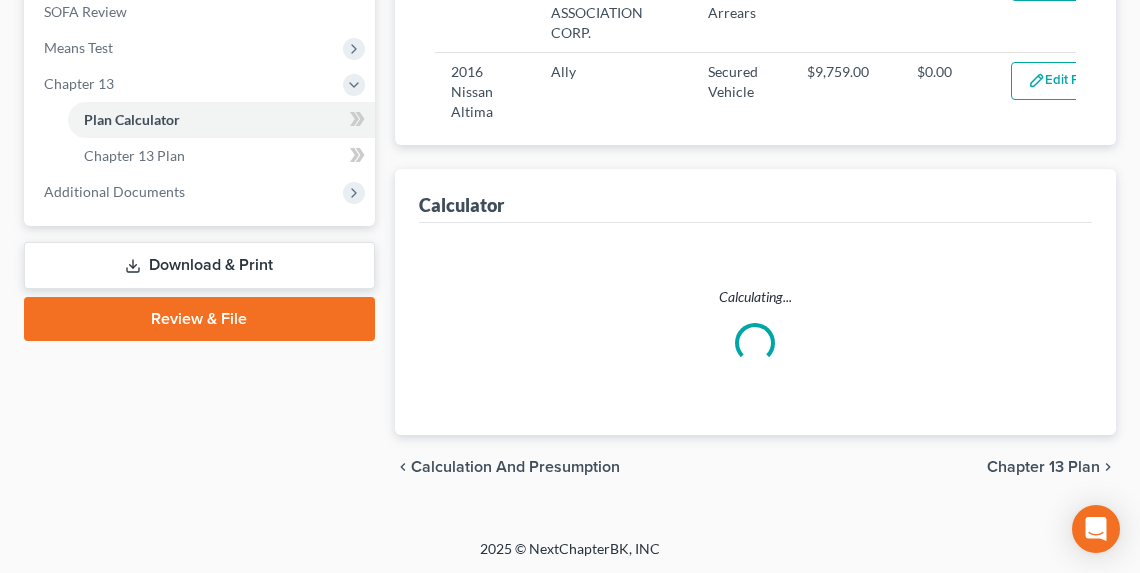 click on "Calculating..." at bounding box center [755, 329] 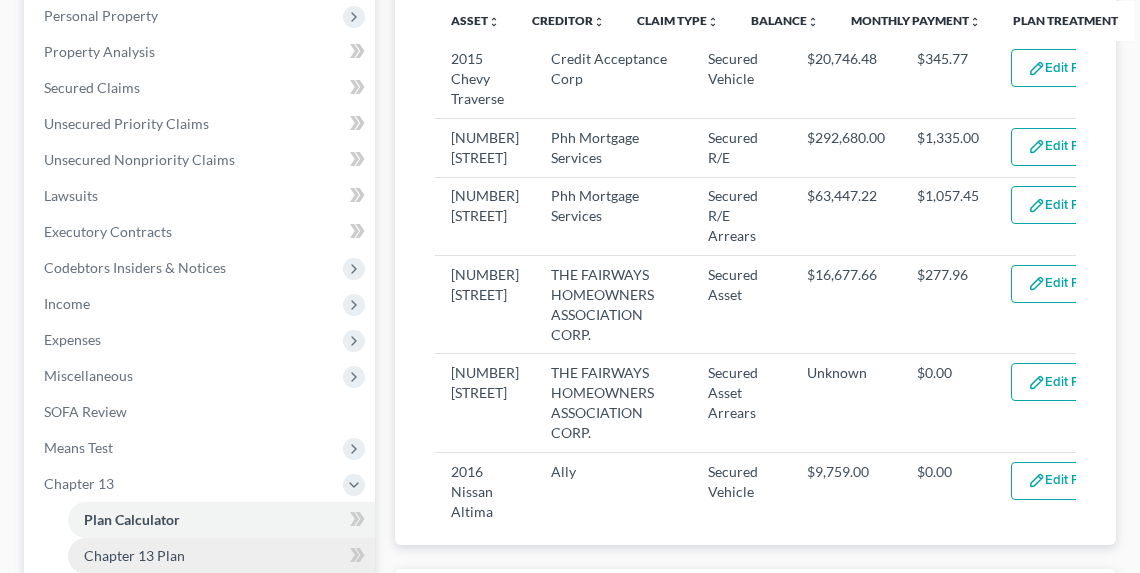 scroll, scrollTop: 790, scrollLeft: 0, axis: vertical 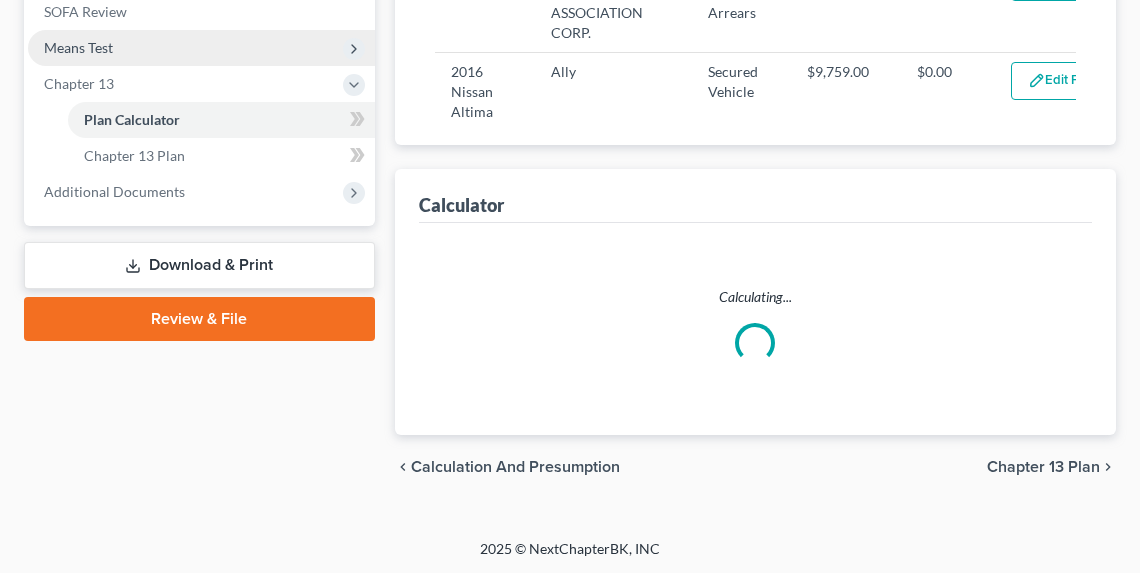 click on "Means Test" at bounding box center (78, 47) 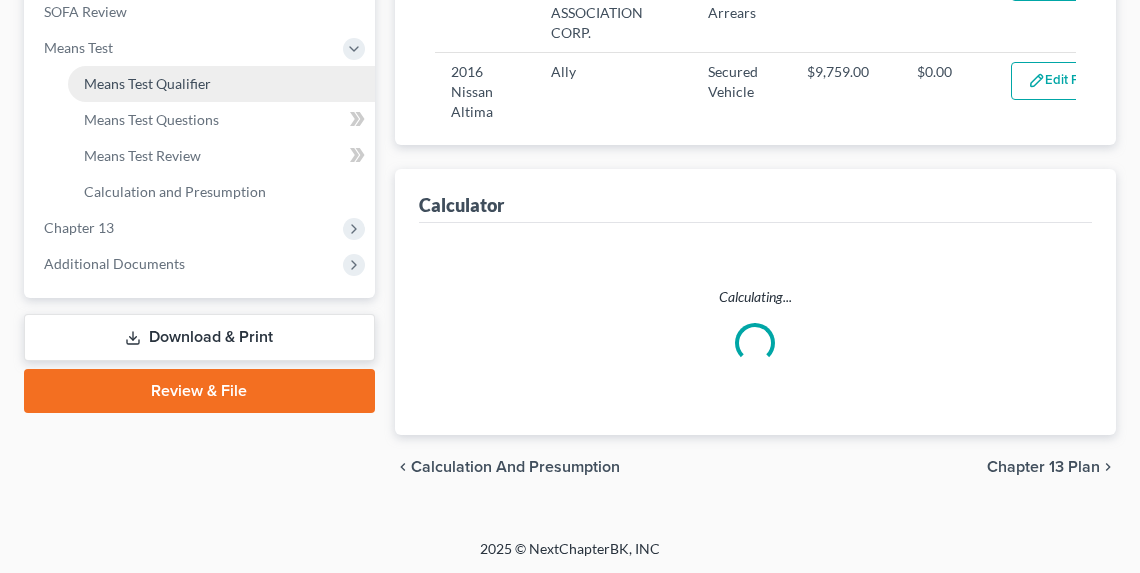 click on "Means Test Qualifier" at bounding box center [221, 84] 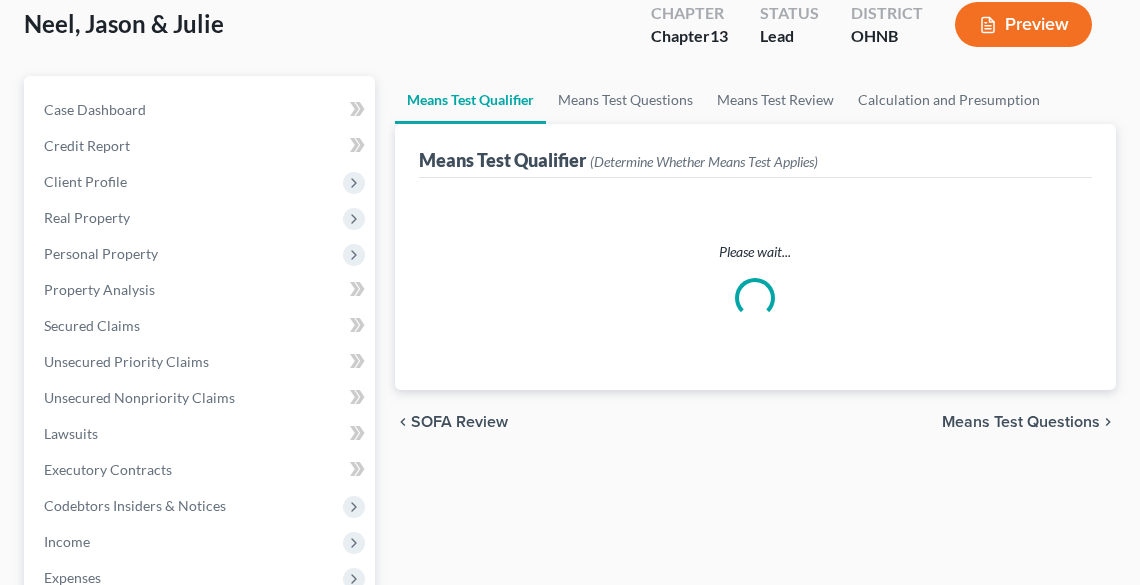scroll, scrollTop: 0, scrollLeft: 0, axis: both 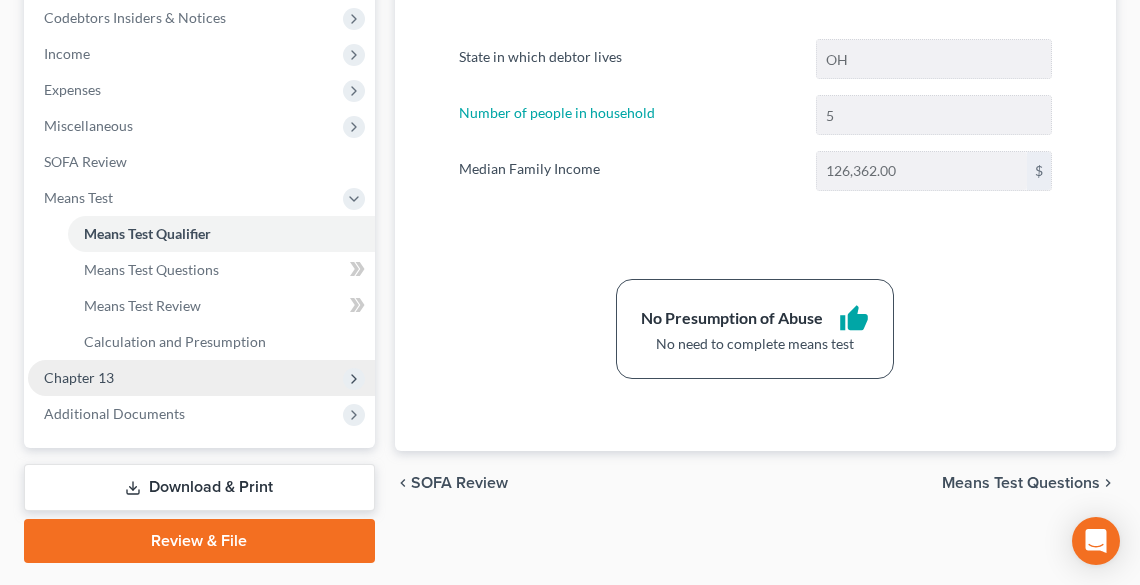click on "Chapter 13" at bounding box center (79, 377) 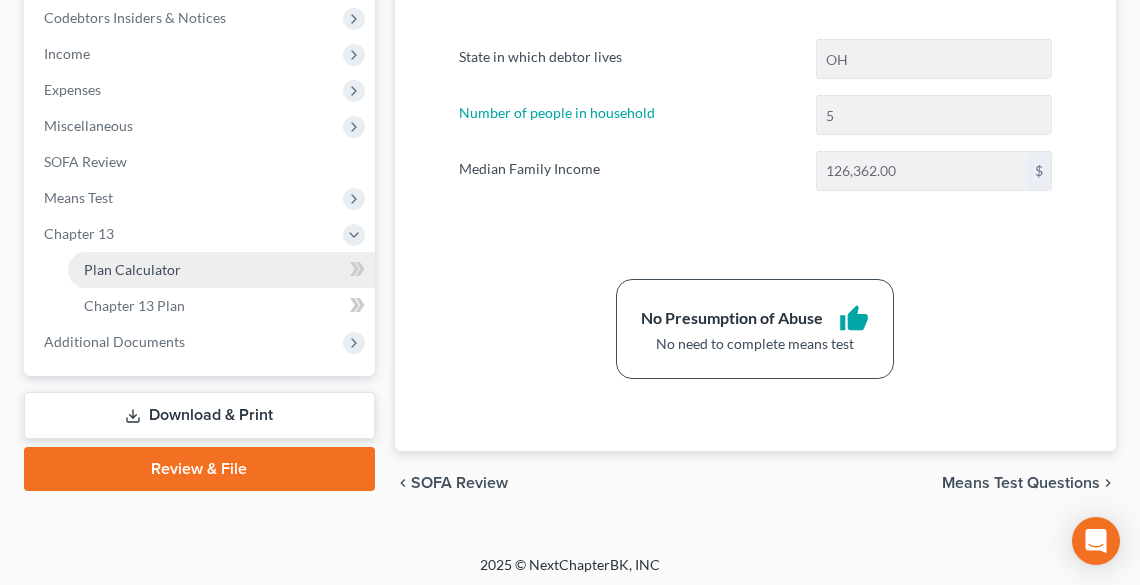 click on "Plan Calculator" at bounding box center [132, 269] 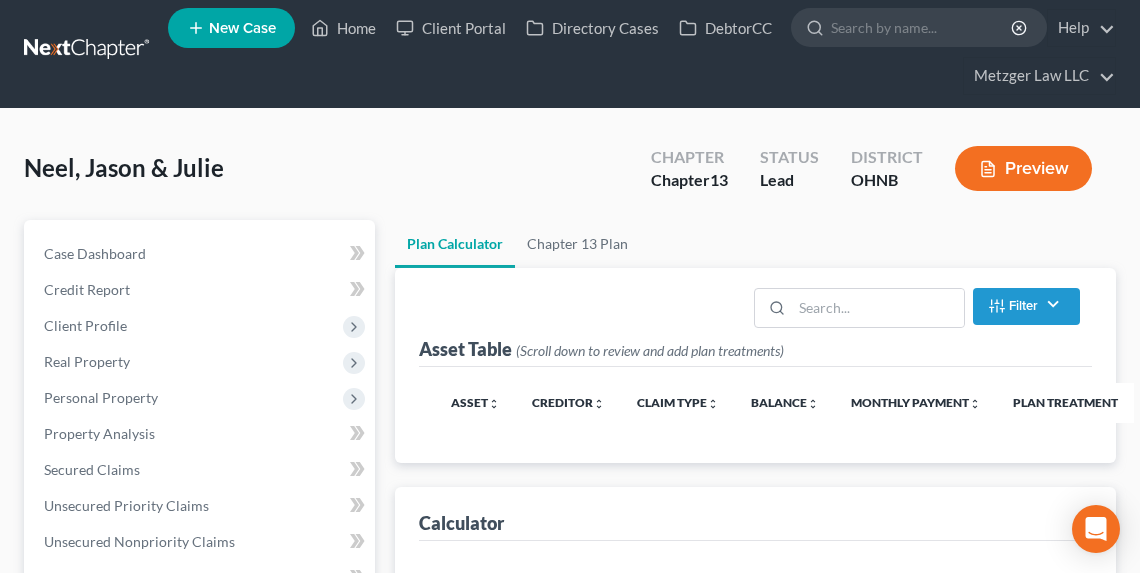 scroll, scrollTop: 0, scrollLeft: 0, axis: both 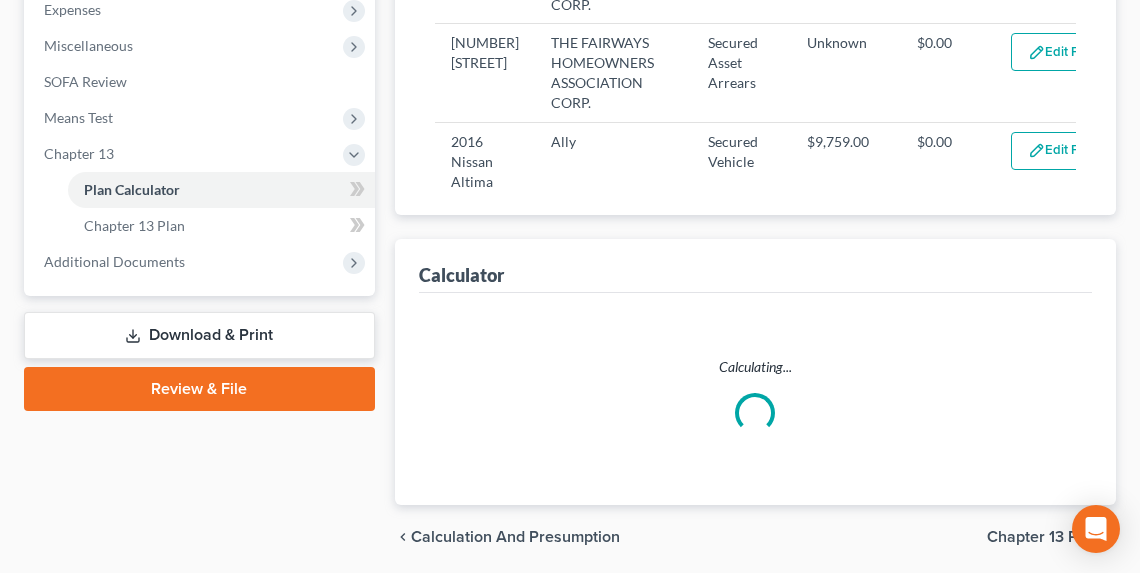 select on "59" 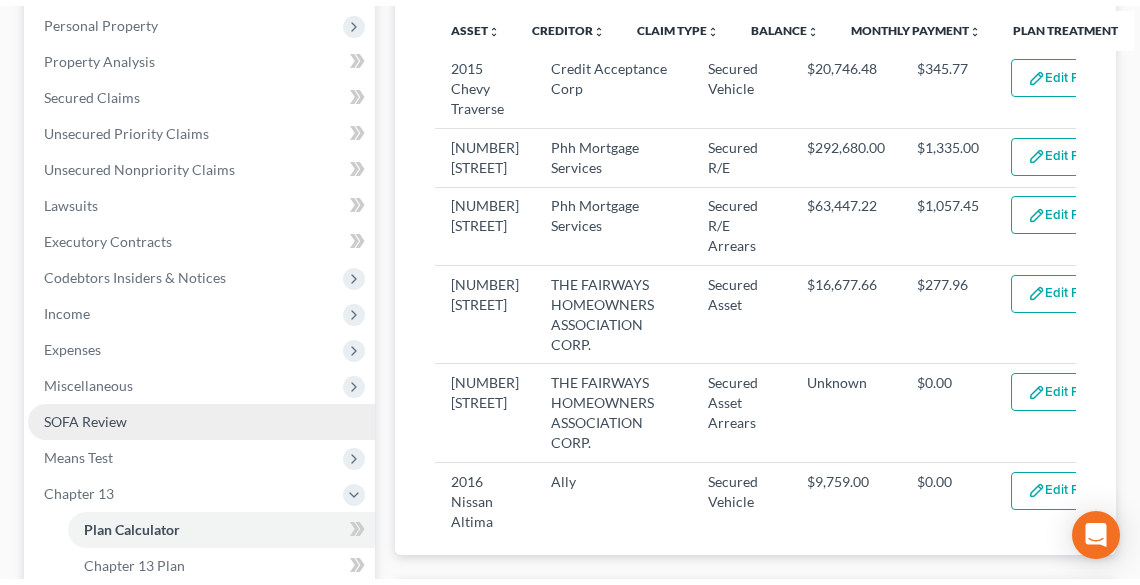 scroll, scrollTop: 390, scrollLeft: 0, axis: vertical 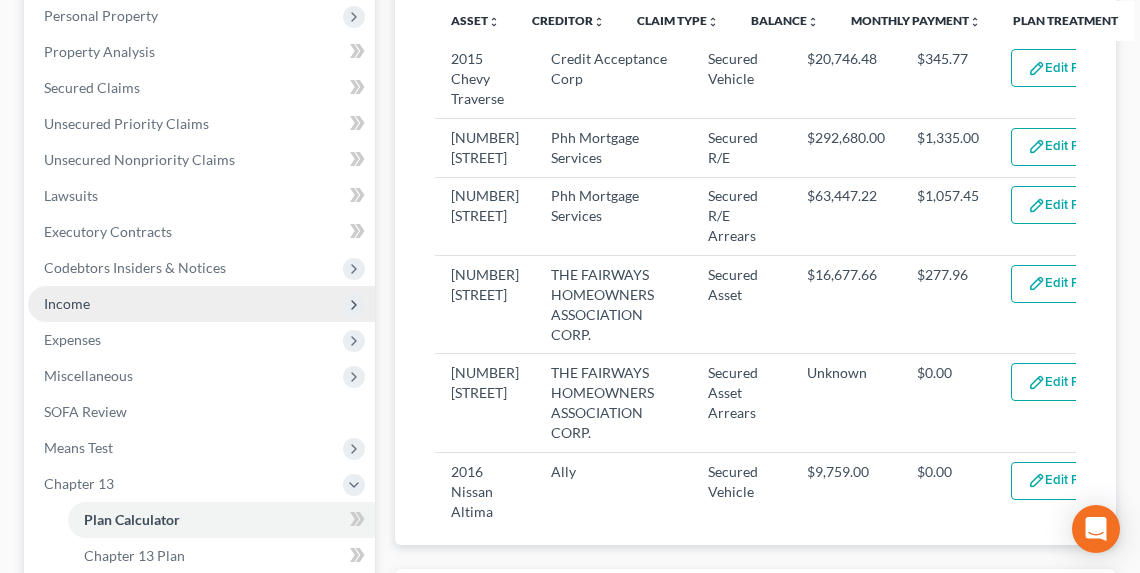 click on "Income" at bounding box center (67, 303) 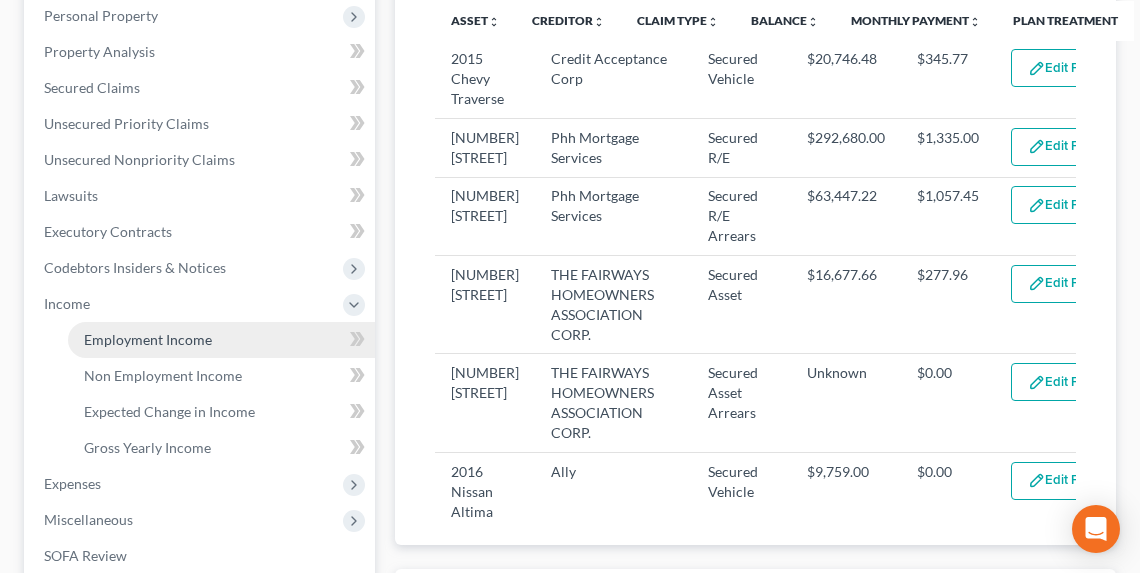click on "Employment Income" at bounding box center (148, 339) 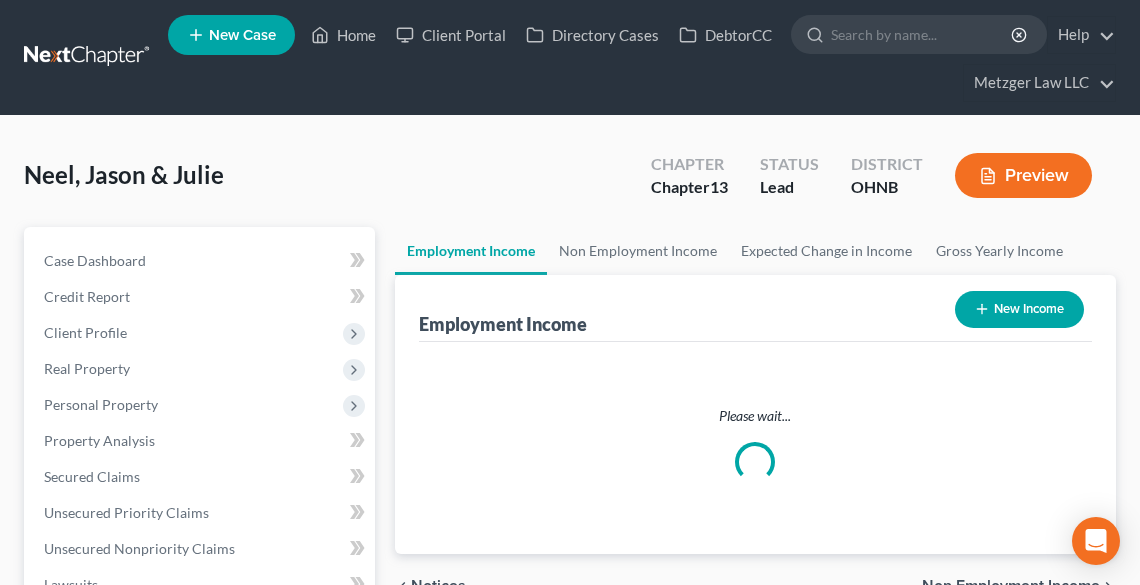 scroll, scrollTop: 0, scrollLeft: 0, axis: both 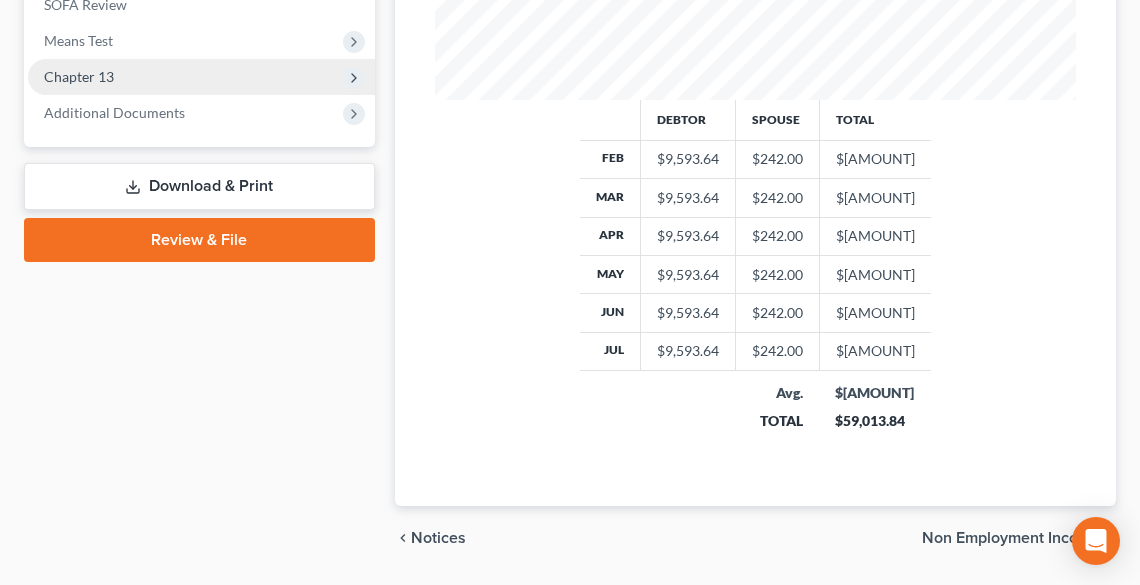 click on "Chapter 13" at bounding box center (201, 77) 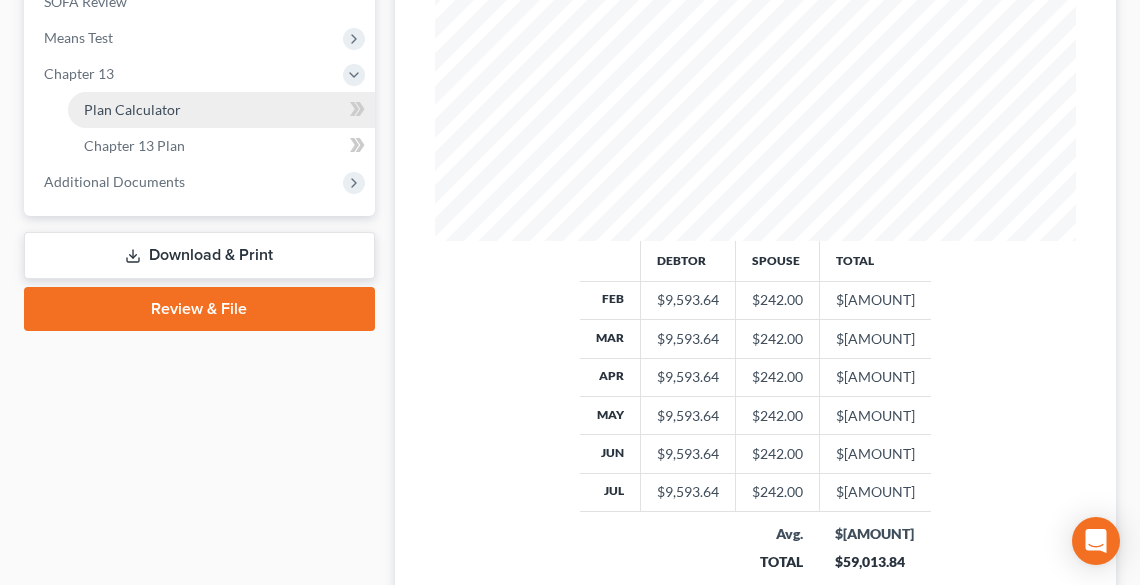 scroll, scrollTop: 797, scrollLeft: 0, axis: vertical 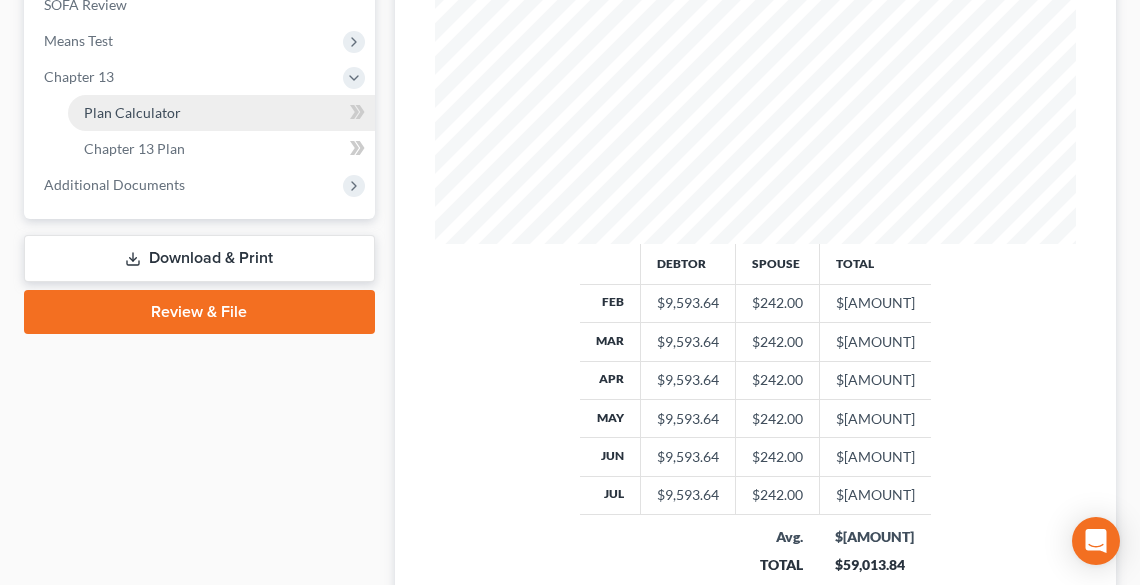 click on "Plan Calculator" at bounding box center (132, 112) 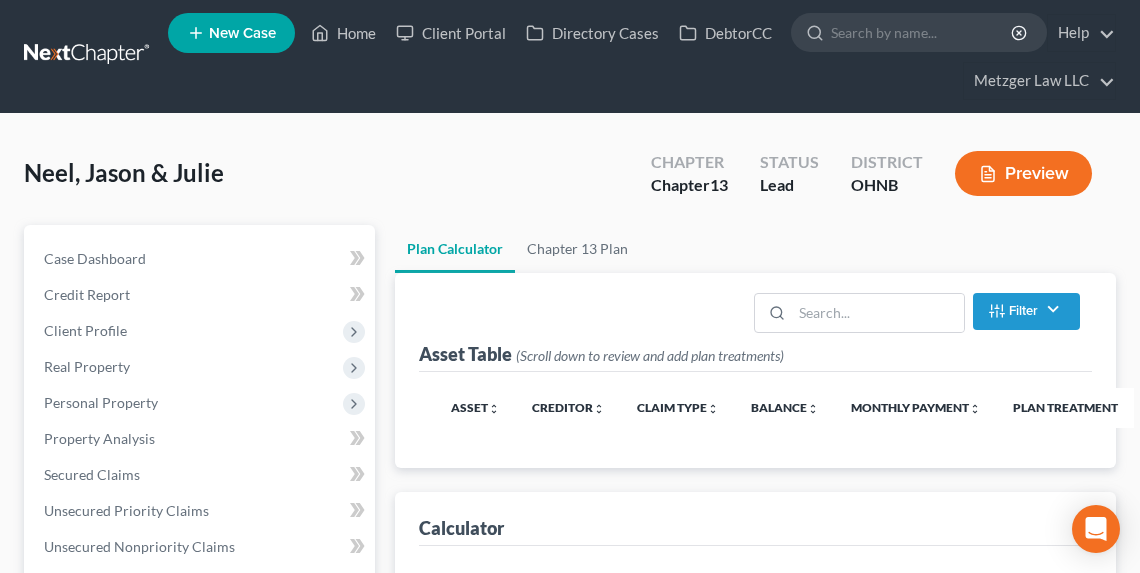 scroll, scrollTop: 0, scrollLeft: 0, axis: both 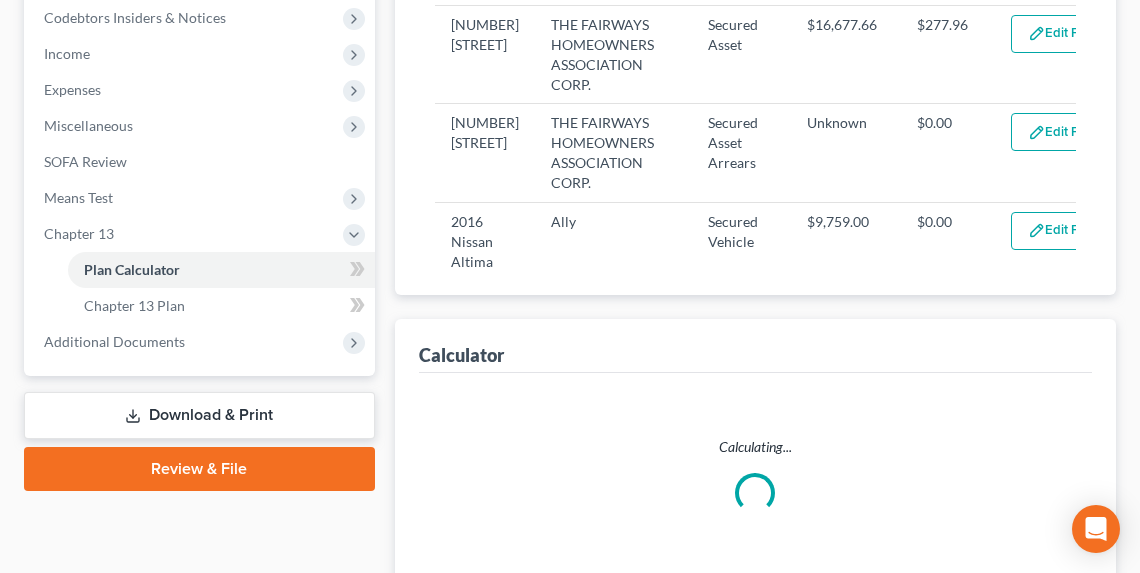 select on "59" 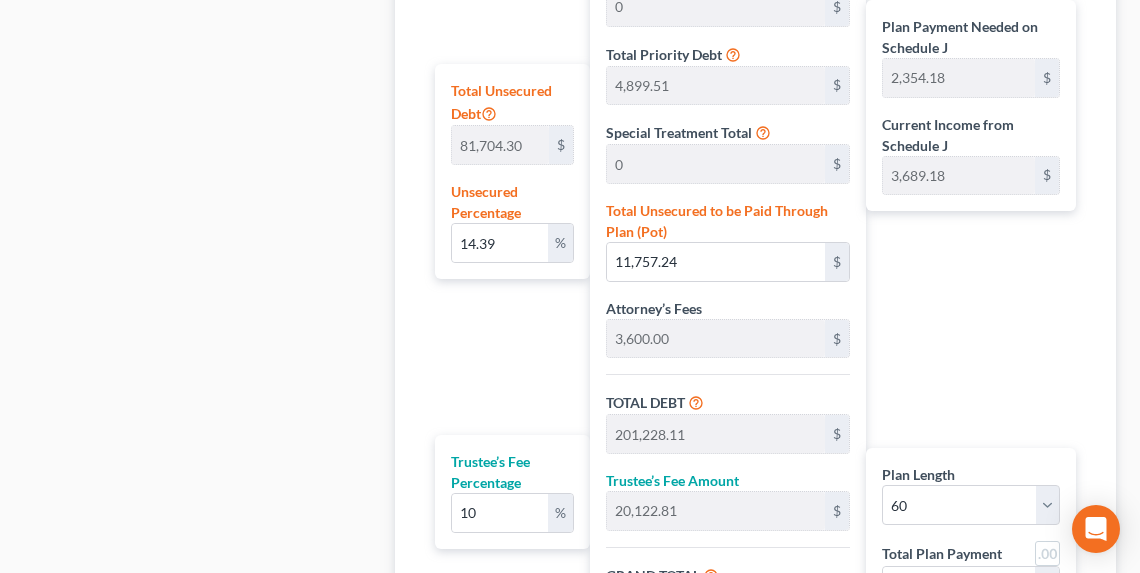 scroll, scrollTop: 1571, scrollLeft: 0, axis: vertical 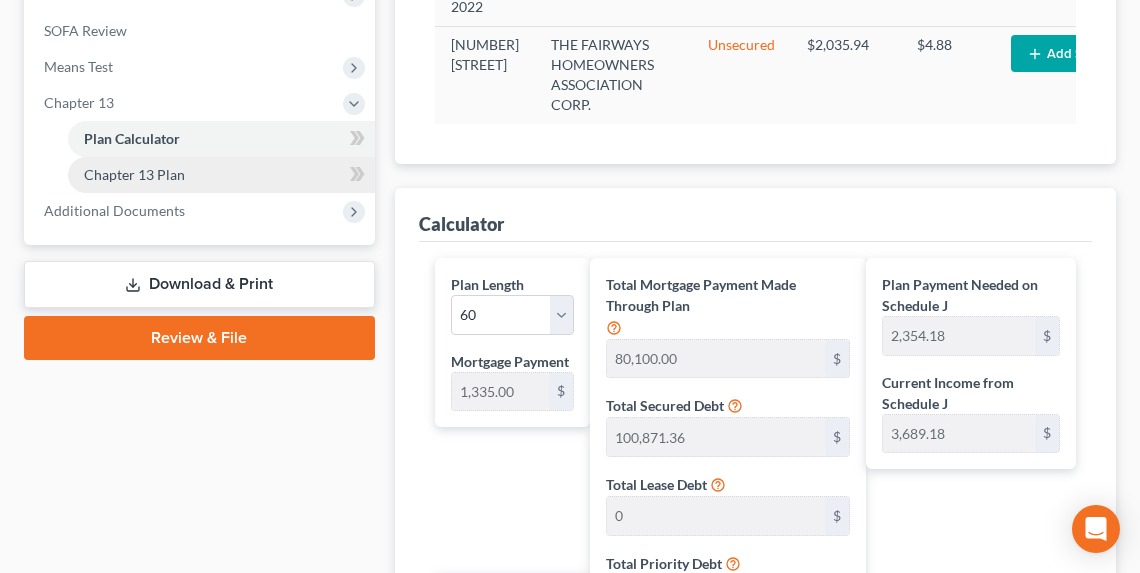 click on "Chapter 13 Plan" at bounding box center [134, 174] 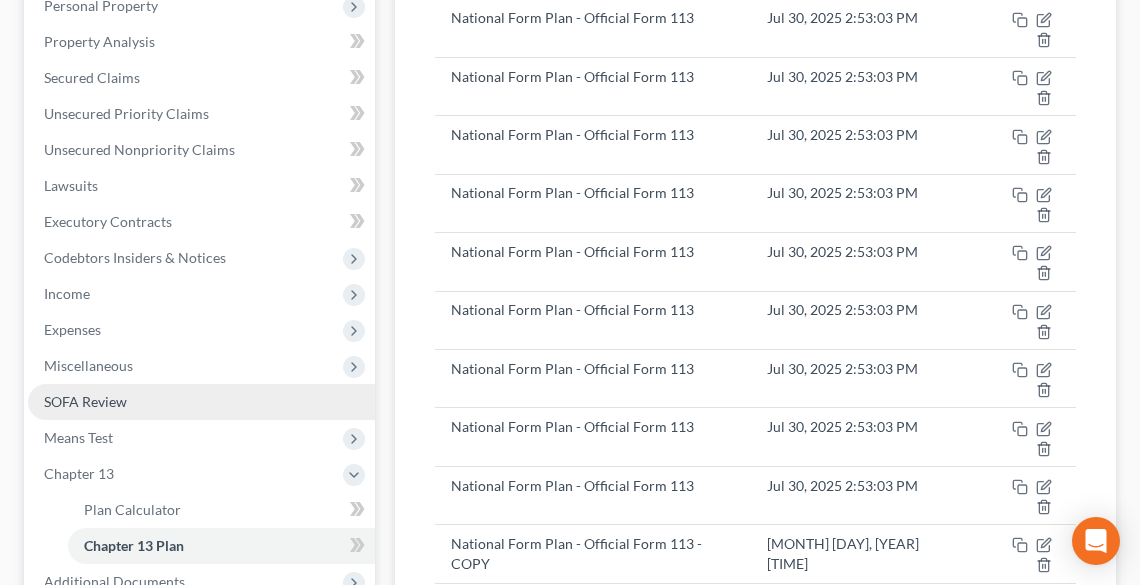scroll, scrollTop: 620, scrollLeft: 0, axis: vertical 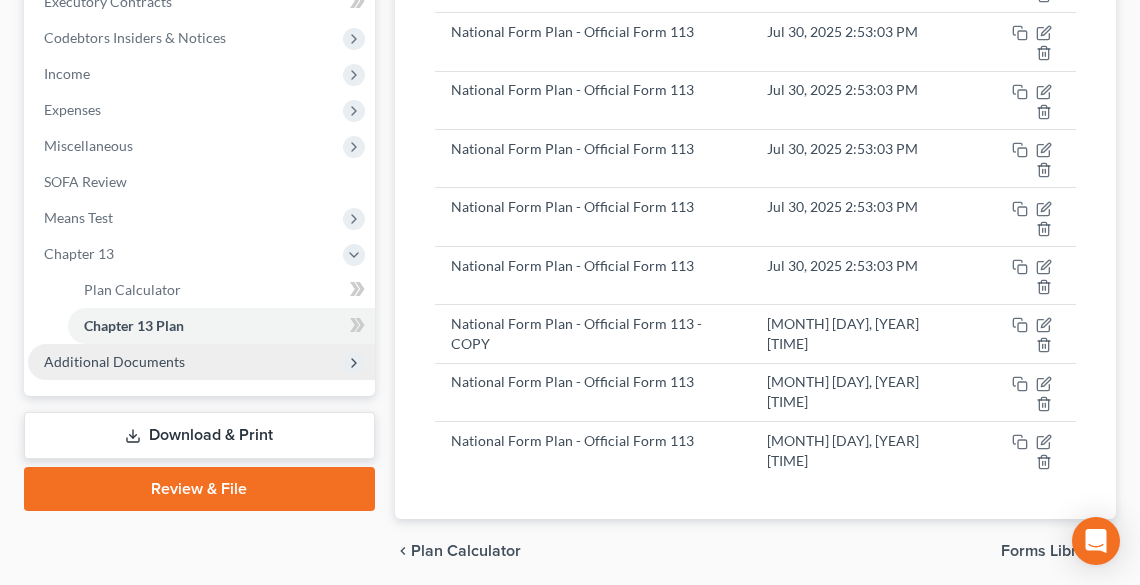 click on "Additional Documents" at bounding box center (114, 361) 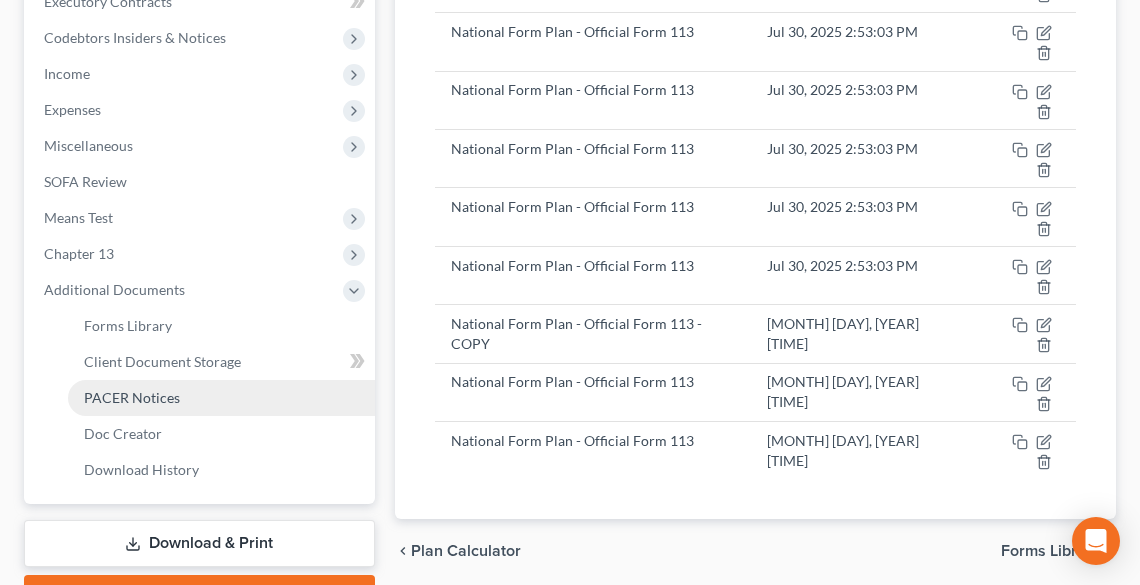 click on "PACER Notices" at bounding box center (132, 397) 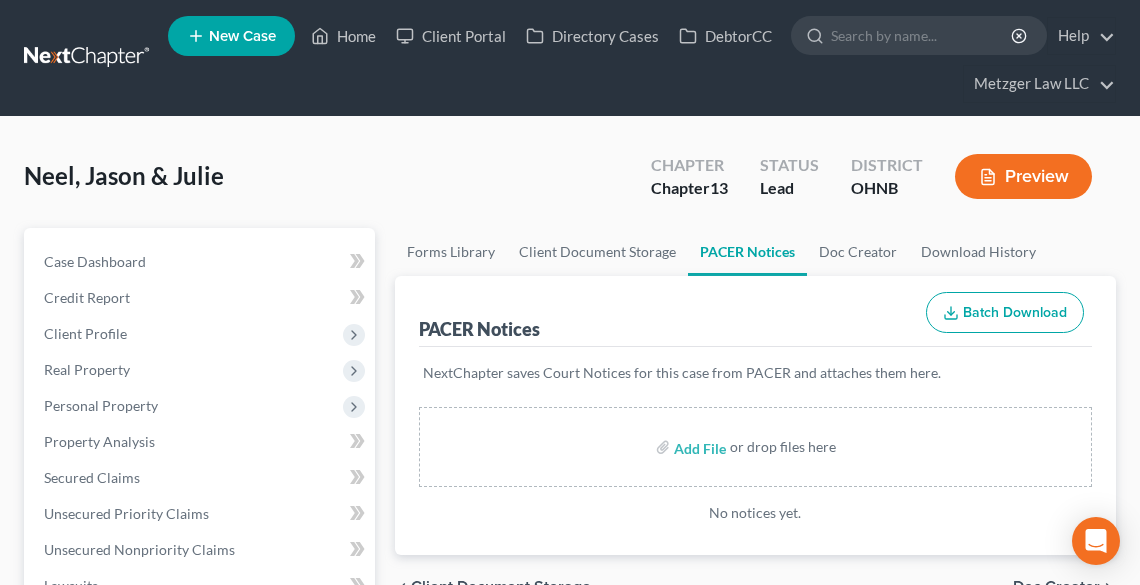 scroll, scrollTop: 0, scrollLeft: 0, axis: both 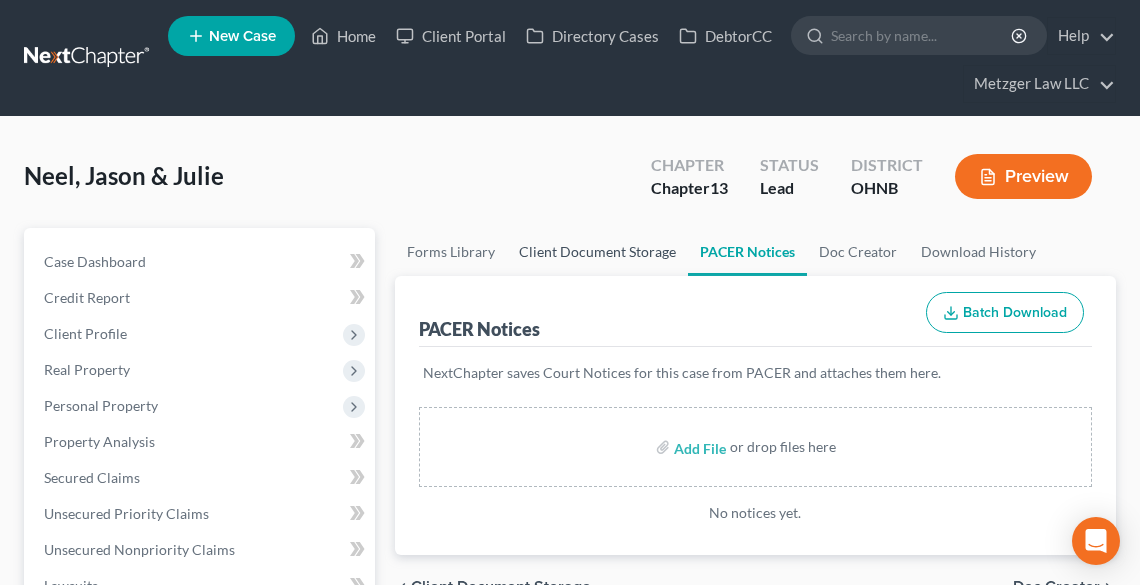 click on "Client Document Storage" at bounding box center [597, 252] 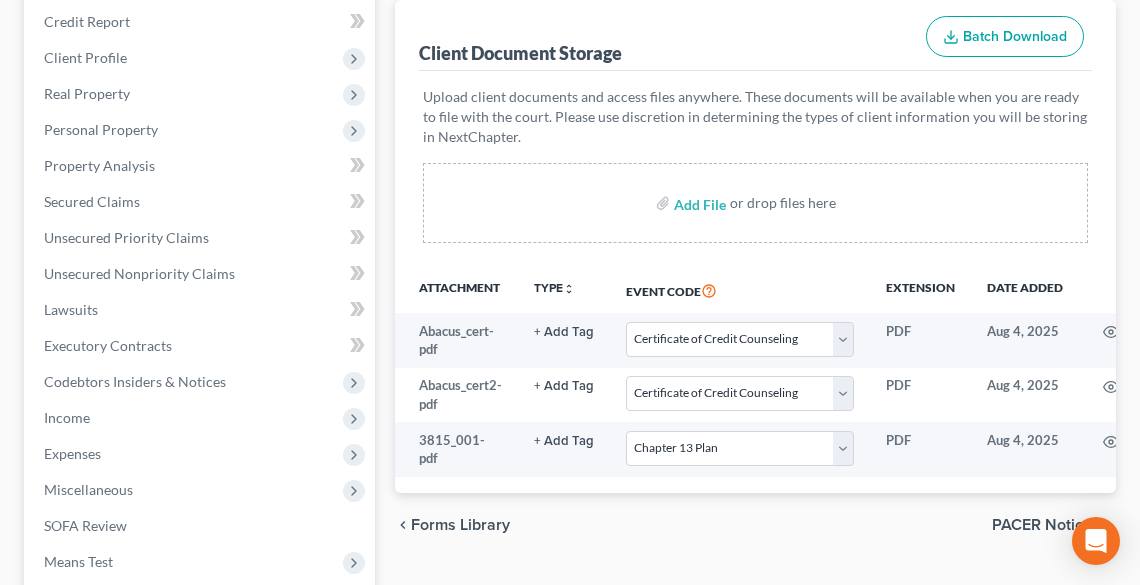 scroll, scrollTop: 480, scrollLeft: 0, axis: vertical 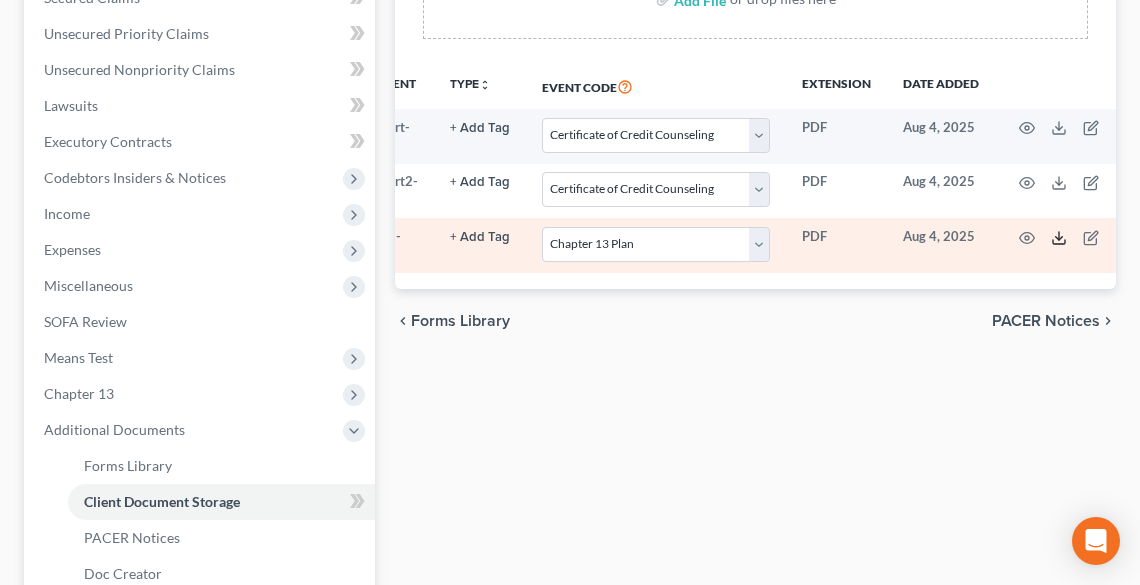 click 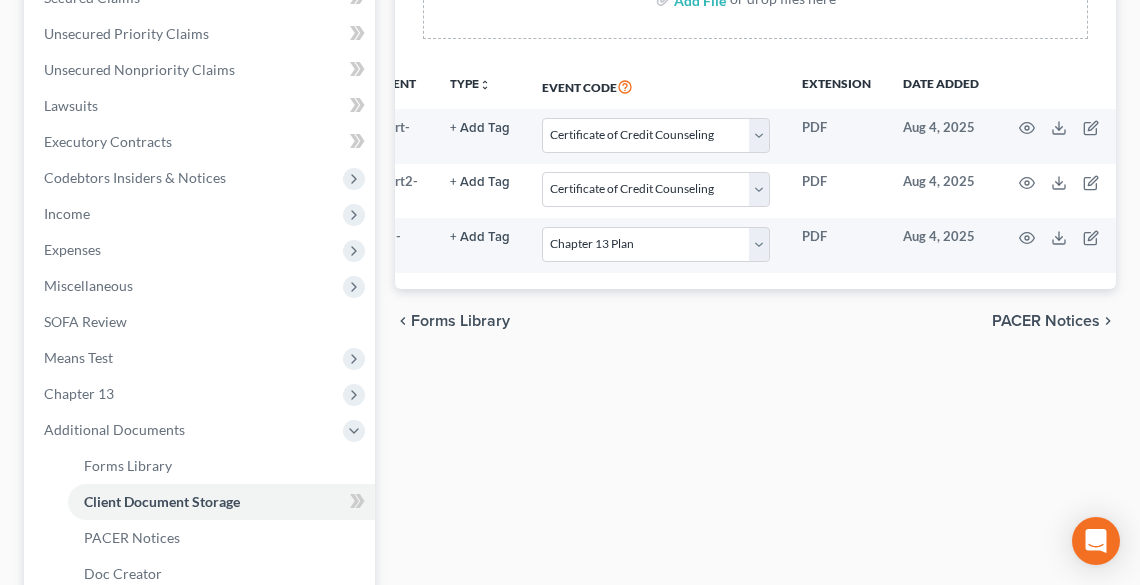 drag, startPoint x: 1032, startPoint y: 280, endPoint x: 1064, endPoint y: 273, distance: 32.75668 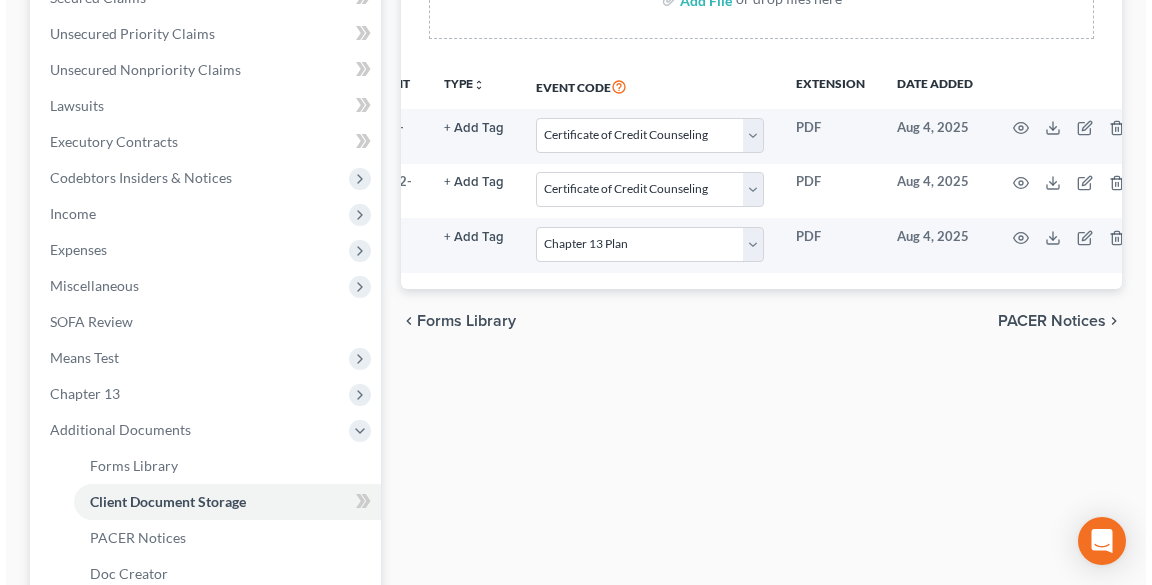scroll, scrollTop: 0, scrollLeft: 128, axis: horizontal 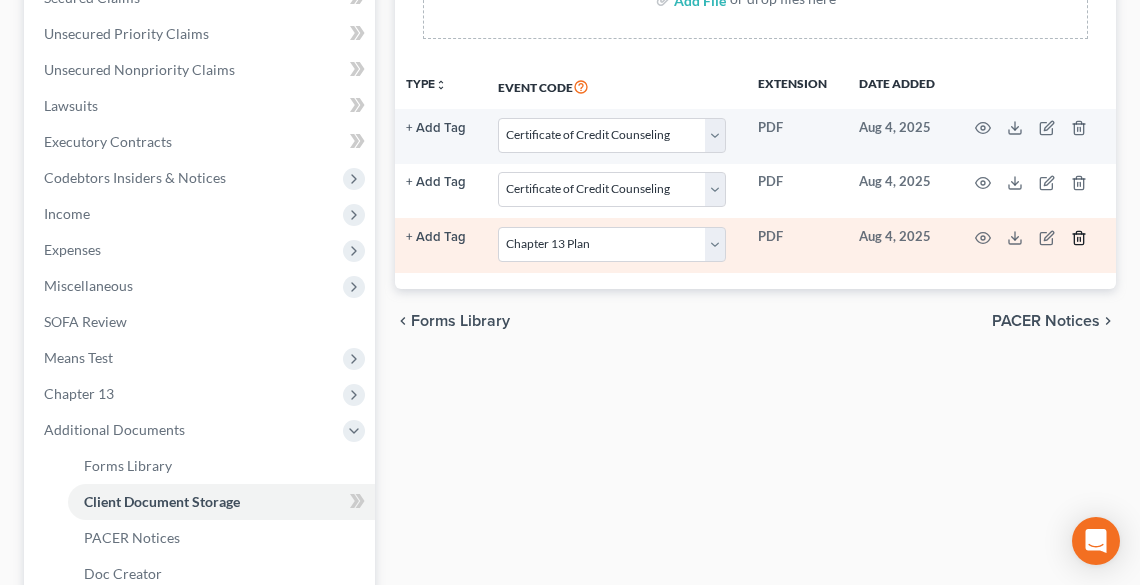 click 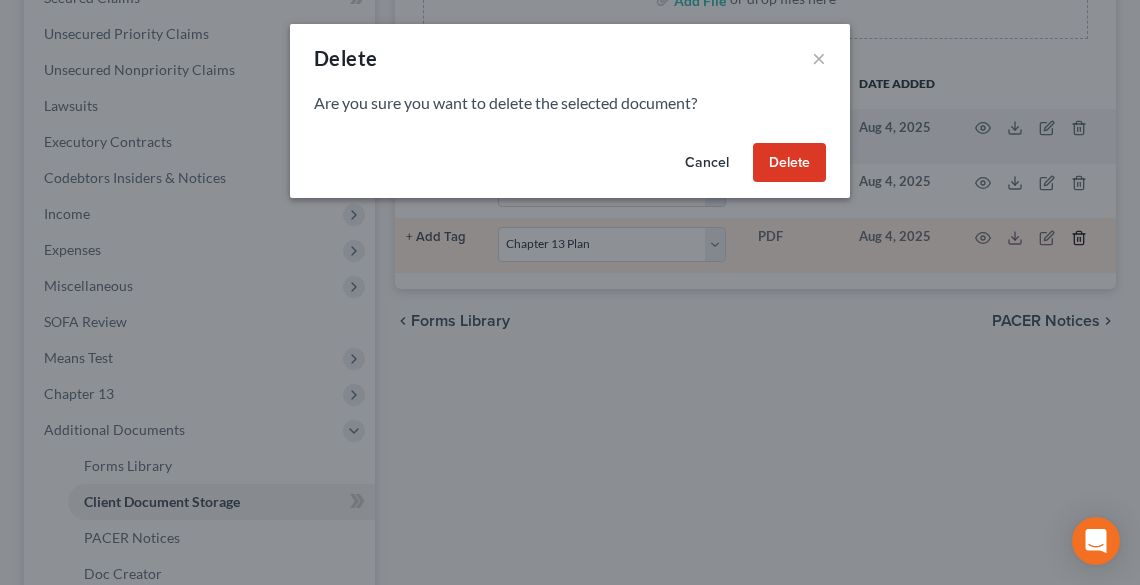 scroll, scrollTop: 0, scrollLeft: 120, axis: horizontal 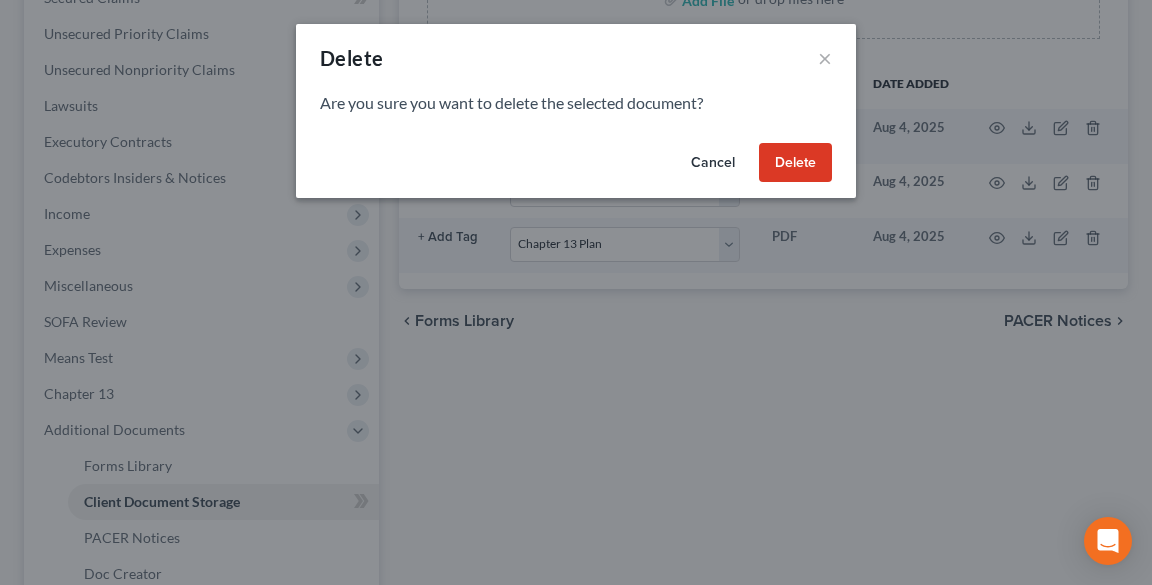 click on "Delete" at bounding box center (795, 163) 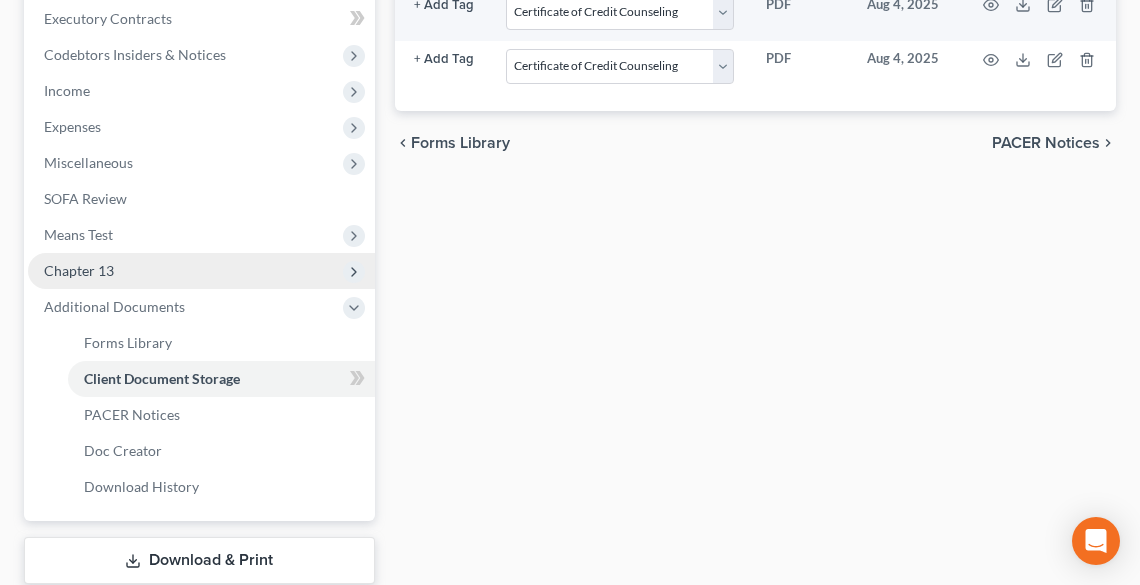 scroll, scrollTop: 728, scrollLeft: 0, axis: vertical 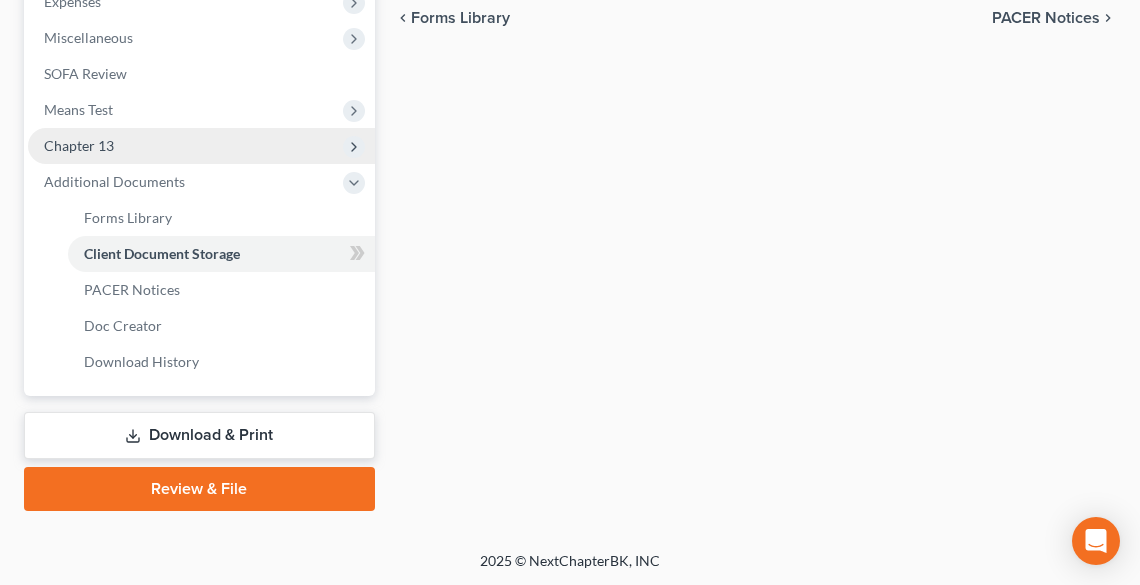 click on "Chapter 13" at bounding box center [79, 145] 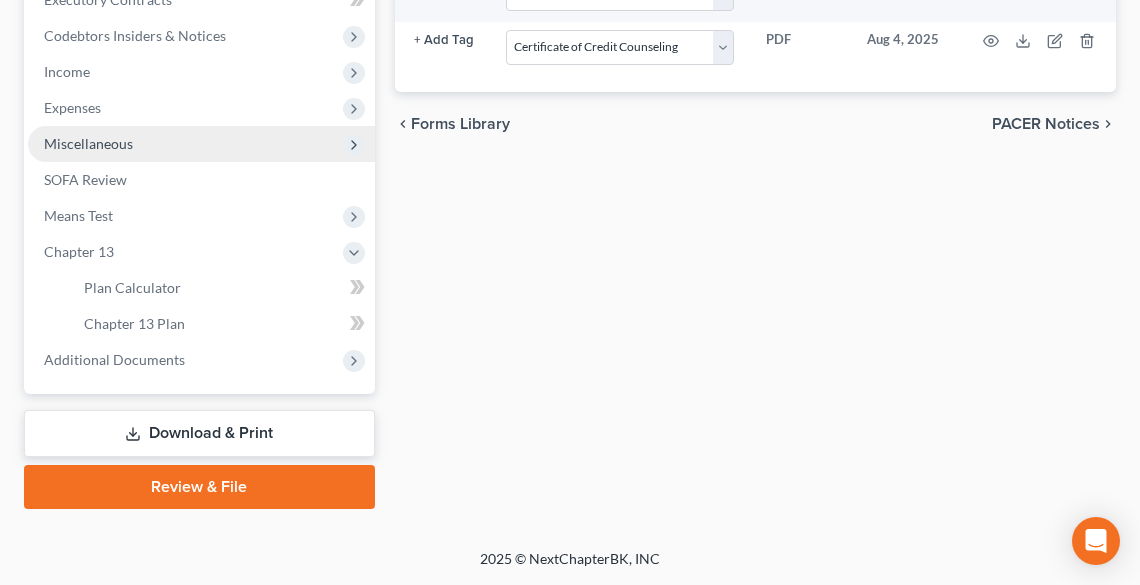 scroll, scrollTop: 620, scrollLeft: 0, axis: vertical 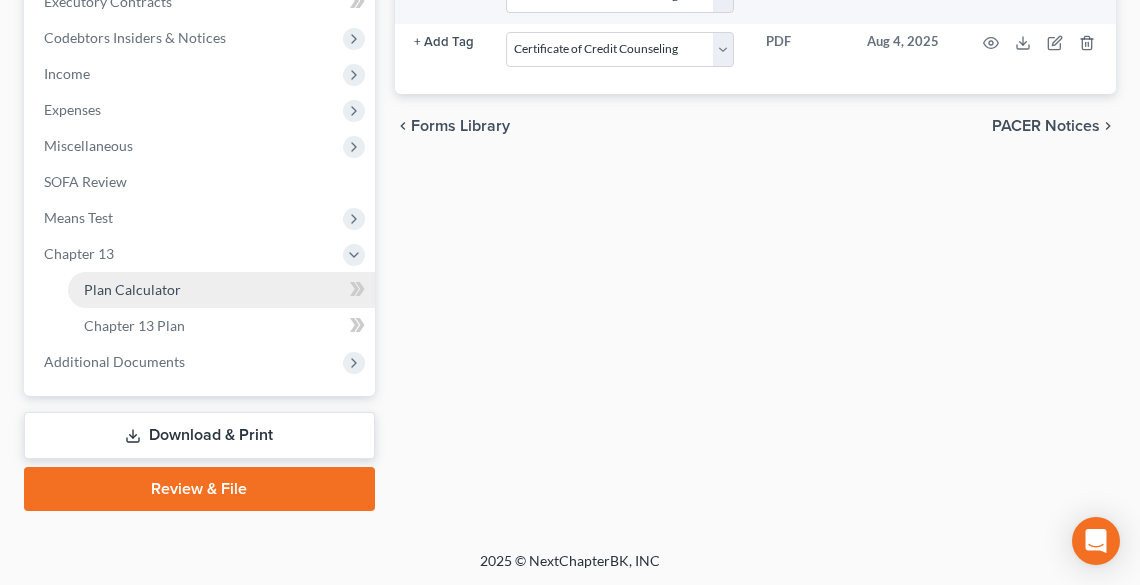 click on "Plan Calculator" at bounding box center (132, 289) 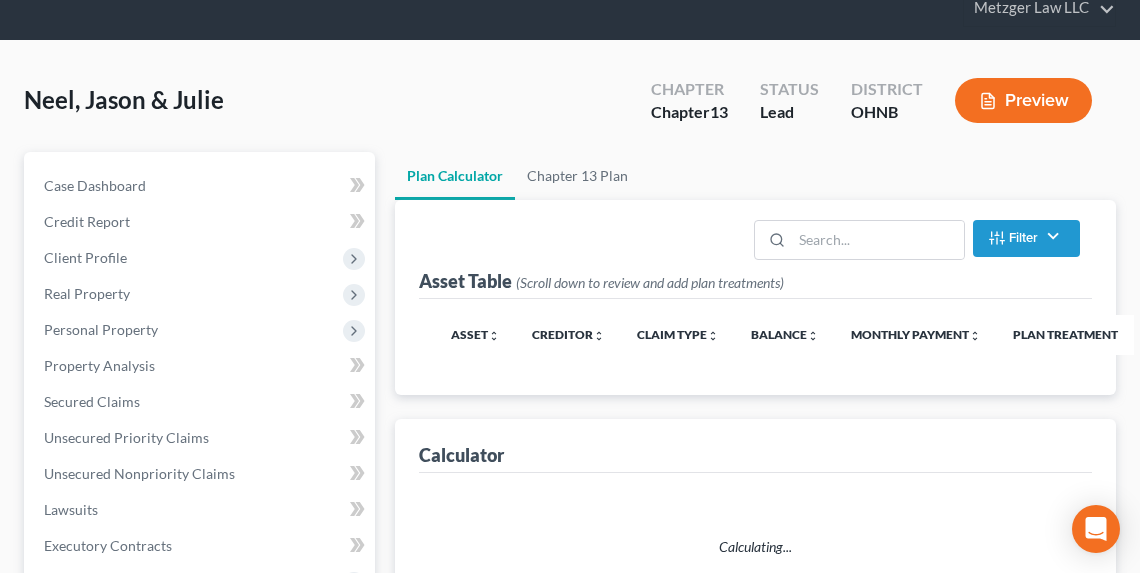 scroll, scrollTop: 0, scrollLeft: 0, axis: both 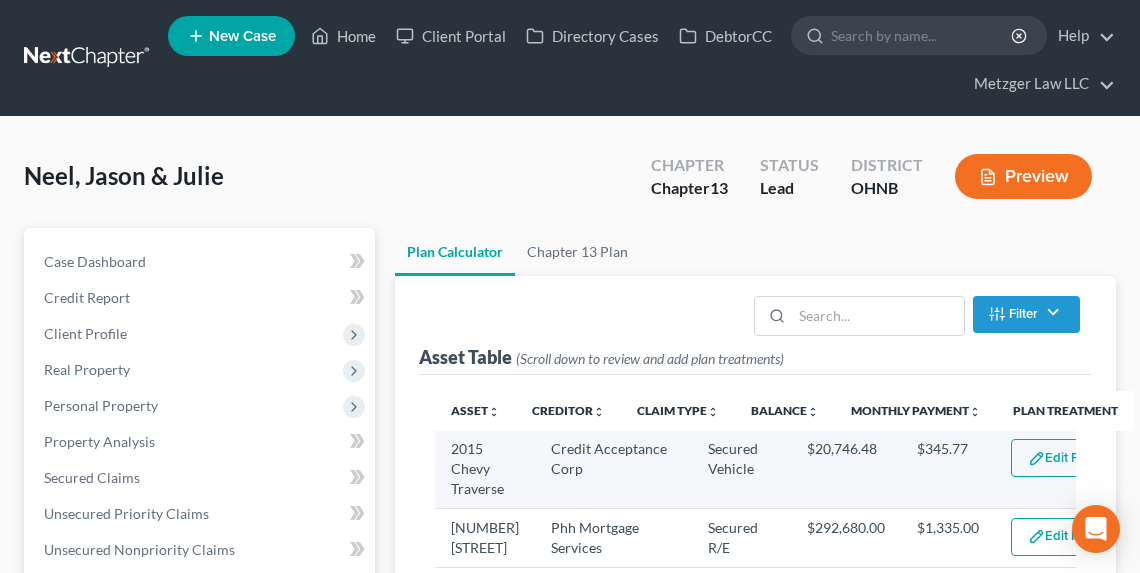 select on "59" 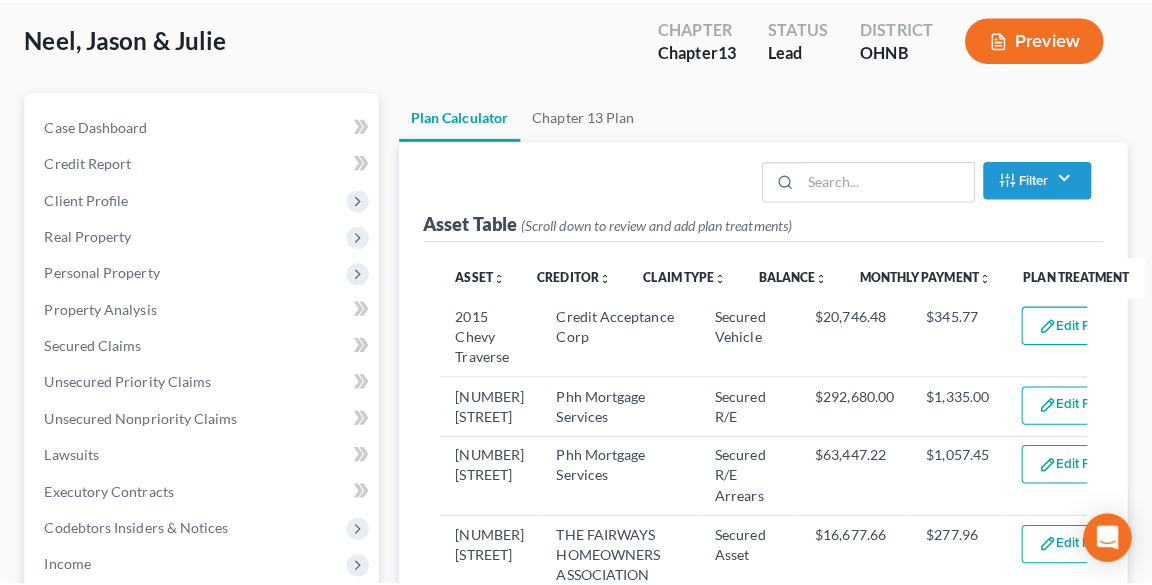 scroll, scrollTop: 0, scrollLeft: 0, axis: both 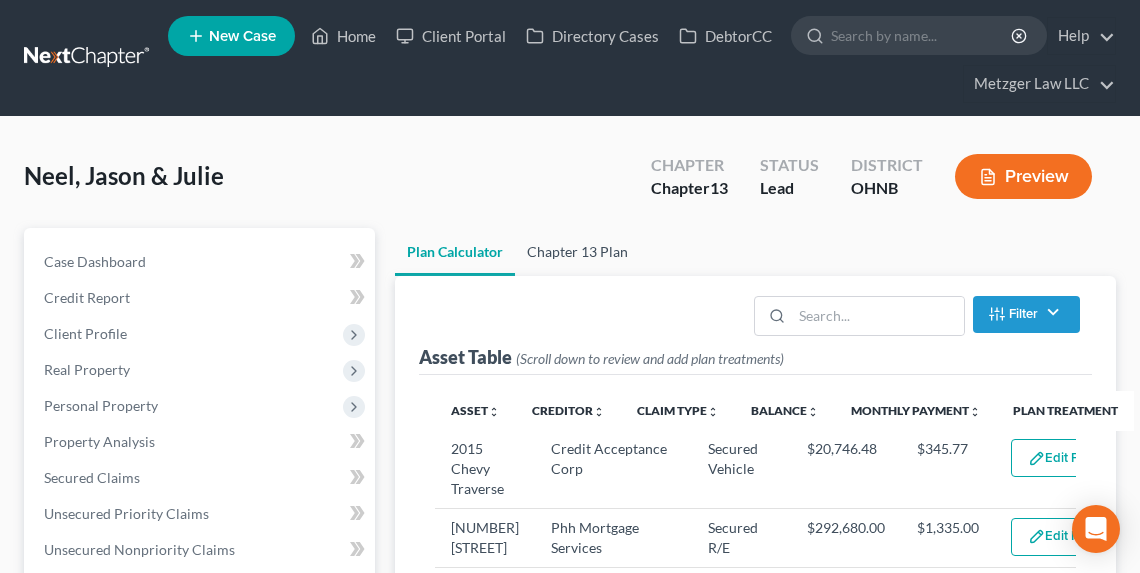 click on "Chapter 13 Plan" at bounding box center (577, 252) 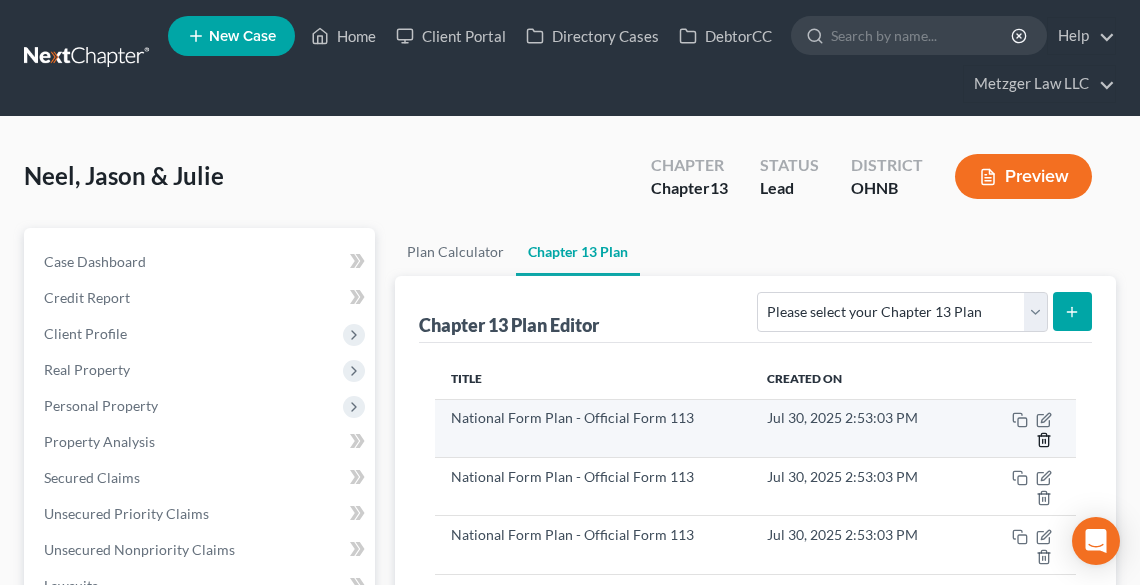 click 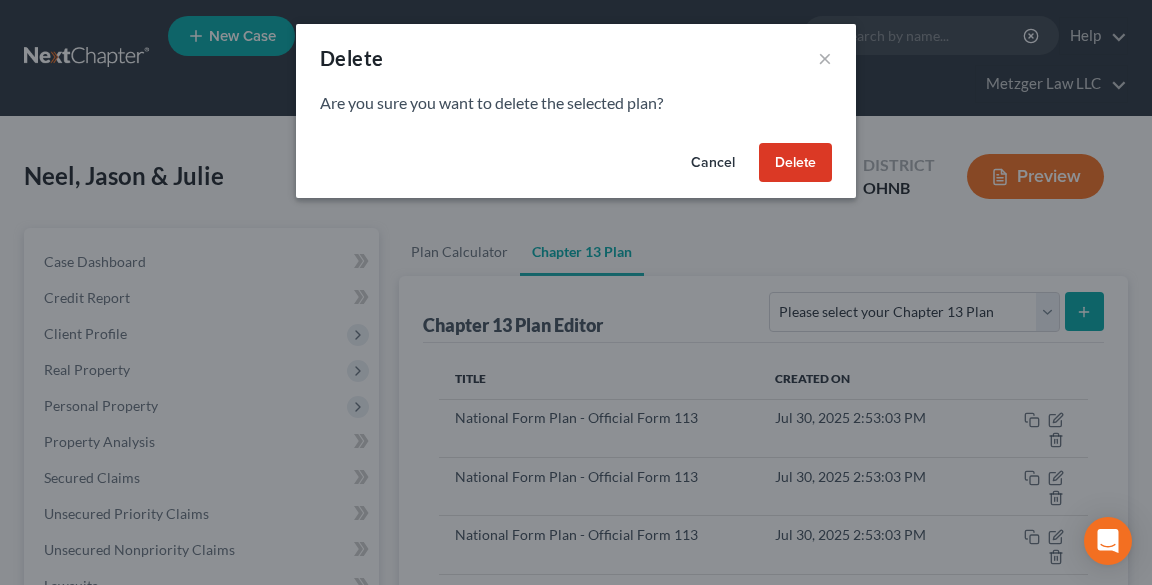 click on "Delete" at bounding box center [795, 163] 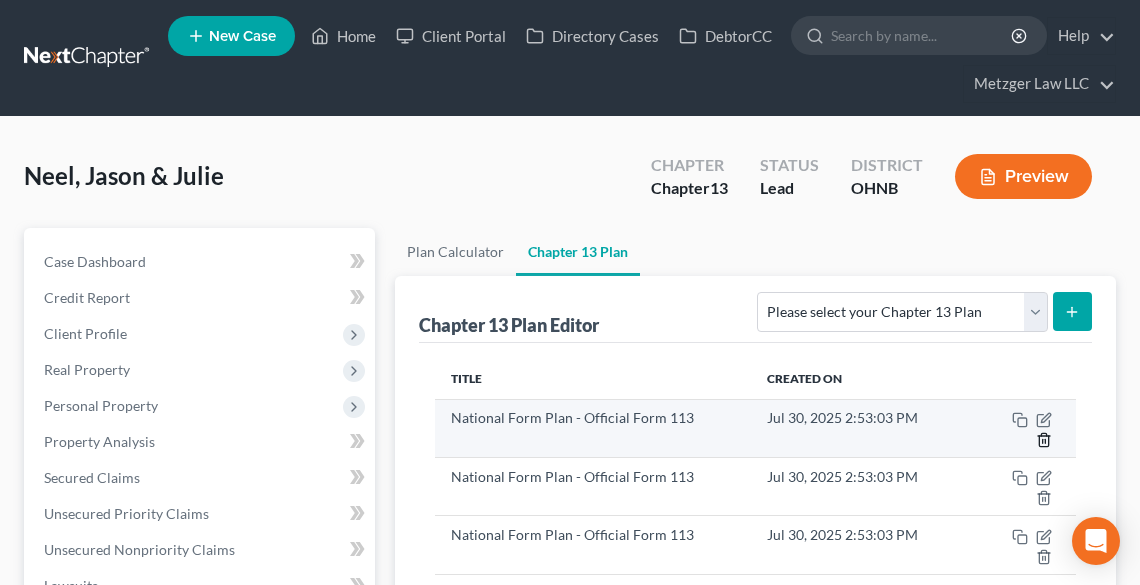 click 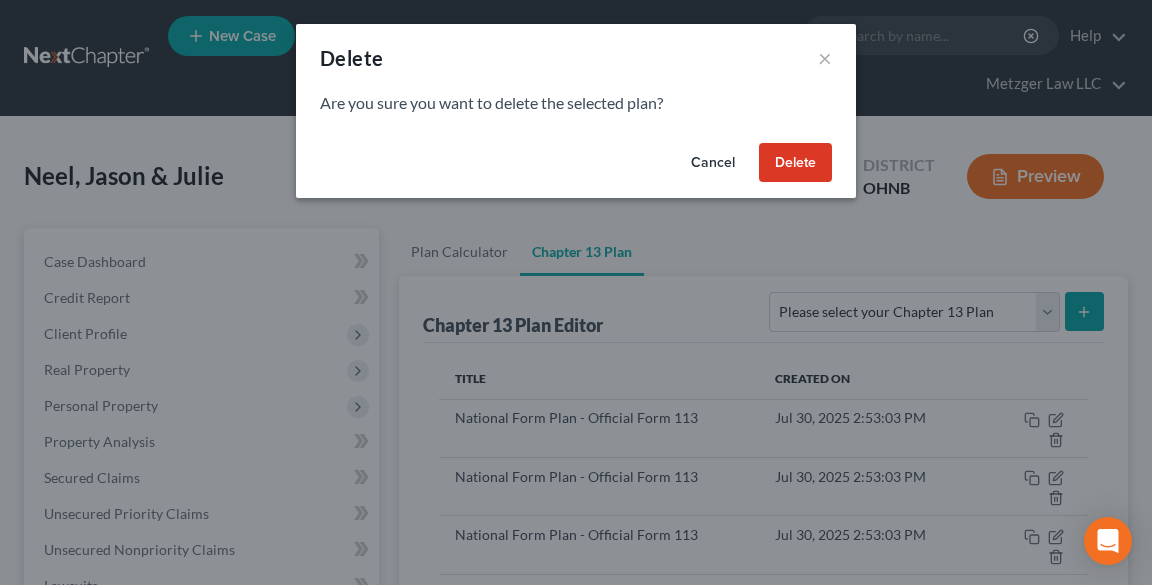click on "Delete" at bounding box center (795, 163) 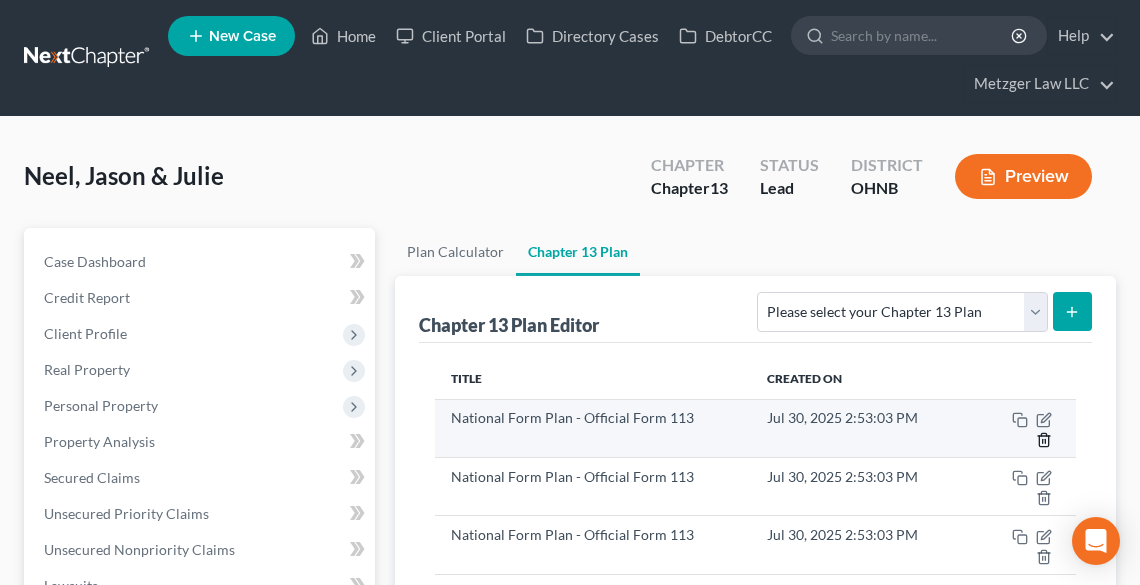 click 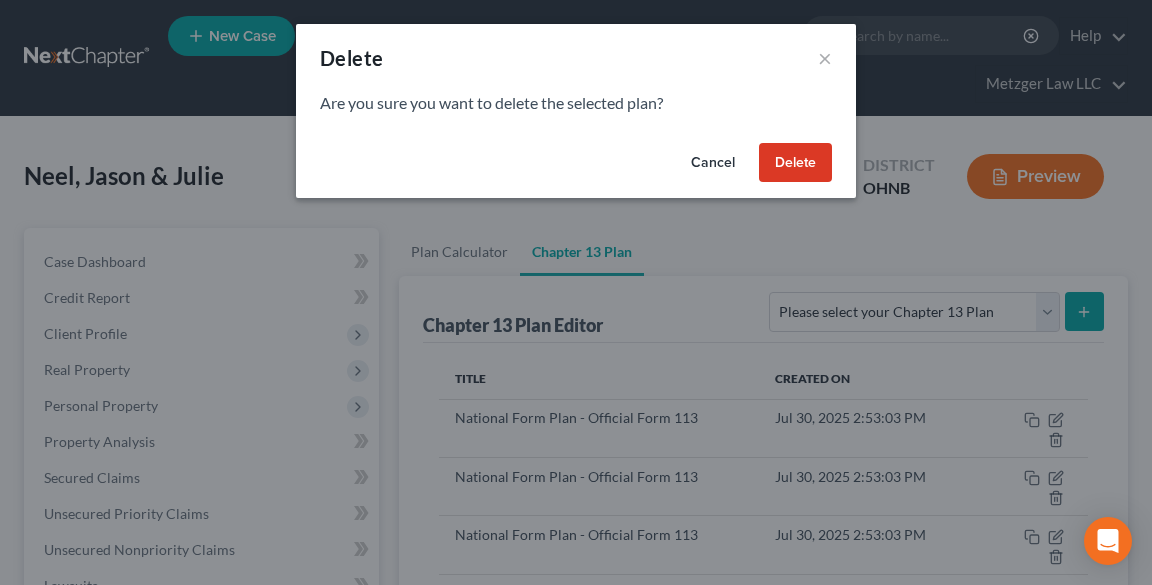 click on "Delete" at bounding box center [795, 163] 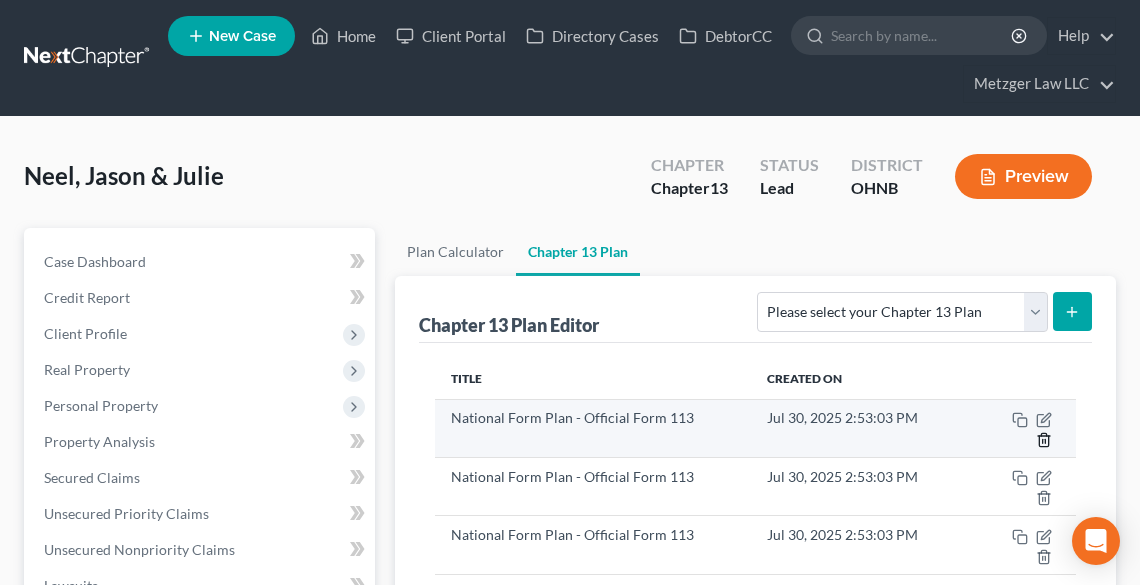 click 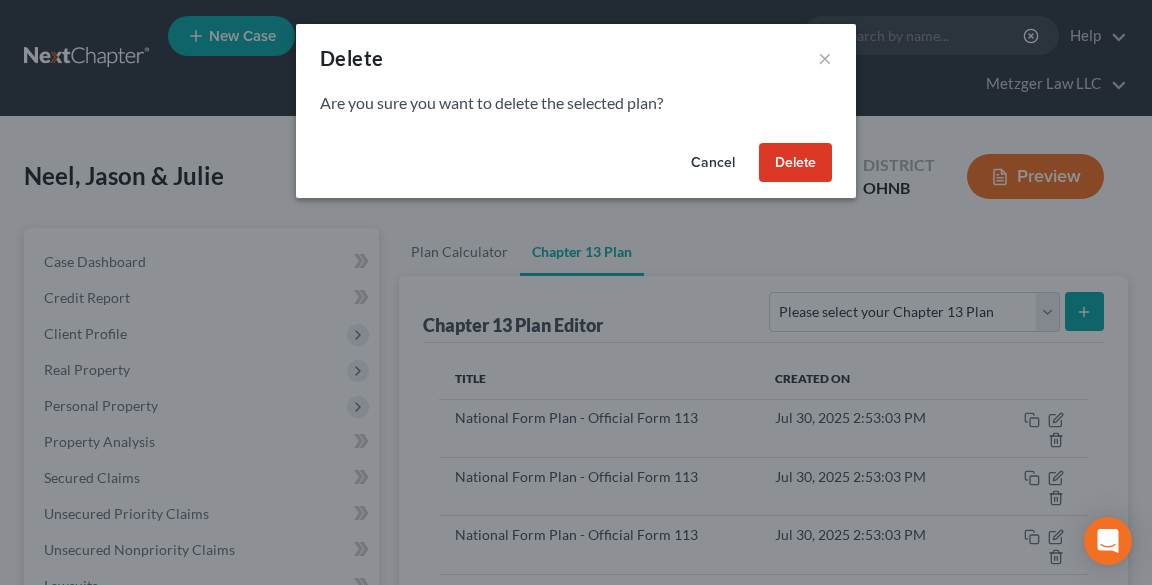 click on "Delete" at bounding box center (795, 163) 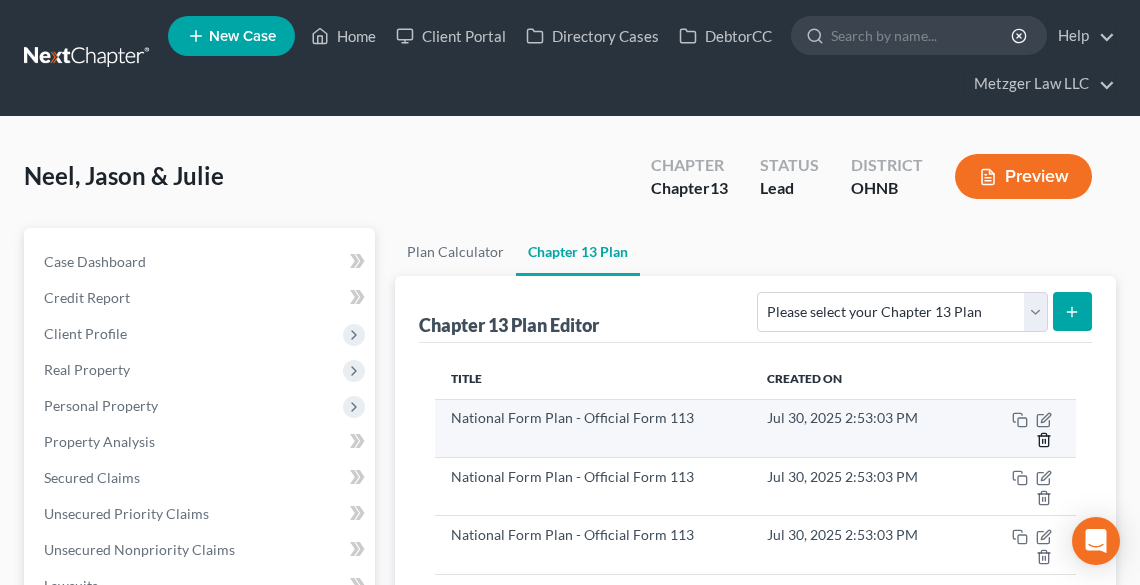 click 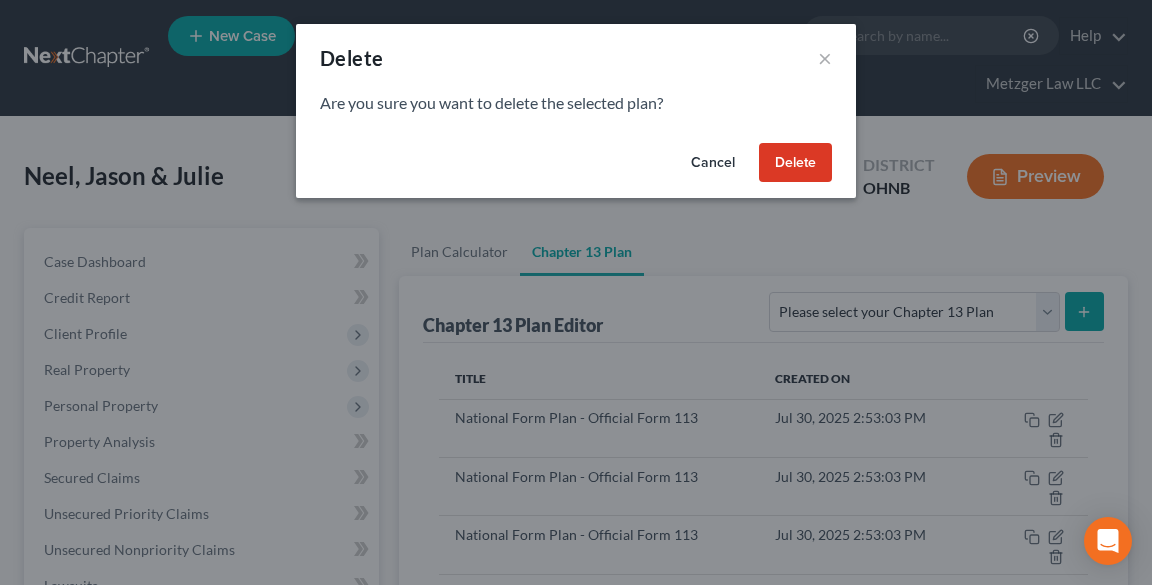 click on "Delete" at bounding box center [795, 163] 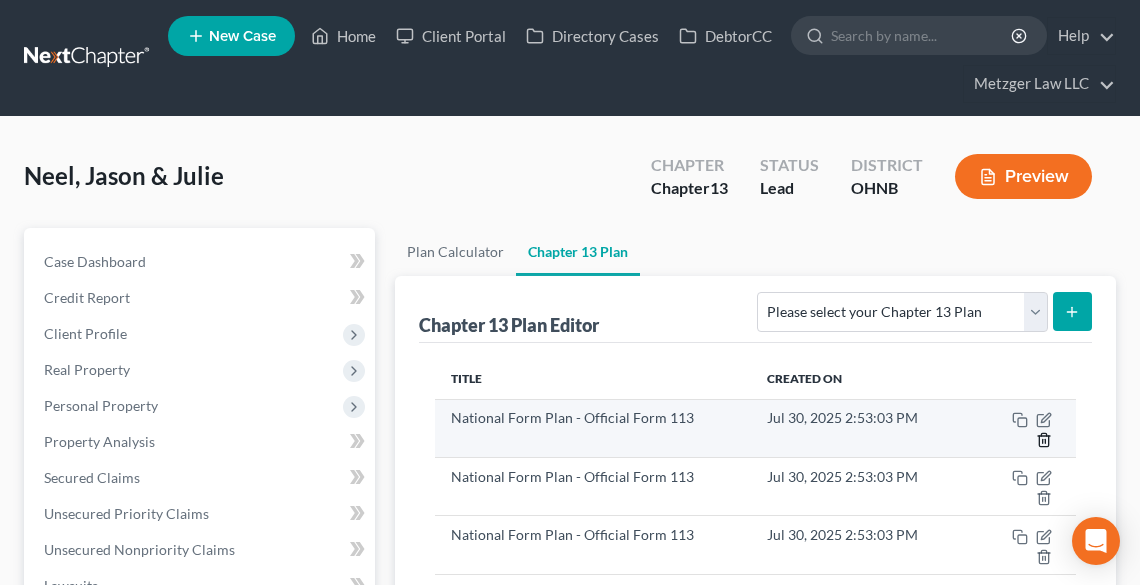 click 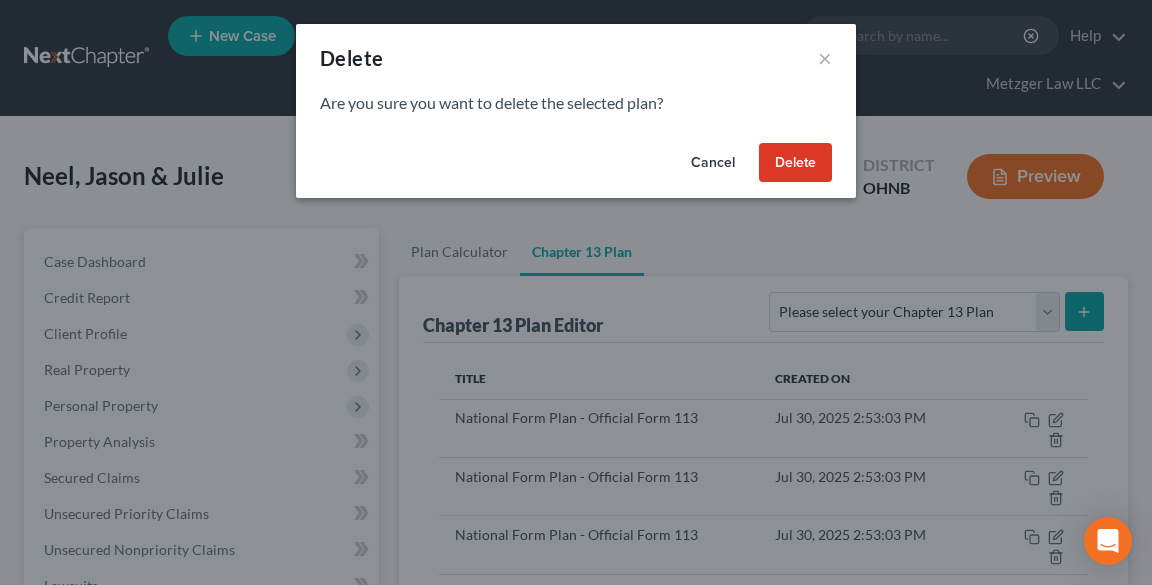 click on "Delete" at bounding box center (795, 163) 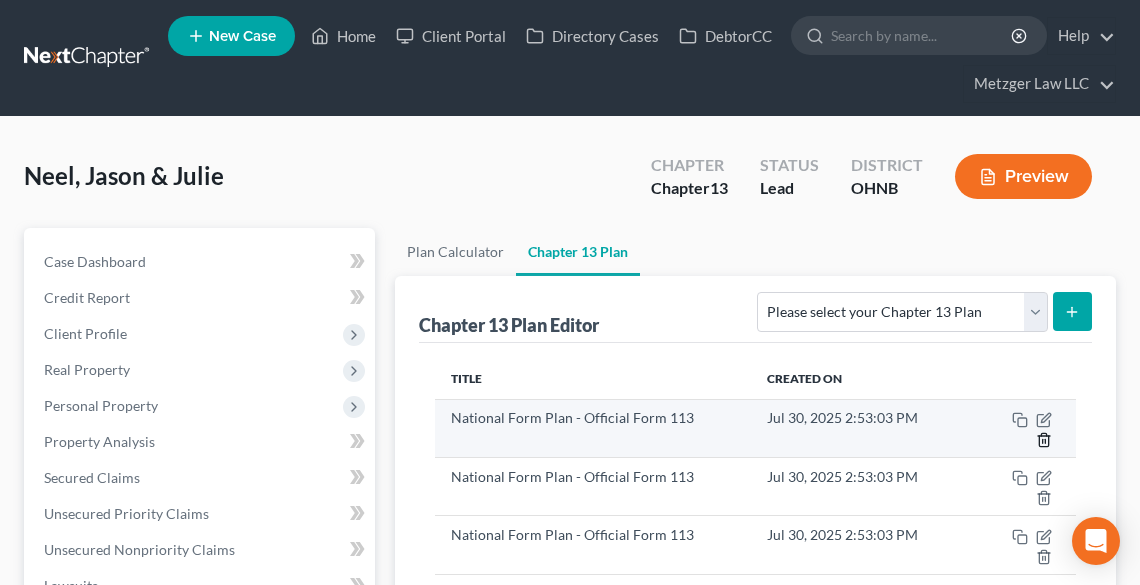 click 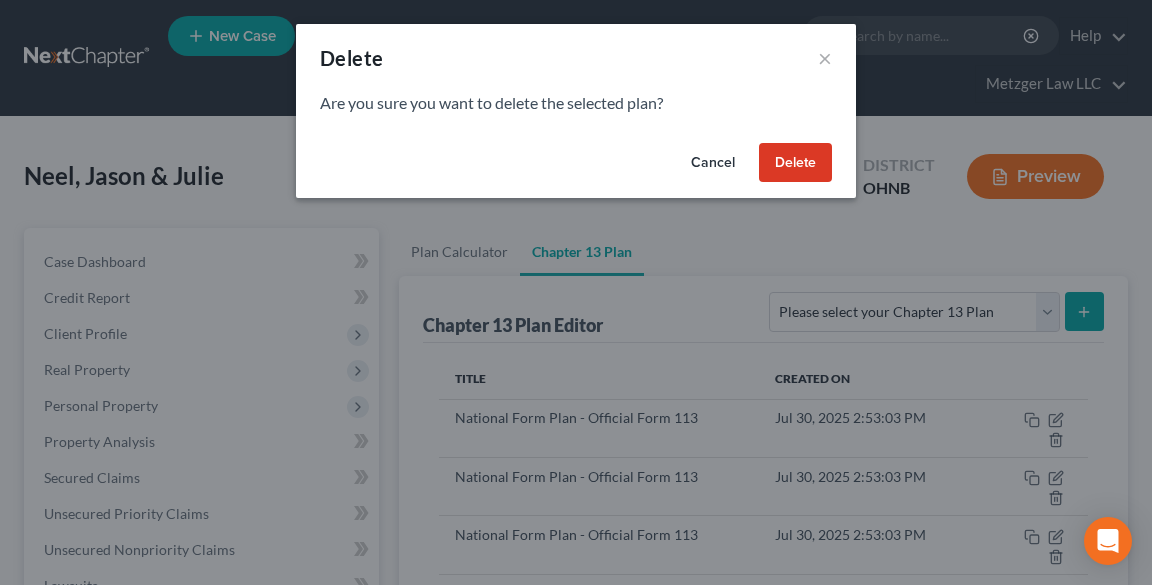 click on "Delete" at bounding box center (795, 163) 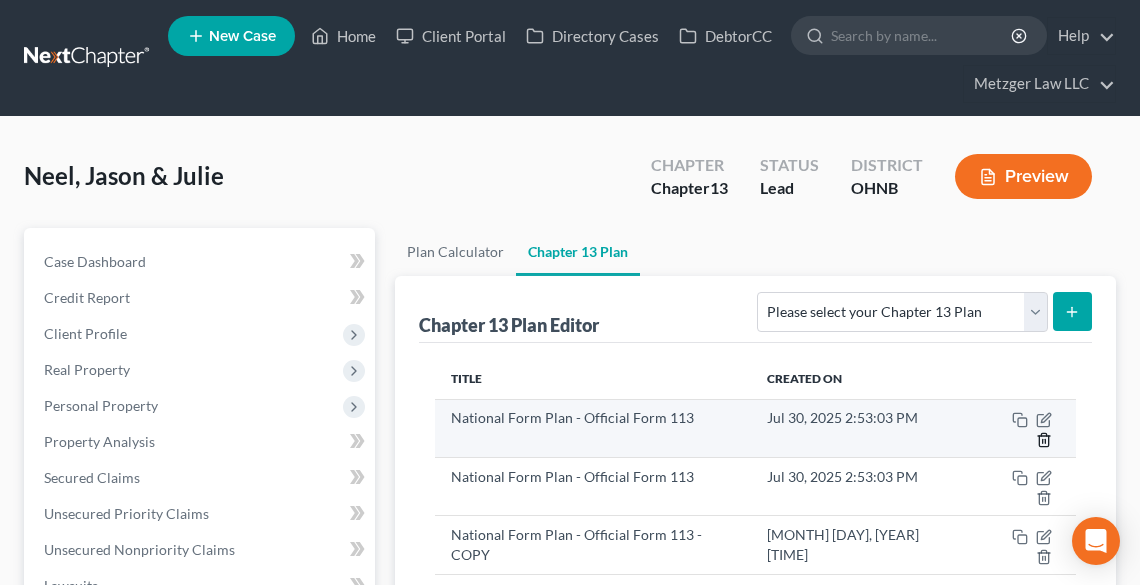 click 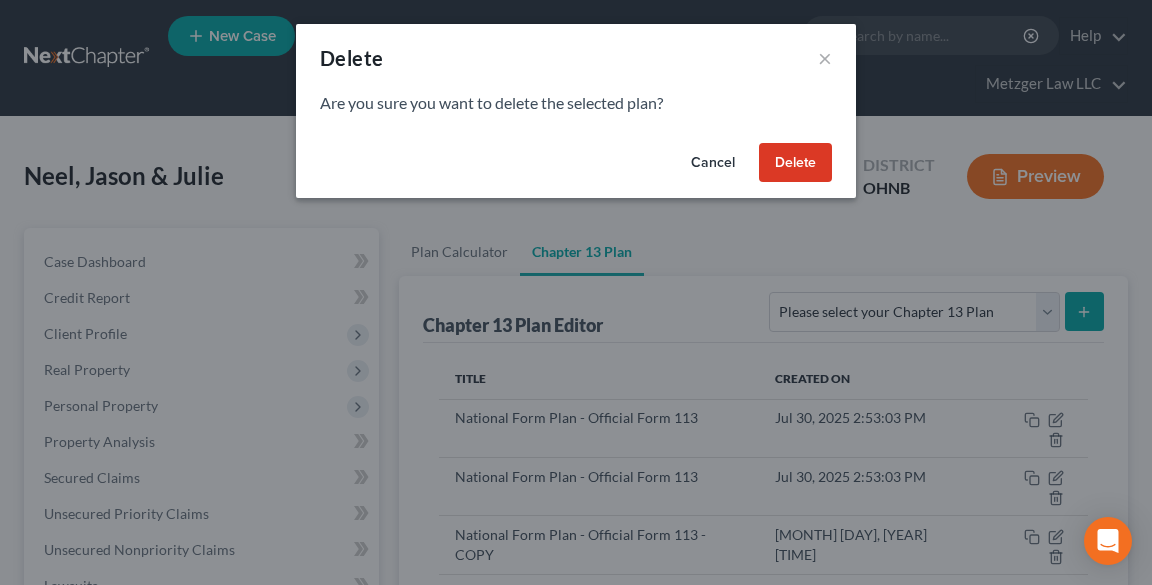 click on "Delete" at bounding box center (795, 163) 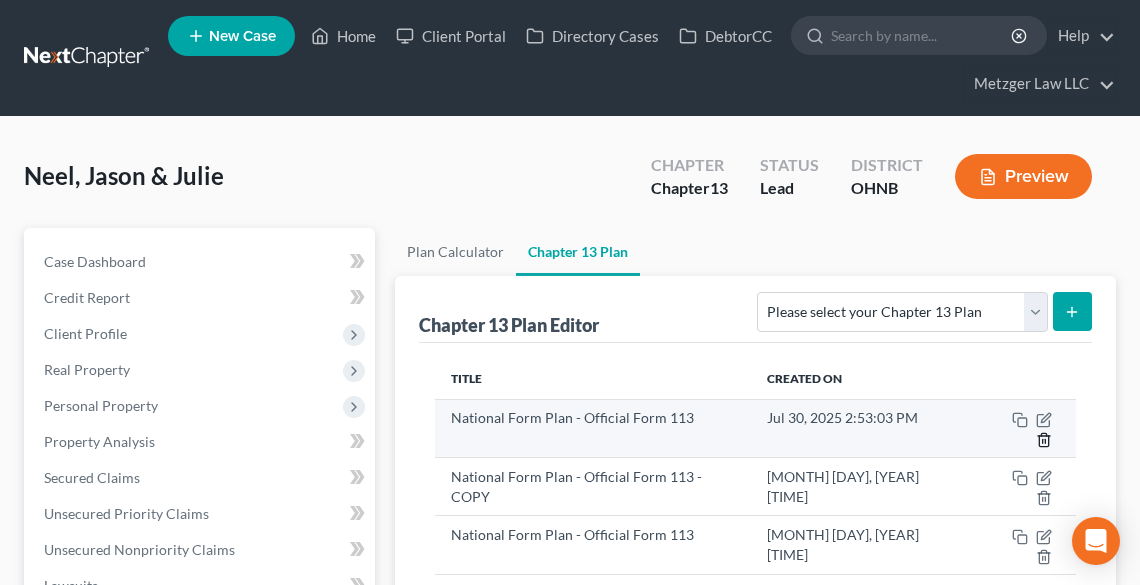 click 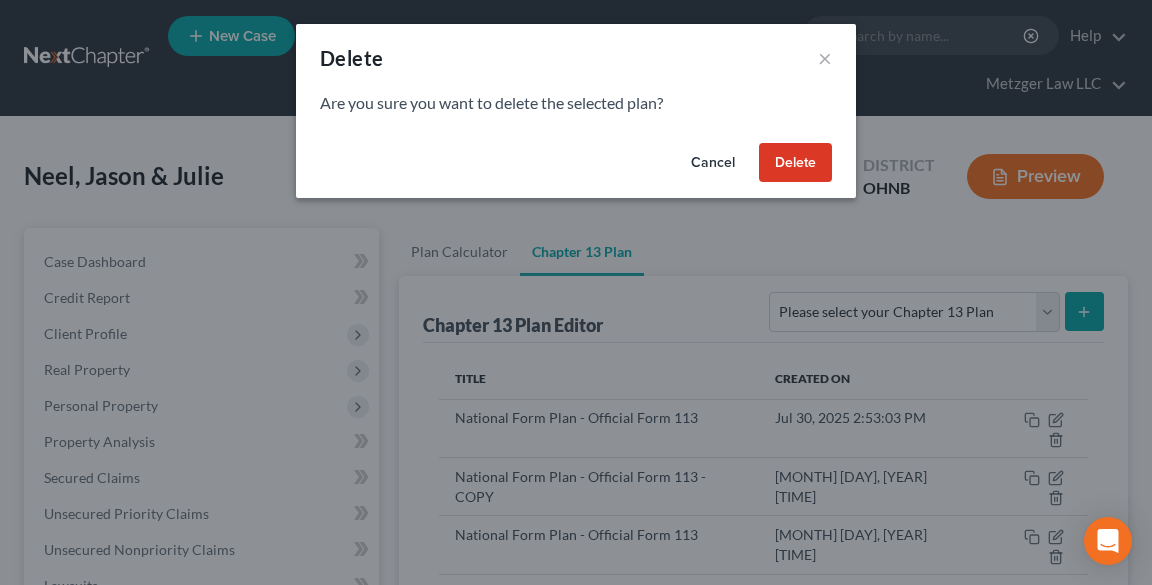click on "Delete" at bounding box center (795, 163) 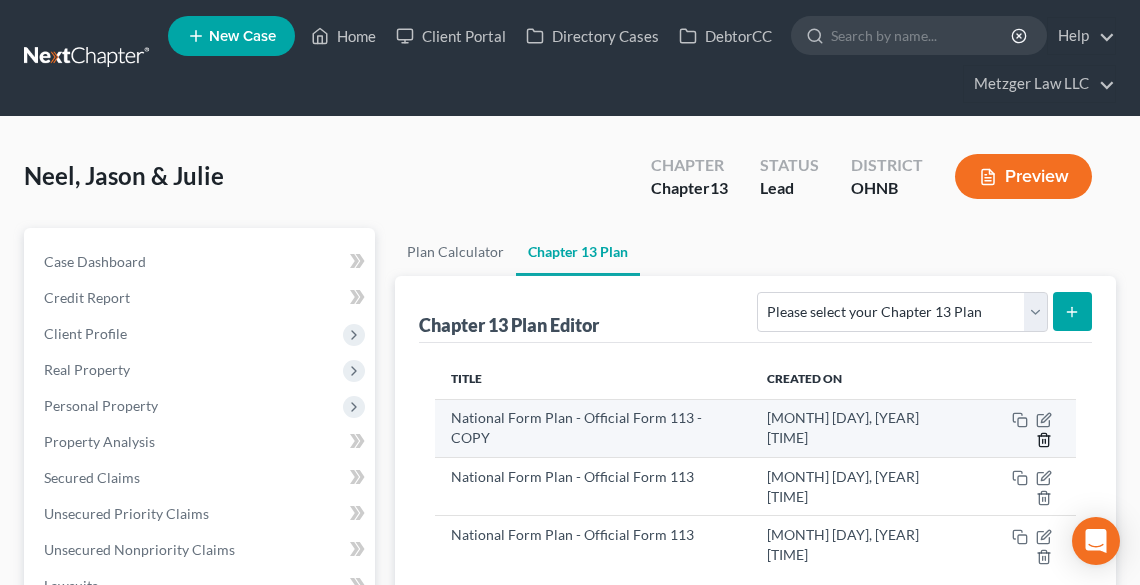 click 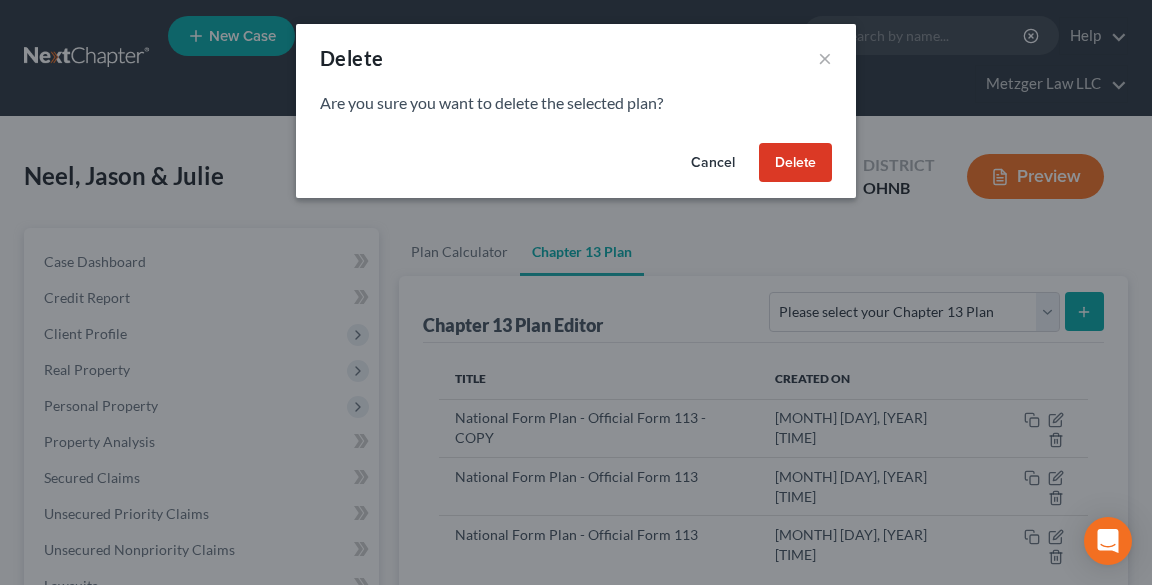 click on "Delete" at bounding box center [795, 163] 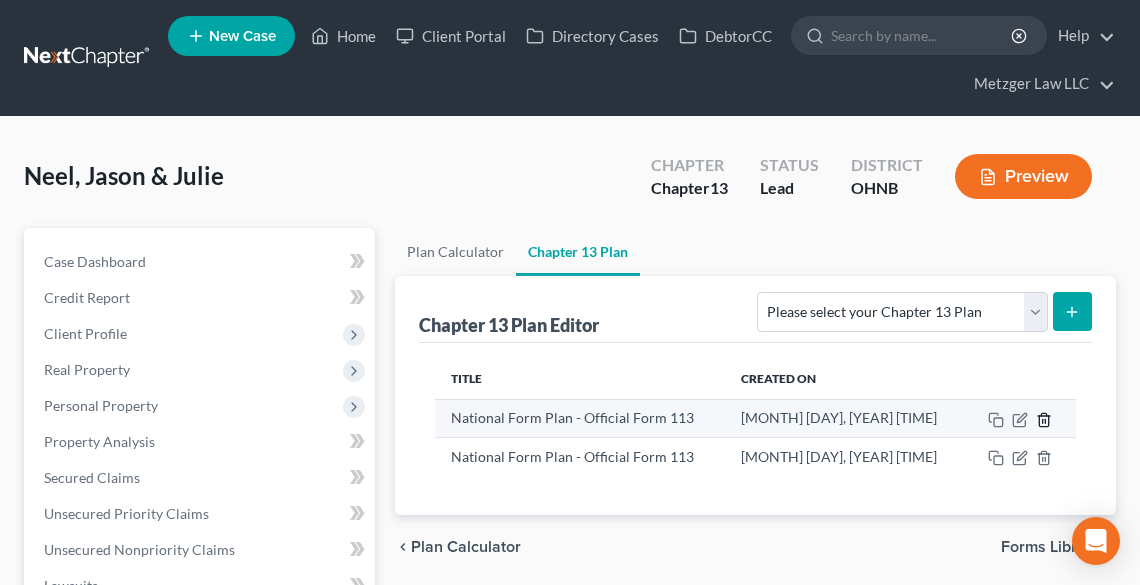 click 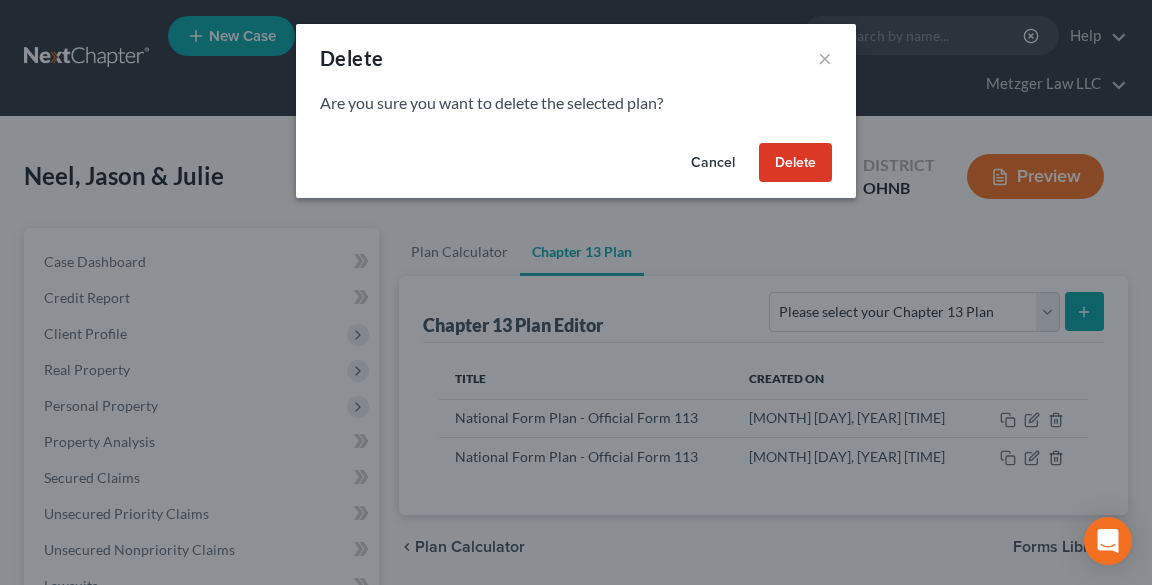 click on "Delete" at bounding box center [795, 163] 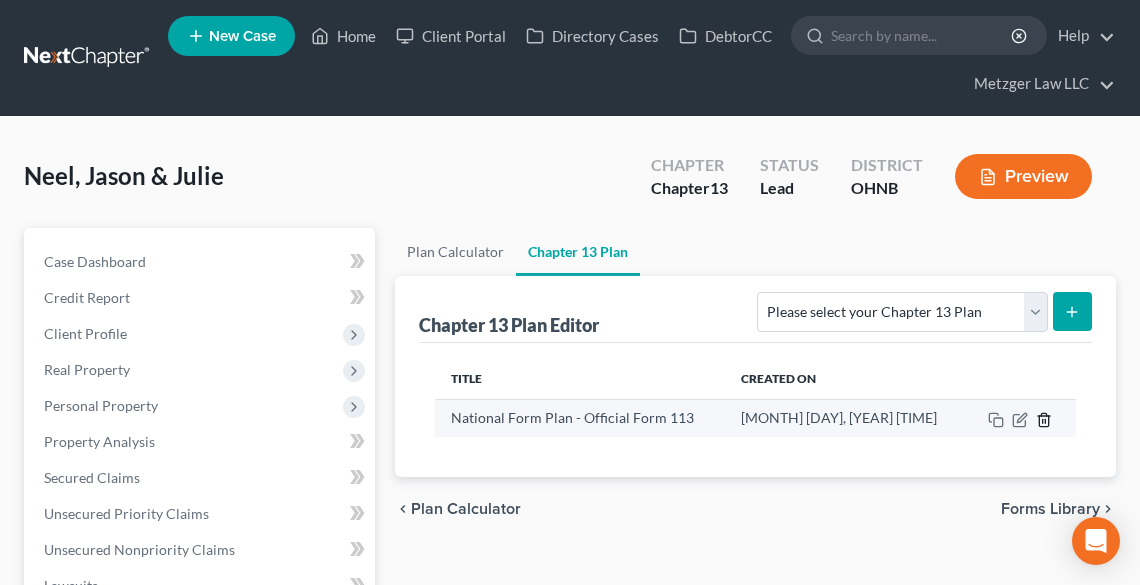click 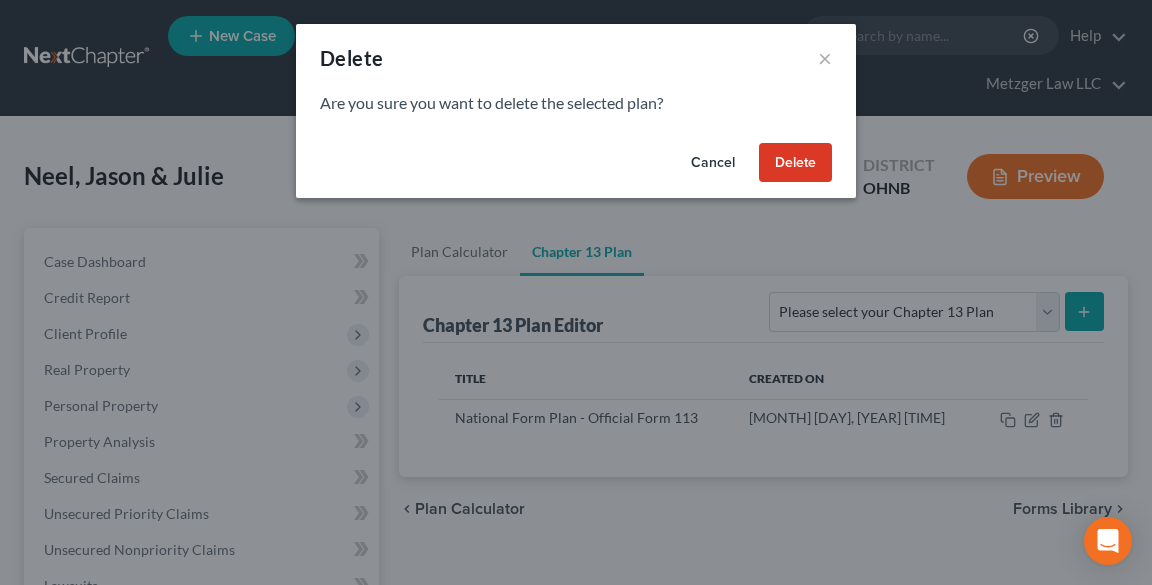 click on "Delete" at bounding box center (795, 163) 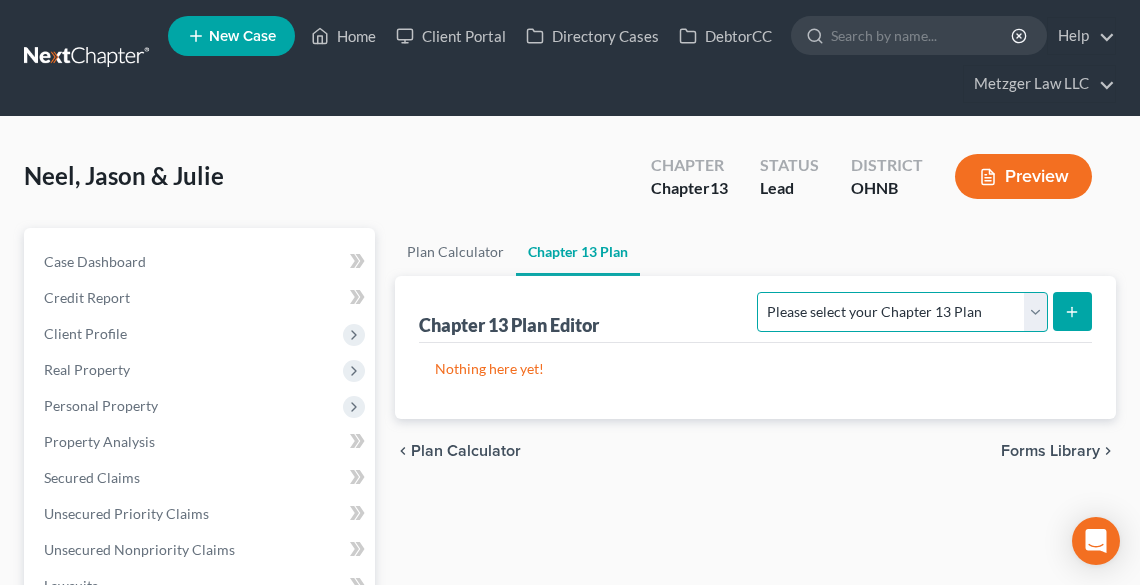 click on "Please select your Chapter 13 Plan National Form Plan - Official Form 113 Northern District of Ohio (Cleveland)" at bounding box center [902, 312] 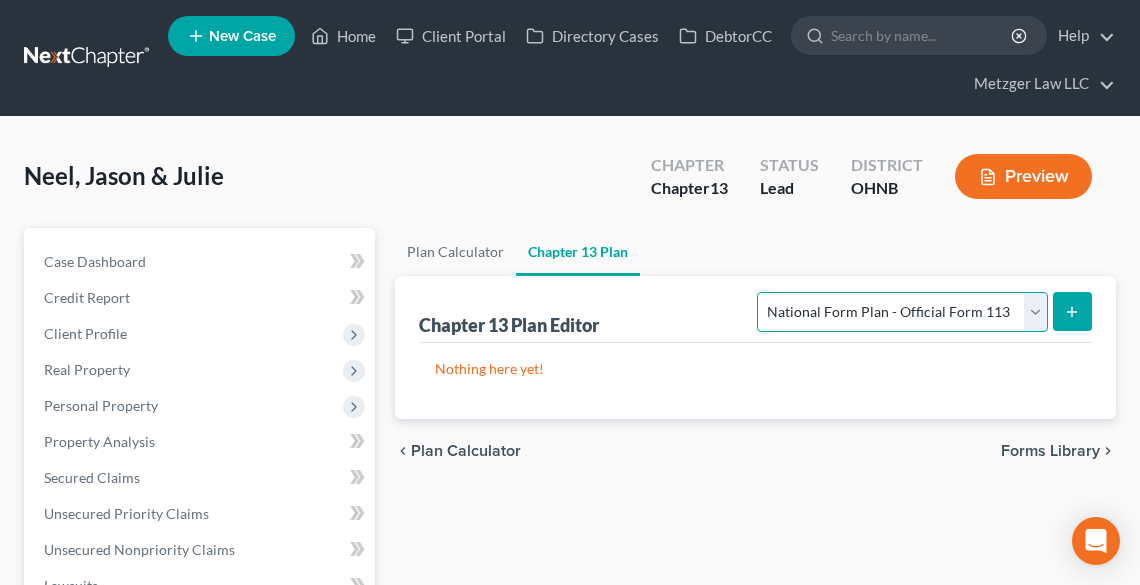 click on "Please select your Chapter 13 Plan National Form Plan - Official Form 113 Northern District of Ohio (Cleveland)" at bounding box center [902, 312] 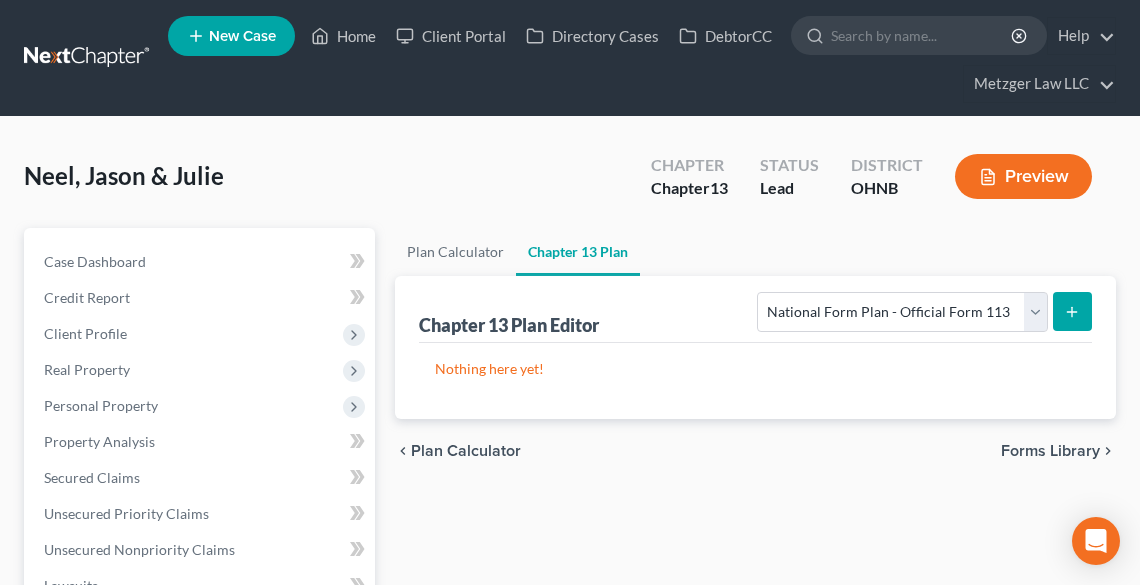 click 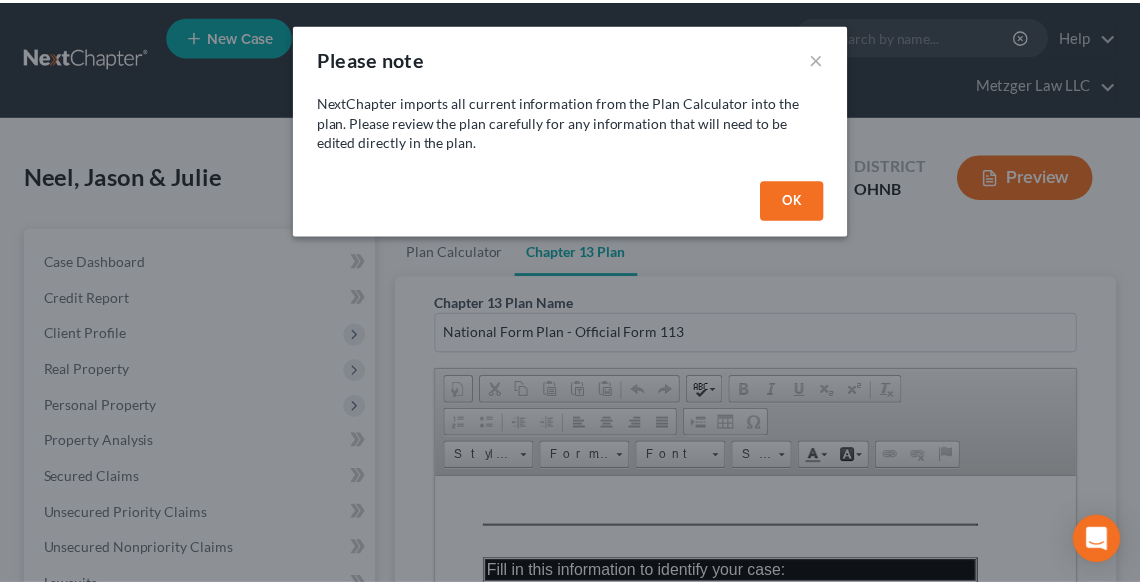 scroll, scrollTop: 0, scrollLeft: 0, axis: both 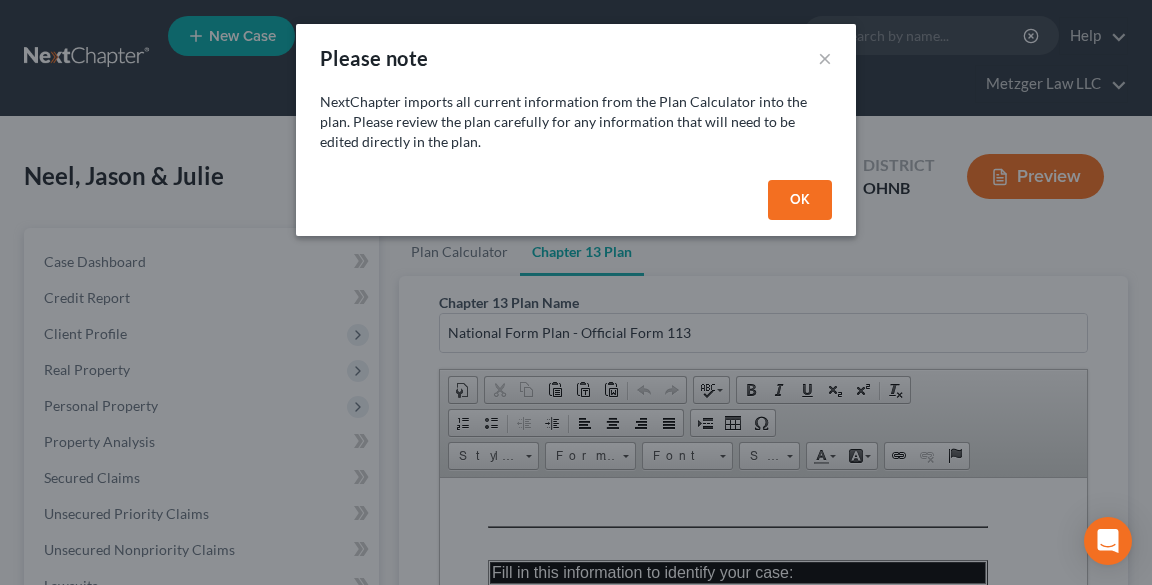 click on "OK" at bounding box center [800, 200] 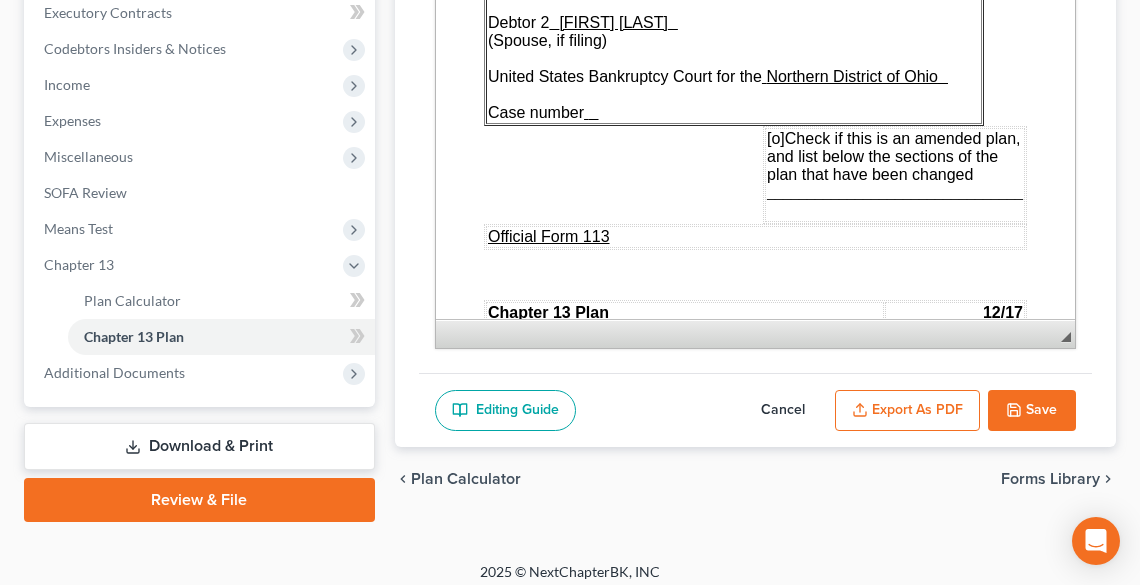 scroll, scrollTop: 620, scrollLeft: 0, axis: vertical 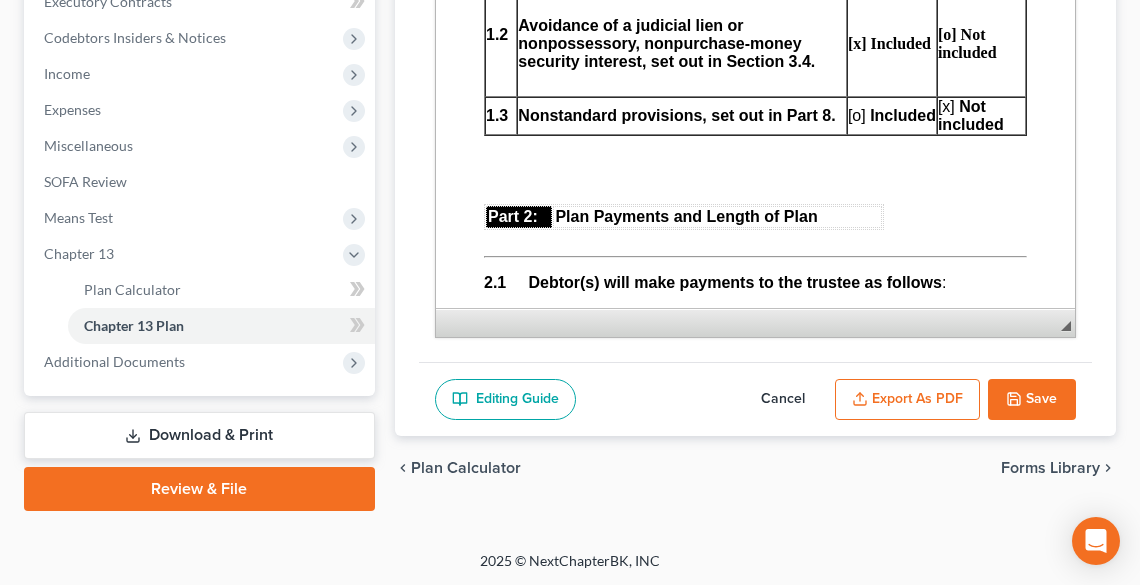 click on "[x]" at bounding box center (945, 106) 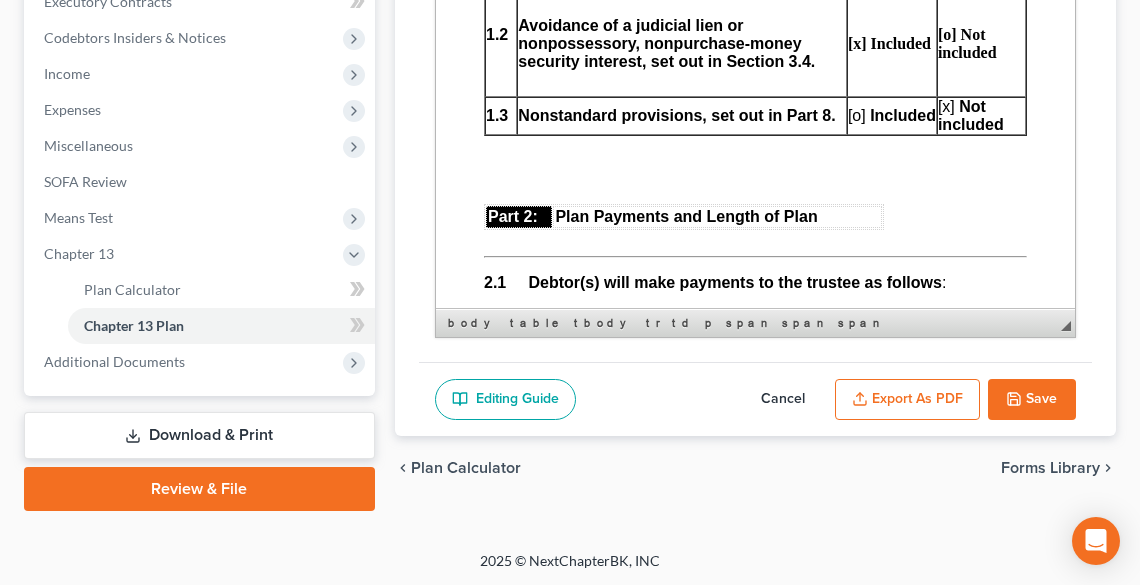 type 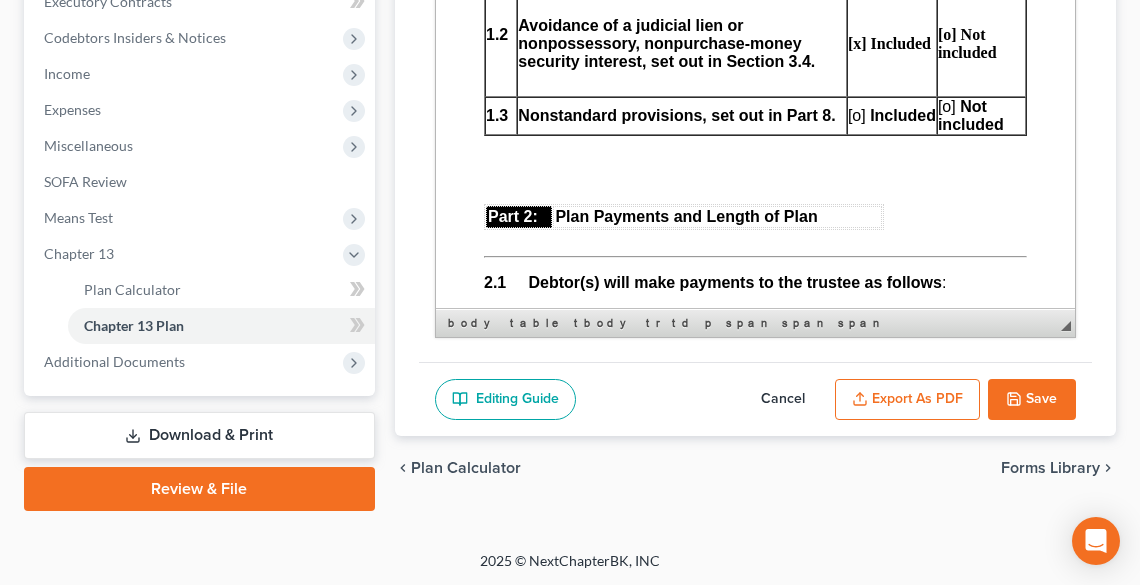 click on "[o]" at bounding box center [856, 115] 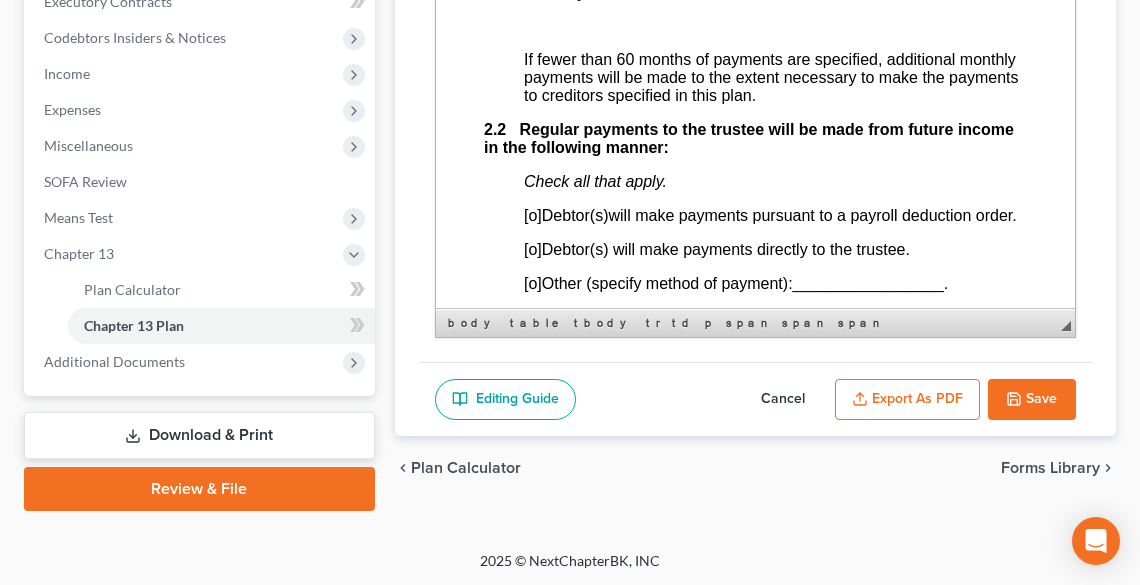 scroll, scrollTop: 1440, scrollLeft: 0, axis: vertical 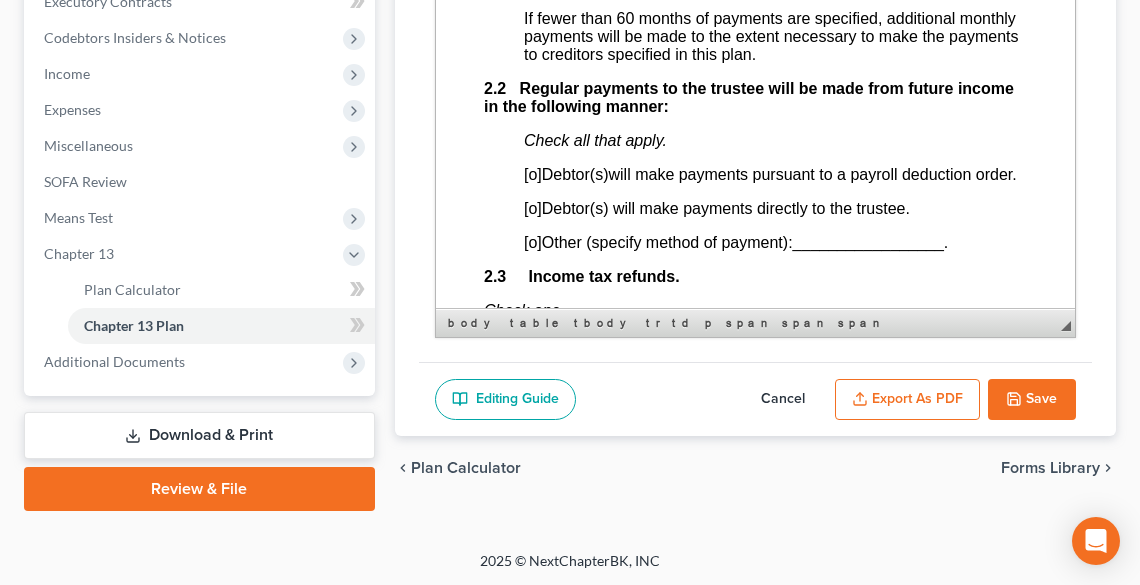 click on "[o]" at bounding box center [532, 174] 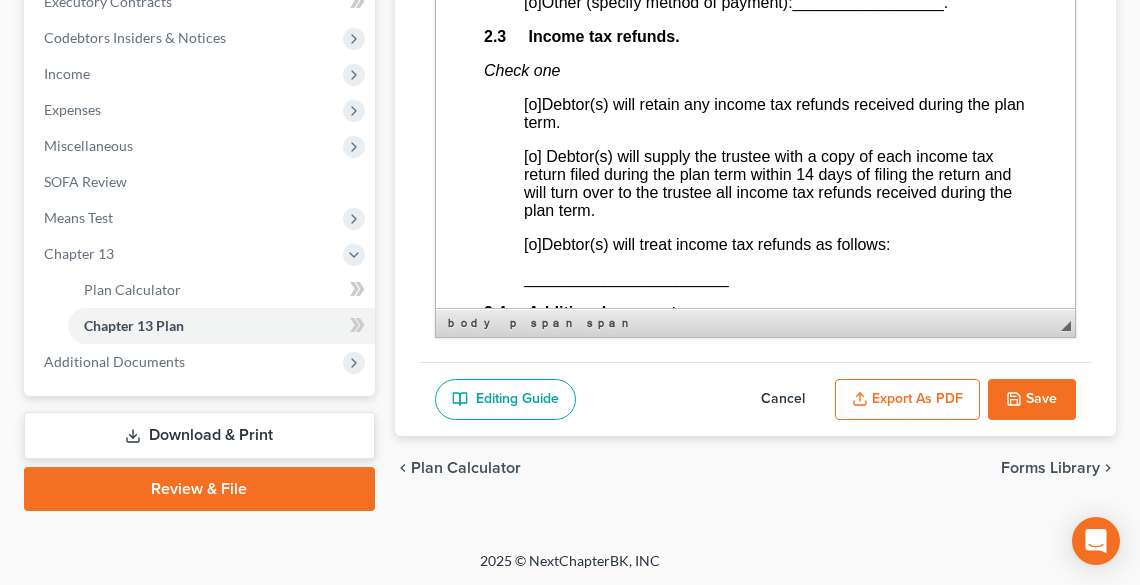 scroll, scrollTop: 1760, scrollLeft: 0, axis: vertical 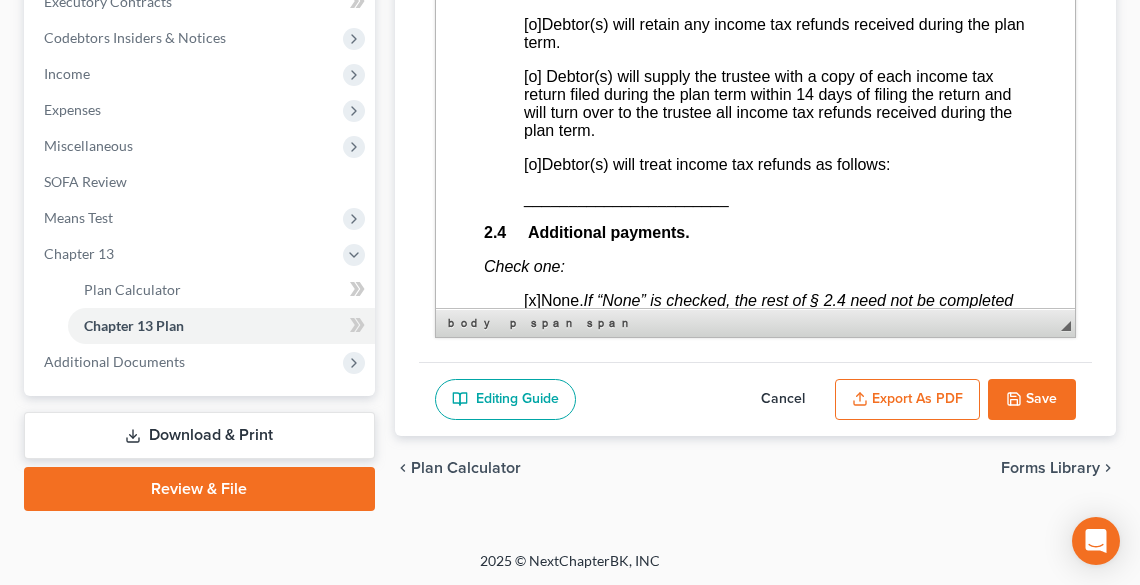 click on "[o]" at bounding box center [532, 164] 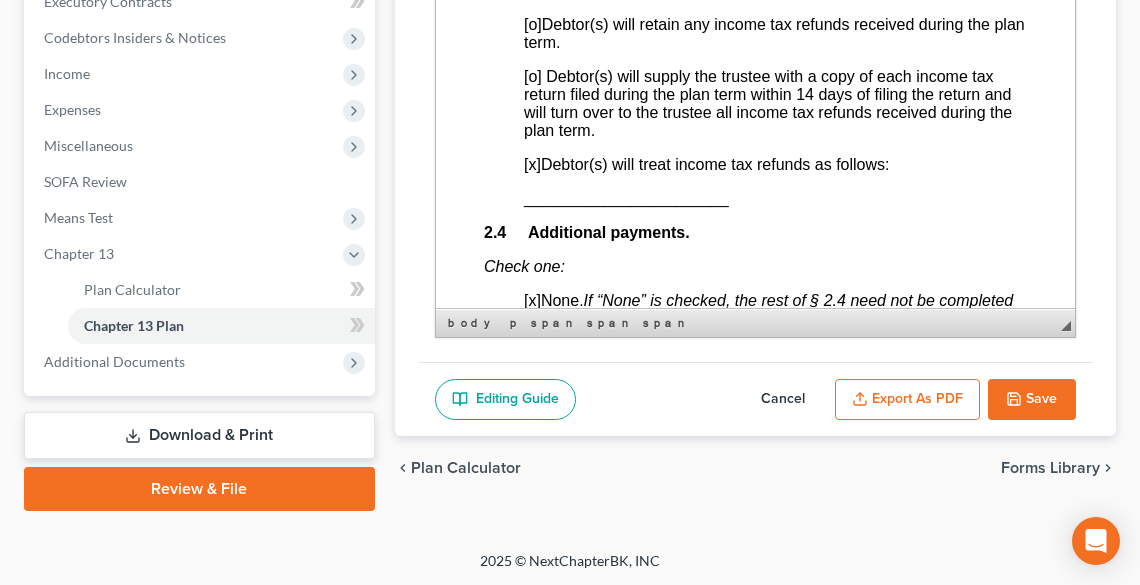 click on "_______________________" at bounding box center (625, 198) 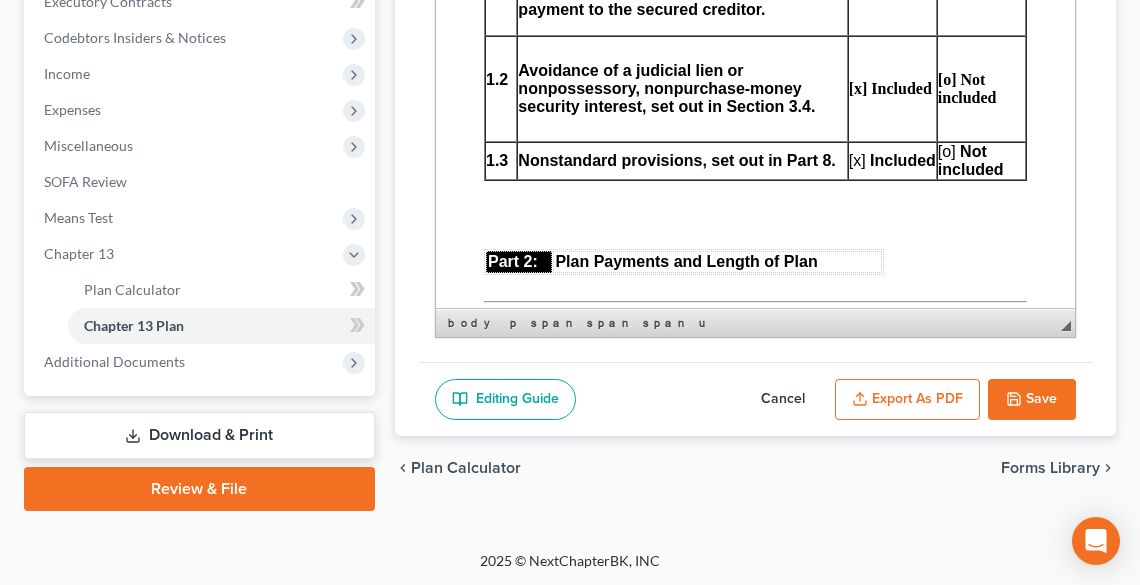 scroll, scrollTop: 960, scrollLeft: 0, axis: vertical 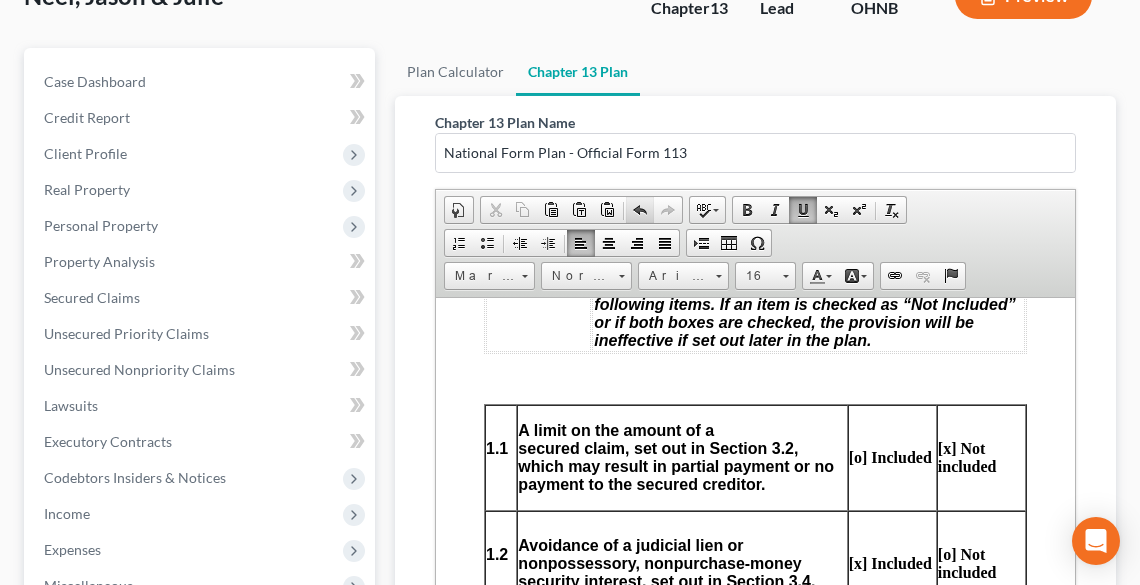 click at bounding box center (640, 210) 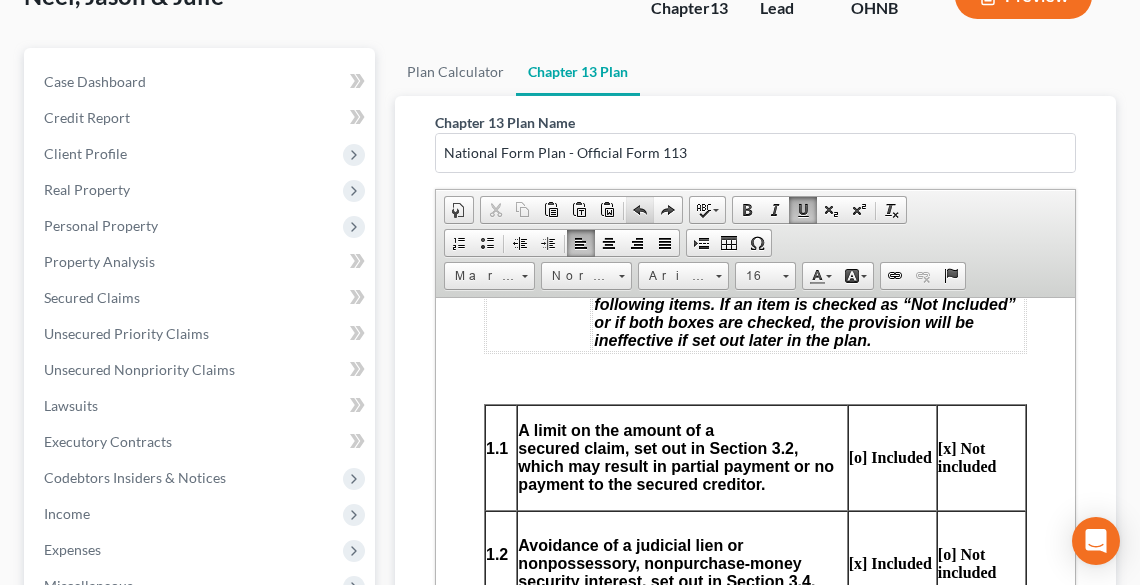 click at bounding box center [640, 210] 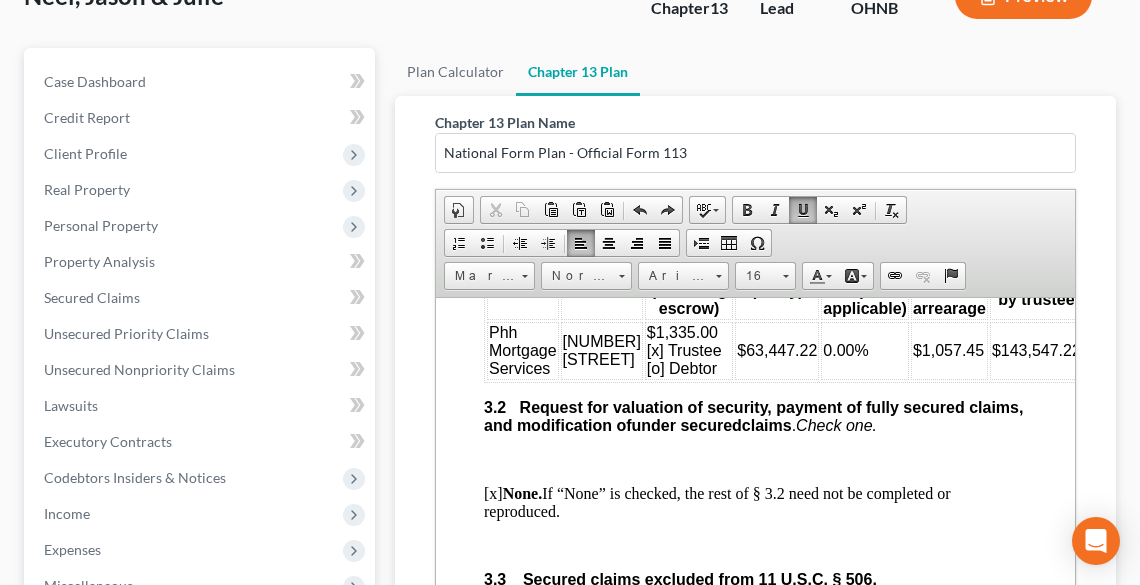 scroll, scrollTop: 3040, scrollLeft: 0, axis: vertical 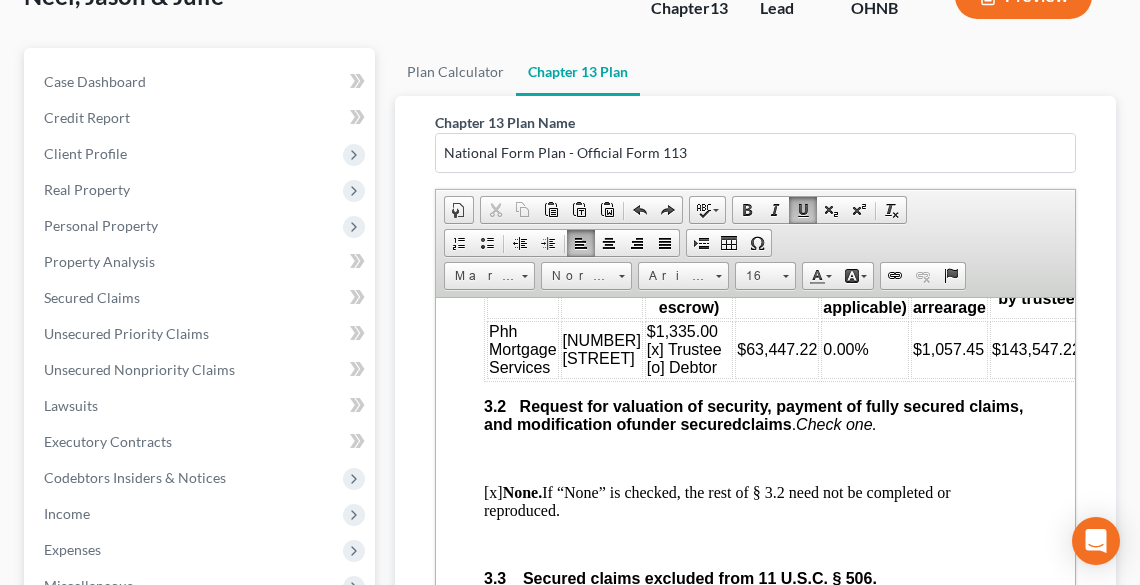 click on "Phh Mortgage Services" at bounding box center [522, 349] 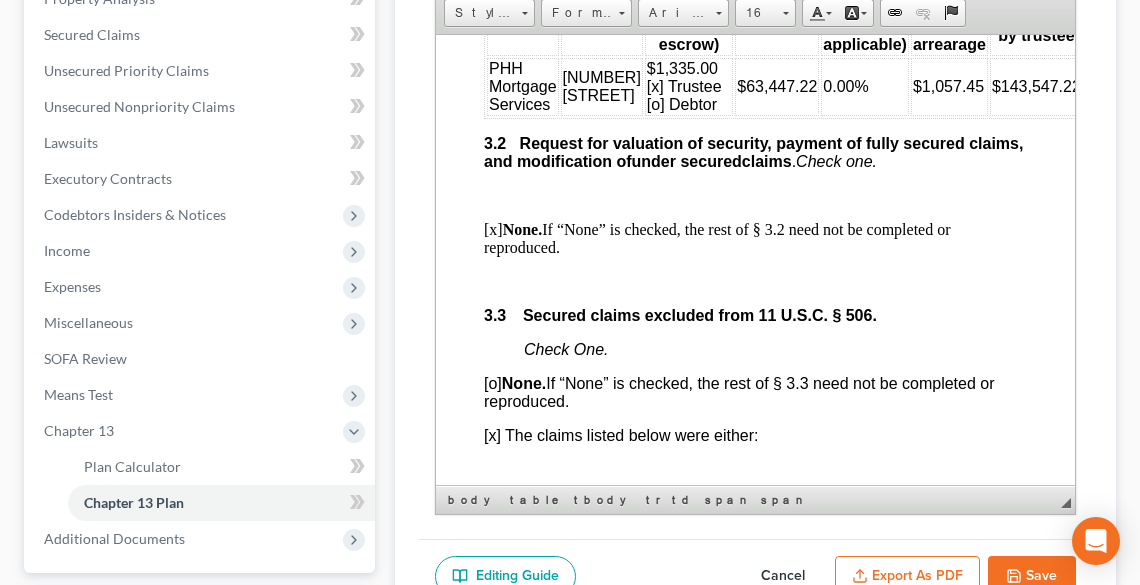 scroll, scrollTop: 457, scrollLeft: 0, axis: vertical 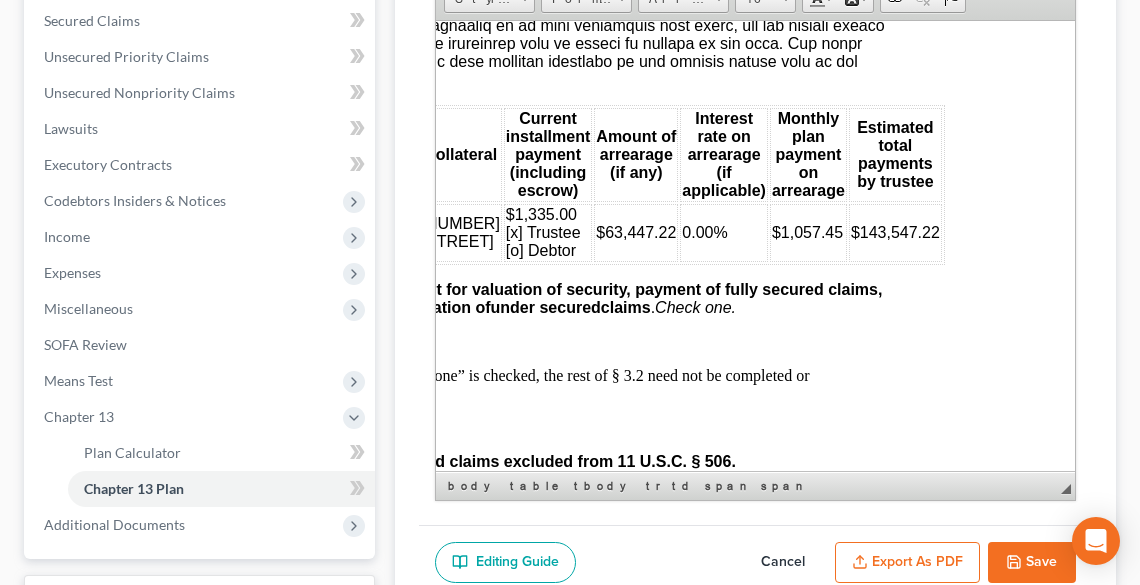 click on "$143,547.22" at bounding box center [894, 231] 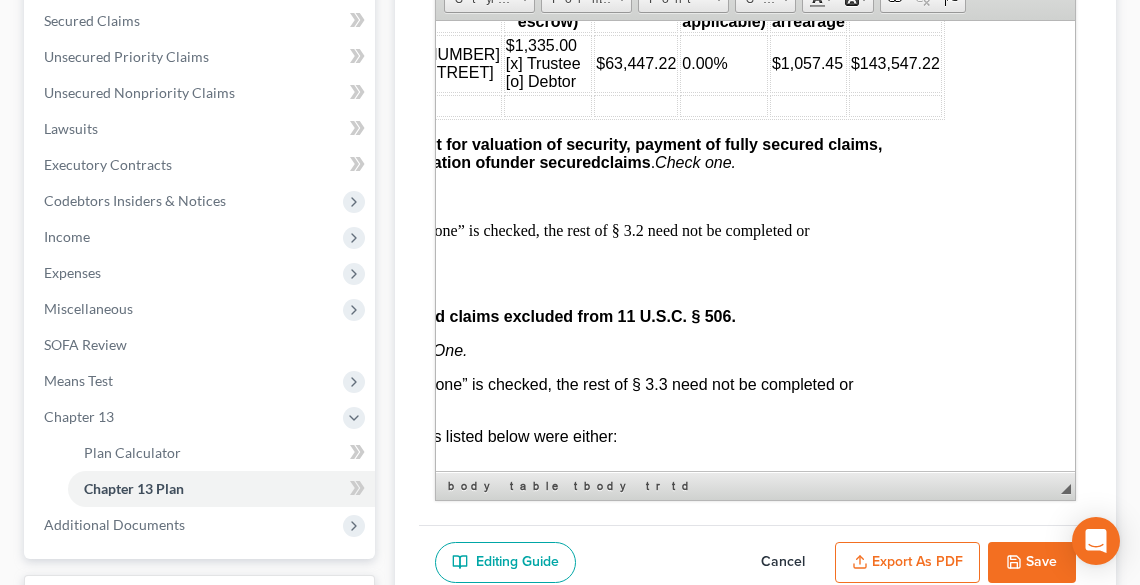 scroll, scrollTop: 3200, scrollLeft: 141, axis: both 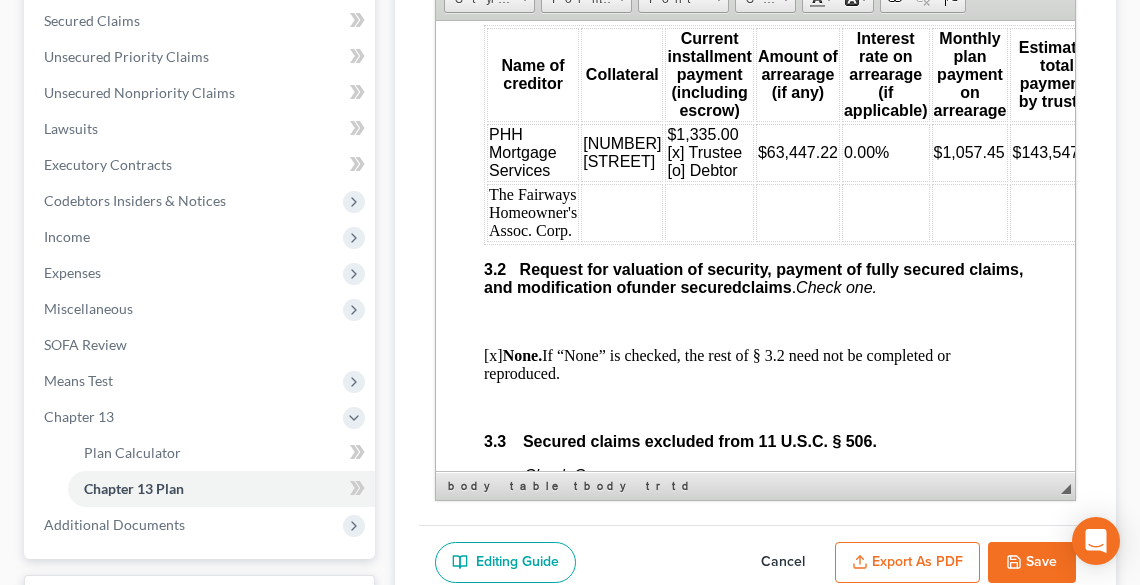 drag, startPoint x: 594, startPoint y: 195, endPoint x: 634, endPoint y: 219, distance: 46.647614 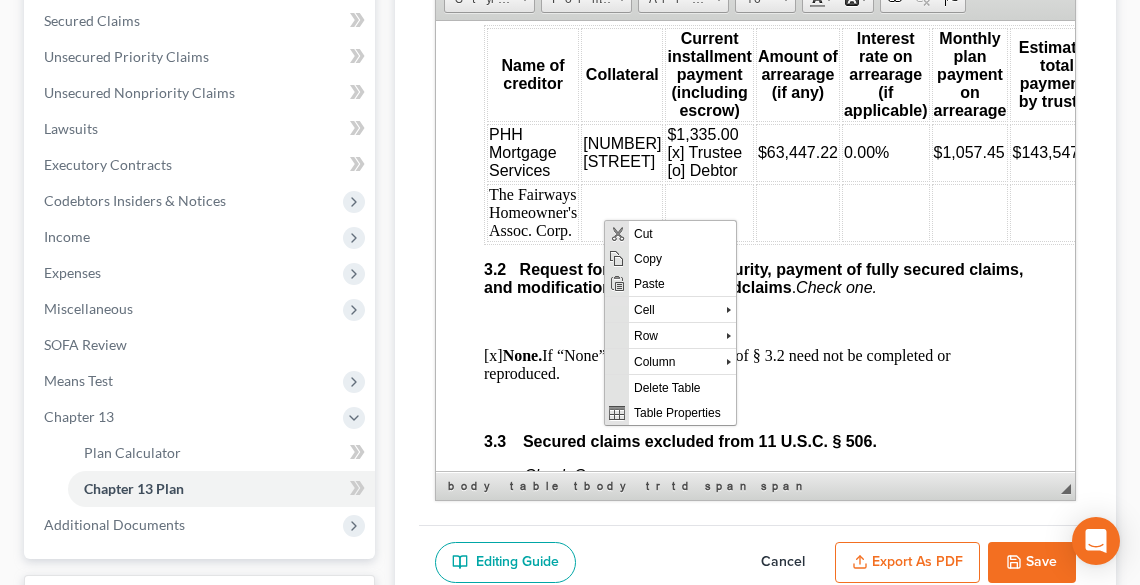 scroll, scrollTop: 0, scrollLeft: 0, axis: both 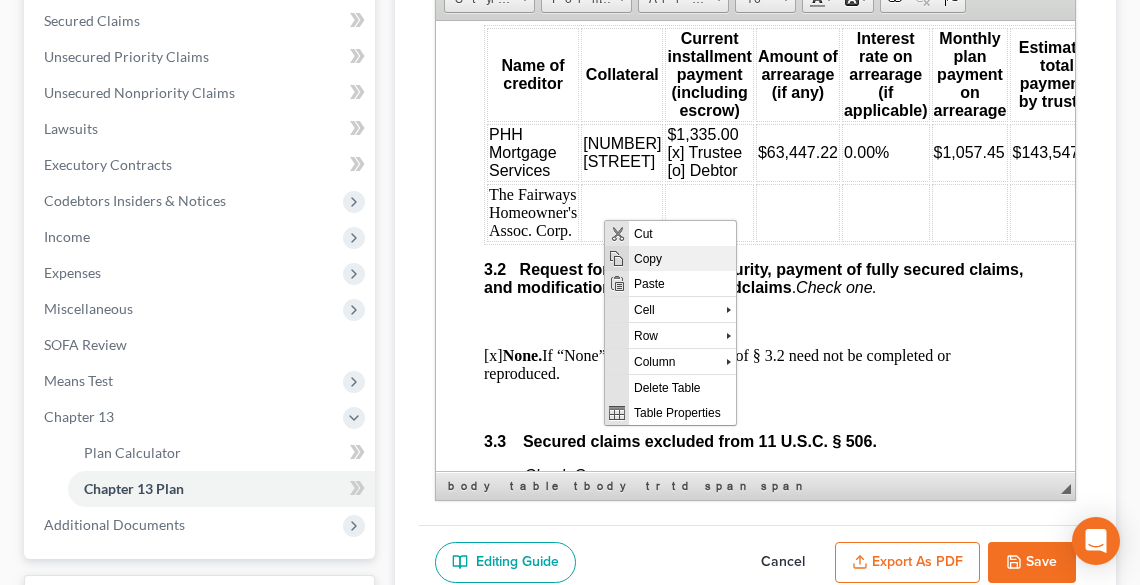 click on "Copy" at bounding box center [682, 258] 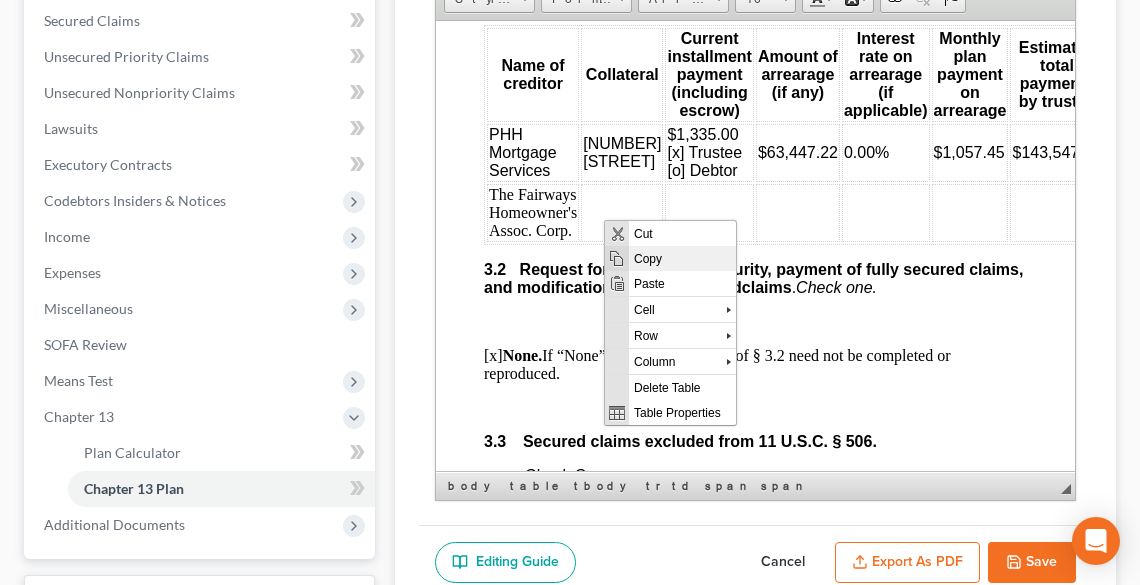 copy on "[NUMBER] [STREET]" 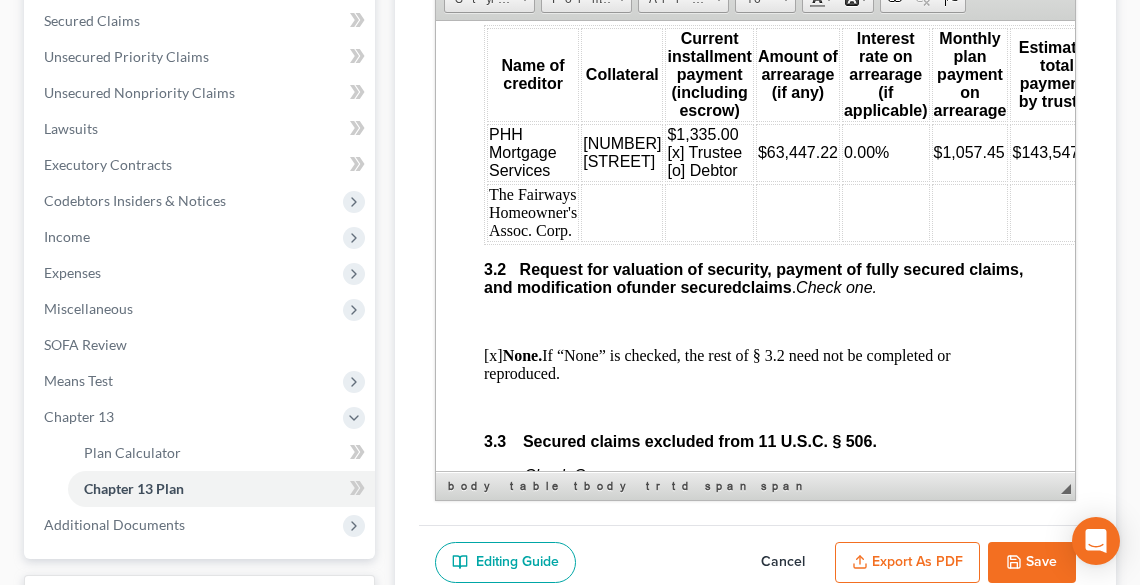 click at bounding box center [621, 212] 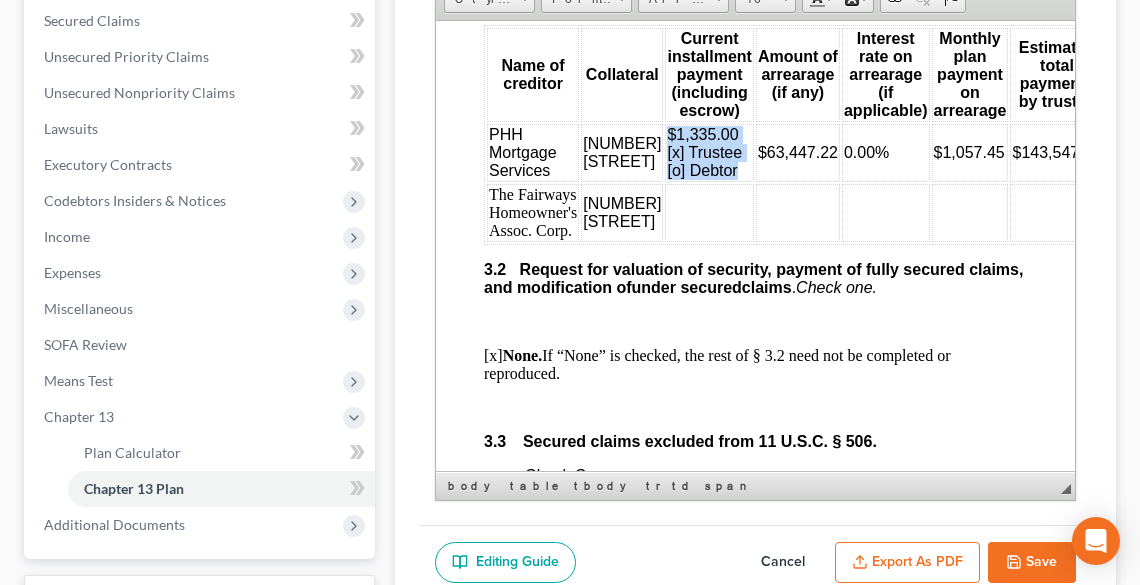 drag, startPoint x: 659, startPoint y: 189, endPoint x: 725, endPoint y: 224, distance: 74.70609 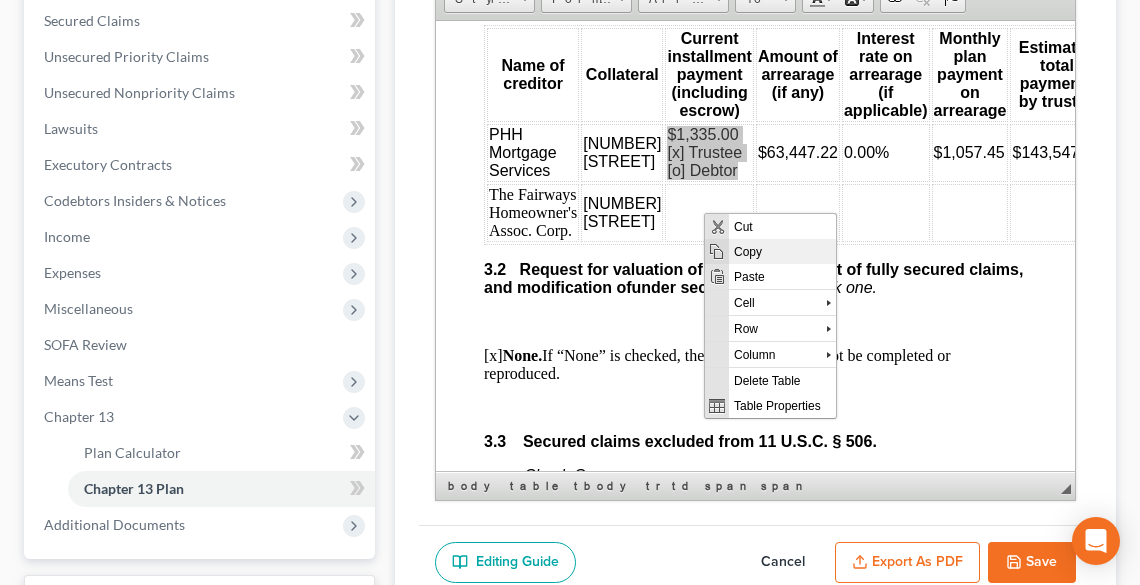 click on "Copy" at bounding box center [782, 251] 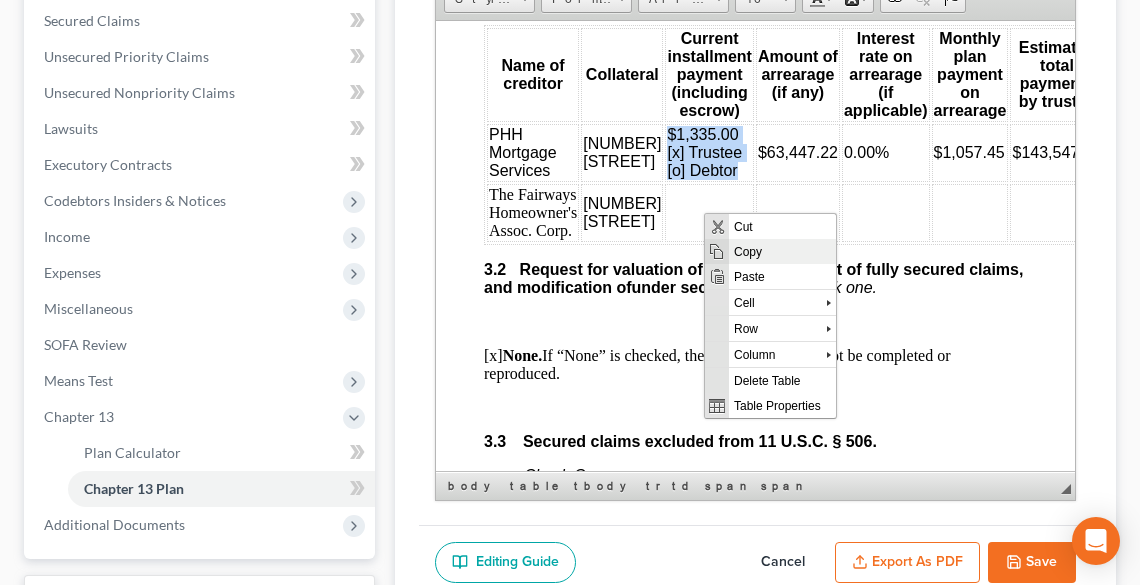 copy on "$1,335.00 [x] Trustee [o] Debtor" 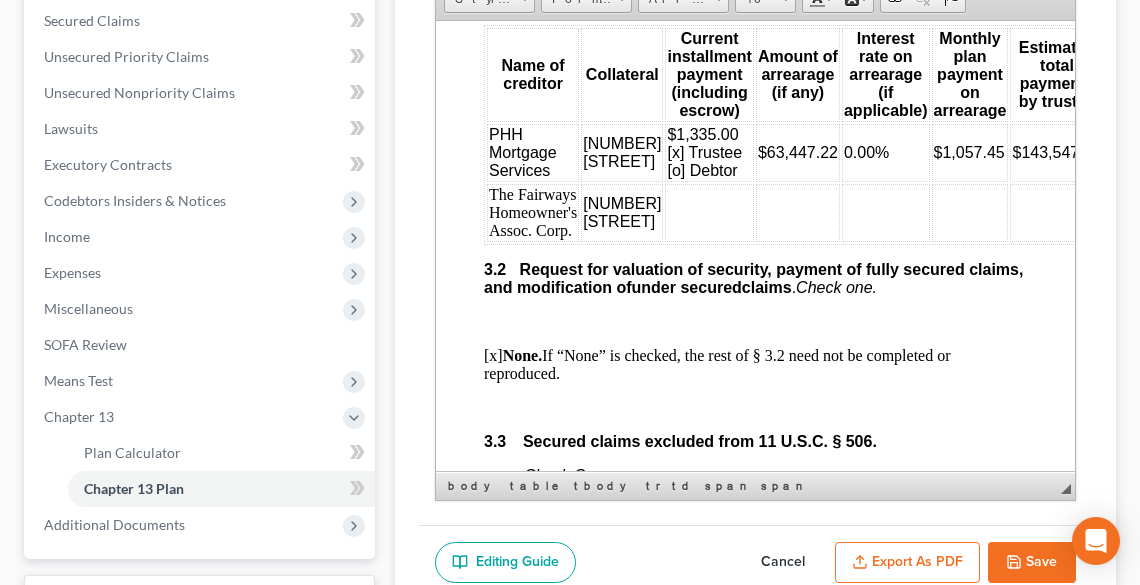 click at bounding box center [708, 212] 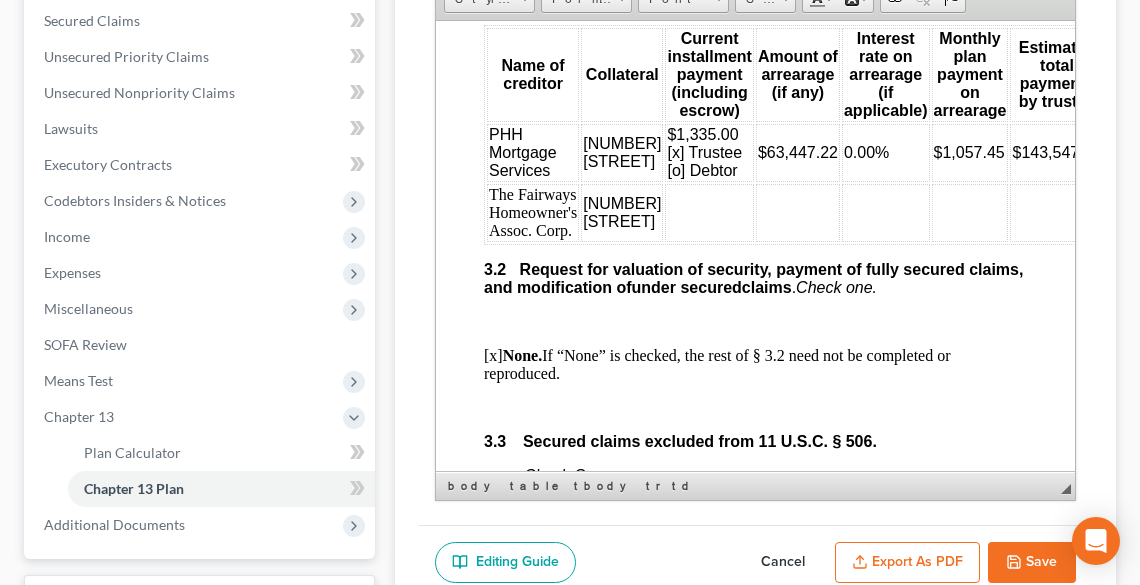 click at bounding box center [708, 212] 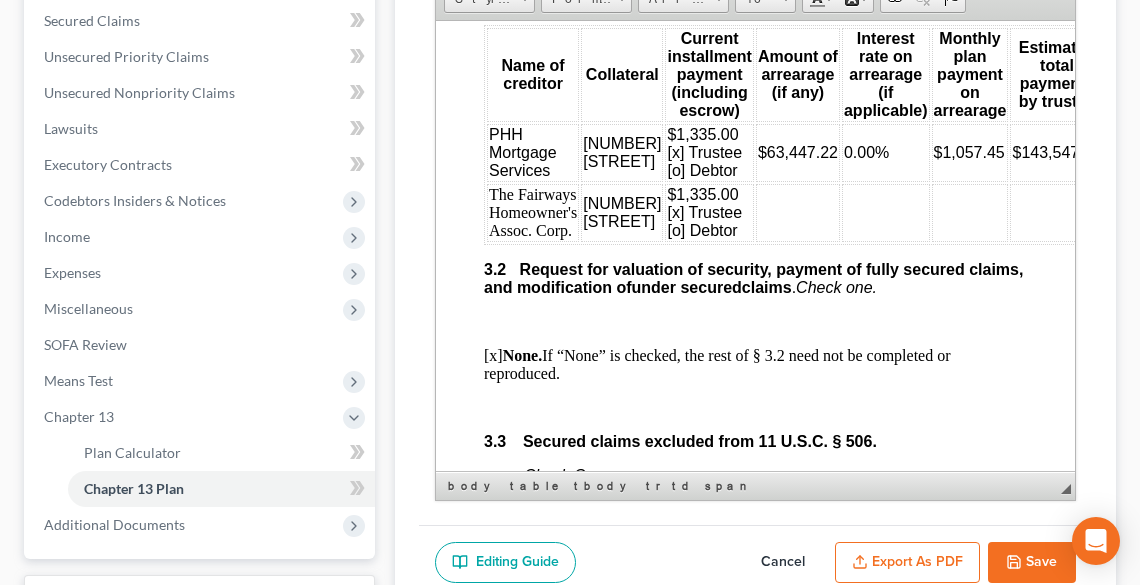 click on "$1,335.00" at bounding box center (701, 193) 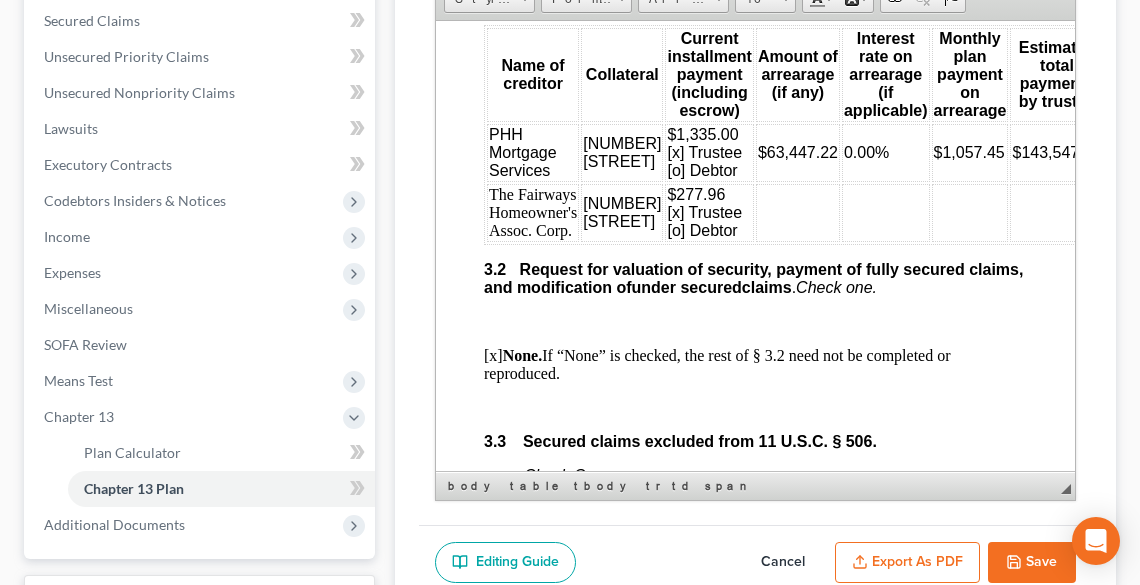 click on "[x] Trustee" at bounding box center (703, 211) 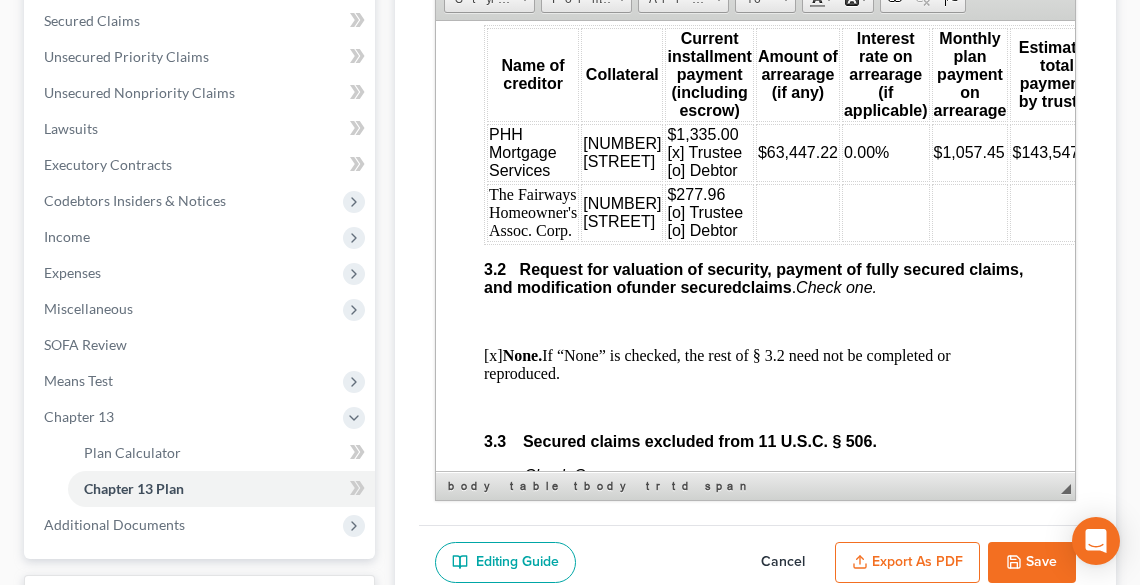click on "[o] Debtor" at bounding box center (701, 229) 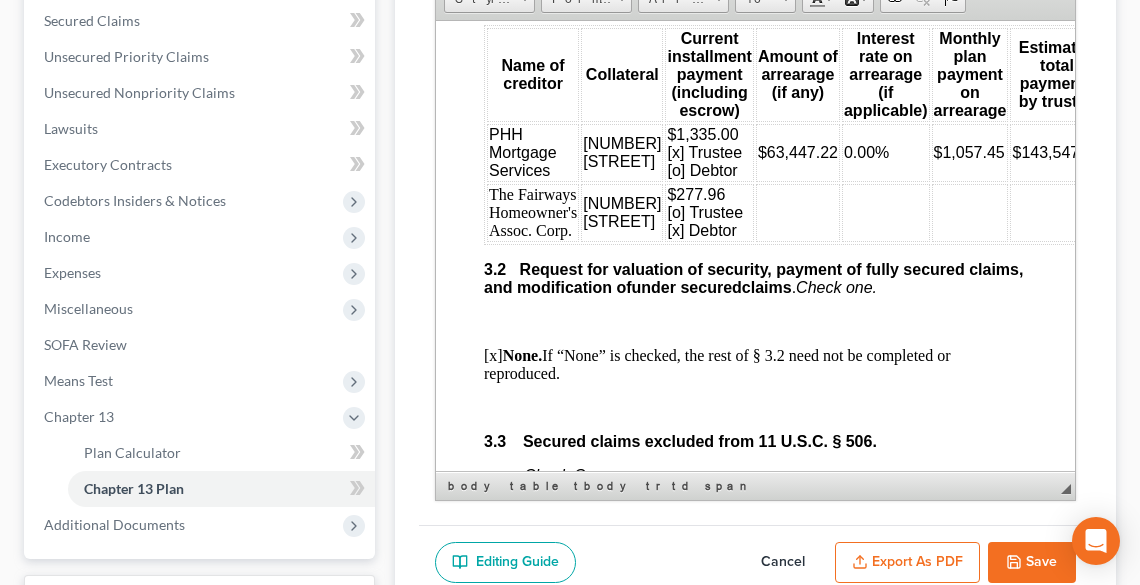 click at bounding box center [797, 212] 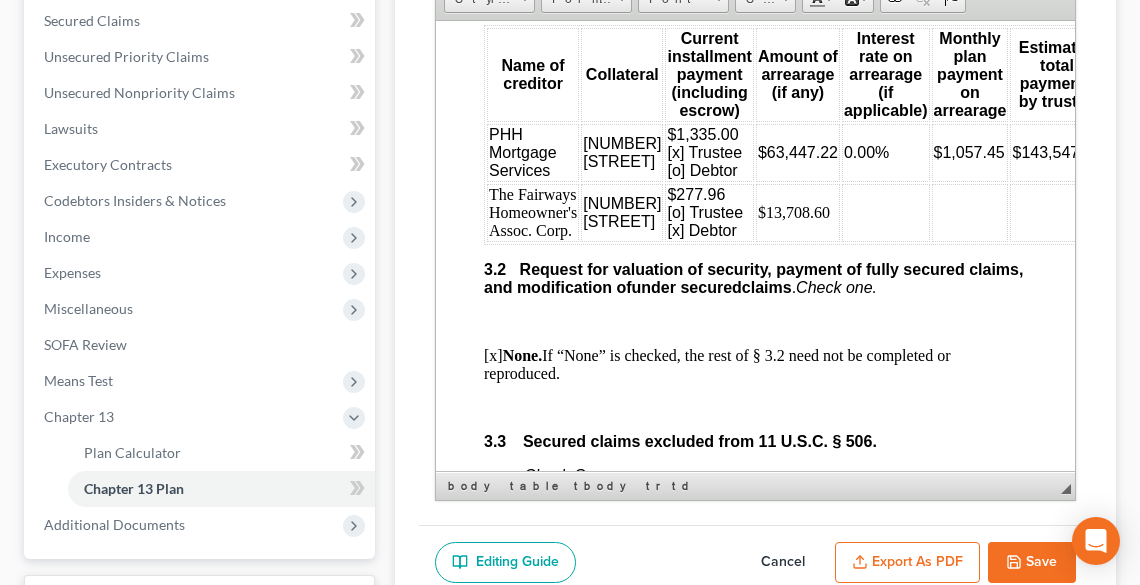 click at bounding box center (885, 212) 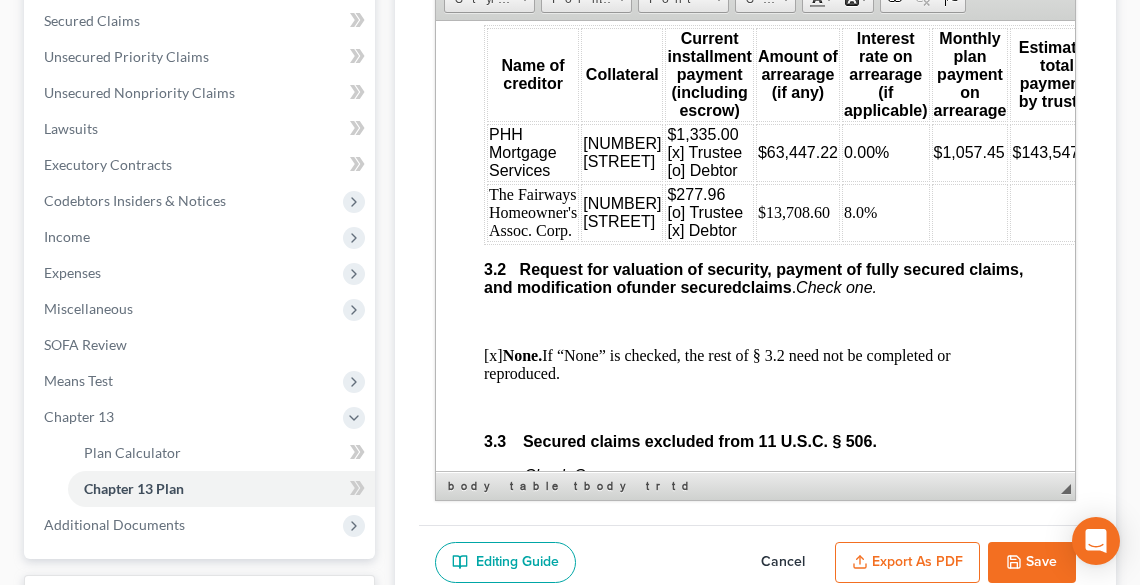 click at bounding box center [969, 212] 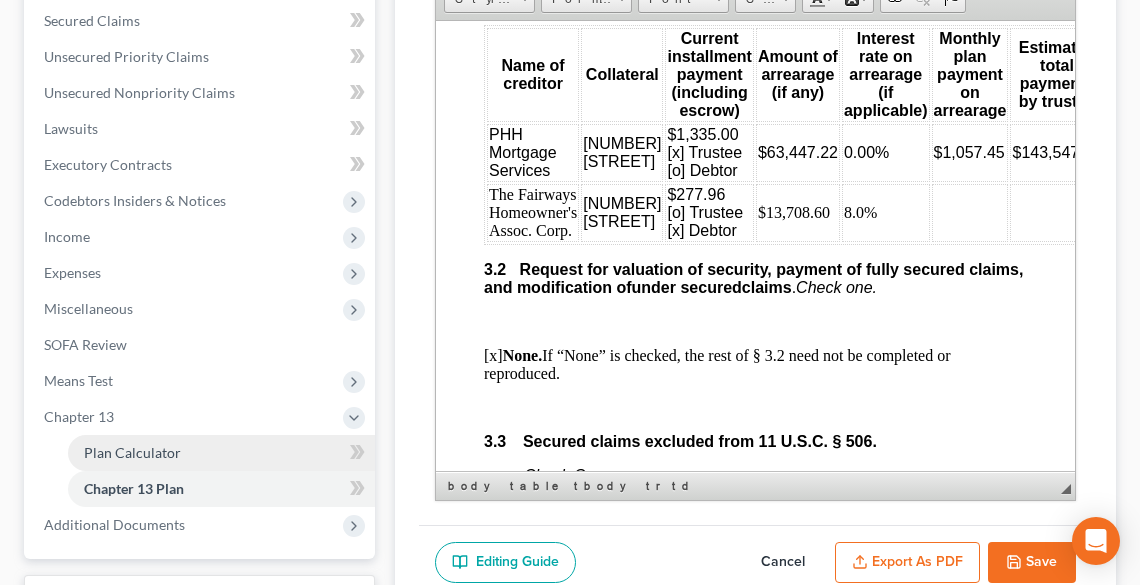 select on "0" 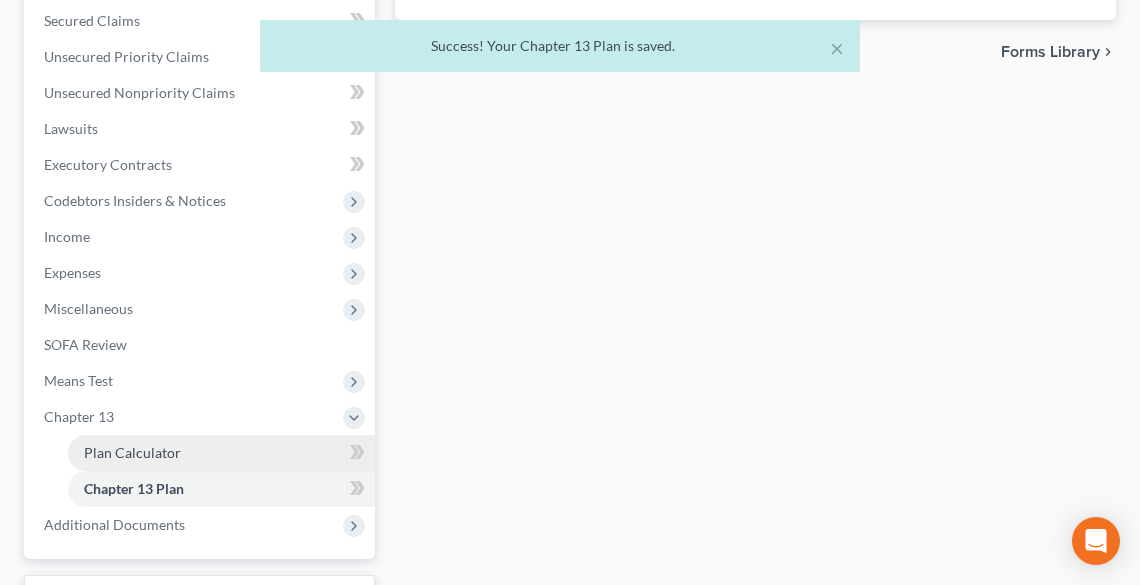 click on "Plan Calculator" at bounding box center [132, 452] 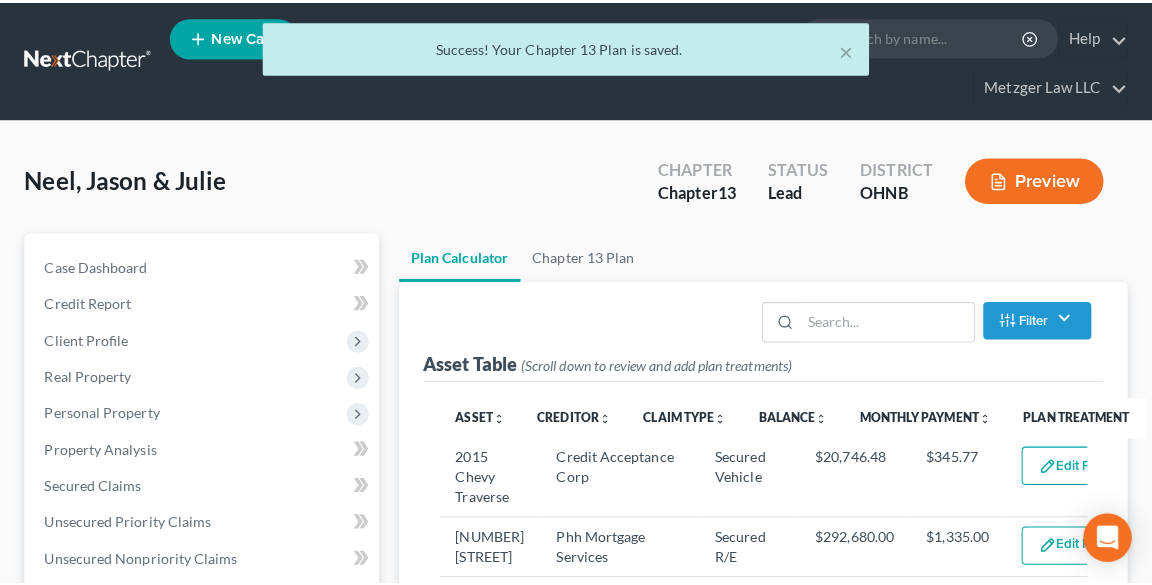 scroll, scrollTop: 400, scrollLeft: 0, axis: vertical 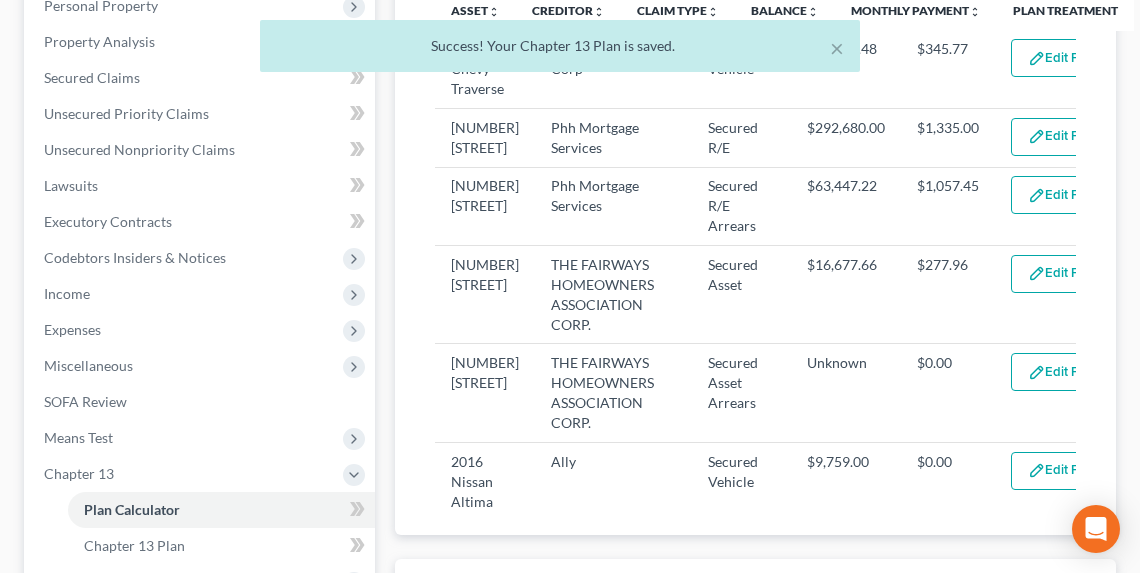 select on "59" 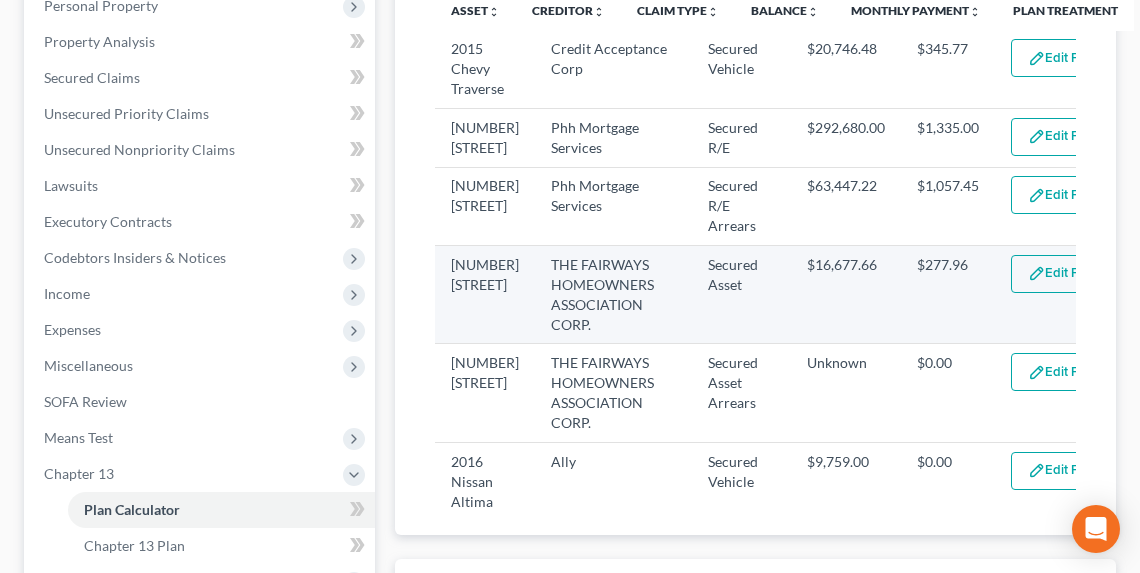 click at bounding box center (1036, 273) 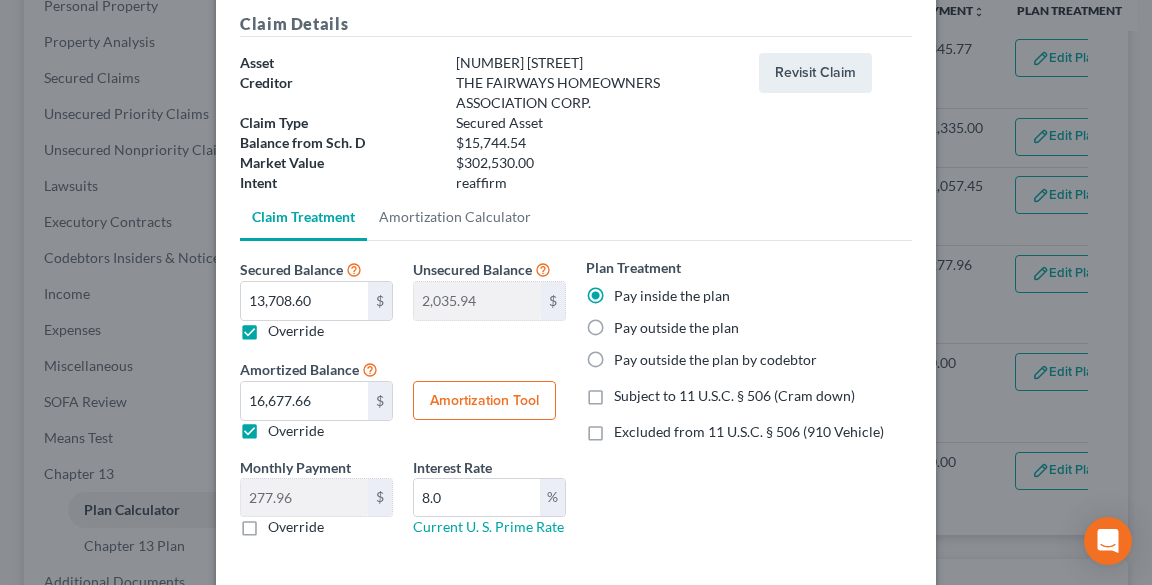 scroll, scrollTop: 160, scrollLeft: 0, axis: vertical 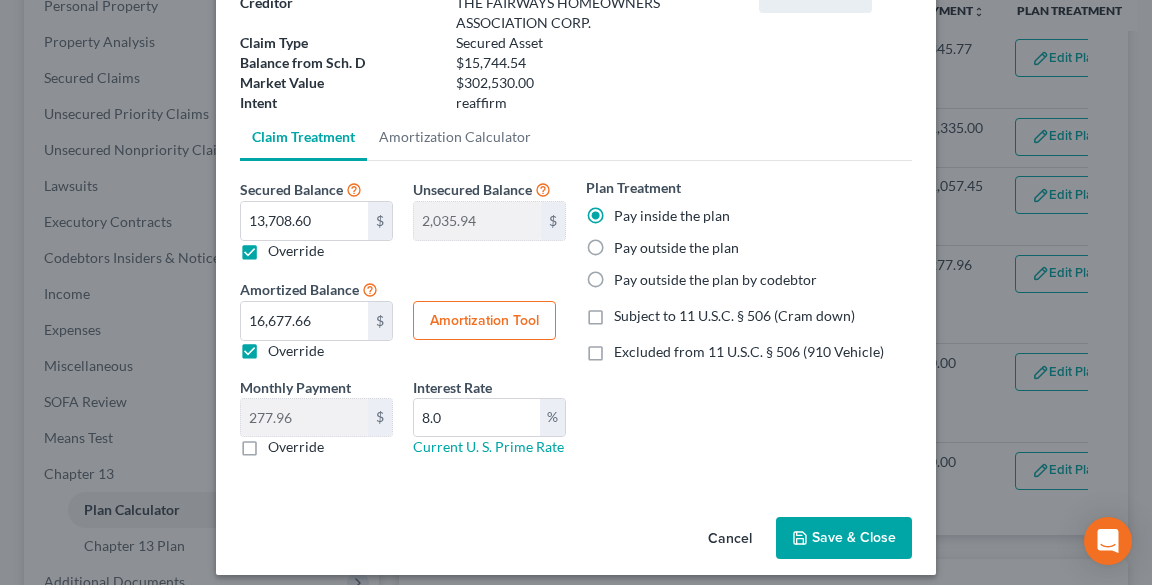 click on "Override" at bounding box center (296, 251) 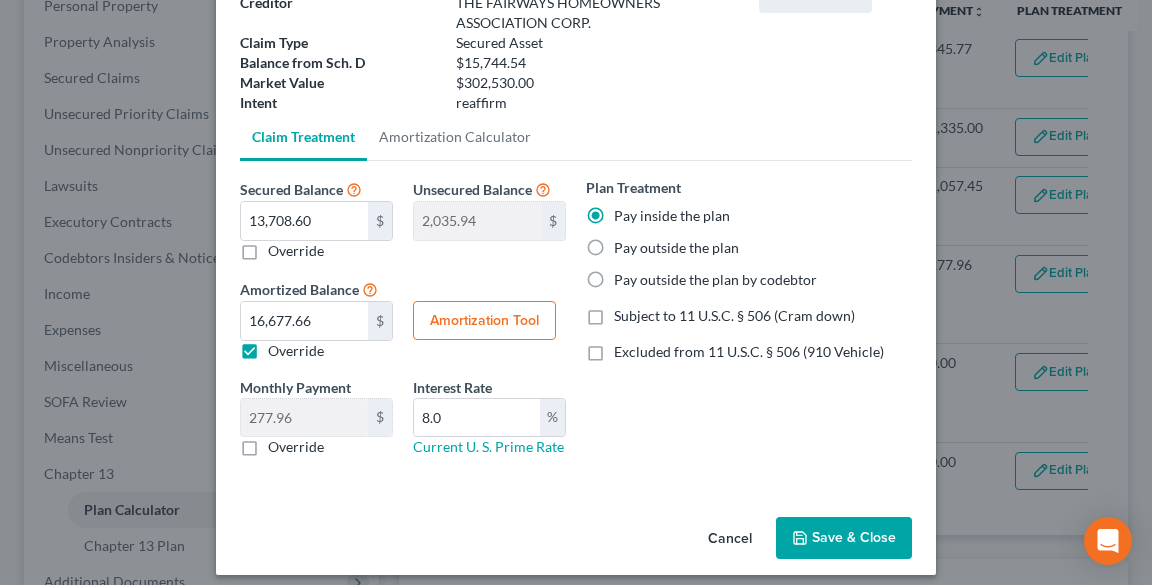 type on "0.00" 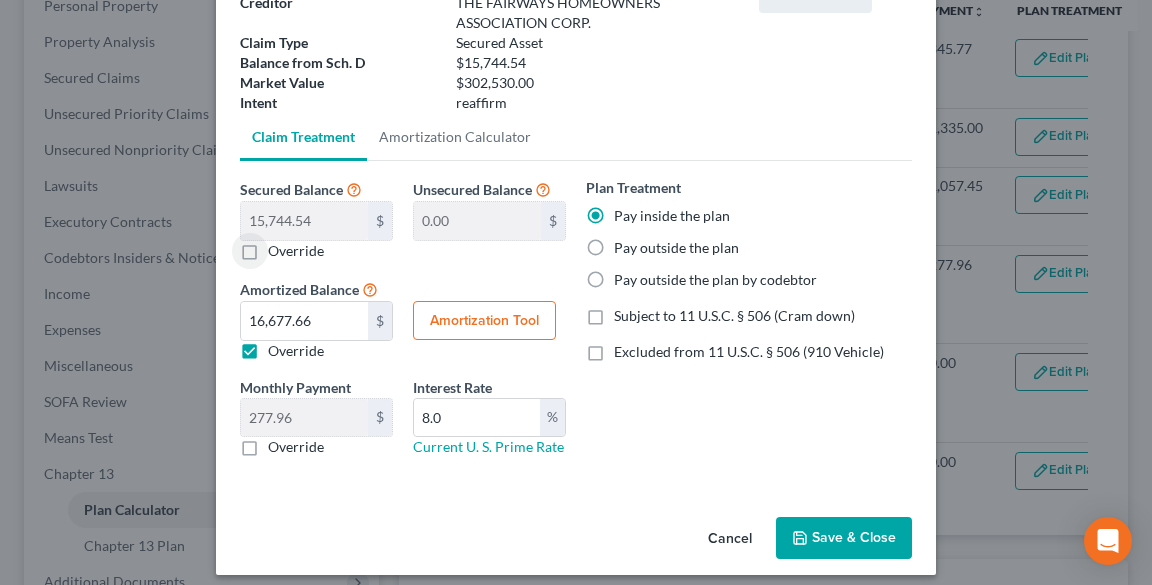 click on "Override" at bounding box center [296, 251] 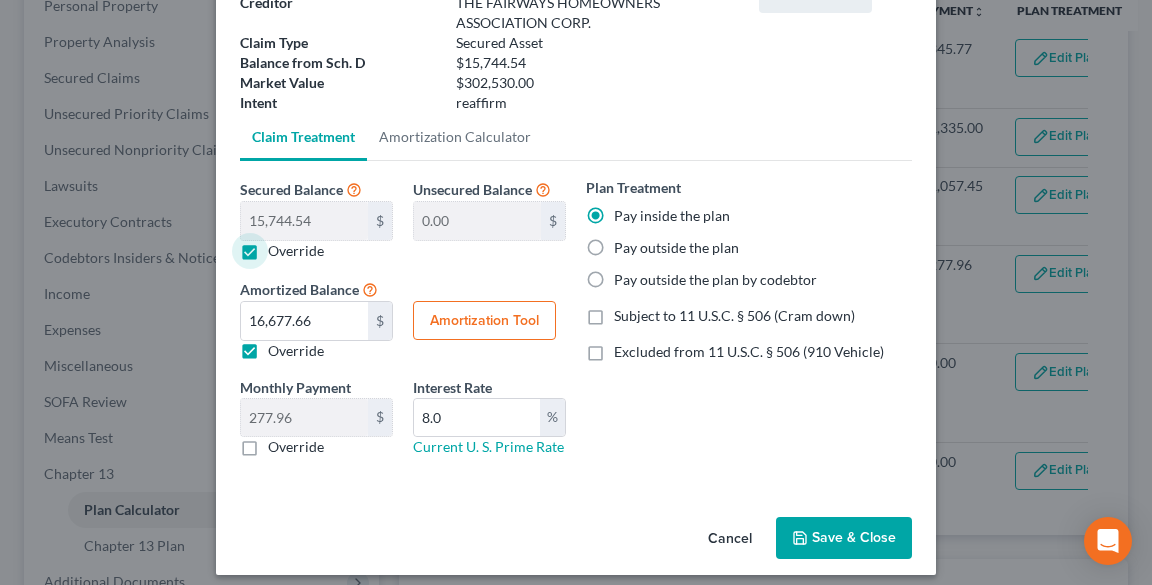 type on "2,035.94" 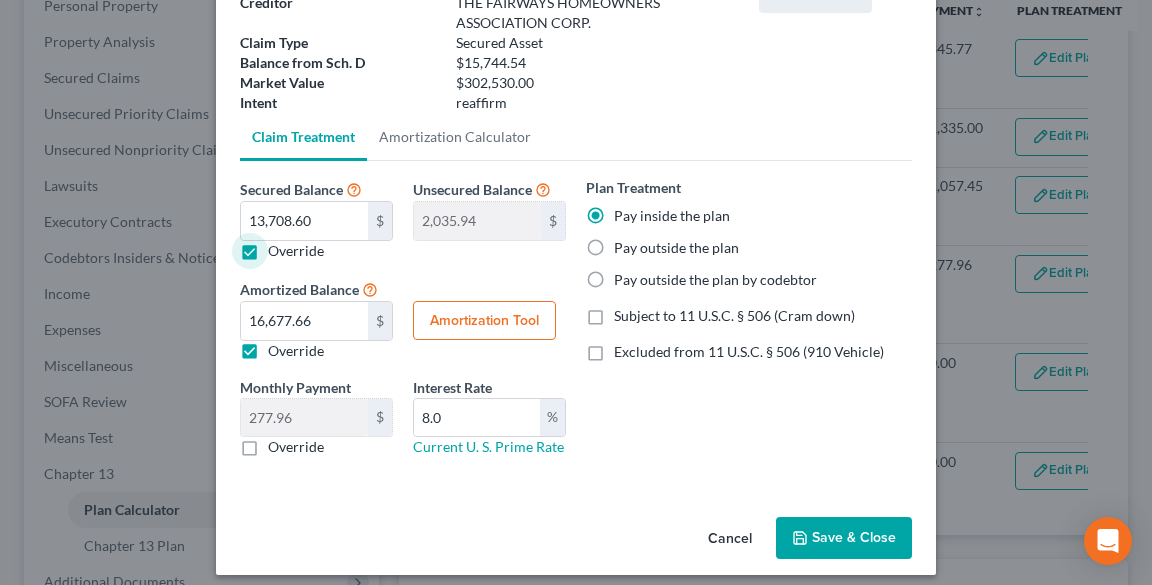 click on "Override" at bounding box center (296, 351) 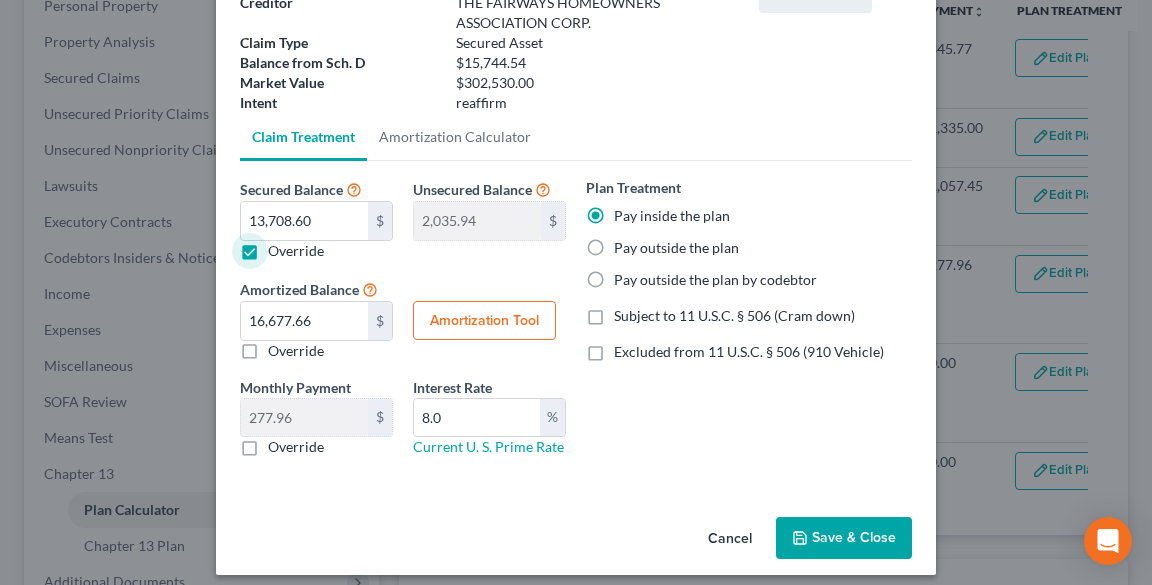 type on "228.47" 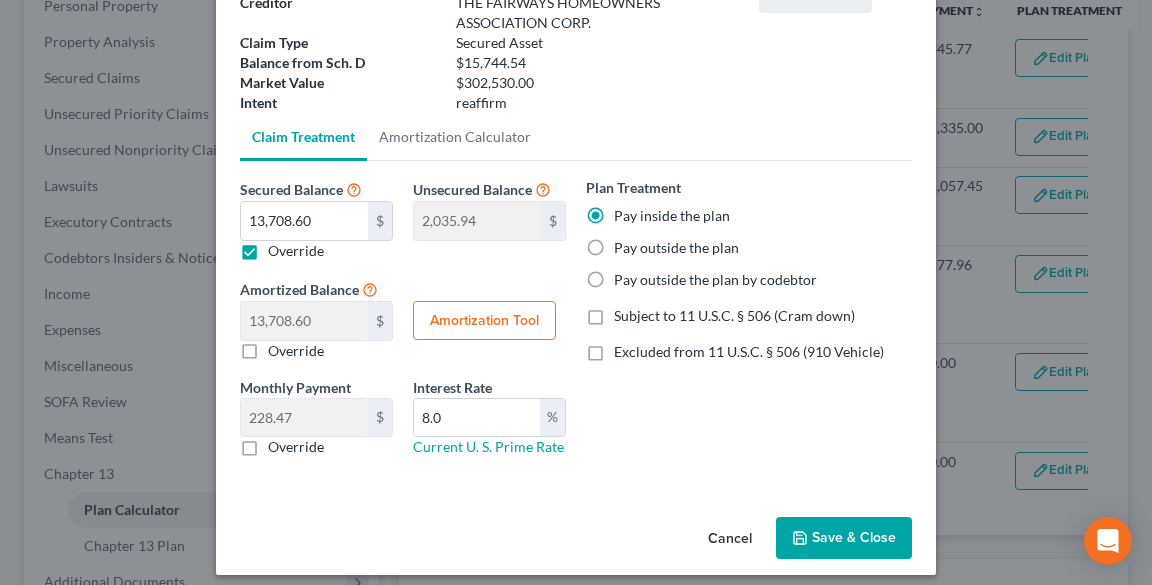 click on "Amortization Tool" at bounding box center [484, 321] 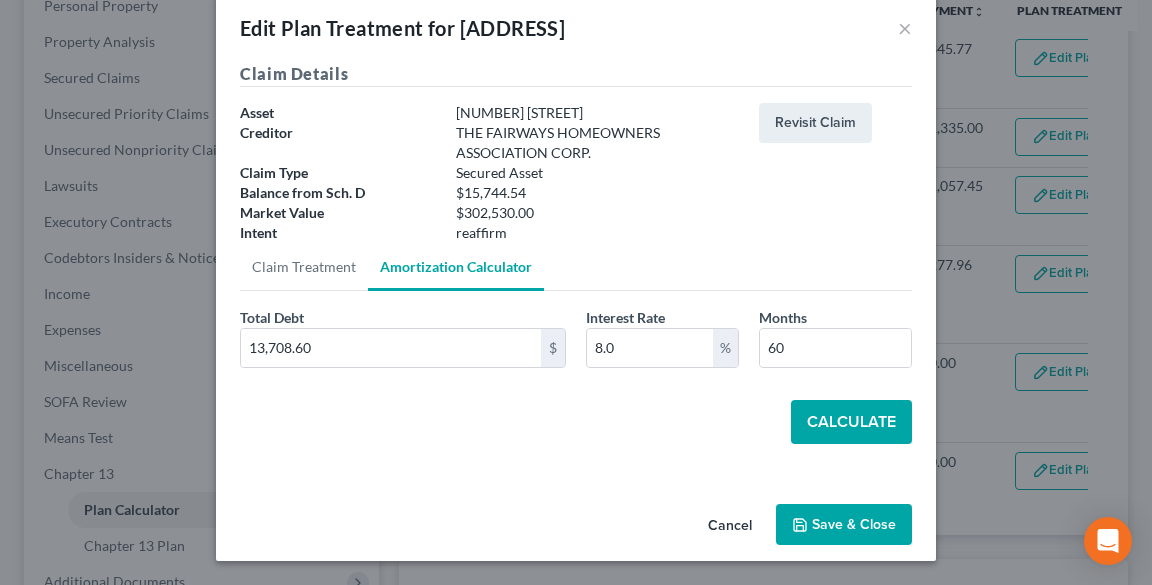 click on "Calculate" at bounding box center [851, 422] 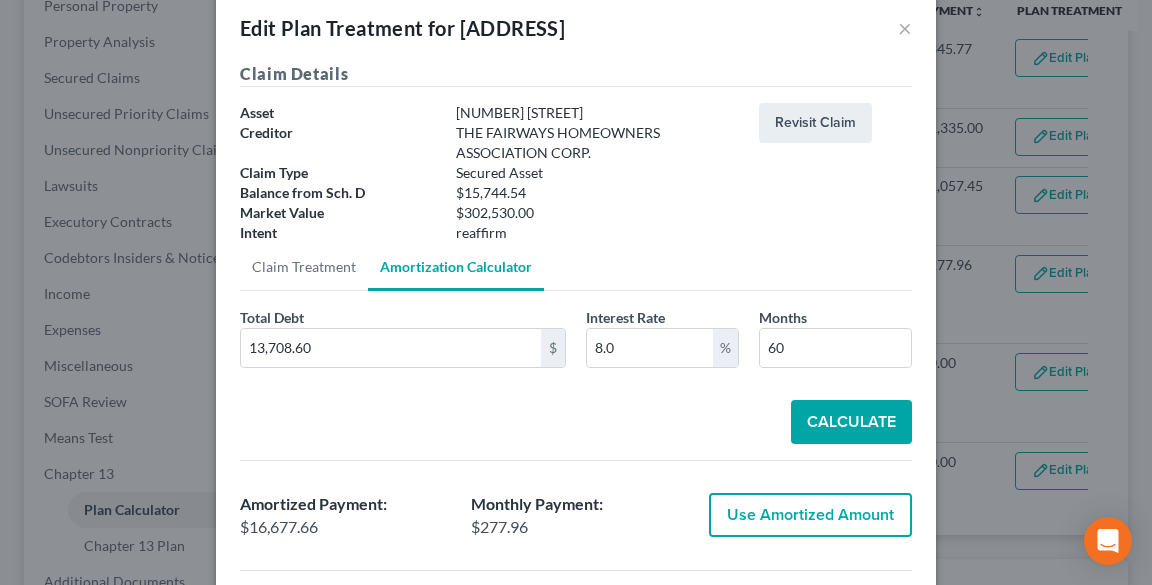 click on "Use Amortized Amount" at bounding box center (810, 515) 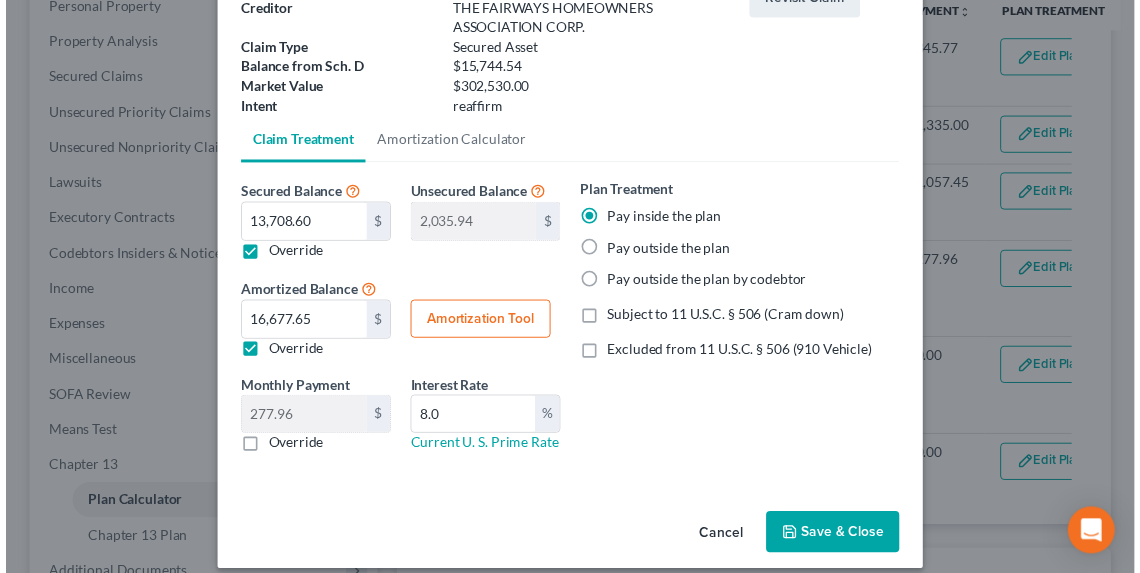 scroll, scrollTop: 173, scrollLeft: 0, axis: vertical 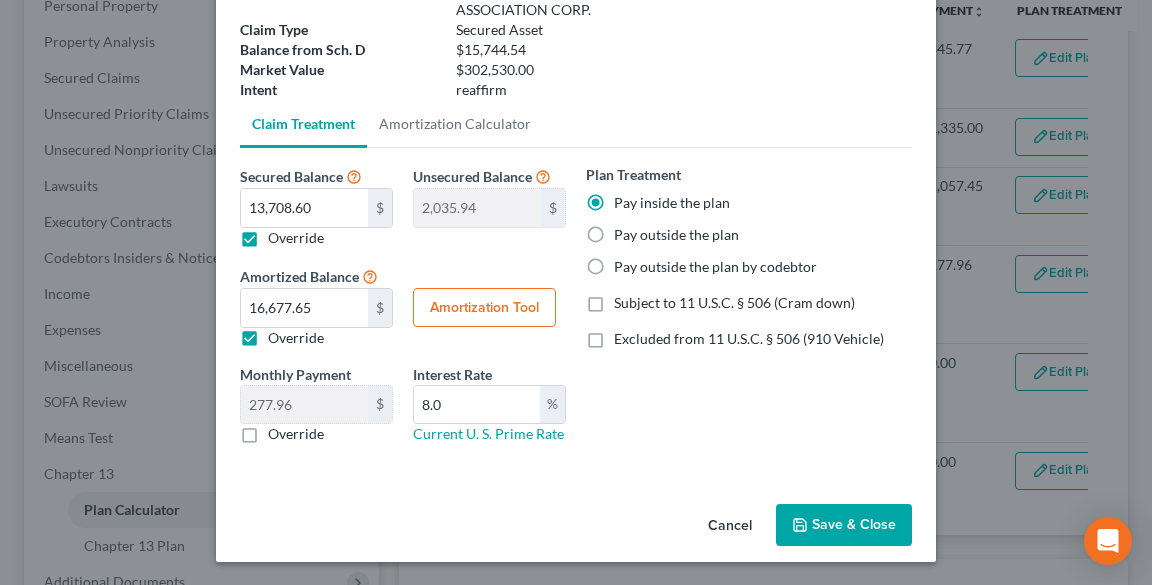 click on "Save & Close" at bounding box center [844, 525] 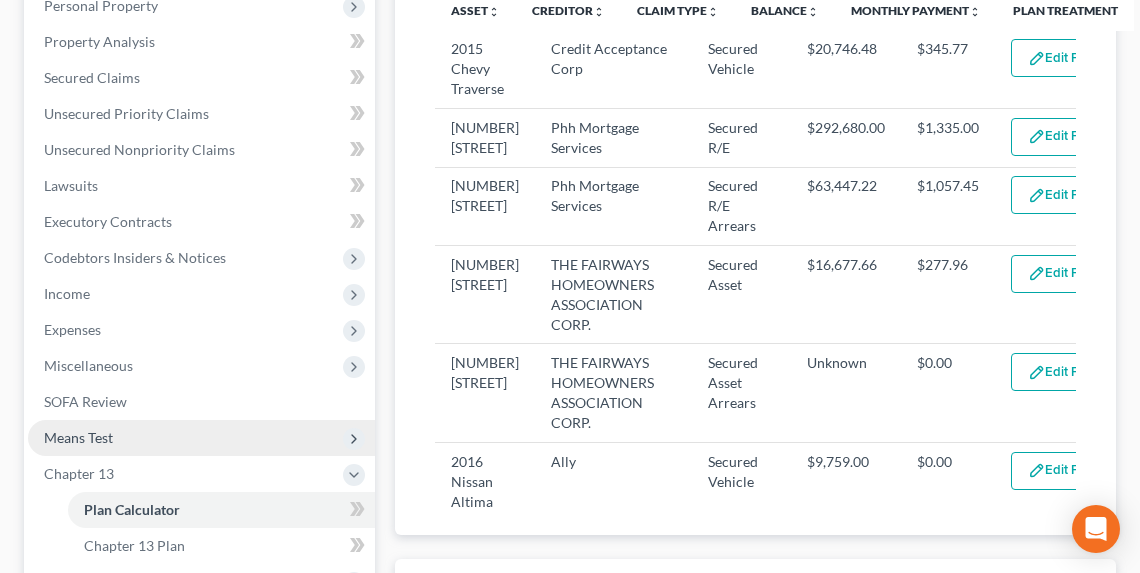 select on "59" 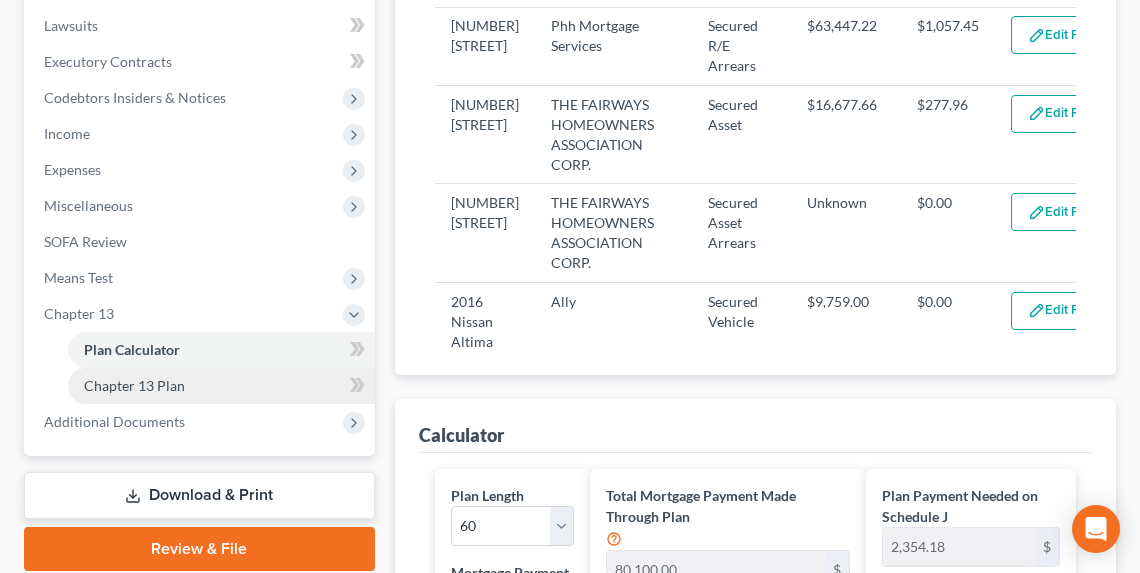 click on "Chapter 13 Plan" at bounding box center (134, 385) 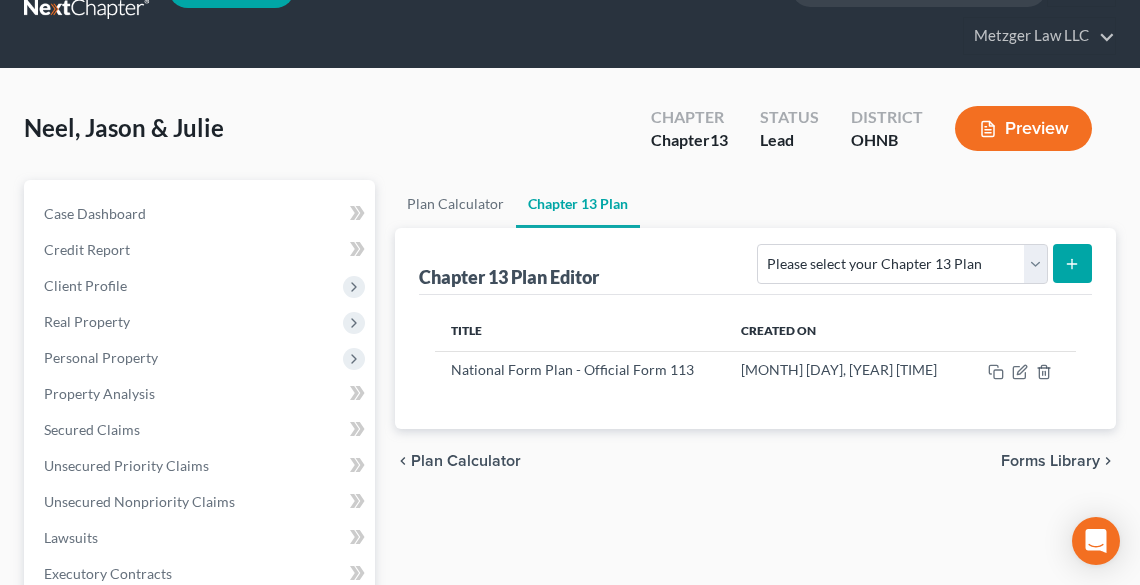 scroll, scrollTop: 0, scrollLeft: 0, axis: both 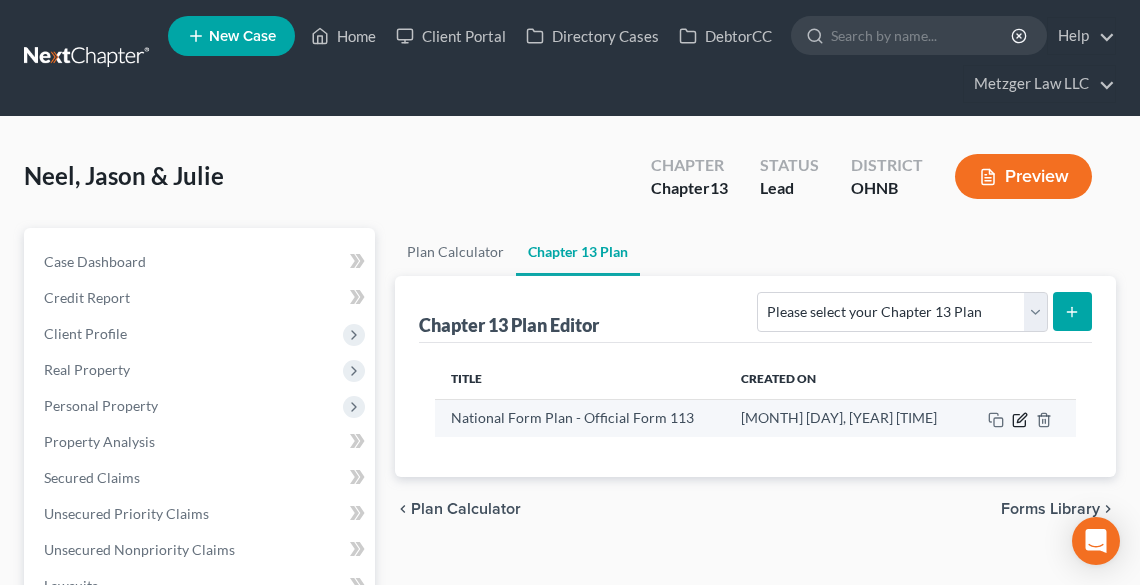 click 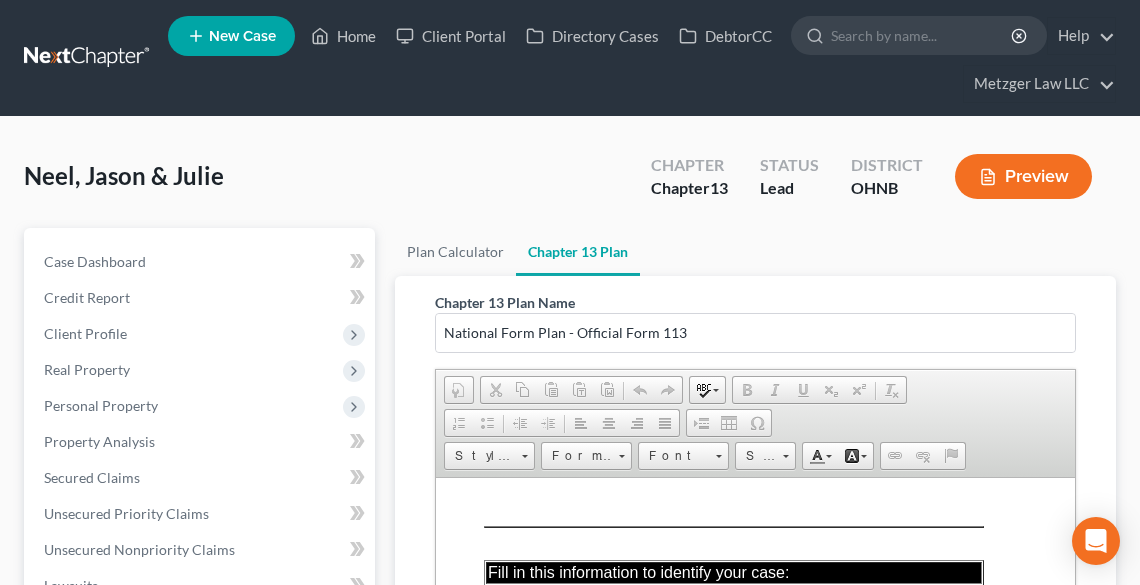 scroll, scrollTop: 0, scrollLeft: 0, axis: both 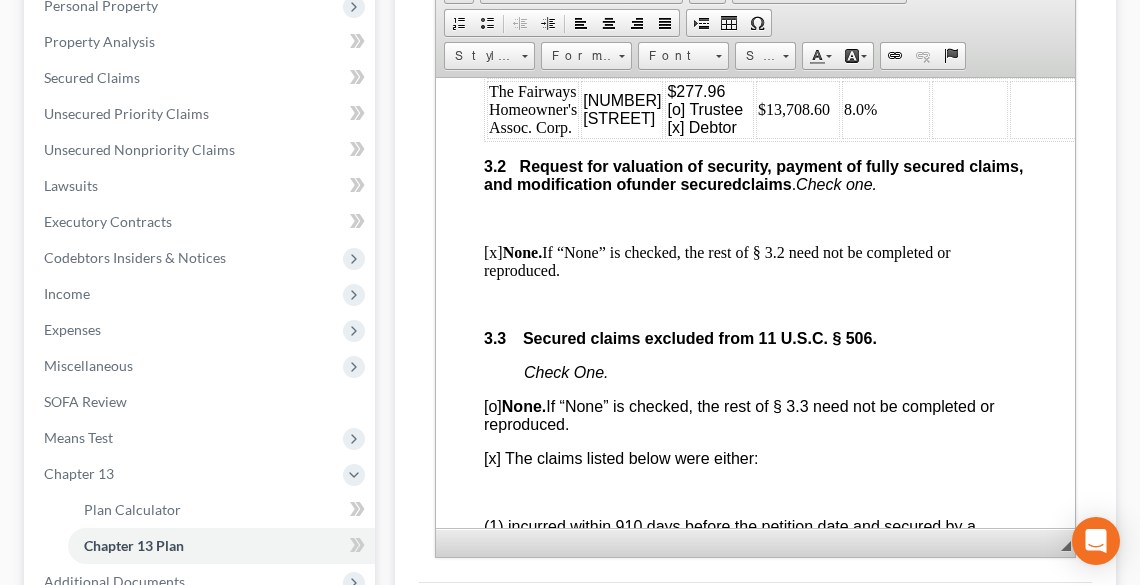 click at bounding box center (969, 109) 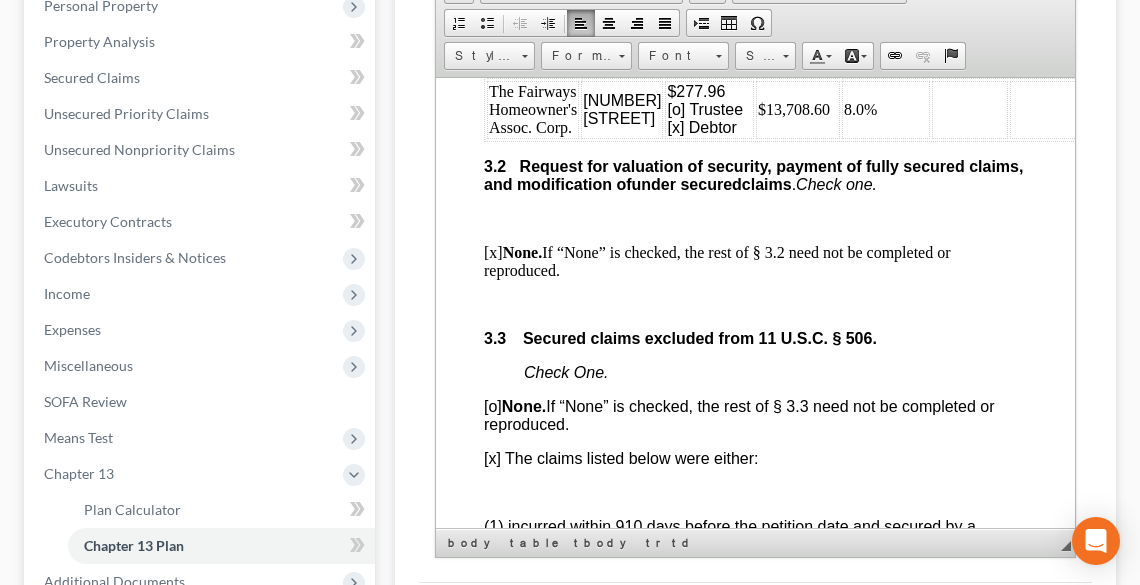 type 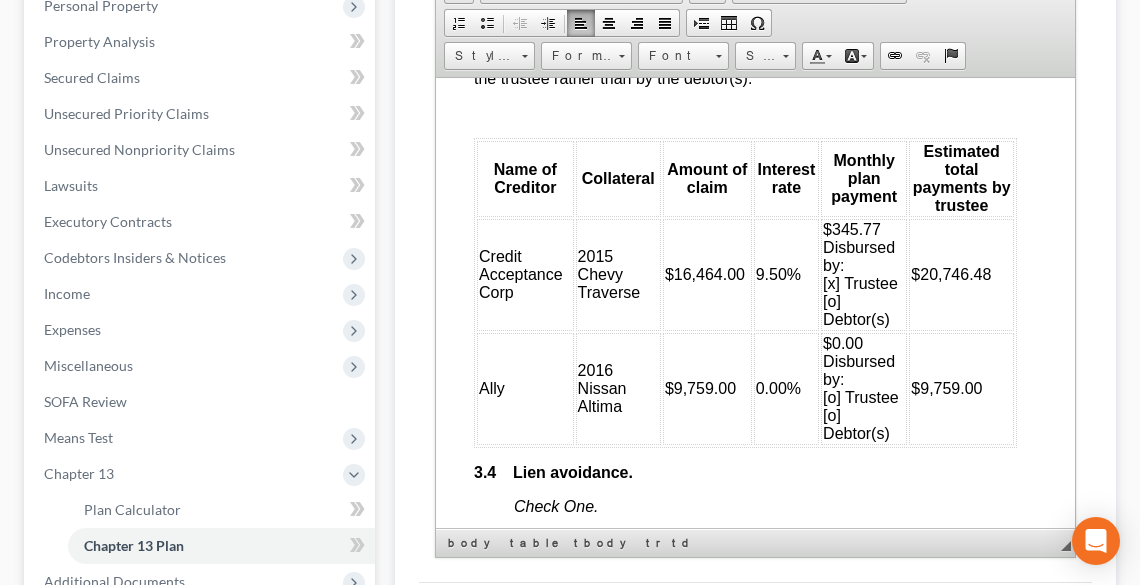 scroll, scrollTop: 3920, scrollLeft: 10, axis: both 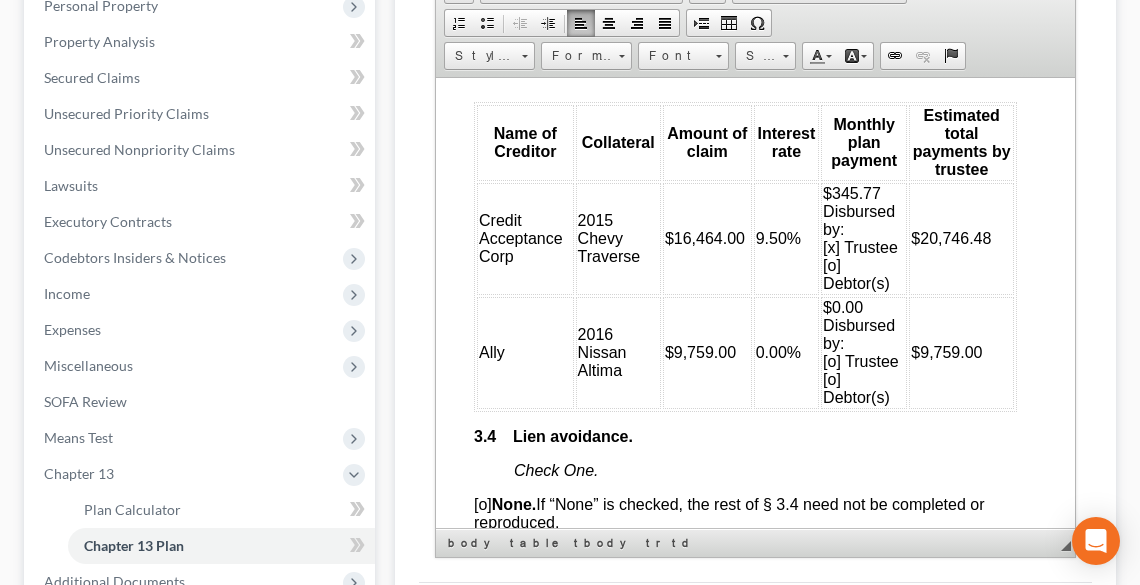 click on "$0.00 Disbursed by: [o] Trustee [o] Debtor(s)" at bounding box center [860, 351] 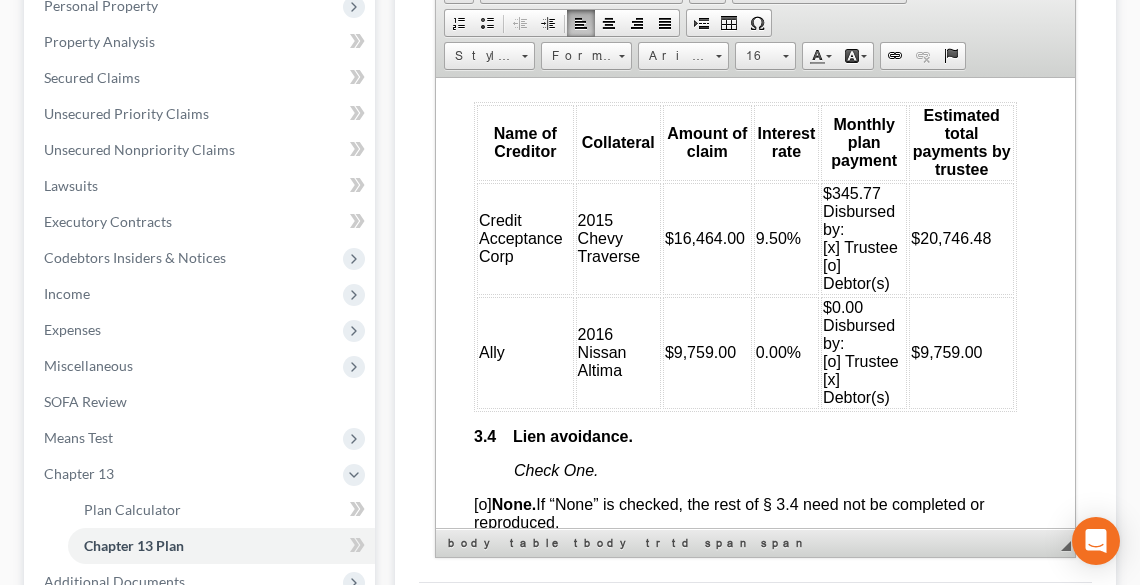 click on "$0.00 Disbursed by: [o] Trustee [x] Debtor(s)" at bounding box center [863, 352] 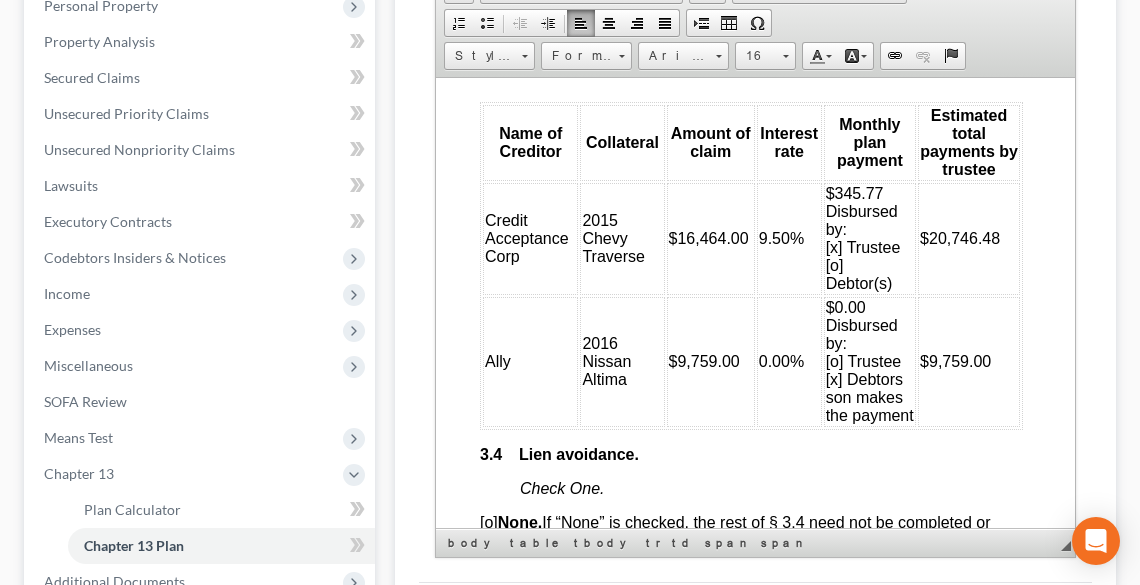 scroll, scrollTop: 3920, scrollLeft: 3, axis: both 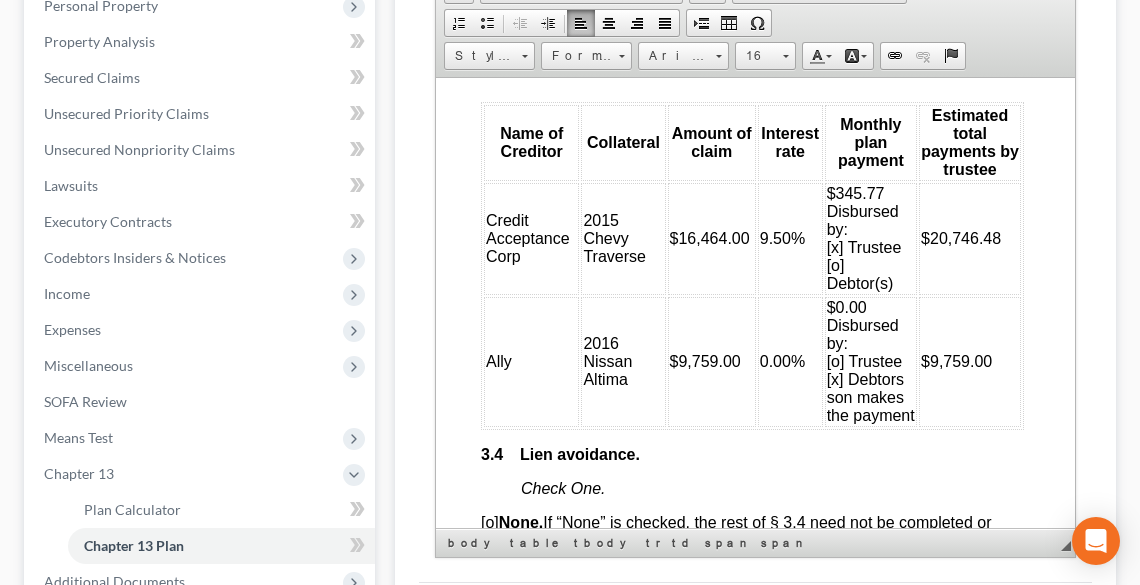 drag, startPoint x: 725, startPoint y: 521, endPoint x: 1157, endPoint y: 602, distance: 439.52817 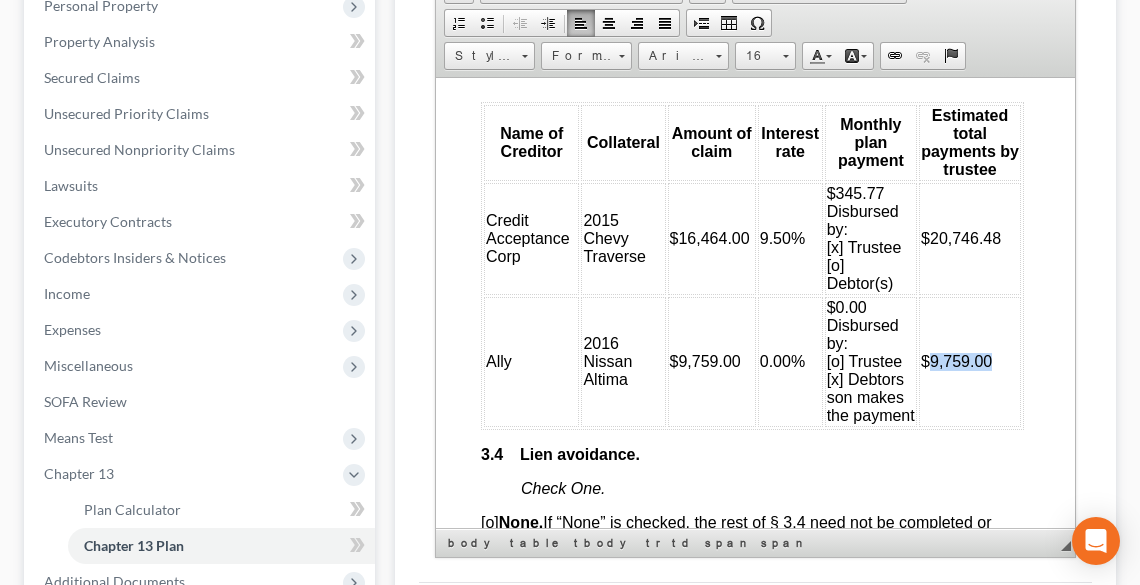 drag, startPoint x: 978, startPoint y: 438, endPoint x: 920, endPoint y: 445, distance: 58.420887 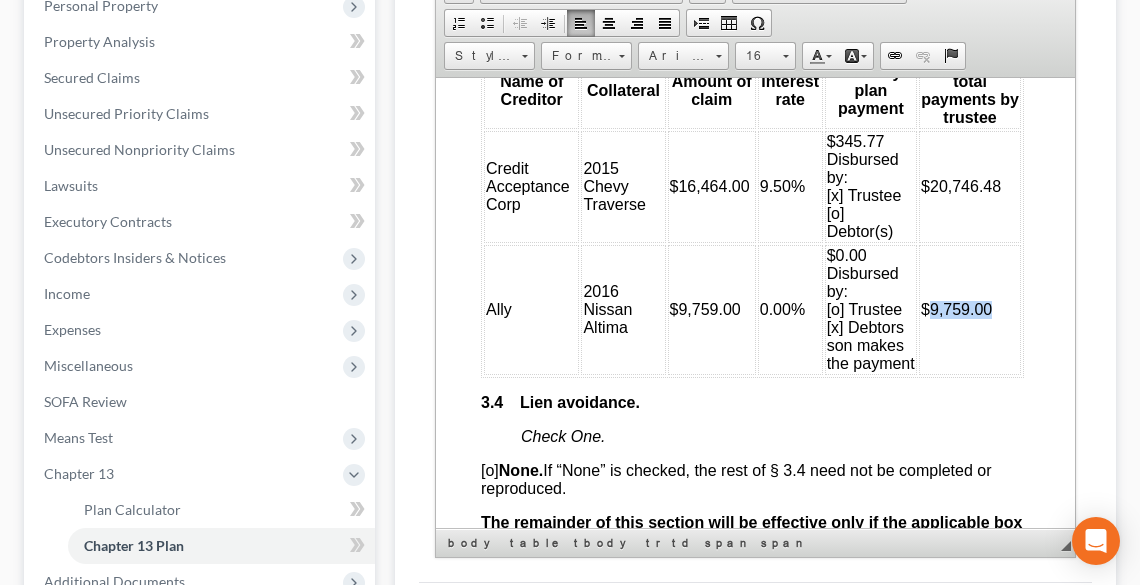 scroll, scrollTop: 4000, scrollLeft: 3, axis: both 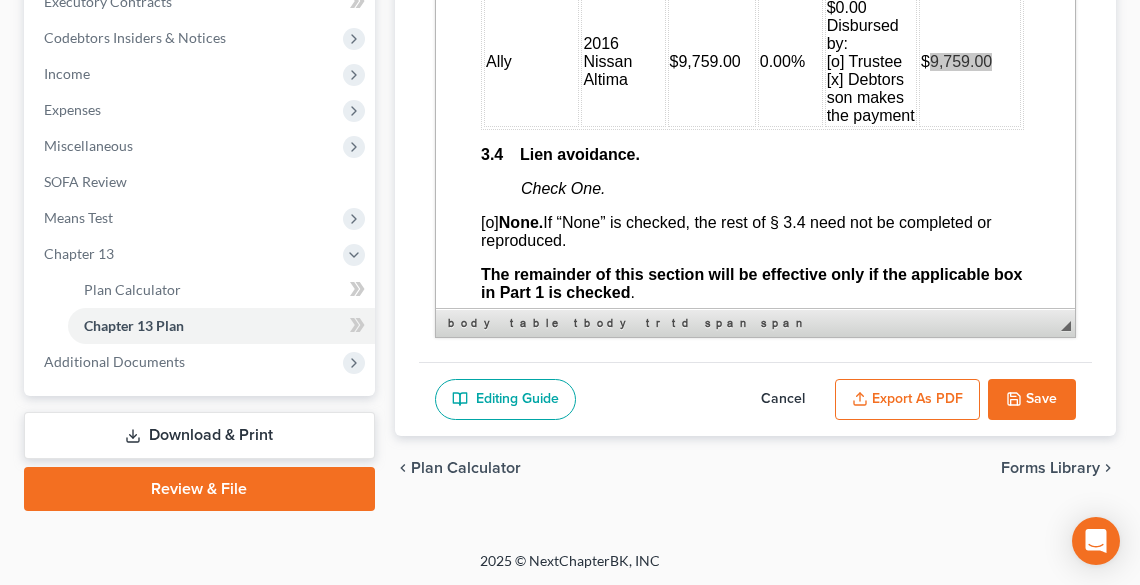 click on "Save" at bounding box center [1032, 400] 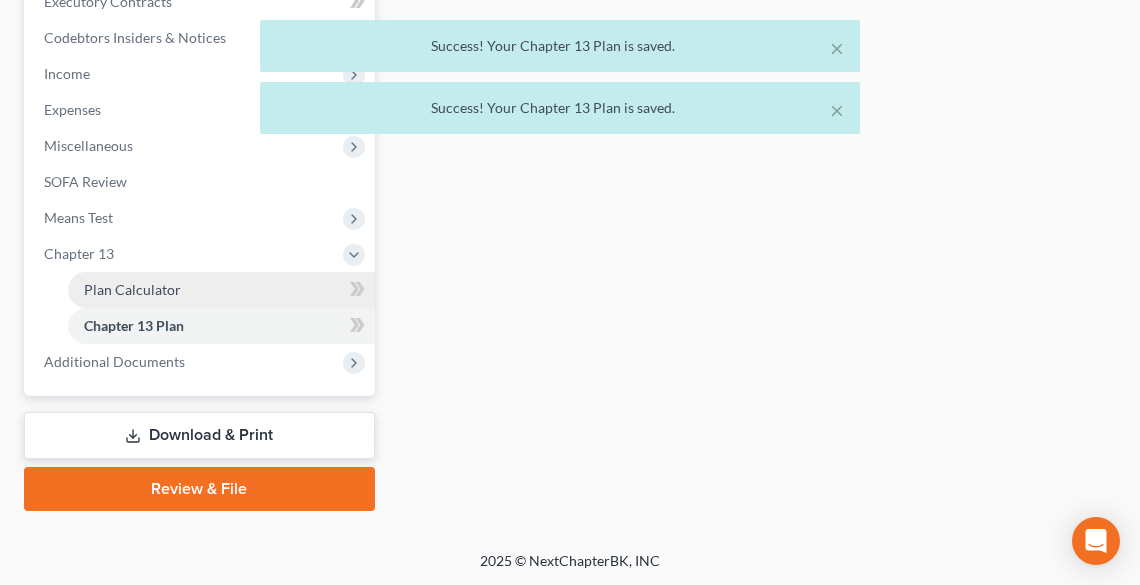 click on "Plan Calculator" at bounding box center (132, 289) 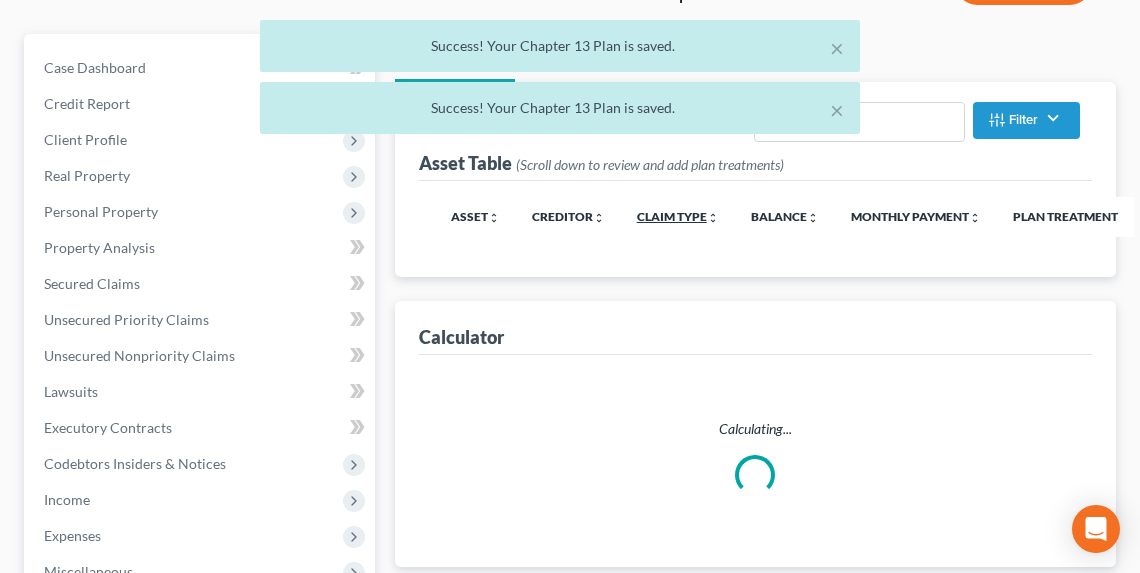 scroll, scrollTop: 0, scrollLeft: 0, axis: both 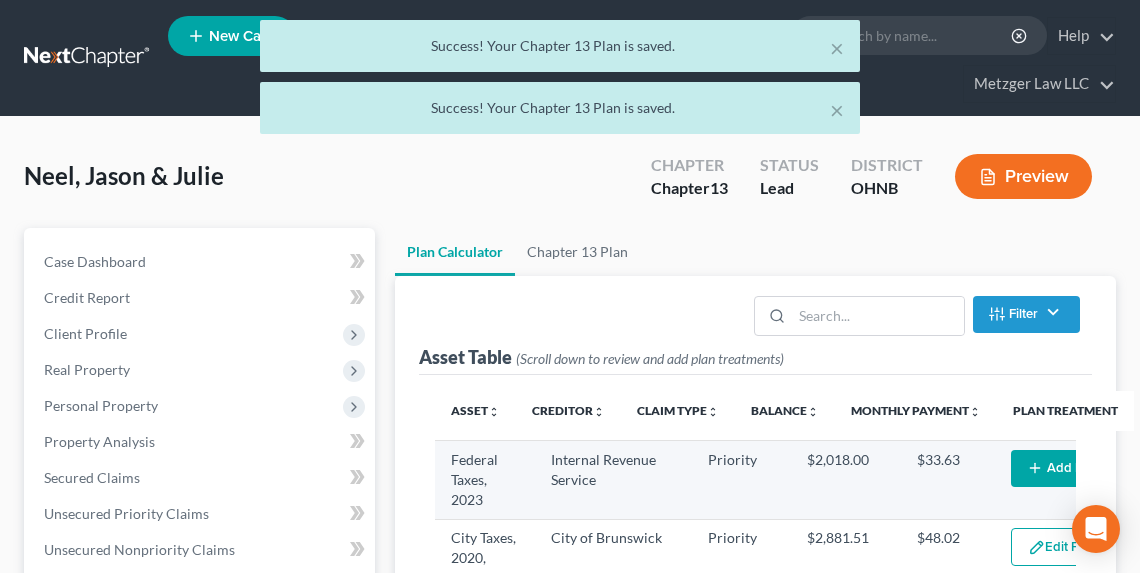 select on "59" 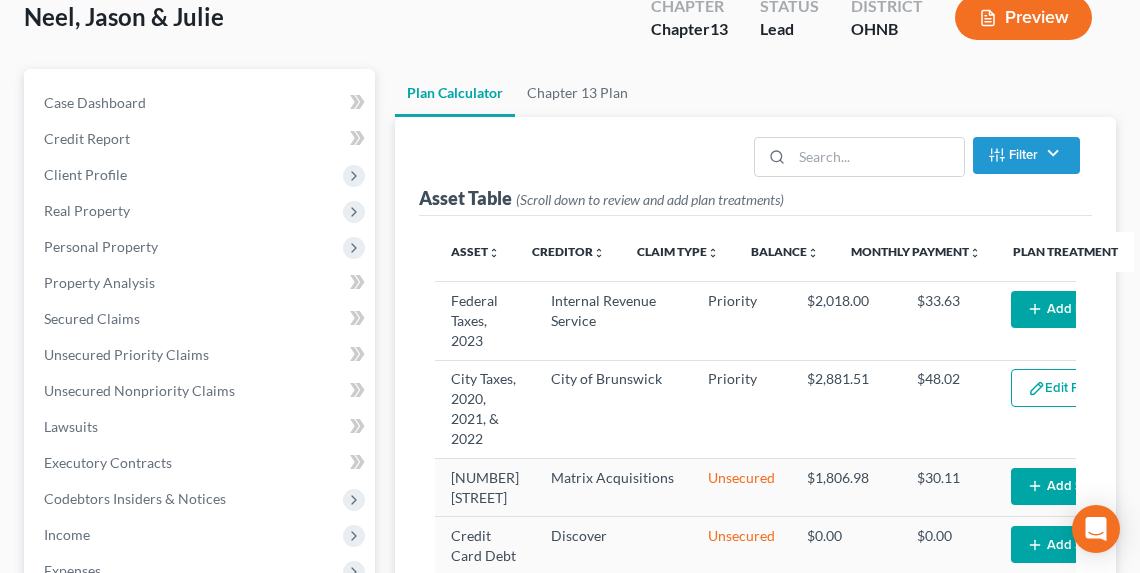 scroll, scrollTop: 160, scrollLeft: 0, axis: vertical 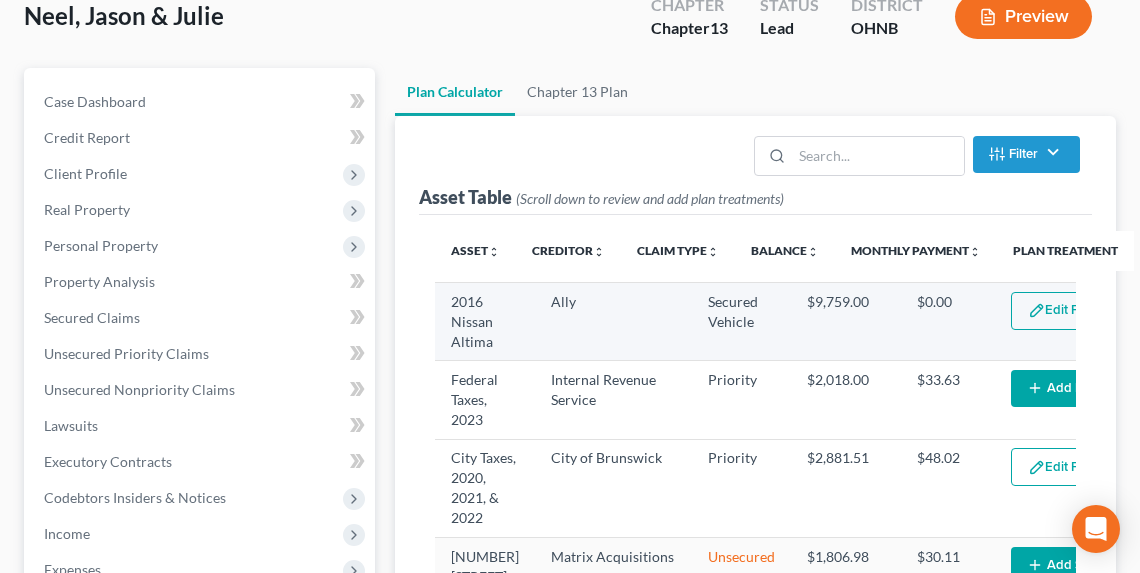 click at bounding box center (1036, 310) 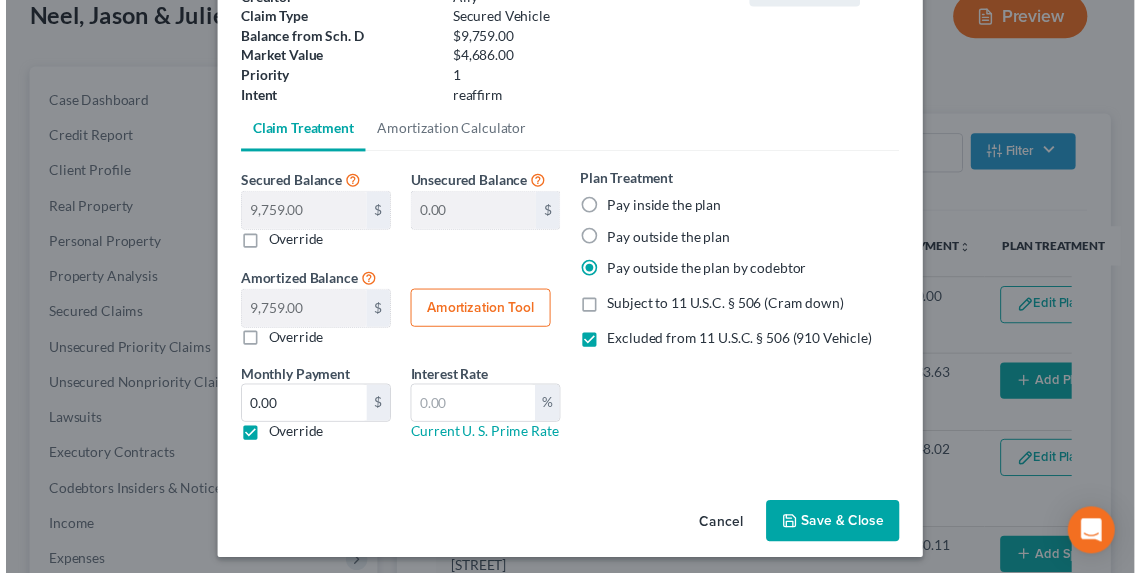 scroll, scrollTop: 173, scrollLeft: 0, axis: vertical 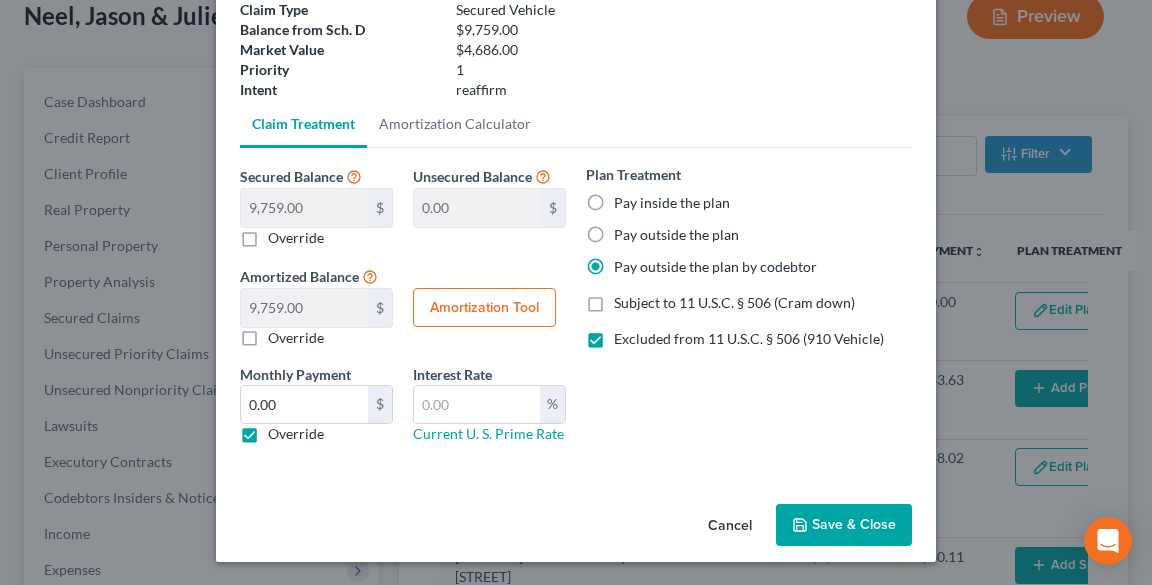 click on "Save & Close" at bounding box center (844, 525) 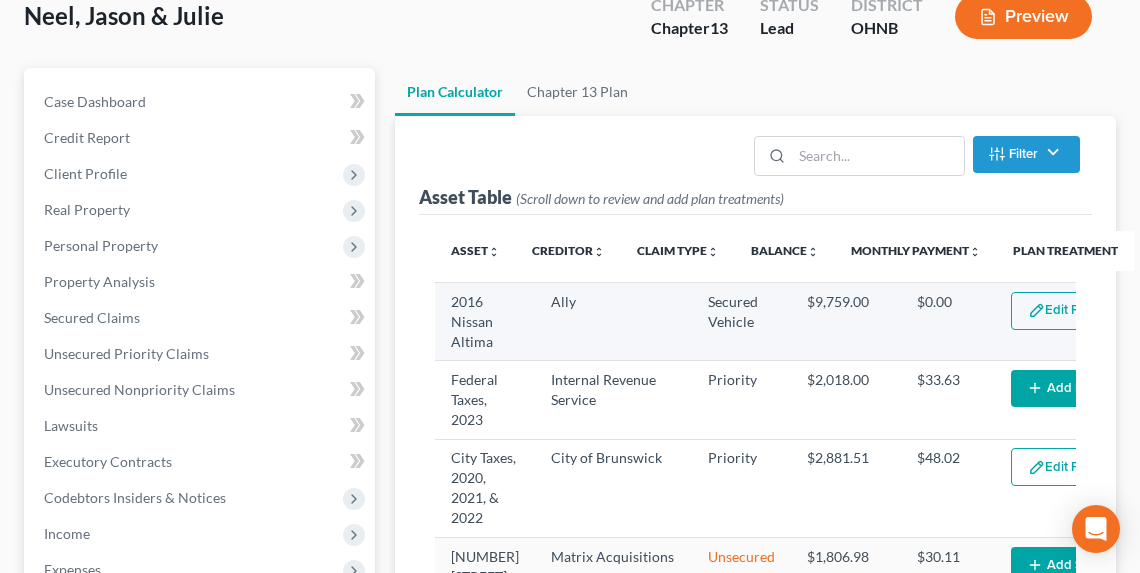 select on "59" 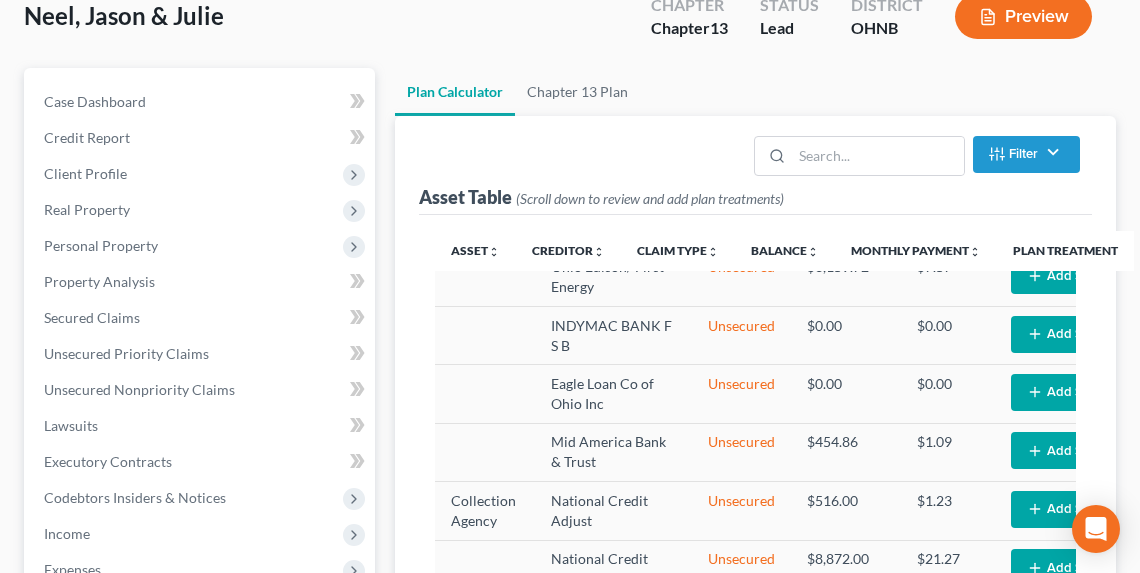 scroll, scrollTop: 1040, scrollLeft: 0, axis: vertical 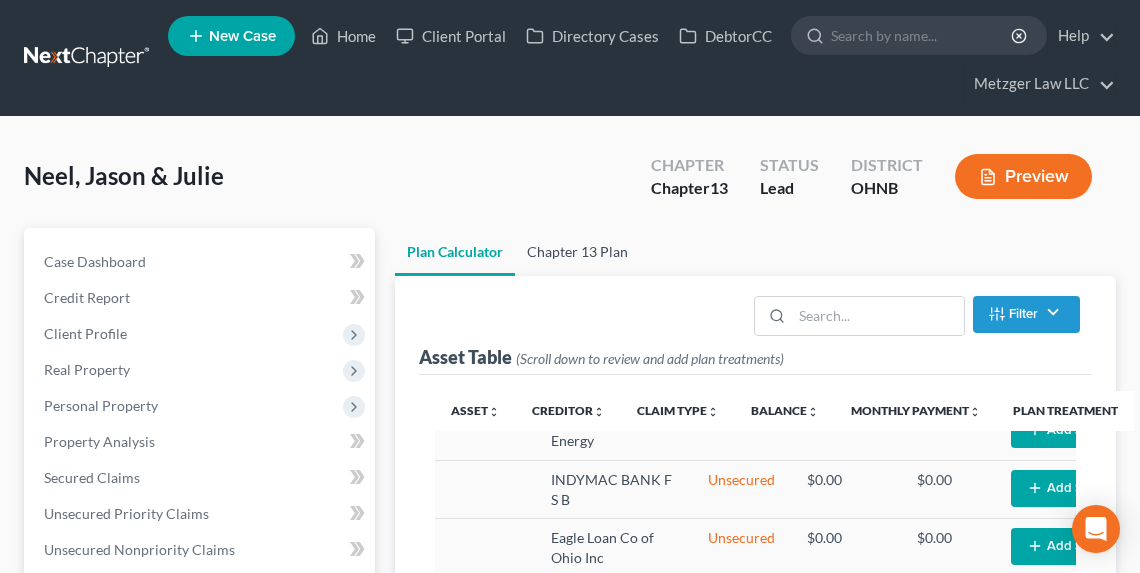 click on "Chapter 13 Plan" at bounding box center [577, 252] 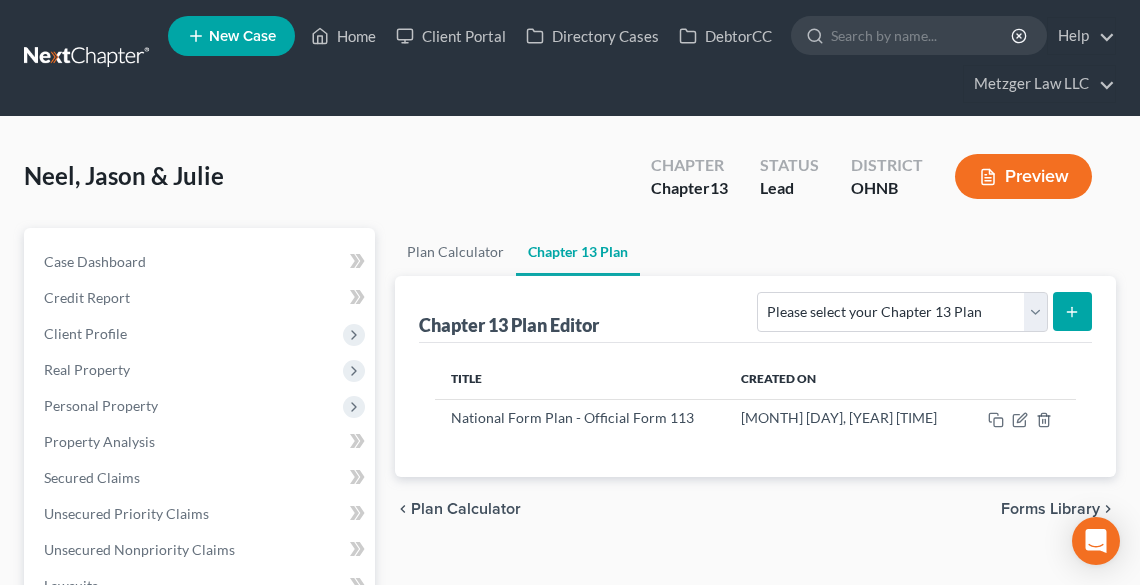 scroll, scrollTop: 80, scrollLeft: 0, axis: vertical 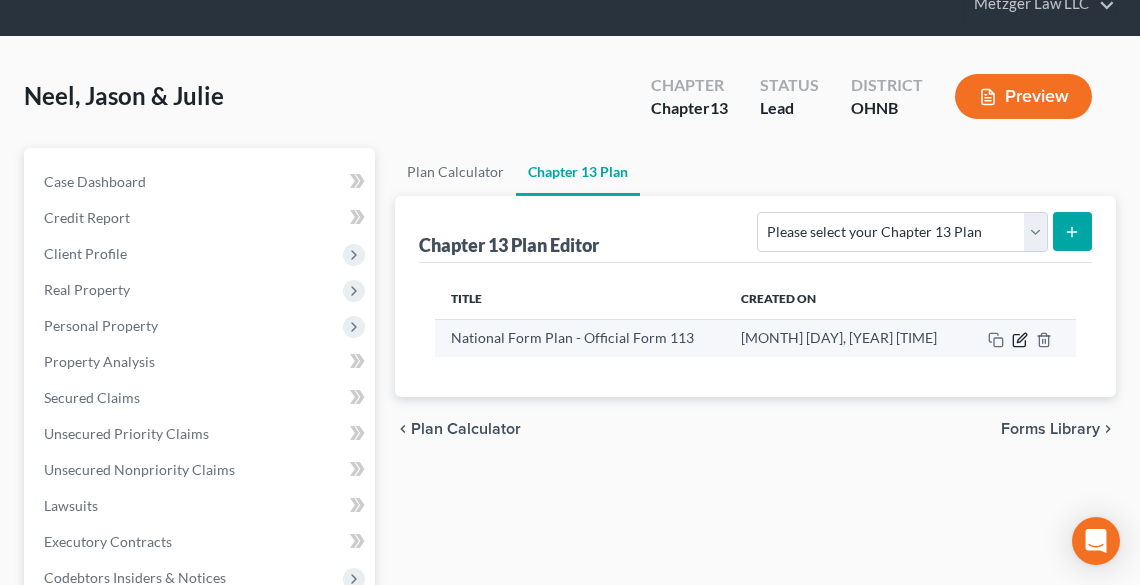 click 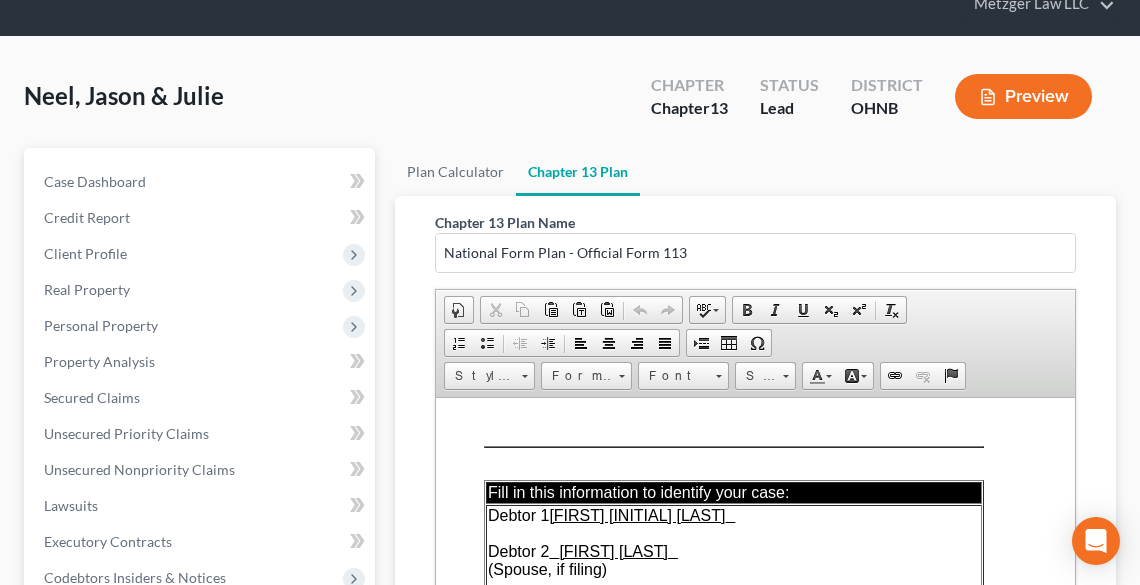 scroll, scrollTop: 0, scrollLeft: 0, axis: both 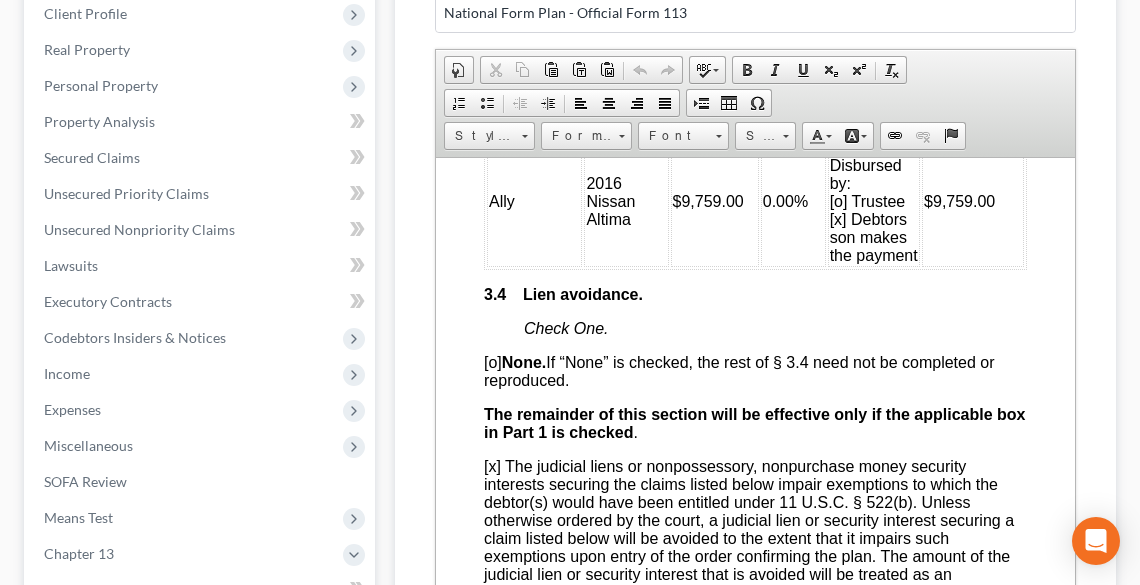 click on "$9,759.00" at bounding box center (958, 200) 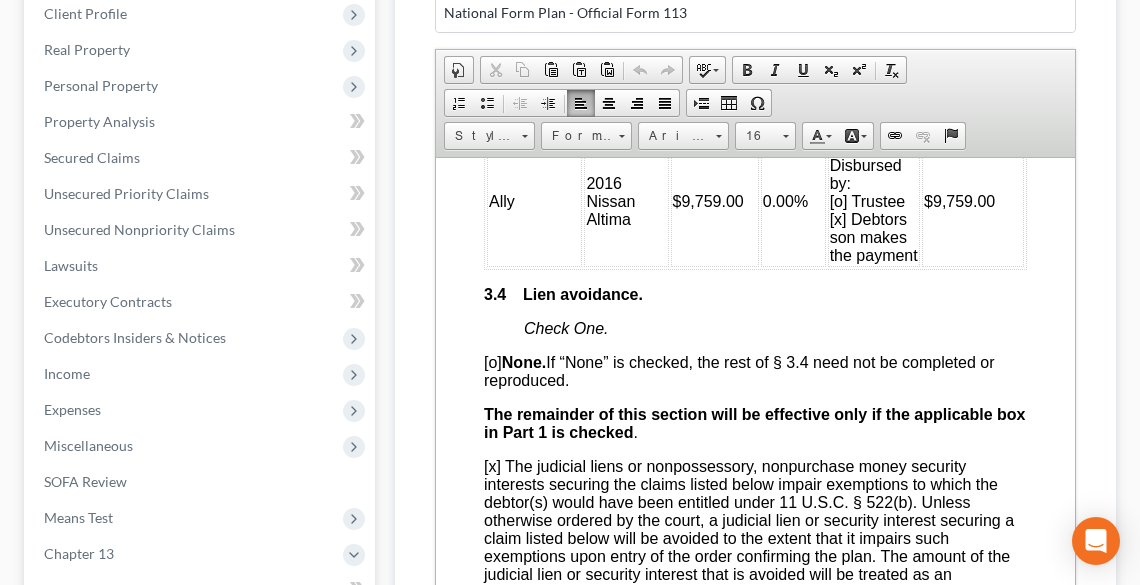 type 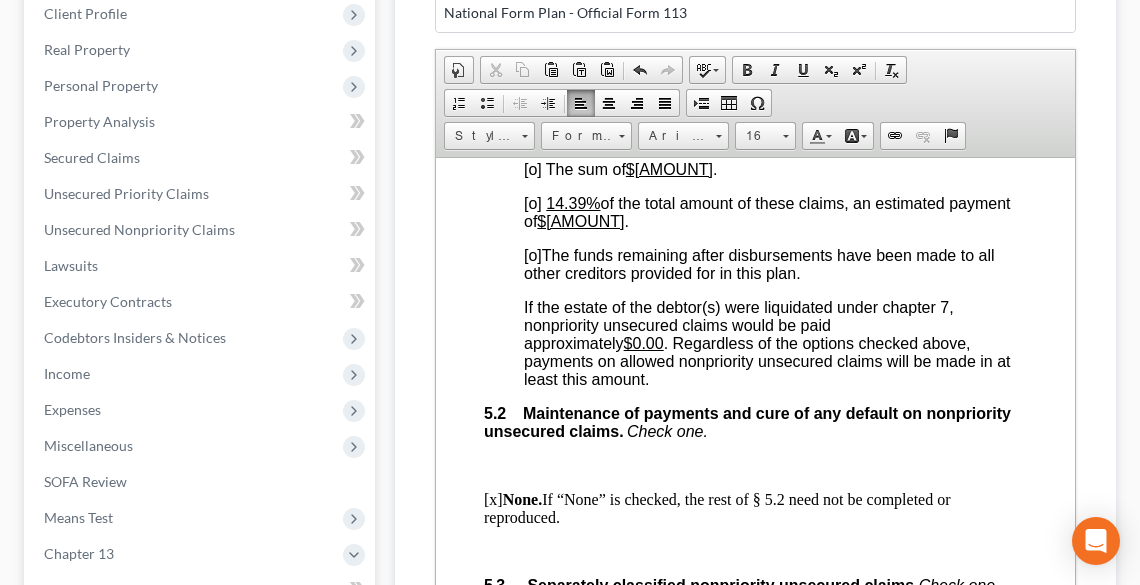 scroll, scrollTop: 7040, scrollLeft: 0, axis: vertical 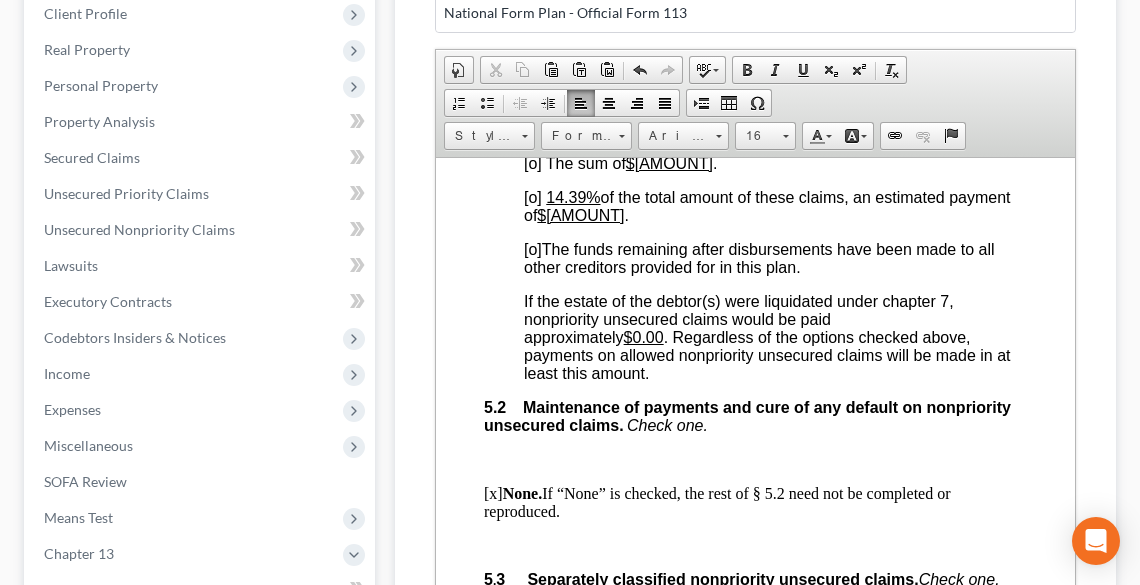 click on "[o]" at bounding box center [532, 248] 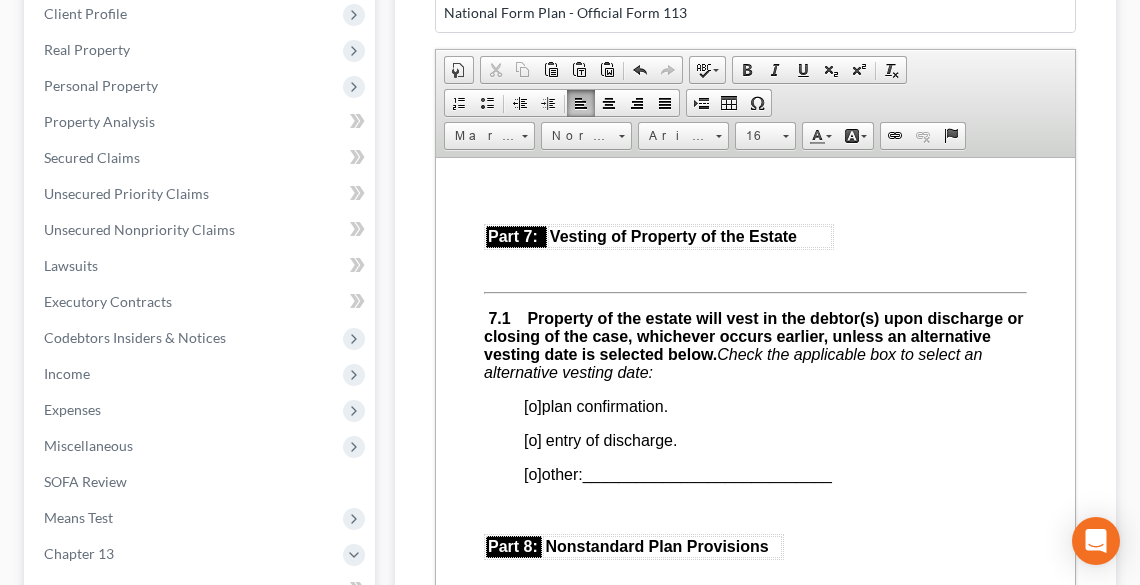 scroll, scrollTop: 7920, scrollLeft: 0, axis: vertical 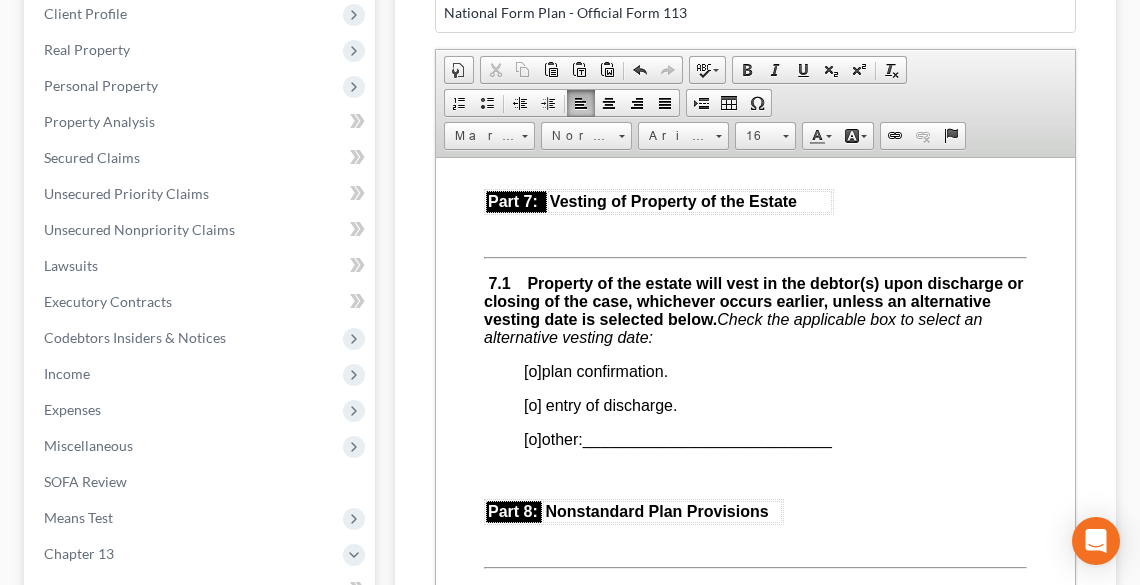 click on "[o]" at bounding box center [532, 370] 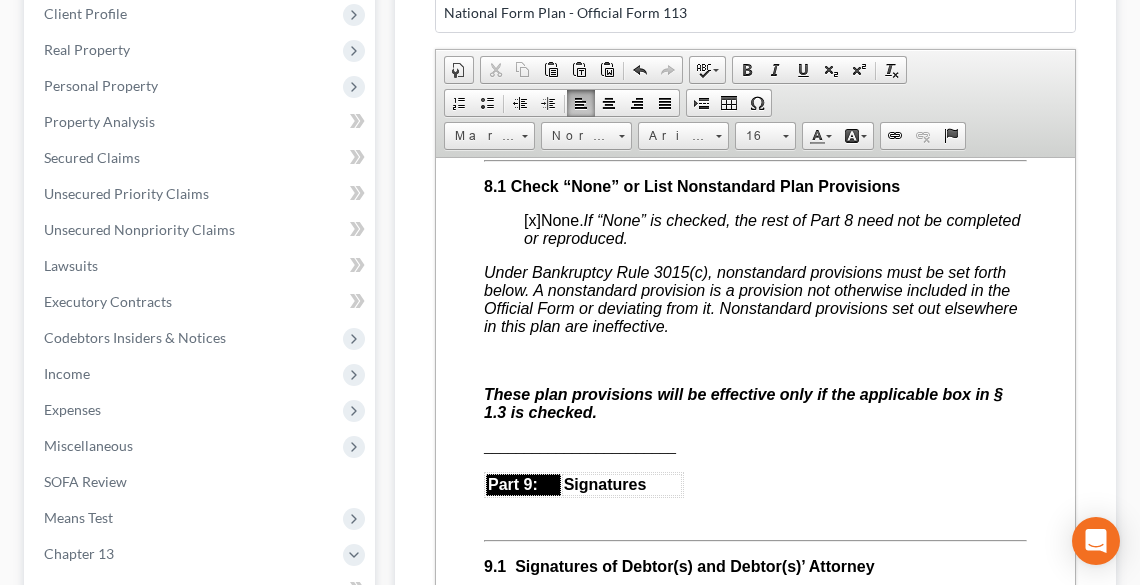 scroll, scrollTop: 8320, scrollLeft: 0, axis: vertical 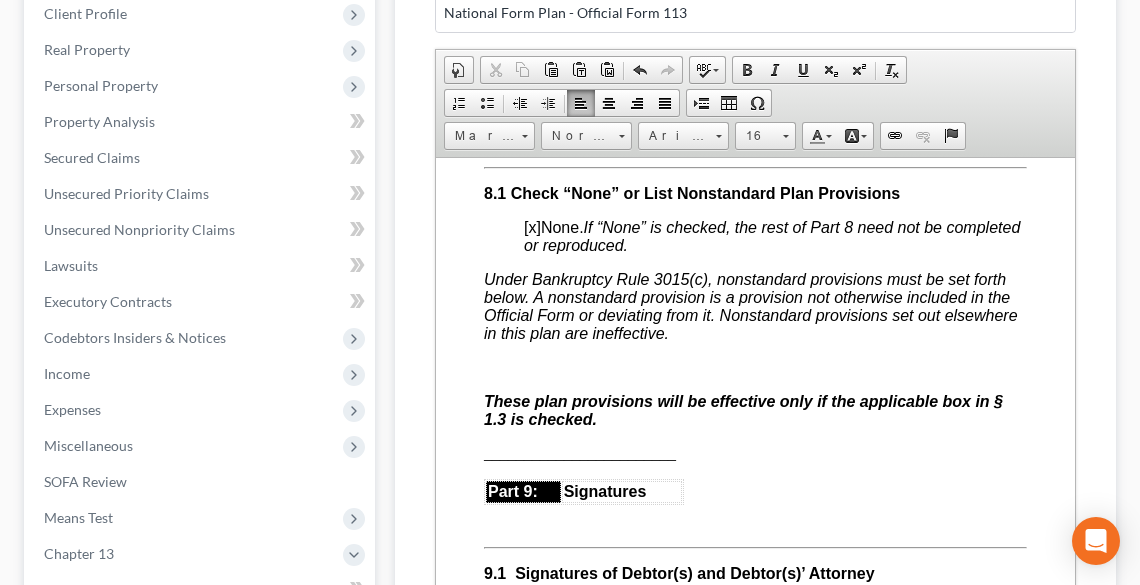 click on "[x]" at bounding box center (531, 226) 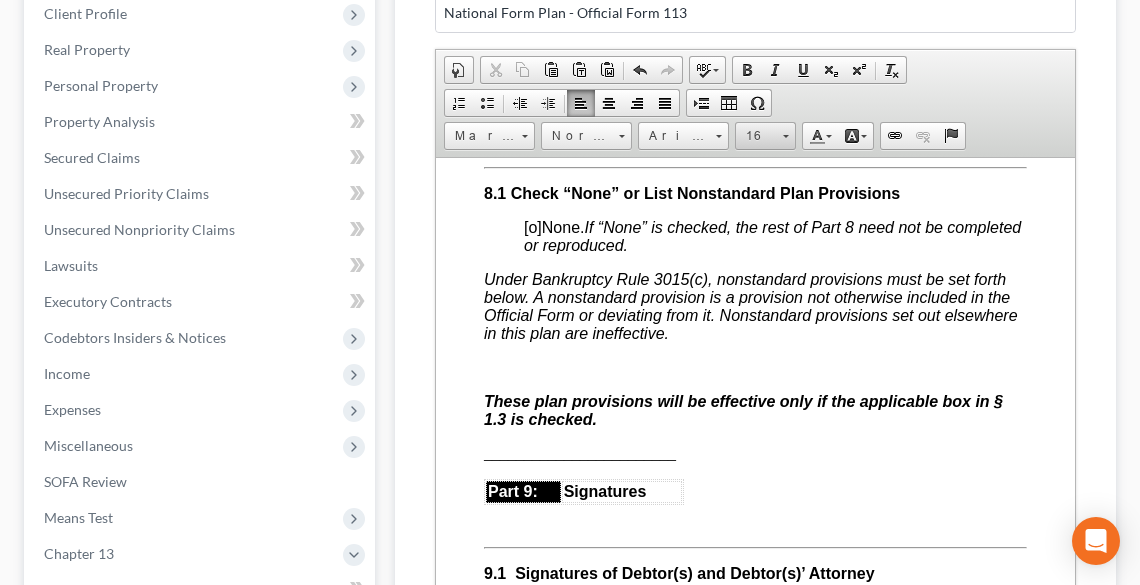 click at bounding box center [785, 133] 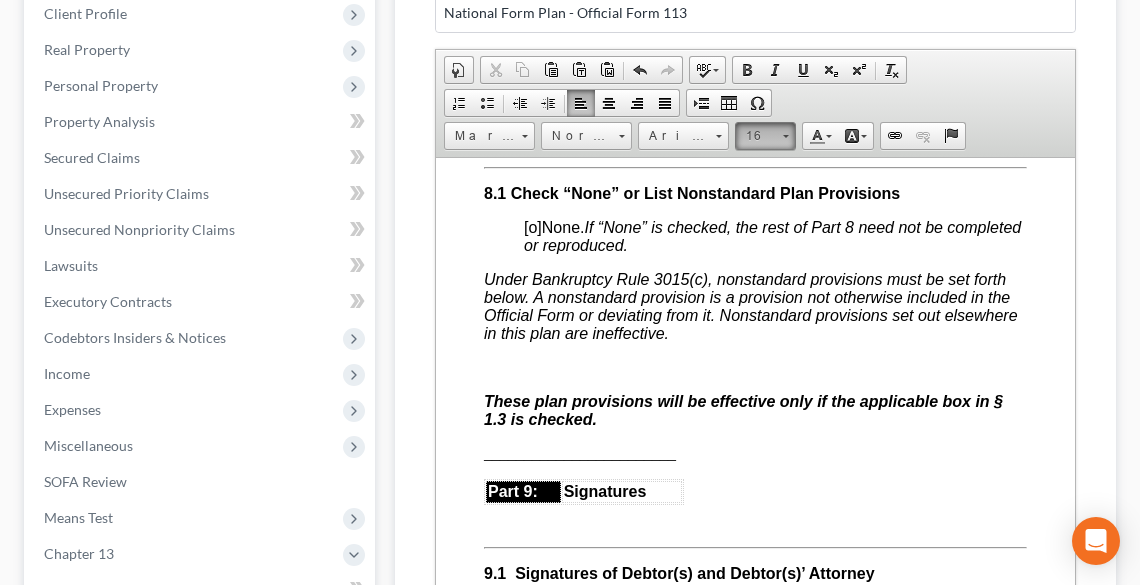 scroll, scrollTop: 158, scrollLeft: 0, axis: vertical 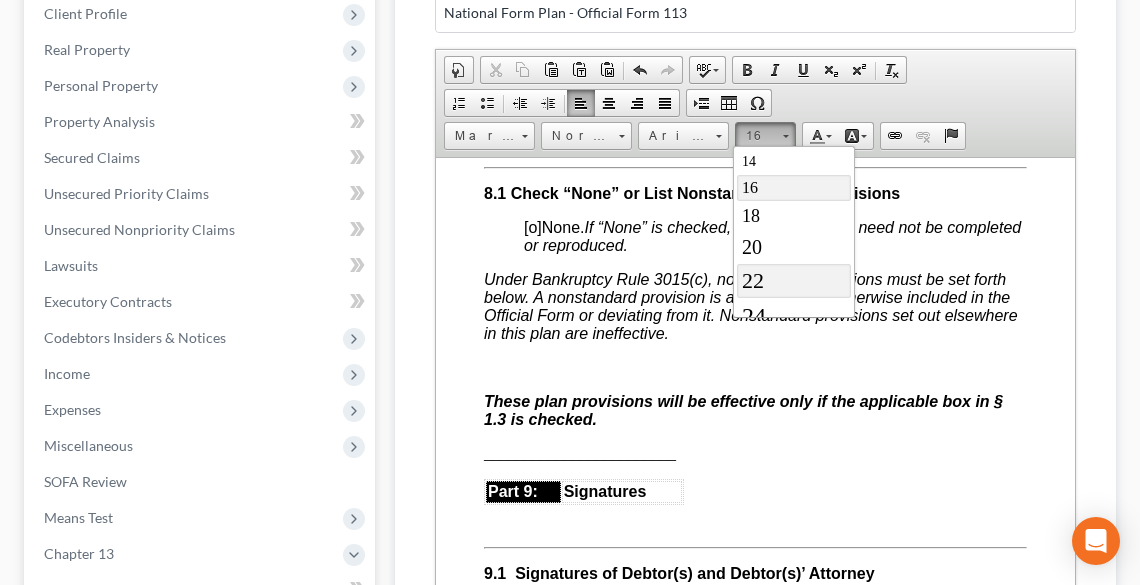 click on "22" at bounding box center [794, 281] 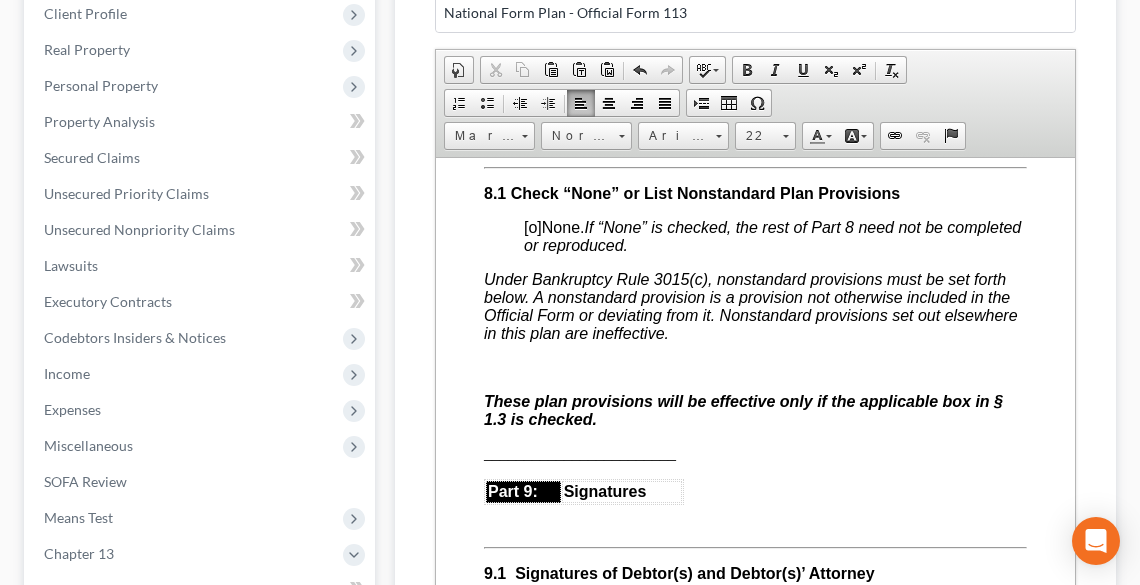 scroll, scrollTop: 0, scrollLeft: 0, axis: both 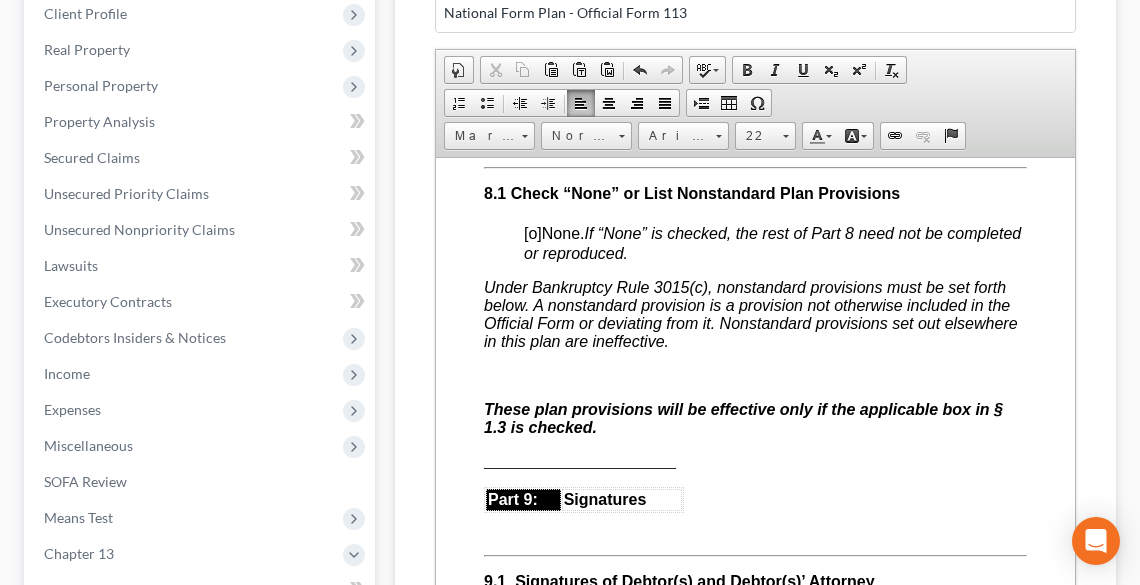 click at bounding box center (754, 375) 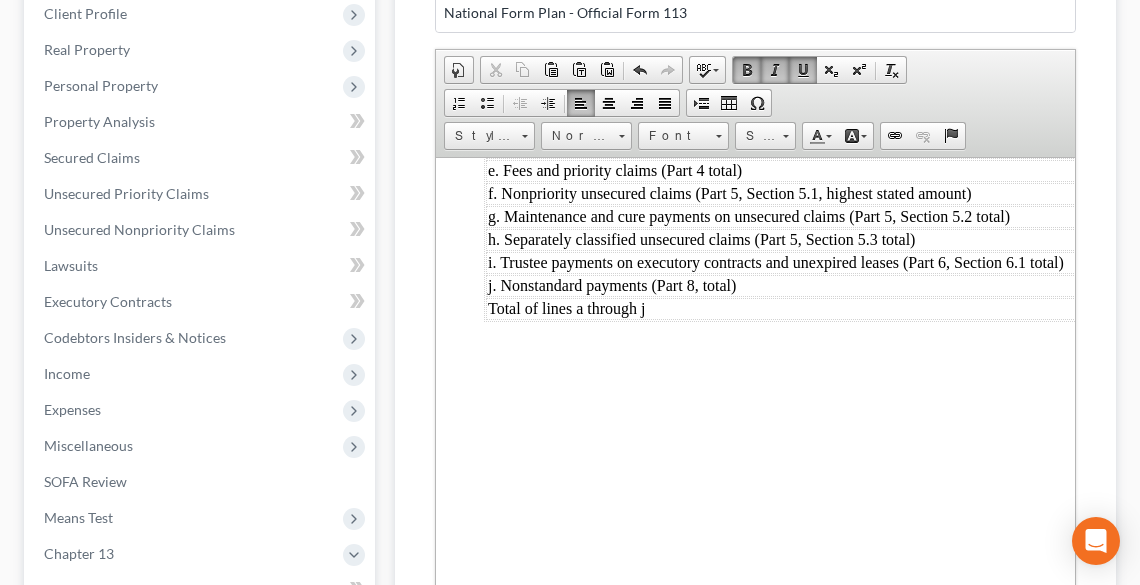 scroll, scrollTop: 9765, scrollLeft: 0, axis: vertical 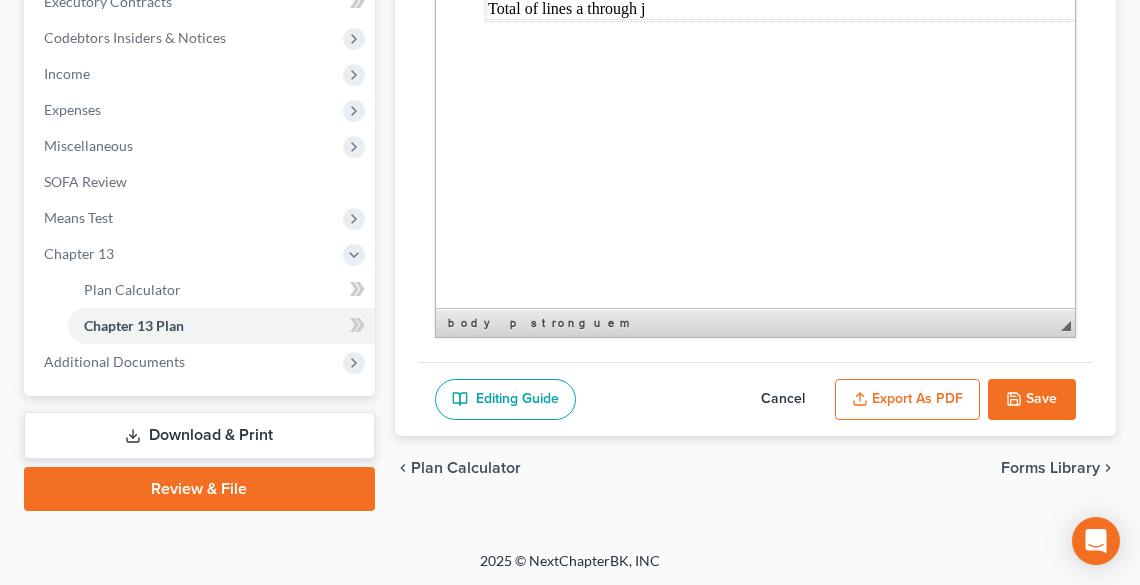 click on "Export as PDF" at bounding box center (907, 400) 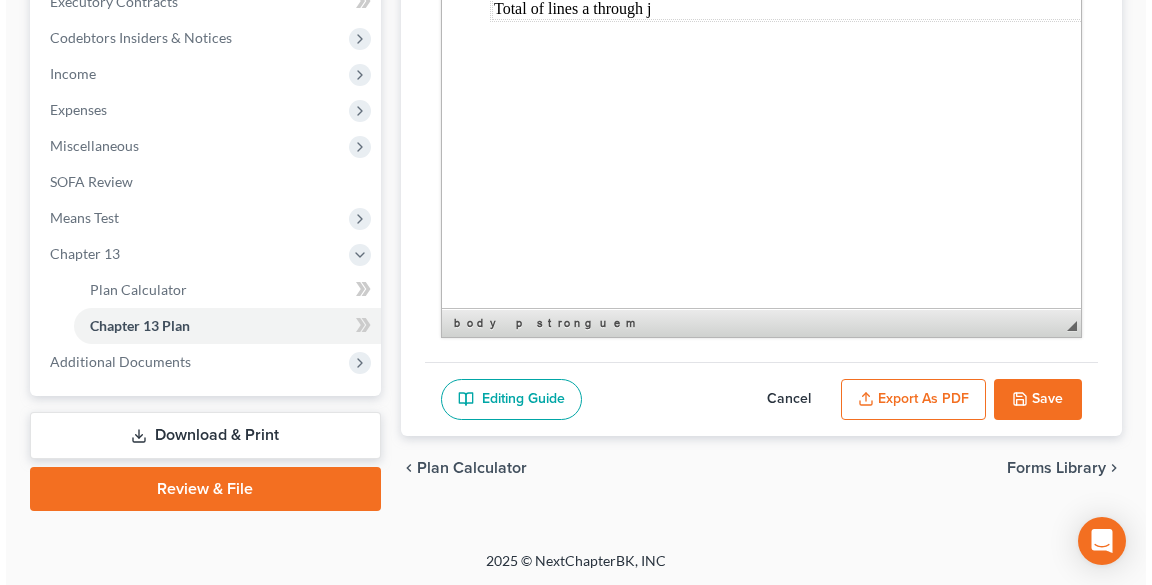 scroll, scrollTop: 9655, scrollLeft: 0, axis: vertical 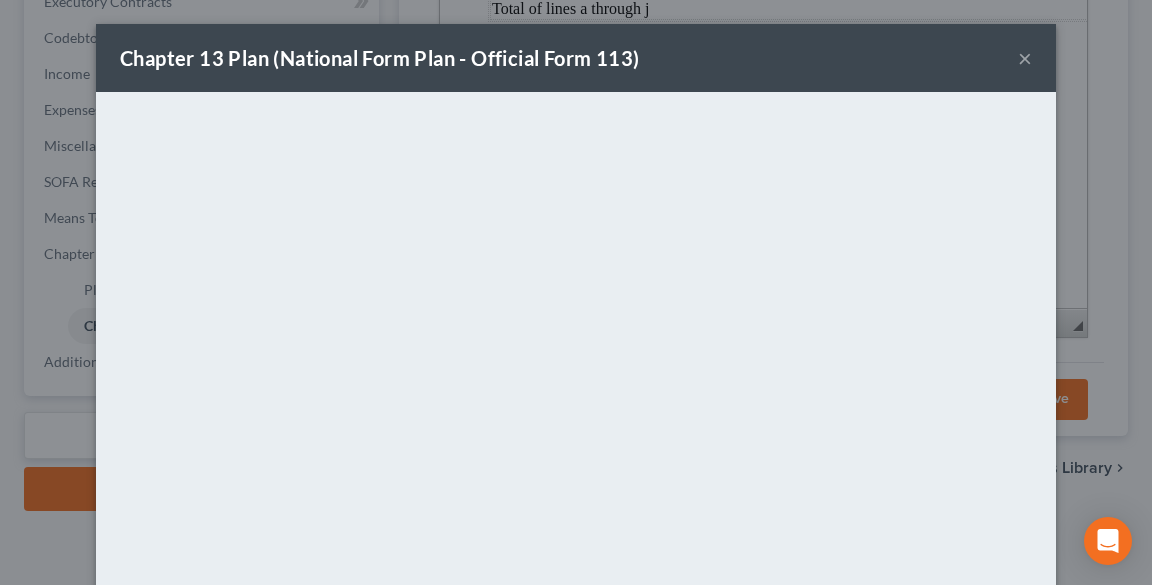 click on "×" at bounding box center [1025, 58] 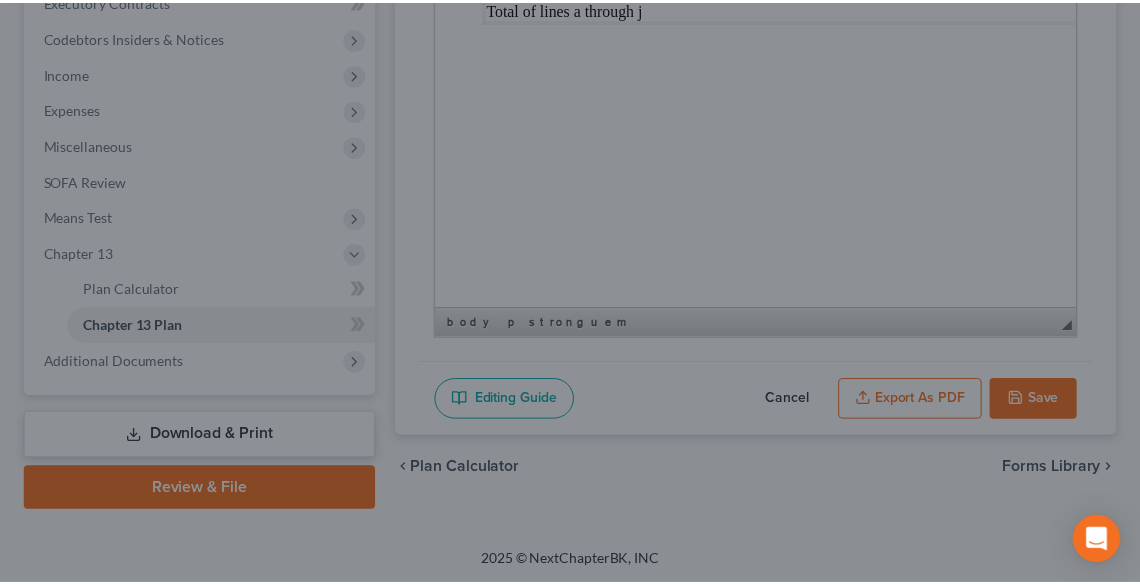 scroll, scrollTop: 9765, scrollLeft: 0, axis: vertical 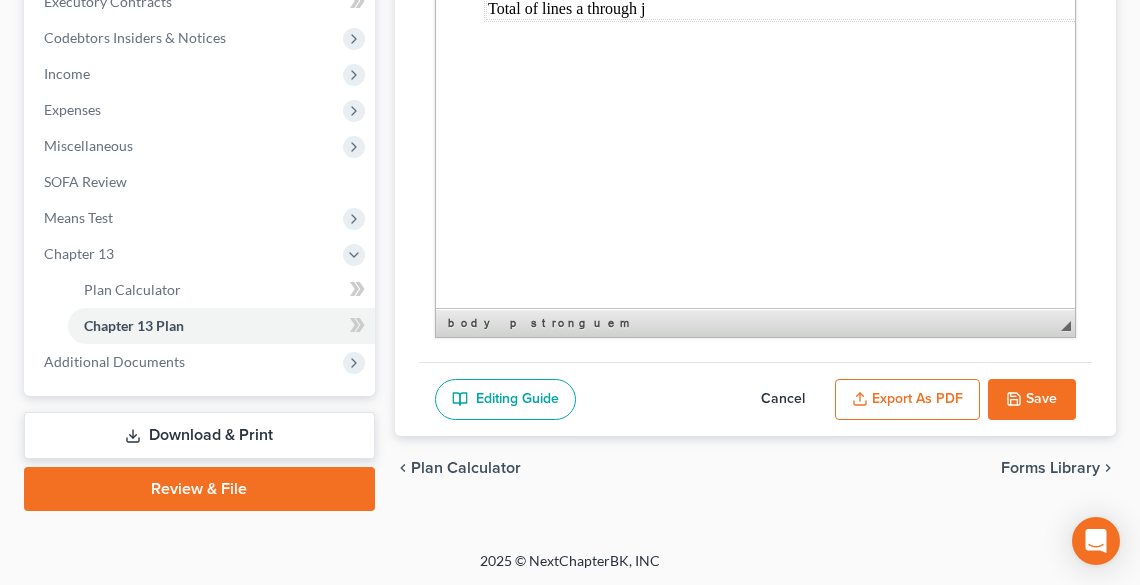 click on "Save" at bounding box center (1032, 400) 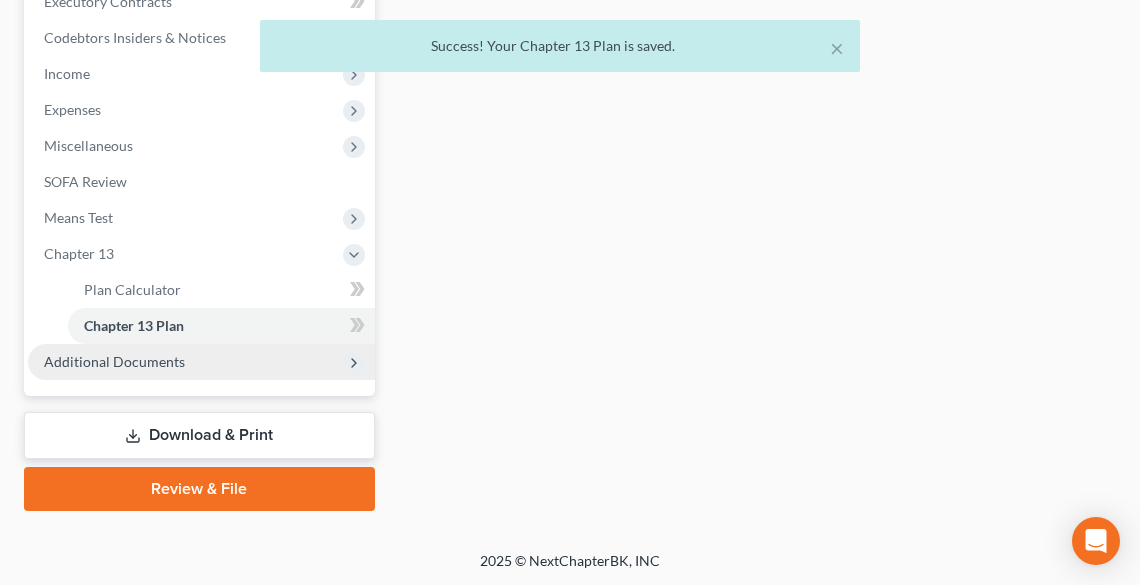 click on "Additional Documents" at bounding box center (114, 361) 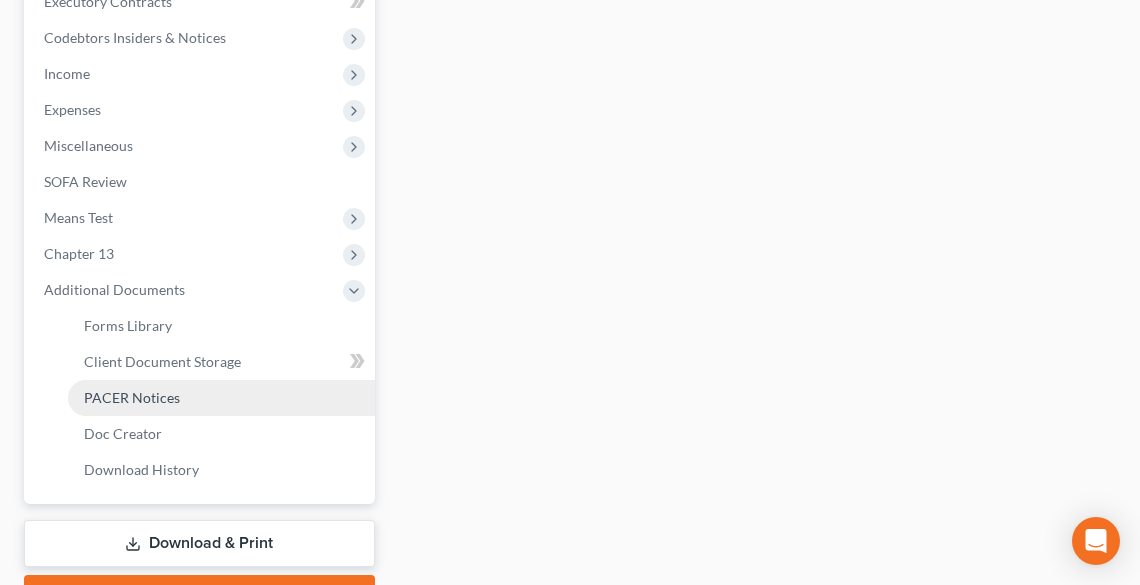 click on "PACER Notices" at bounding box center [132, 397] 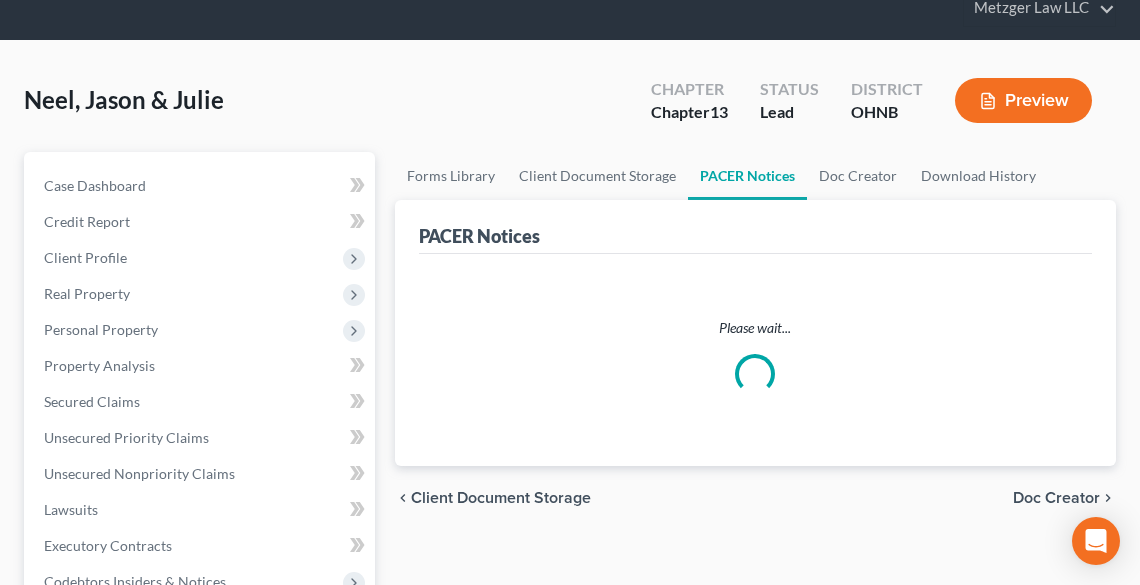scroll, scrollTop: 0, scrollLeft: 0, axis: both 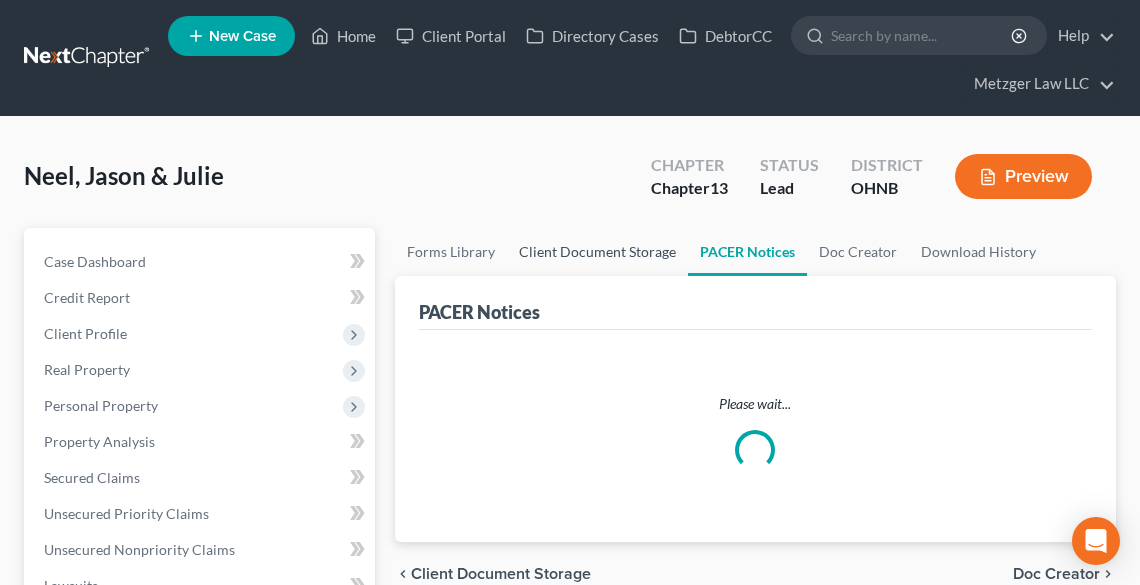 click on "Client Document Storage" at bounding box center [597, 252] 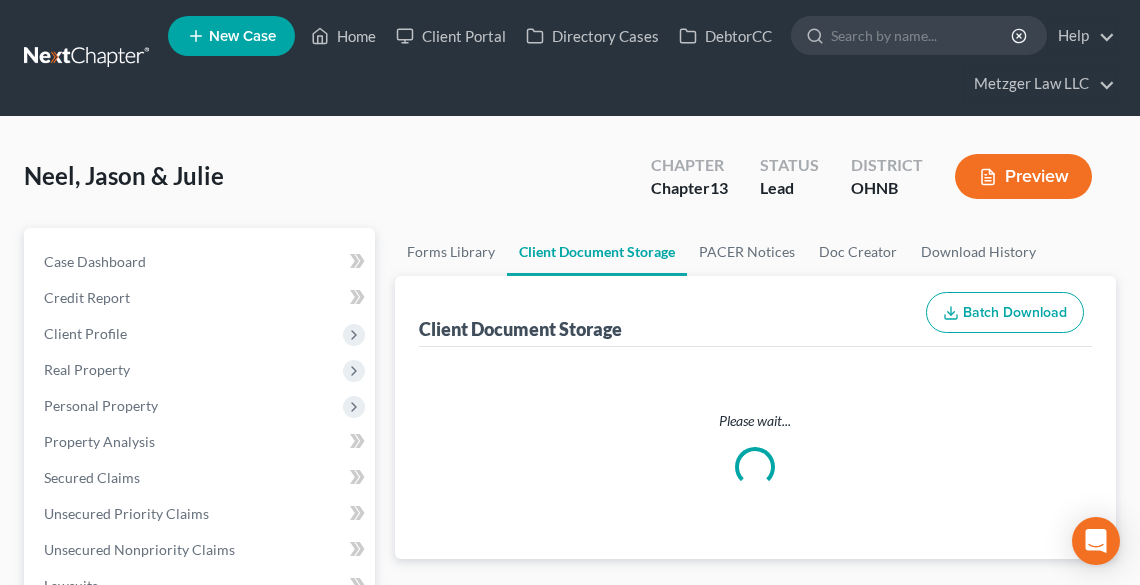 select on "5" 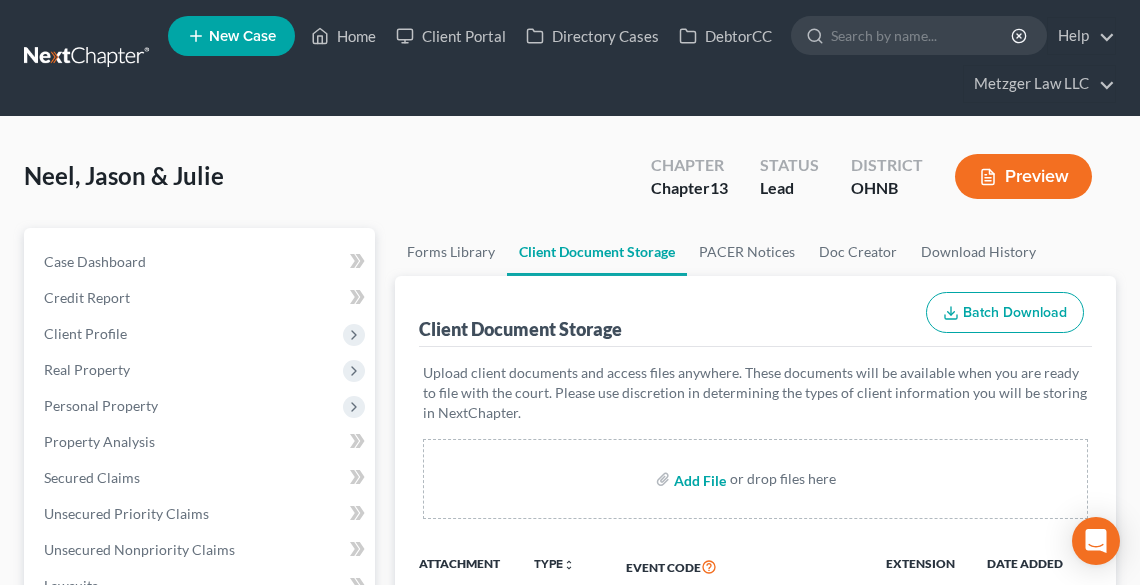 click at bounding box center (698, 479) 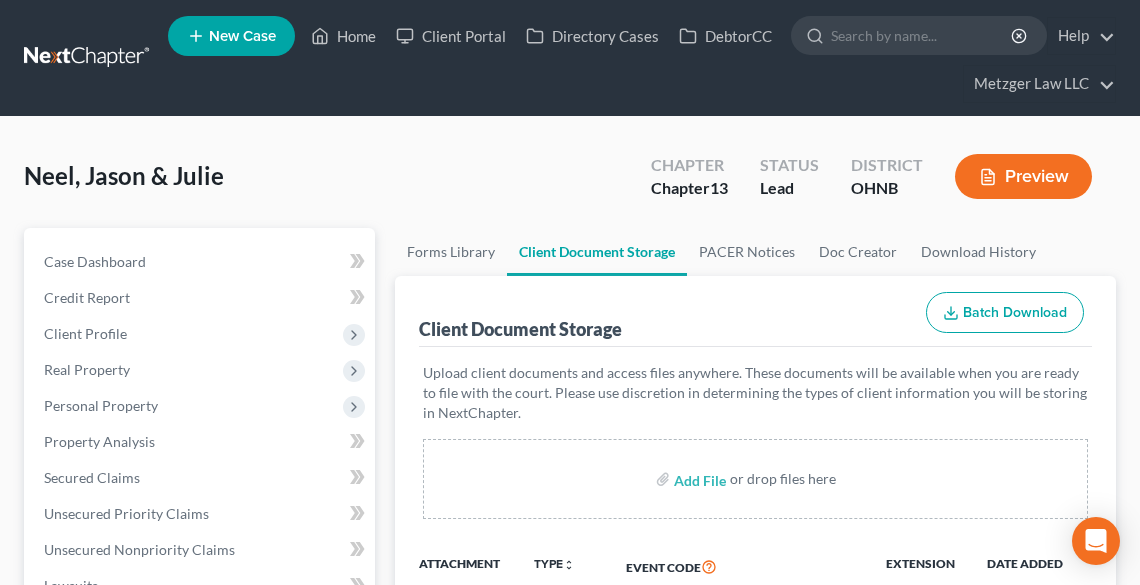 select on "5" 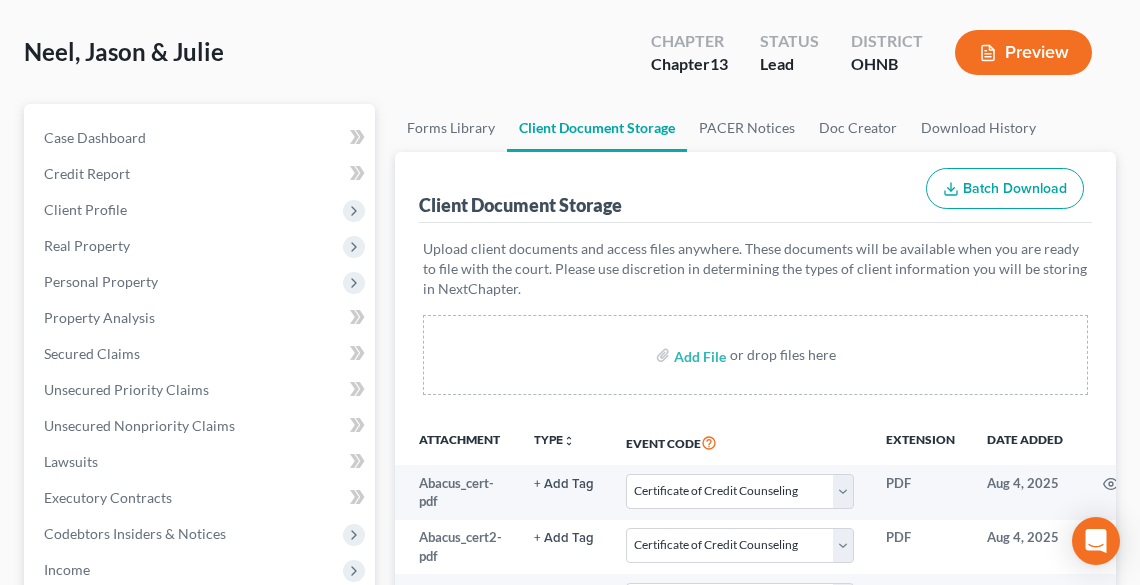 scroll, scrollTop: 320, scrollLeft: 0, axis: vertical 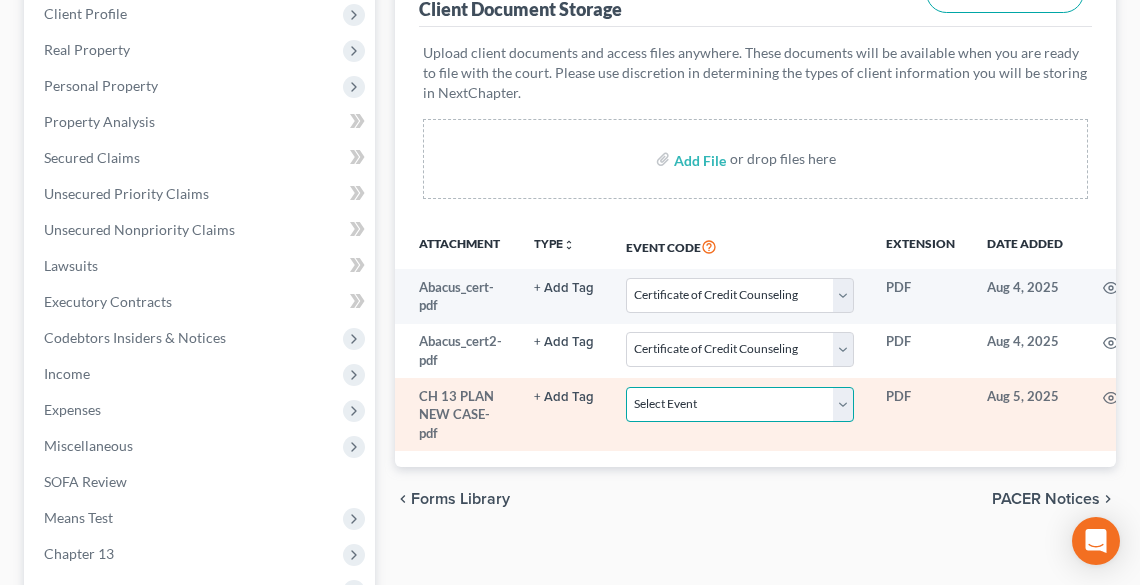 click on "Select Event 20 Largest Unsecured Creditors Amended List of Creditors (Fee) Amended Schedules and Summary (Fee) Amended Schedules and Summary (No Fee) Application to Have Chapter 7 Filing Fee Waived Certificate of Credit Counseling Certificate of Service Chapter 11 Monthly operating Report UST Form 11-MOR Chapter 11 Post-Confirmation Report Chapter 11 Statement of Current Monthly Income - Form 122B Chapter 13 Calculation of Disposable Income 122C-2 Chapter 13 Plan Chapter 13 Statement of Monthly Income 122C-1 Chapter 7 Means Test Calculation 122A-2 Chapter 7 Statements - Monthly Income (122A-1) / Exemption Presumption of Abuse (122A-1Supp) (12/15) Debtor Electronic Noticing (DeBN) Declaration Re: Electronic Filing Declaration Under Penalty of Perjury Disclosure of Compensation of Attorney for Debtor Domestic Support Obligations Employee Income Records Financial Management Course (Form 423) Legal Description Operating Report Pay Filing Fee in Installments Reaffirmation Agreement Rights and Responsibilities" at bounding box center [740, 404] 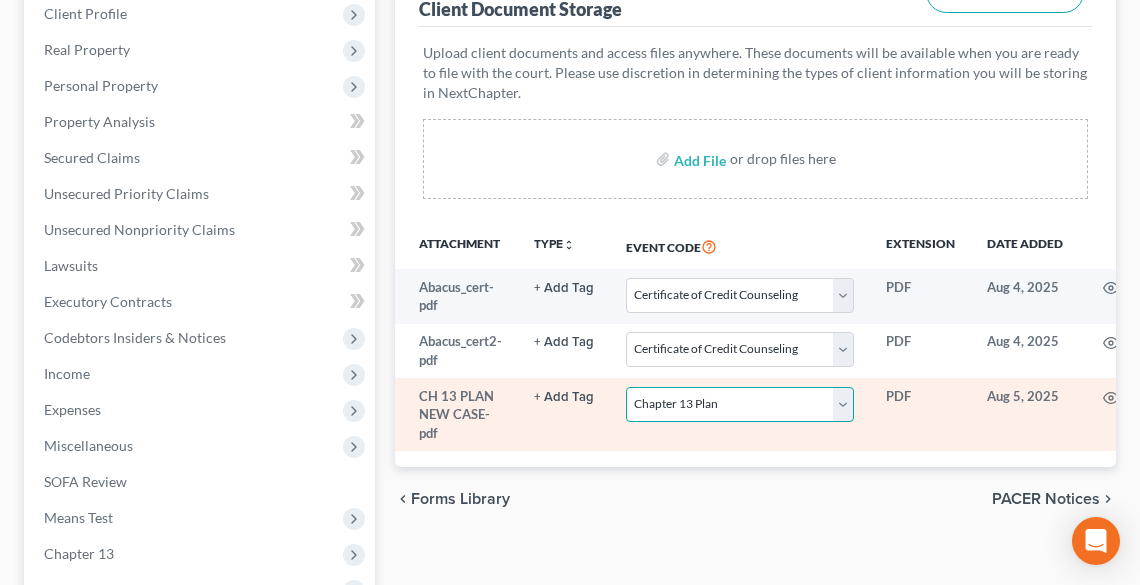 click on "Select Event 20 Largest Unsecured Creditors Amended List of Creditors (Fee) Amended Schedules and Summary (Fee) Amended Schedules and Summary (No Fee) Application to Have Chapter 7 Filing Fee Waived Certificate of Credit Counseling Certificate of Service Chapter 11 Monthly operating Report UST Form 11-MOR Chapter 11 Post-Confirmation Report Chapter 11 Statement of Current Monthly Income - Form 122B Chapter 13 Calculation of Disposable Income 122C-2 Chapter 13 Plan Chapter 13 Statement of Monthly Income 122C-1 Chapter 7 Means Test Calculation 122A-2 Chapter 7 Statements - Monthly Income (122A-1) / Exemption Presumption of Abuse (122A-1Supp) (12/15) Debtor Electronic Noticing (DeBN) Declaration Re: Electronic Filing Declaration Under Penalty of Perjury Disclosure of Compensation of Attorney for Debtor Domestic Support Obligations Employee Income Records Financial Management Course (Form 423) Legal Description Operating Report Pay Filing Fee in Installments Reaffirmation Agreement Rights and Responsibilities" at bounding box center [740, 404] 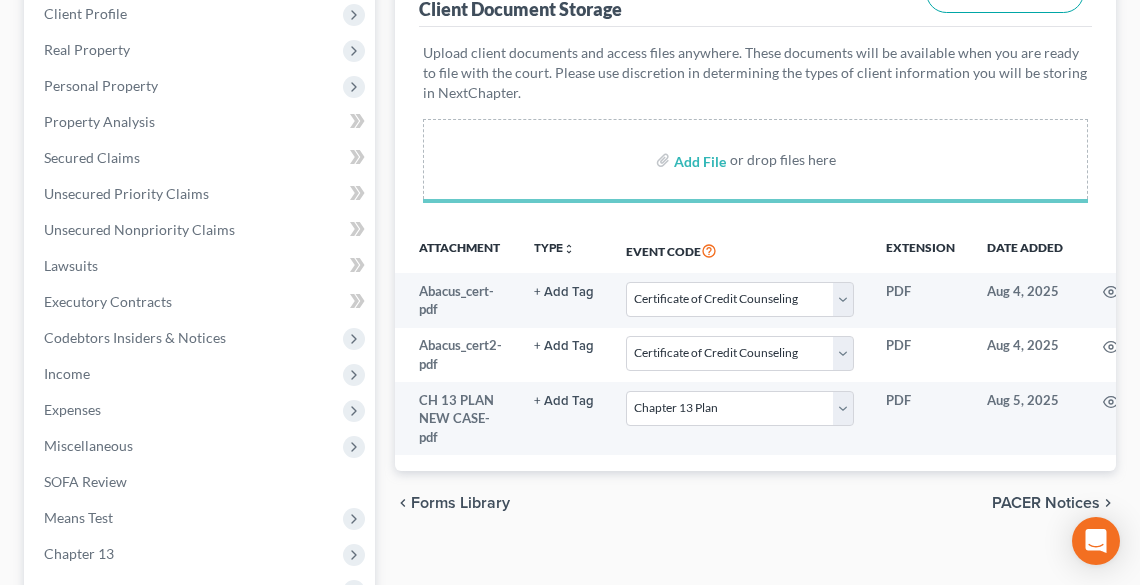 select on "5" 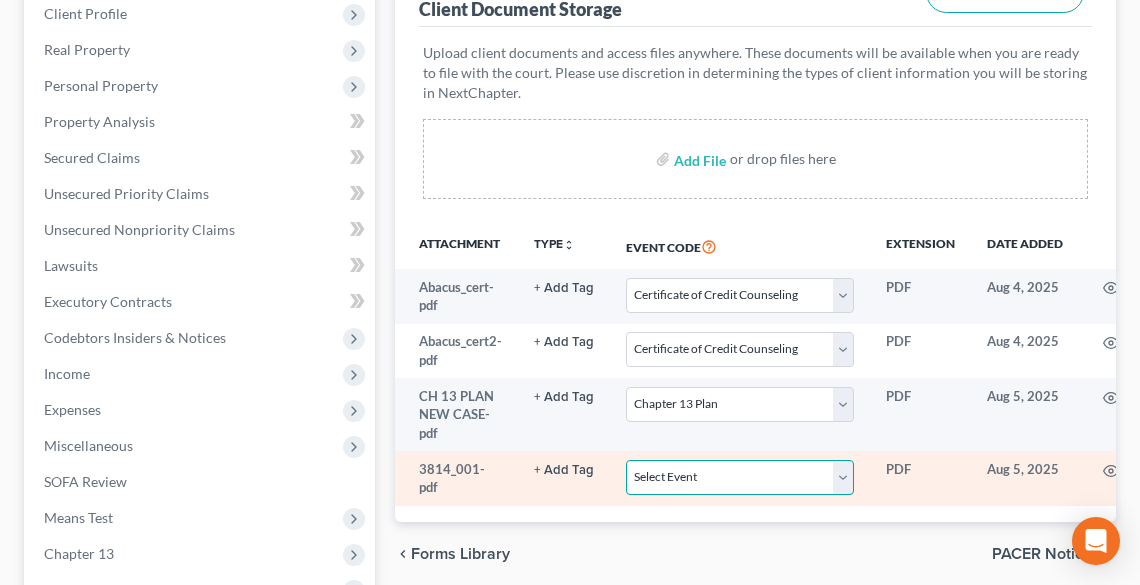 click on "Select Event 20 Largest Unsecured Creditors Amended List of Creditors (Fee) Amended Schedules and Summary (Fee) Amended Schedules and Summary (No Fee) Application to Have Chapter 7 Filing Fee Waived Certificate of Credit Counseling Certificate of Service Chapter 11 Monthly operating Report UST Form 11-MOR Chapter 11 Post-Confirmation Report Chapter 11 Statement of Current Monthly Income - Form 122B Chapter 13 Calculation of Disposable Income 122C-2 Chapter 13 Plan Chapter 13 Statement of Monthly Income 122C-1 Chapter 7 Means Test Calculation 122A-2 Chapter 7 Statements - Monthly Income (122A-1) / Exemption Presumption of Abuse (122A-1Supp) (12/15) Debtor Electronic Noticing (DeBN) Declaration Re: Electronic Filing Declaration Under Penalty of Perjury Disclosure of Compensation of Attorney for Debtor Domestic Support Obligations Employee Income Records Financial Management Course (Form 423) Legal Description Operating Report Pay Filing Fee in Installments Reaffirmation Agreement Rights and Responsibilities" at bounding box center (740, 477) 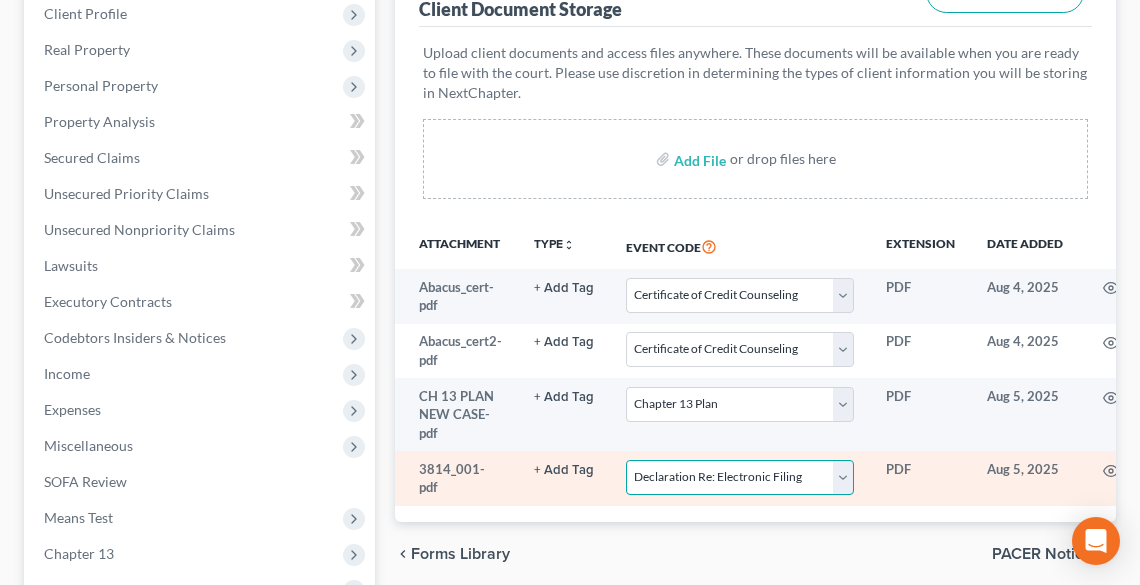 click on "Select Event 20 Largest Unsecured Creditors Amended List of Creditors (Fee) Amended Schedules and Summary (Fee) Amended Schedules and Summary (No Fee) Application to Have Chapter 7 Filing Fee Waived Certificate of Credit Counseling Certificate of Service Chapter 11 Monthly operating Report UST Form 11-MOR Chapter 11 Post-Confirmation Report Chapter 11 Statement of Current Monthly Income - Form 122B Chapter 13 Calculation of Disposable Income 122C-2 Chapter 13 Plan Chapter 13 Statement of Monthly Income 122C-1 Chapter 7 Means Test Calculation 122A-2 Chapter 7 Statements - Monthly Income (122A-1) / Exemption Presumption of Abuse (122A-1Supp) (12/15) Debtor Electronic Noticing (DeBN) Declaration Re: Electronic Filing Declaration Under Penalty of Perjury Disclosure of Compensation of Attorney for Debtor Domestic Support Obligations Employee Income Records Financial Management Course (Form 423) Legal Description Operating Report Pay Filing Fee in Installments Reaffirmation Agreement Rights and Responsibilities" at bounding box center [740, 477] 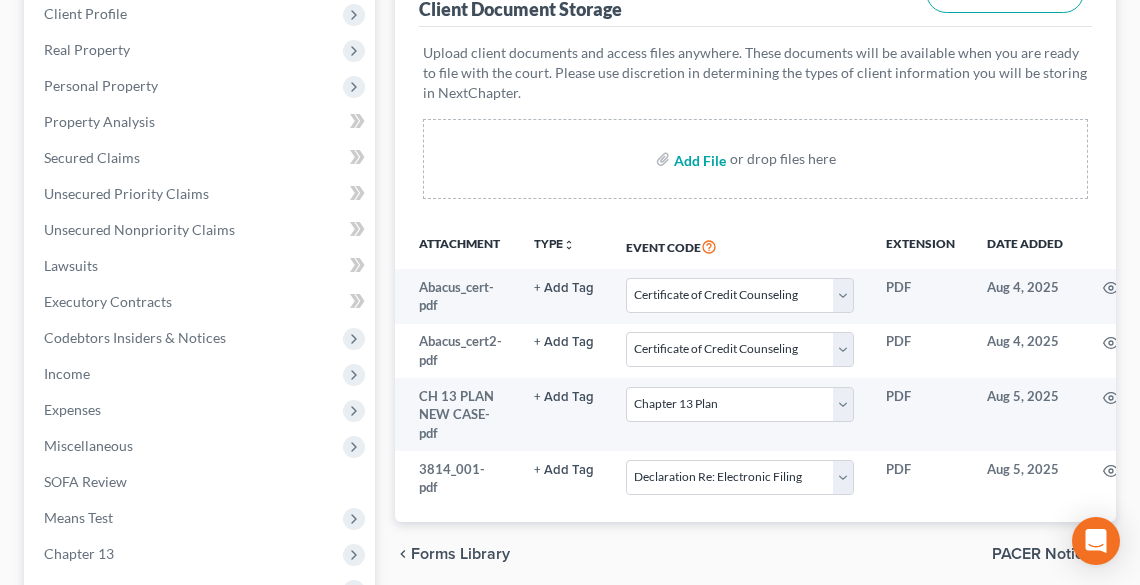 click at bounding box center [698, 159] 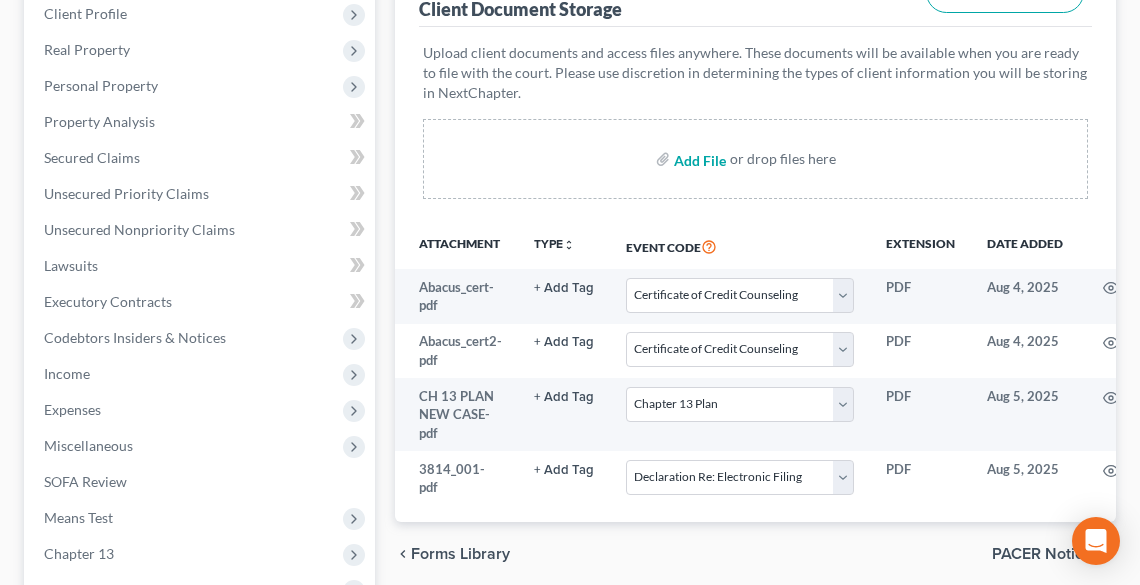 type on "C:\fakepath\wife af.pdf" 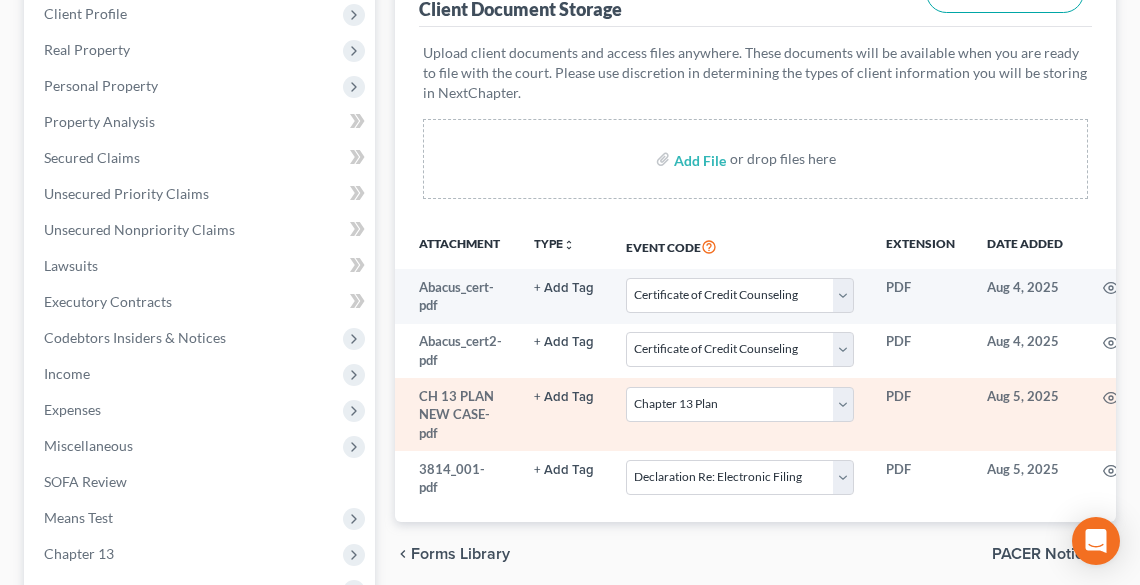 select on "5" 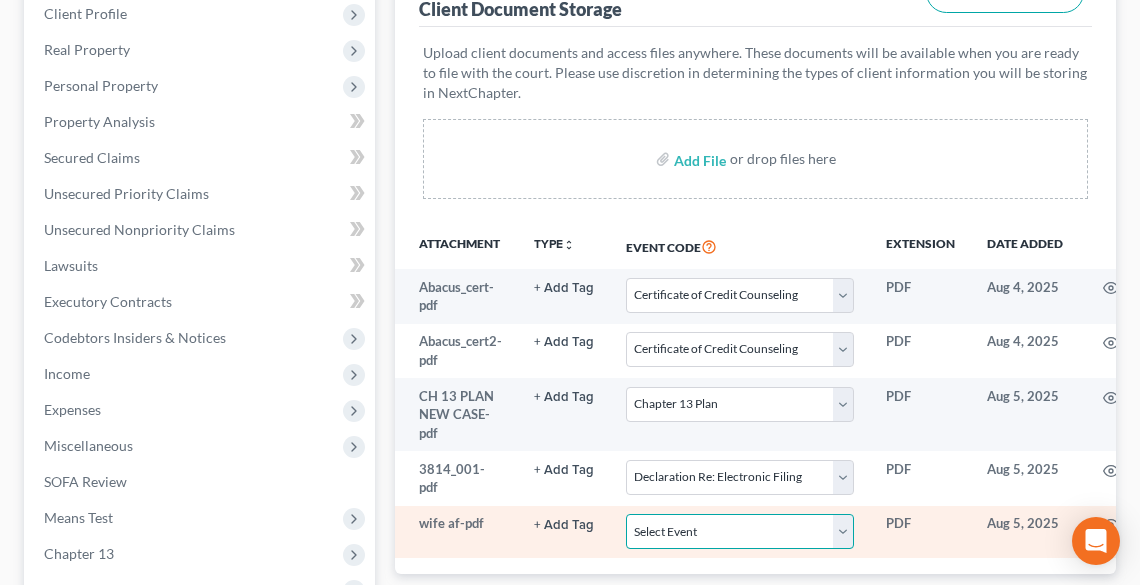 click on "Select Event 20 Largest Unsecured Creditors Amended List of Creditors (Fee) Amended Schedules and Summary (Fee) Amended Schedules and Summary (No Fee) Application to Have Chapter 7 Filing Fee Waived Certificate of Credit Counseling Certificate of Service Chapter 11 Monthly operating Report UST Form 11-MOR Chapter 11 Post-Confirmation Report Chapter 11 Statement of Current Monthly Income - Form 122B Chapter 13 Calculation of Disposable Income 122C-2 Chapter 13 Plan Chapter 13 Statement of Monthly Income 122C-1 Chapter 7 Means Test Calculation 122A-2 Chapter 7 Statements - Monthly Income (122A-1) / Exemption Presumption of Abuse (122A-1Supp) (12/15) Debtor Electronic Noticing (DeBN) Declaration Re: Electronic Filing Declaration Under Penalty of Perjury Disclosure of Compensation of Attorney for Debtor Domestic Support Obligations Employee Income Records Financial Management Course (Form 423) Legal Description Operating Report Pay Filing Fee in Installments Reaffirmation Agreement Rights and Responsibilities" at bounding box center (740, 531) 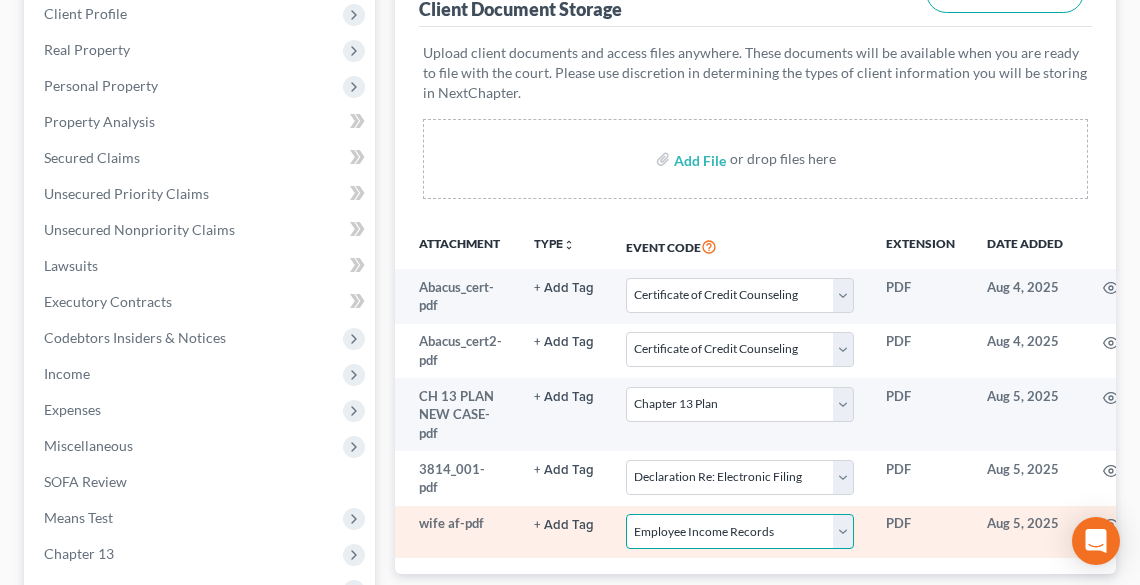 click on "Select Event 20 Largest Unsecured Creditors Amended List of Creditors (Fee) Amended Schedules and Summary (Fee) Amended Schedules and Summary (No Fee) Application to Have Chapter 7 Filing Fee Waived Certificate of Credit Counseling Certificate of Service Chapter 11 Monthly operating Report UST Form 11-MOR Chapter 11 Post-Confirmation Report Chapter 11 Statement of Current Monthly Income - Form 122B Chapter 13 Calculation of Disposable Income 122C-2 Chapter 13 Plan Chapter 13 Statement of Monthly Income 122C-1 Chapter 7 Means Test Calculation 122A-2 Chapter 7 Statements - Monthly Income (122A-1) / Exemption Presumption of Abuse (122A-1Supp) (12/15) Debtor Electronic Noticing (DeBN) Declaration Re: Electronic Filing Declaration Under Penalty of Perjury Disclosure of Compensation of Attorney for Debtor Domestic Support Obligations Employee Income Records Financial Management Course (Form 423) Legal Description Operating Report Pay Filing Fee in Installments Reaffirmation Agreement Rights and Responsibilities" at bounding box center [740, 531] 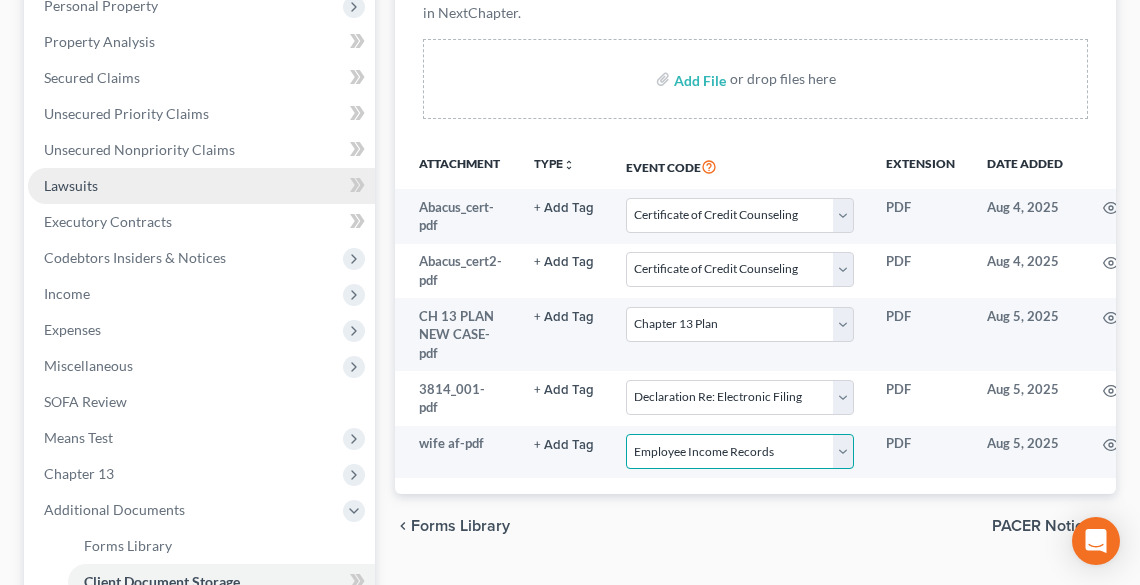 scroll, scrollTop: 0, scrollLeft: 0, axis: both 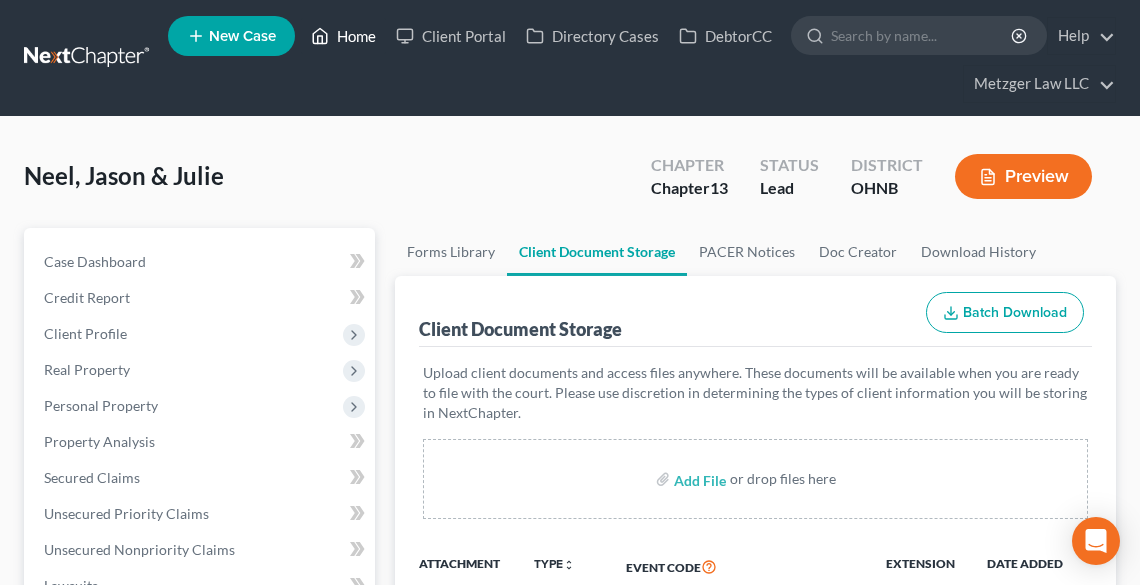 click on "Home" at bounding box center (343, 36) 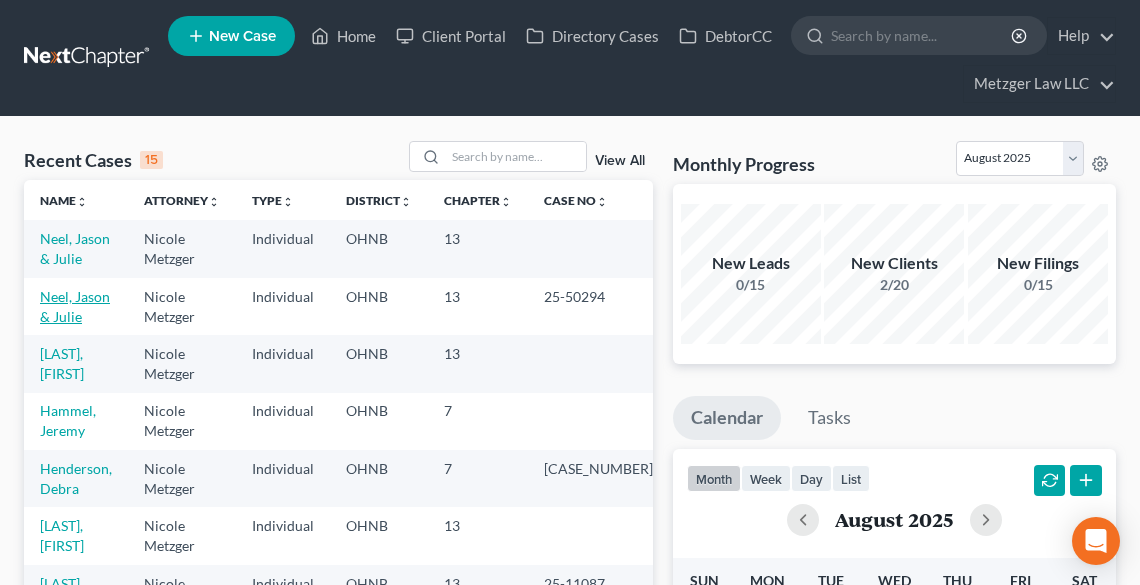 click on "Neel, Jason & Julie" at bounding box center (75, 306) 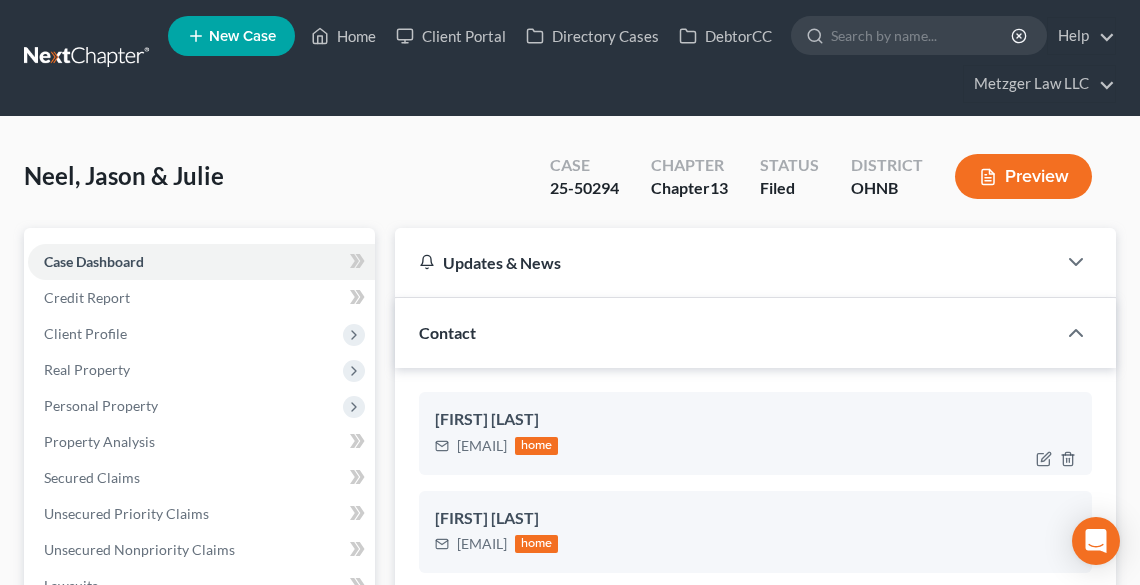 scroll, scrollTop: 2314, scrollLeft: 0, axis: vertical 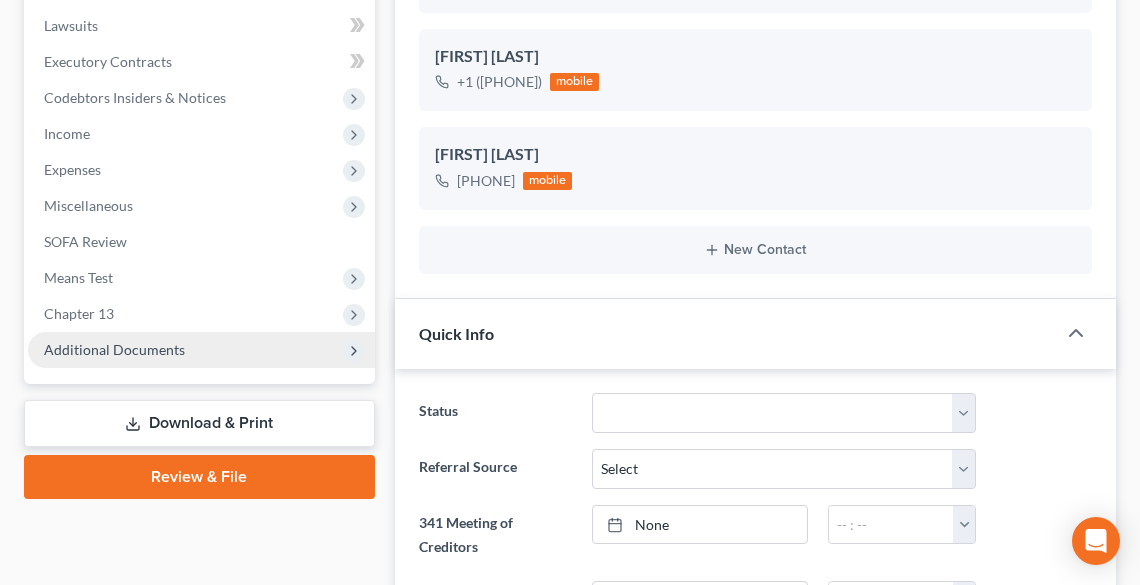 click on "Additional Documents" at bounding box center (114, 349) 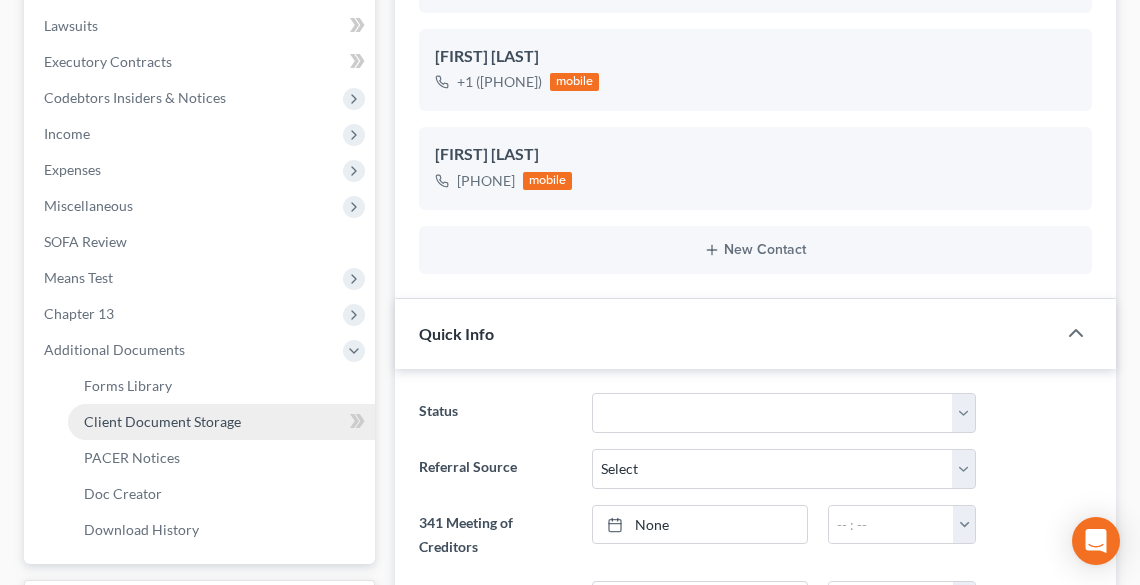 click on "Client Document Storage" at bounding box center [162, 421] 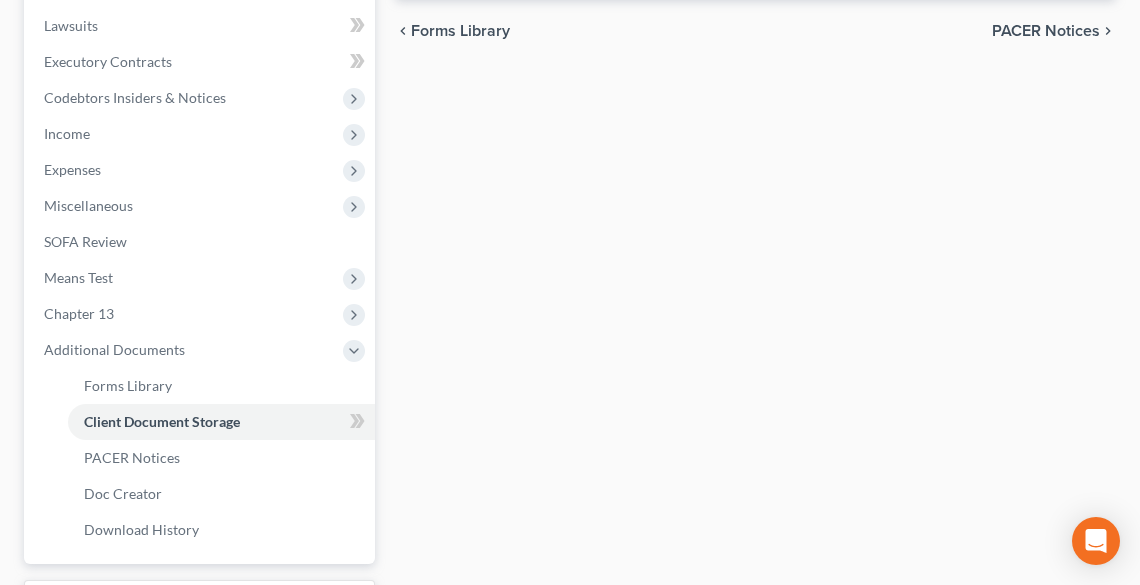 select on "3" 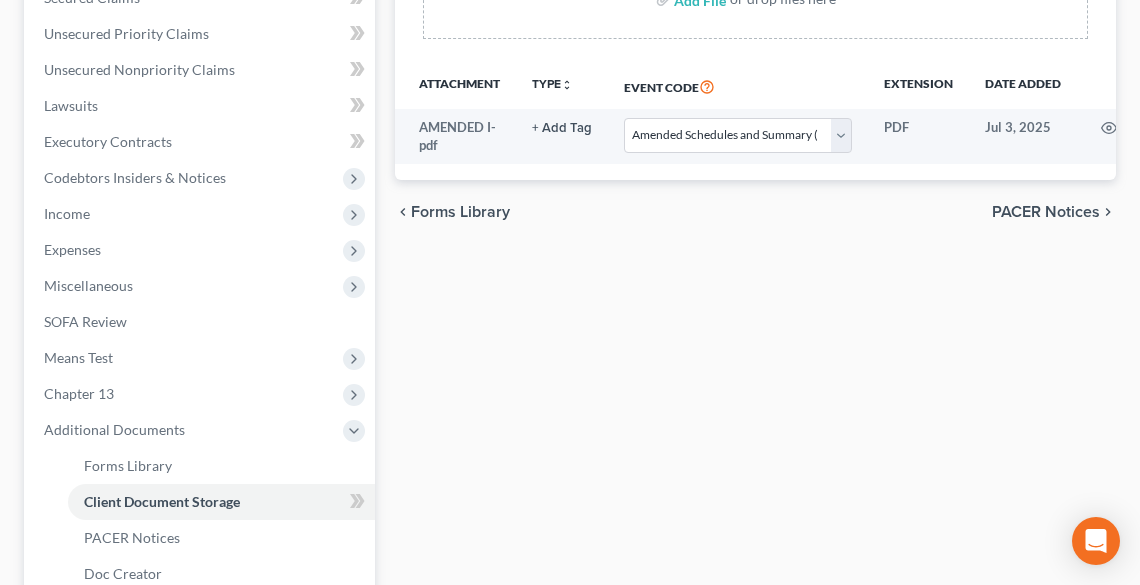 scroll, scrollTop: 0, scrollLeft: 0, axis: both 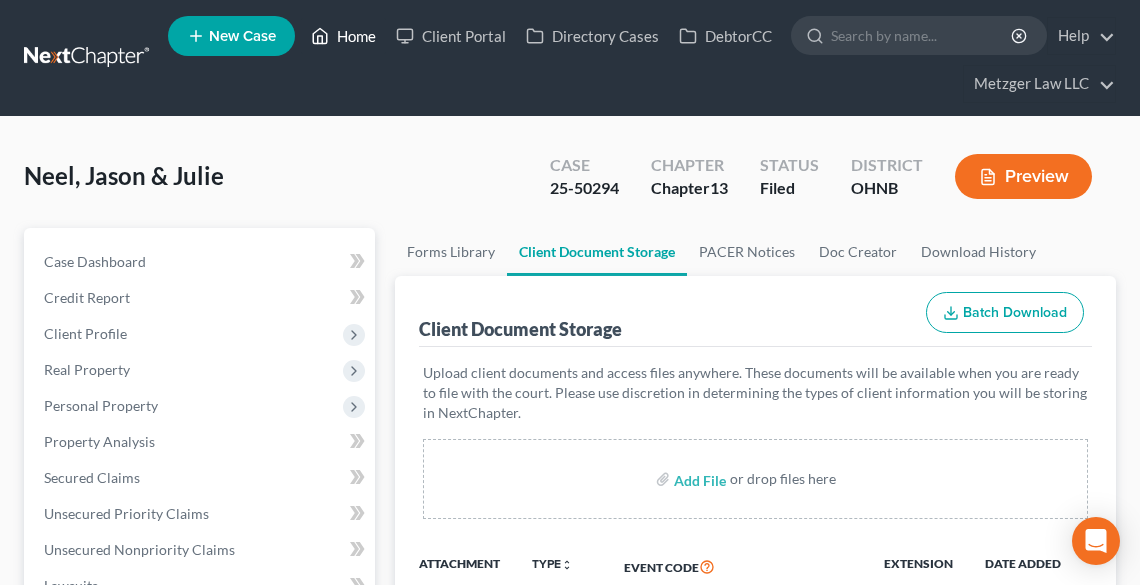 click on "Home" at bounding box center (343, 36) 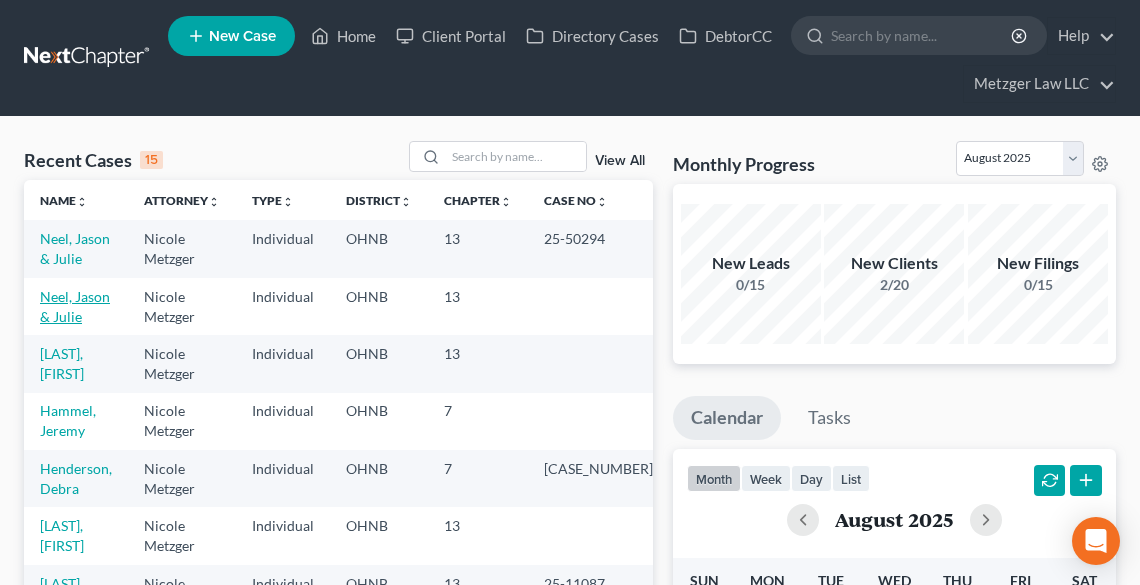click on "Neel, Jason & Julie" at bounding box center (75, 306) 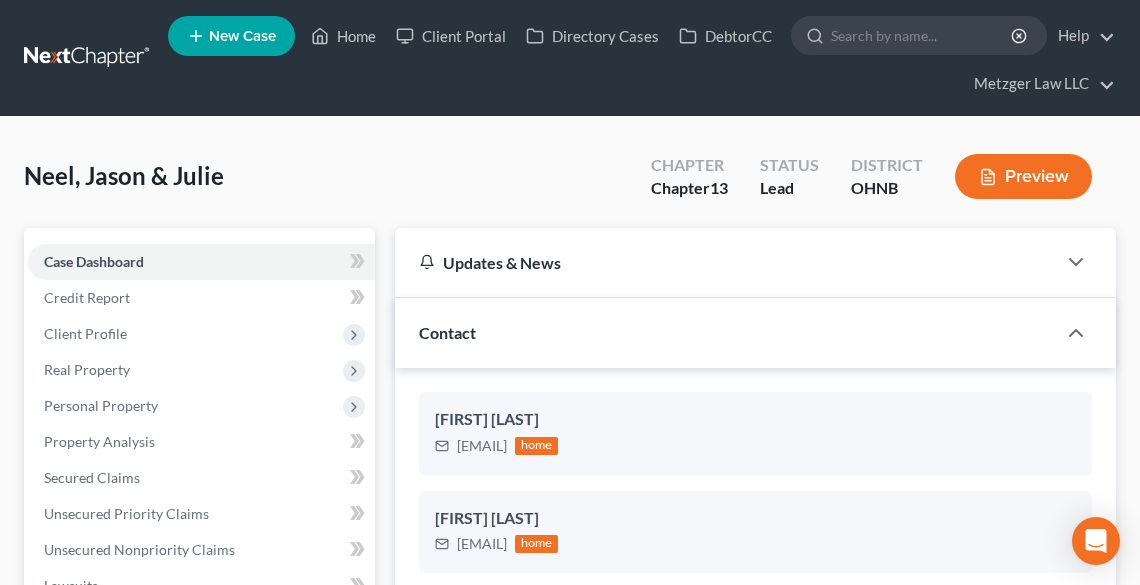 scroll, scrollTop: 2395, scrollLeft: 0, axis: vertical 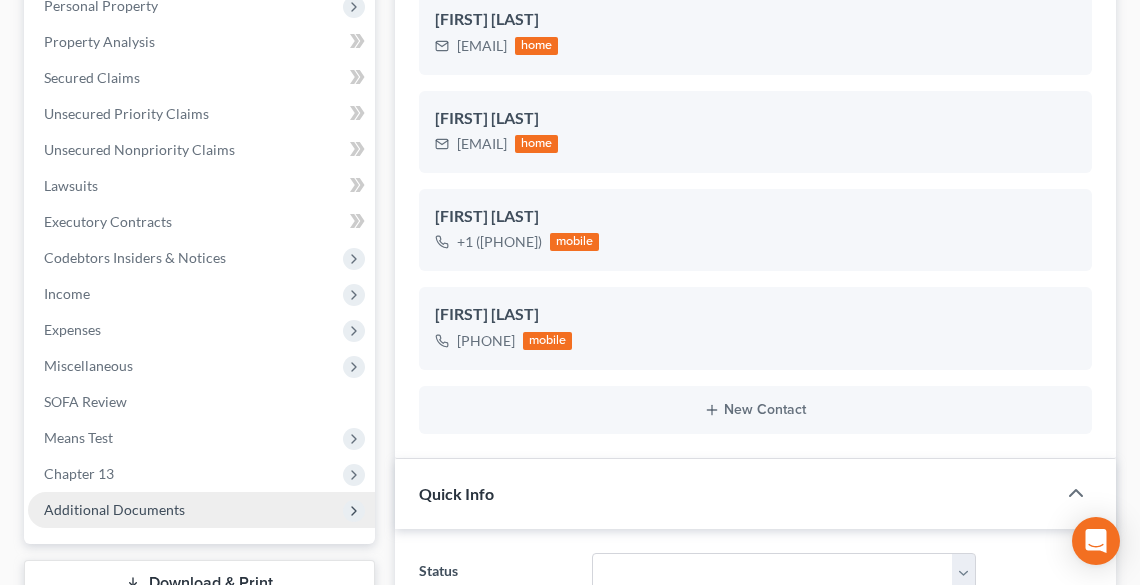 click on "Additional Documents" at bounding box center (114, 509) 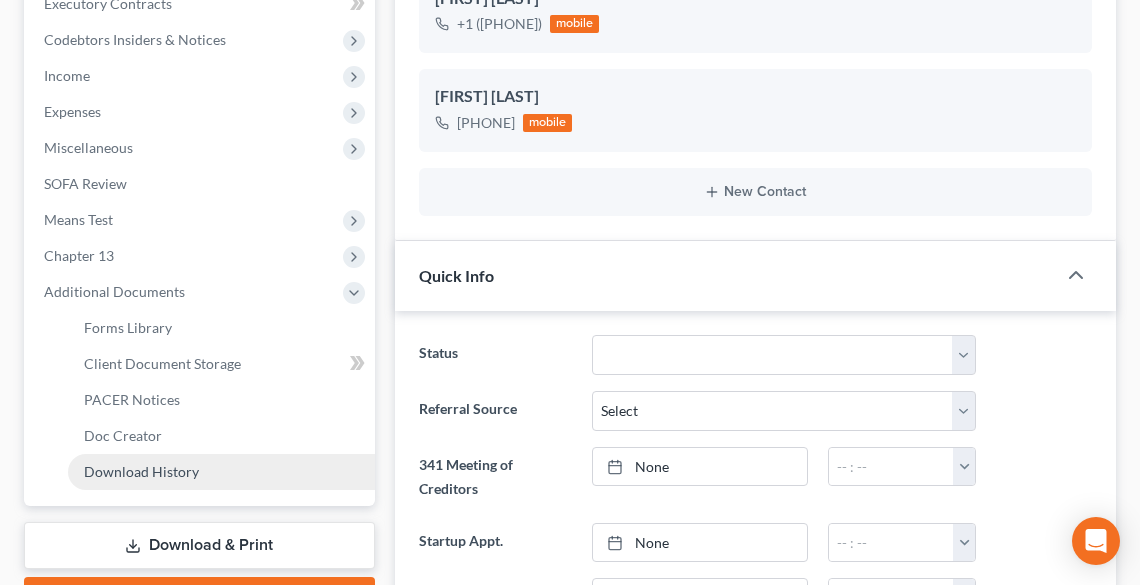 scroll, scrollTop: 640, scrollLeft: 0, axis: vertical 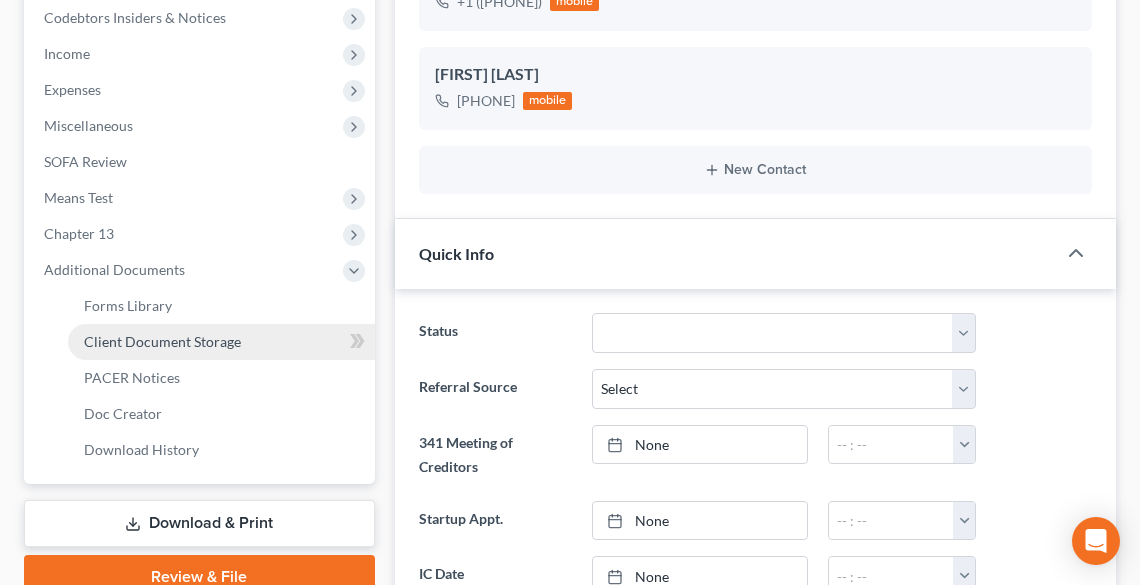 click on "Client Document Storage" at bounding box center (162, 341) 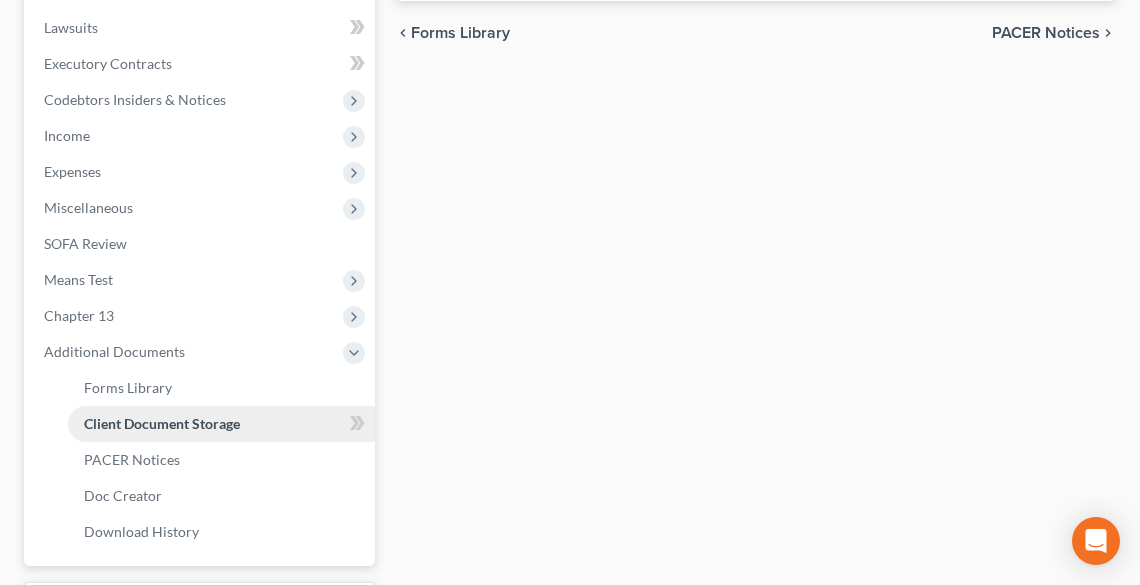 select on "5" 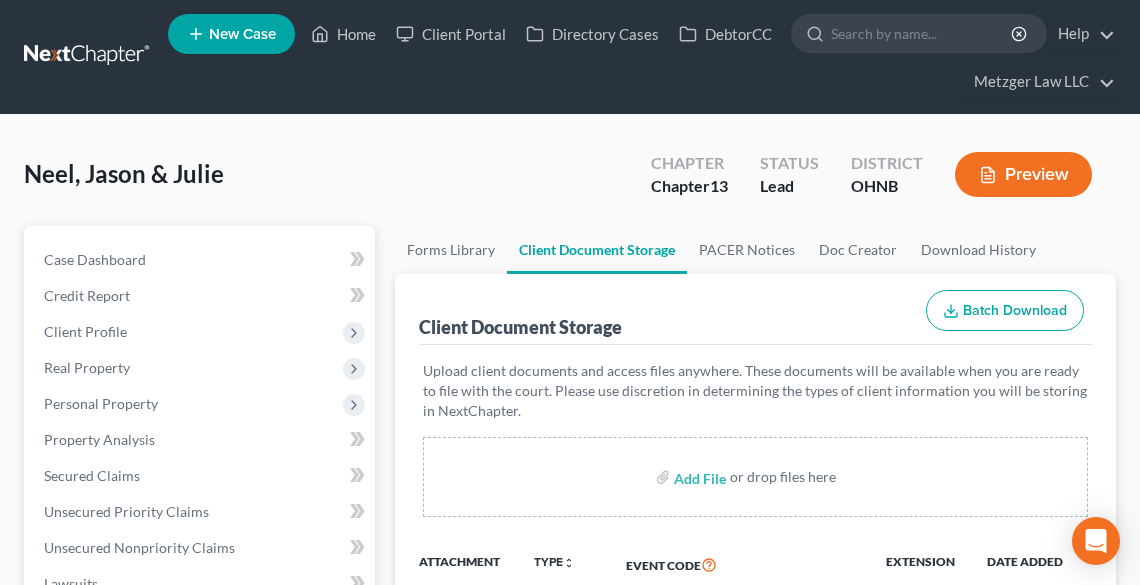 scroll, scrollTop: 0, scrollLeft: 0, axis: both 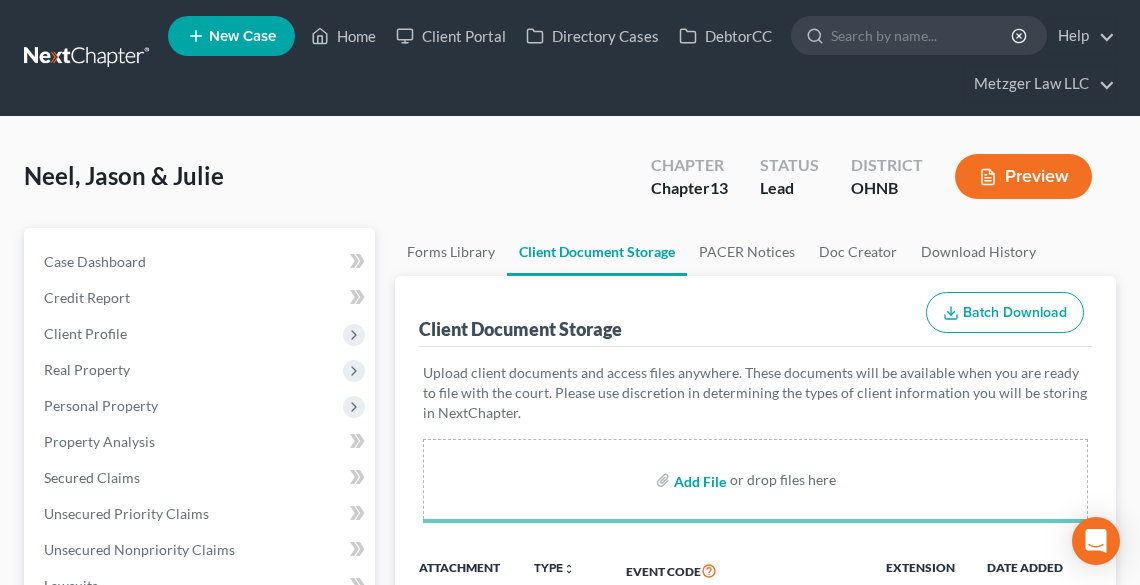 select on "5" 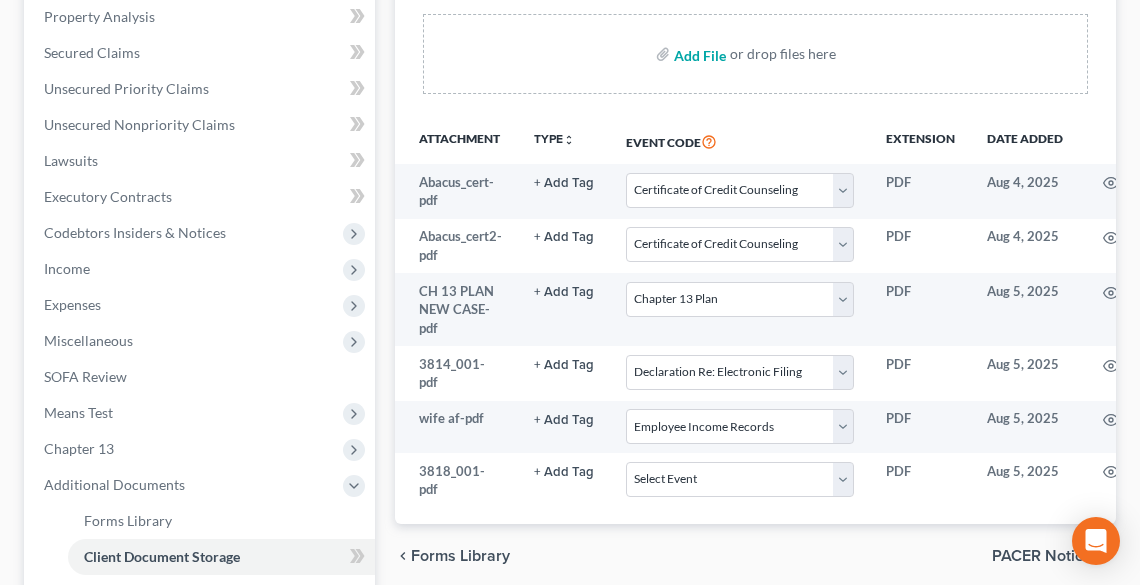 scroll, scrollTop: 640, scrollLeft: 0, axis: vertical 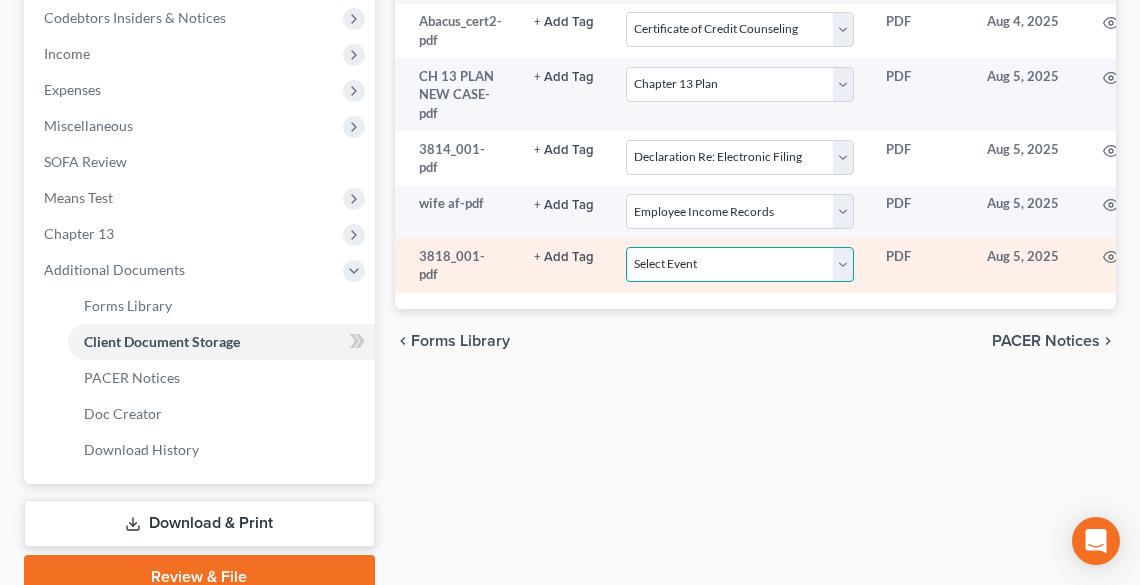 click on "Select Event 20 Largest Unsecured Creditors Amended List of Creditors (Fee) Amended Schedules and Summary (Fee) Amended Schedules and Summary (No Fee) Application to Have Chapter 7 Filing Fee Waived Certificate of Credit Counseling Certificate of Service Chapter 11 Monthly operating Report UST Form 11-MOR Chapter 11 Post-Confirmation Report Chapter 11 Statement of Current Monthly Income - Form 122B Chapter 13 Calculation of Disposable Income 122C-2 Chapter 13 Plan Chapter 13 Statement of Monthly Income 122C-1 Chapter 7 Means Test Calculation 122A-2 Chapter 7 Statements - Monthly Income (122A-1) / Exemption Presumption of Abuse (122A-1Supp) (12/15) Debtor Electronic Noticing (DeBN) Declaration Re: Electronic Filing Declaration Under Penalty of Perjury Disclosure of Compensation of Attorney for Debtor Domestic Support Obligations Employee Income Records Financial Management Course (Form 423) Legal Description Operating Report Pay Filing Fee in Installments Reaffirmation Agreement Rights and Responsibilities" at bounding box center (740, 264) 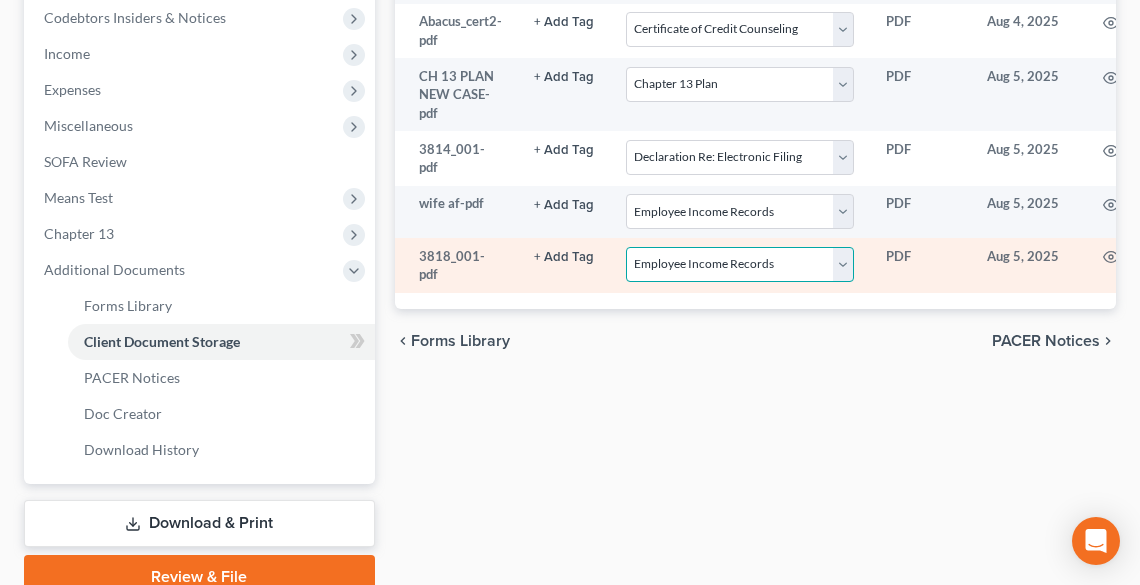 click on "Select Event 20 Largest Unsecured Creditors Amended List of Creditors (Fee) Amended Schedules and Summary (Fee) Amended Schedules and Summary (No Fee) Application to Have Chapter 7 Filing Fee Waived Certificate of Credit Counseling Certificate of Service Chapter 11 Monthly operating Report UST Form 11-MOR Chapter 11 Post-Confirmation Report Chapter 11 Statement of Current Monthly Income - Form 122B Chapter 13 Calculation of Disposable Income 122C-2 Chapter 13 Plan Chapter 13 Statement of Monthly Income 122C-1 Chapter 7 Means Test Calculation 122A-2 Chapter 7 Statements - Monthly Income (122A-1) / Exemption Presumption of Abuse (122A-1Supp) (12/15) Debtor Electronic Noticing (DeBN) Declaration Re: Electronic Filing Declaration Under Penalty of Perjury Disclosure of Compensation of Attorney for Debtor Domestic Support Obligations Employee Income Records Financial Management Course (Form 423) Legal Description Operating Report Pay Filing Fee in Installments Reaffirmation Agreement Rights and Responsibilities" at bounding box center [740, 264] 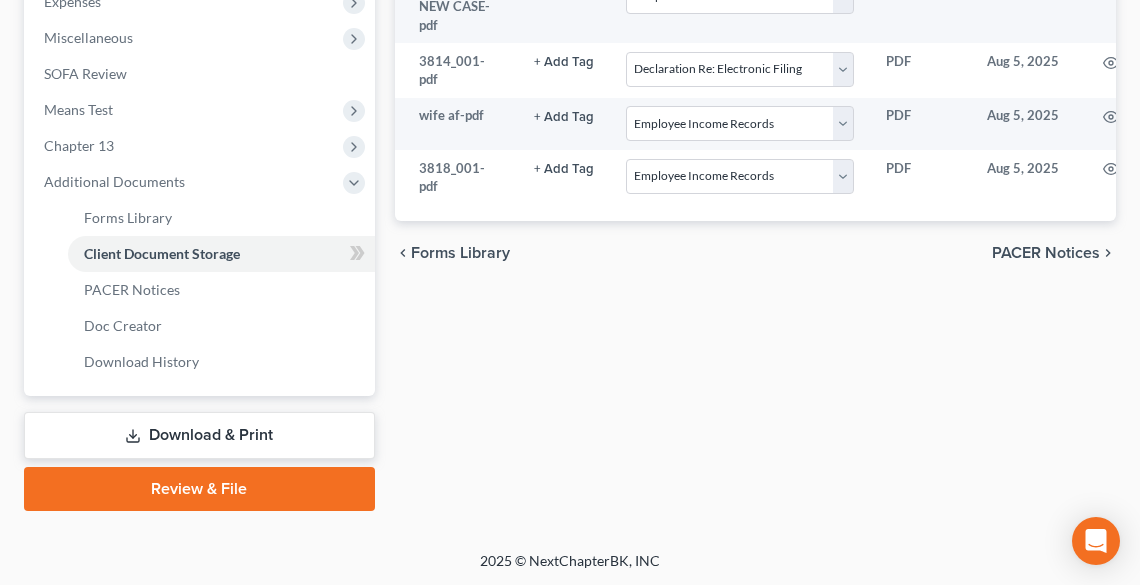 click on "Review & File" at bounding box center (199, 489) 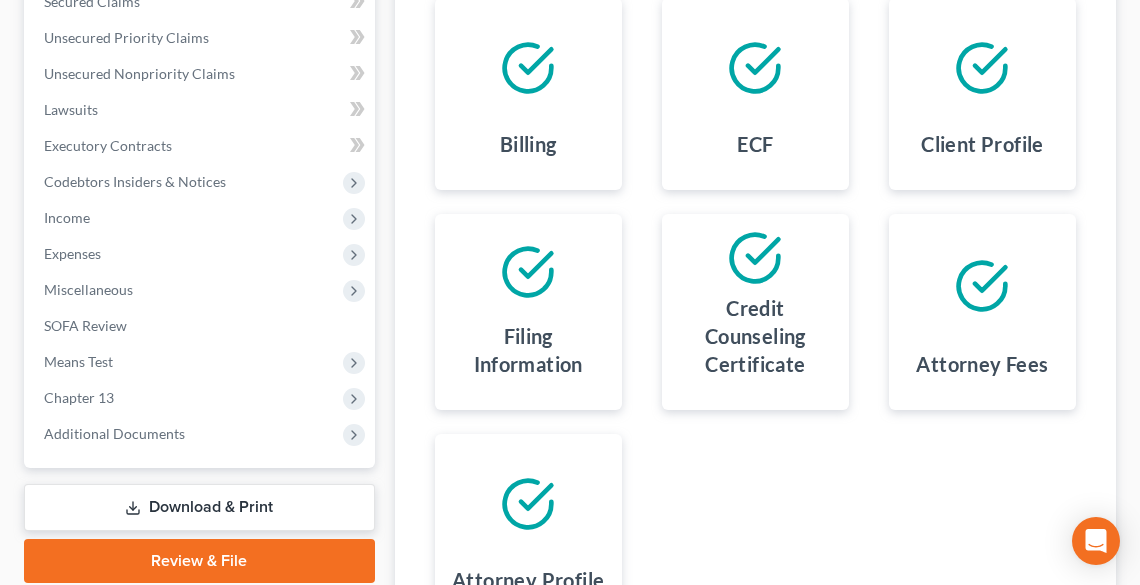 scroll, scrollTop: 703, scrollLeft: 0, axis: vertical 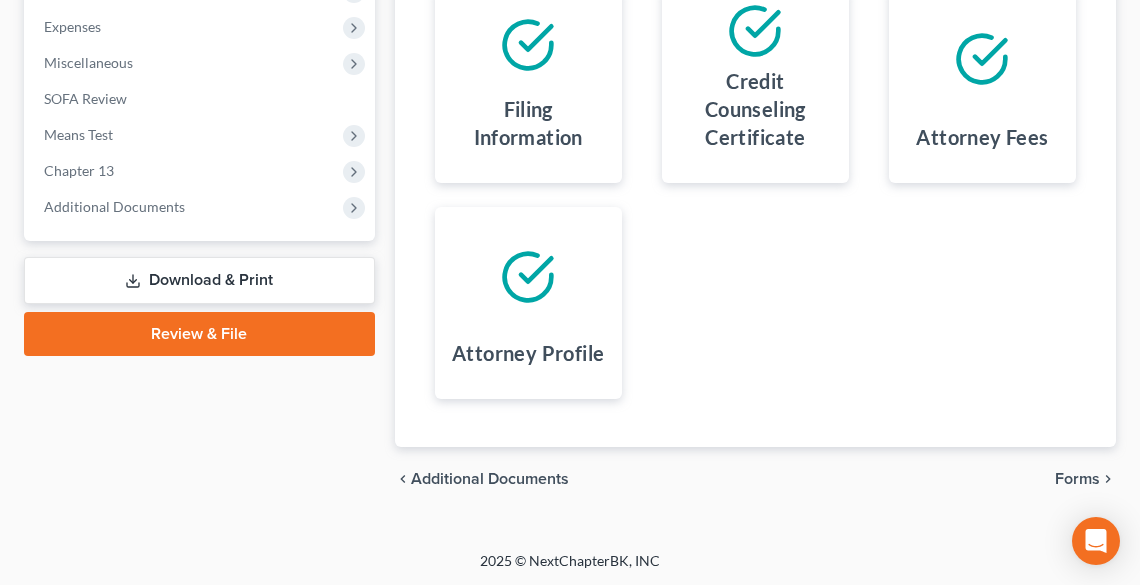 click on "Forms" at bounding box center (1077, 479) 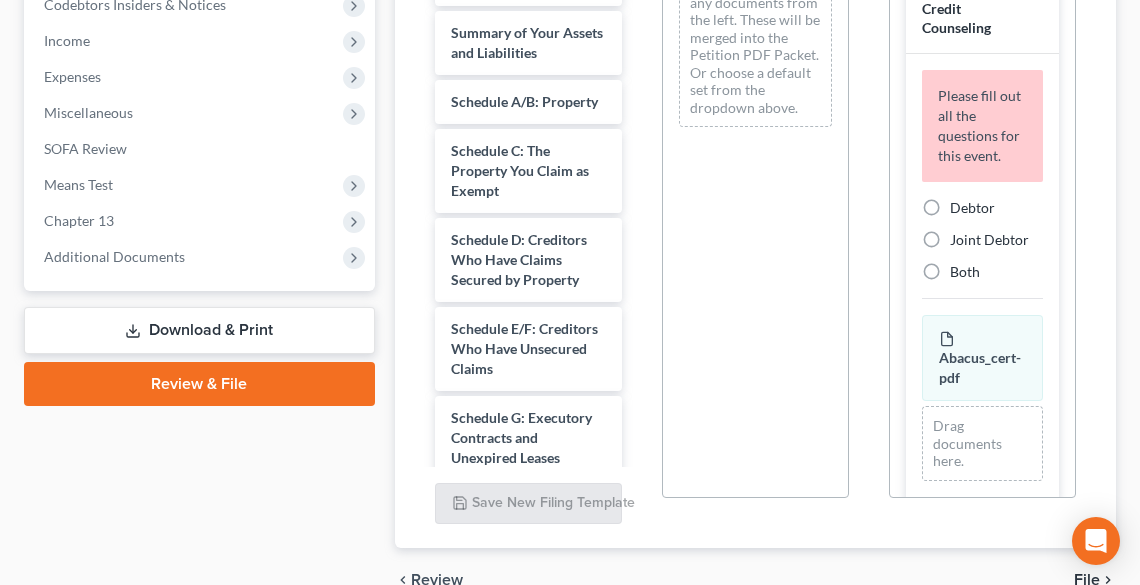 scroll, scrollTop: 543, scrollLeft: 0, axis: vertical 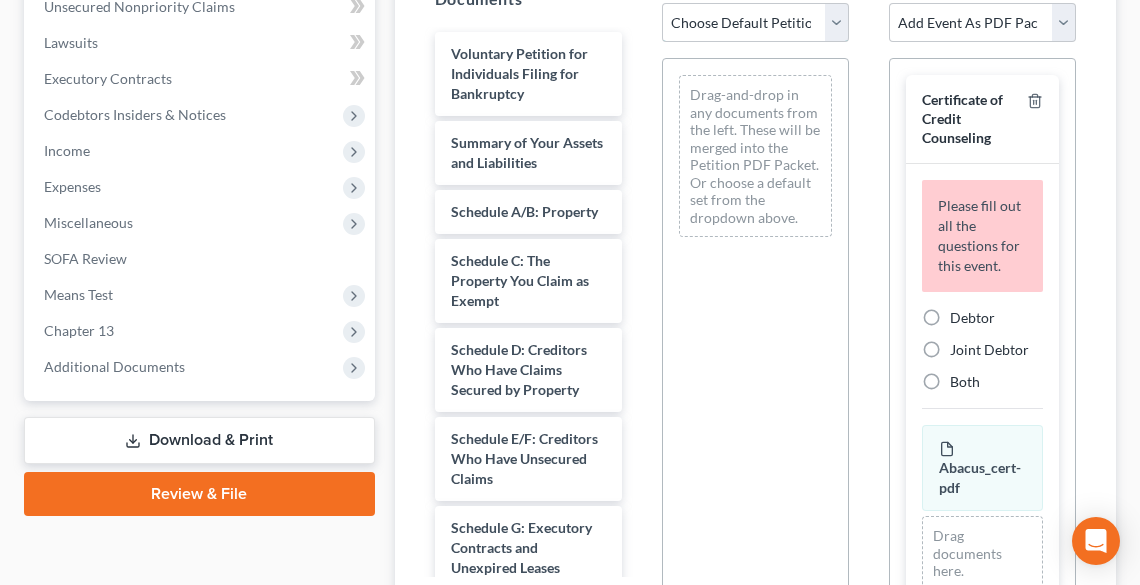 click on "Choose Default Petition PDF Packet Complete Bankruptcy Petition (all forms and schedules) Emergency Filing (Voluntary Petition and Creditor List Only)" at bounding box center (755, 23) 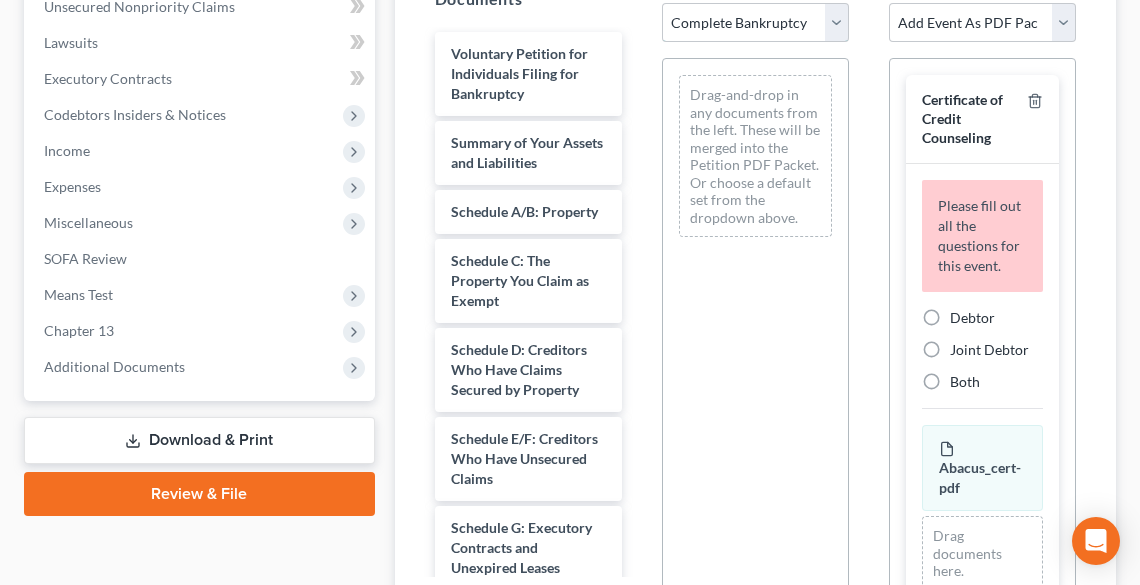 click on "Choose Default Petition PDF Packet Complete Bankruptcy Petition (all forms and schedules) Emergency Filing (Voluntary Petition and Creditor List Only)" at bounding box center [755, 23] 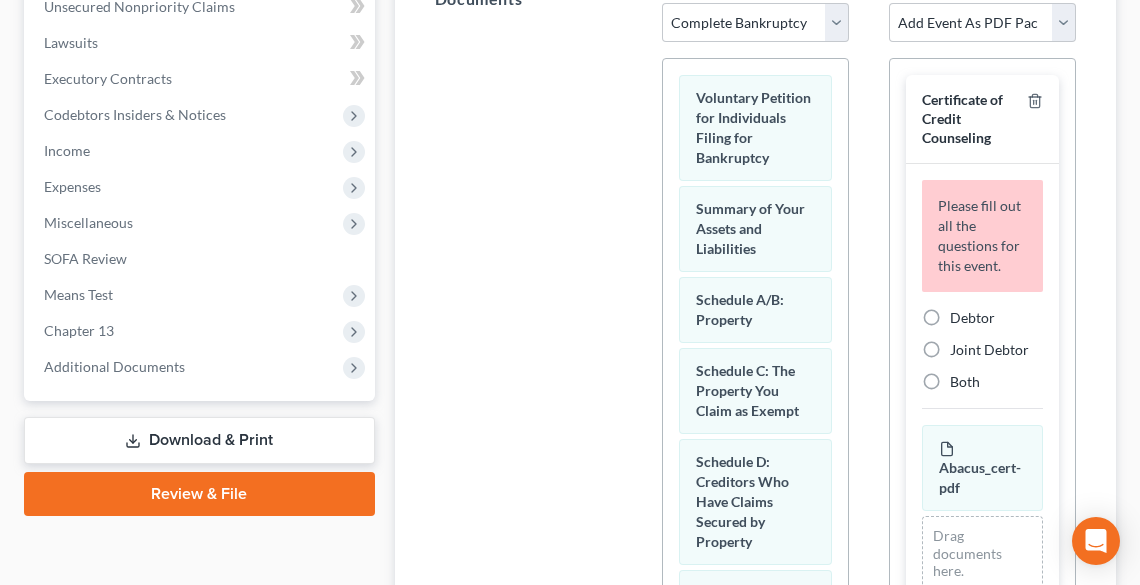 click on "Debtor" at bounding box center (972, 318) 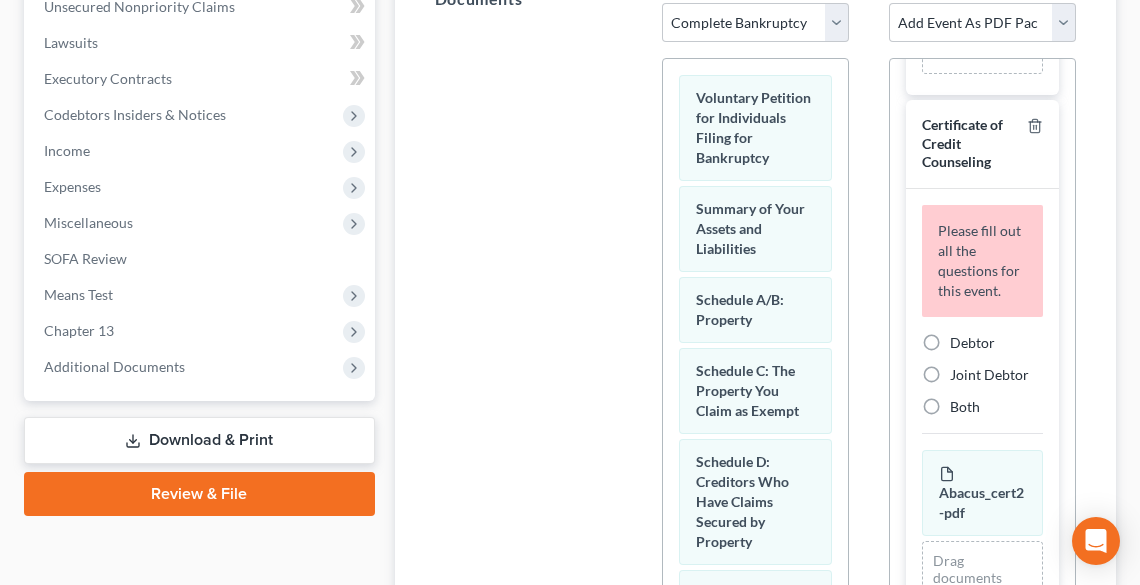 scroll, scrollTop: 400, scrollLeft: 0, axis: vertical 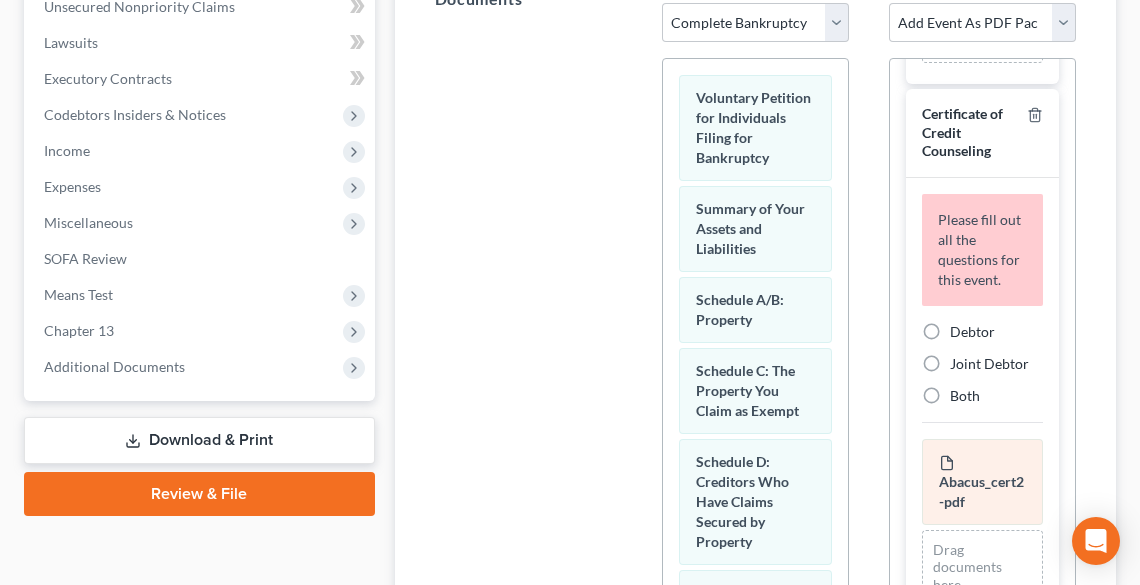 click on "Joint Debtor" at bounding box center [989, 364] 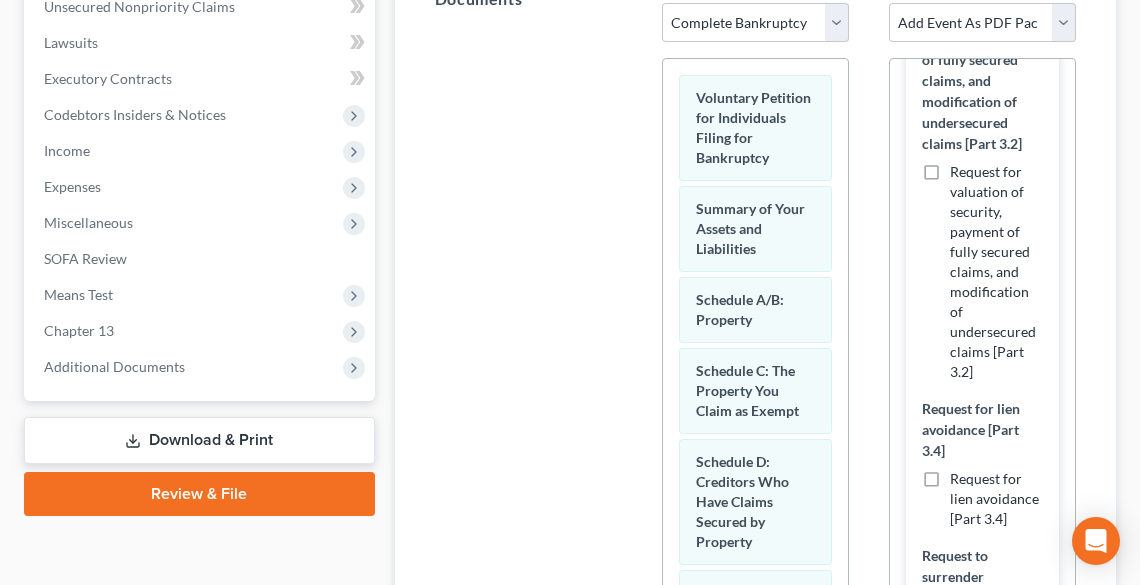 scroll, scrollTop: 1040, scrollLeft: 0, axis: vertical 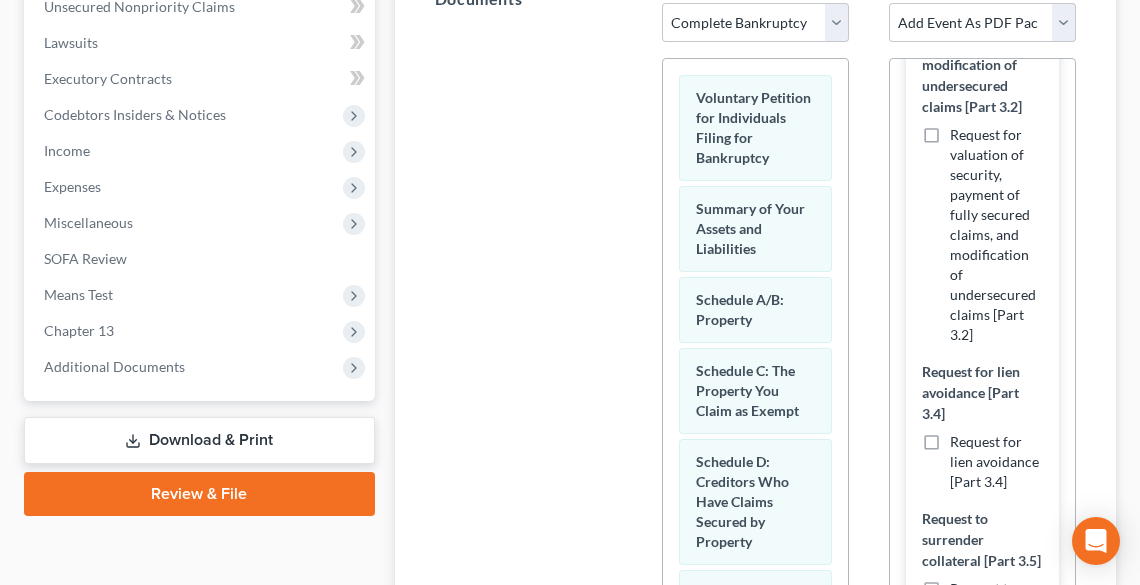 click on "Request for lien avoidance [Part 3.4]" at bounding box center [996, 462] 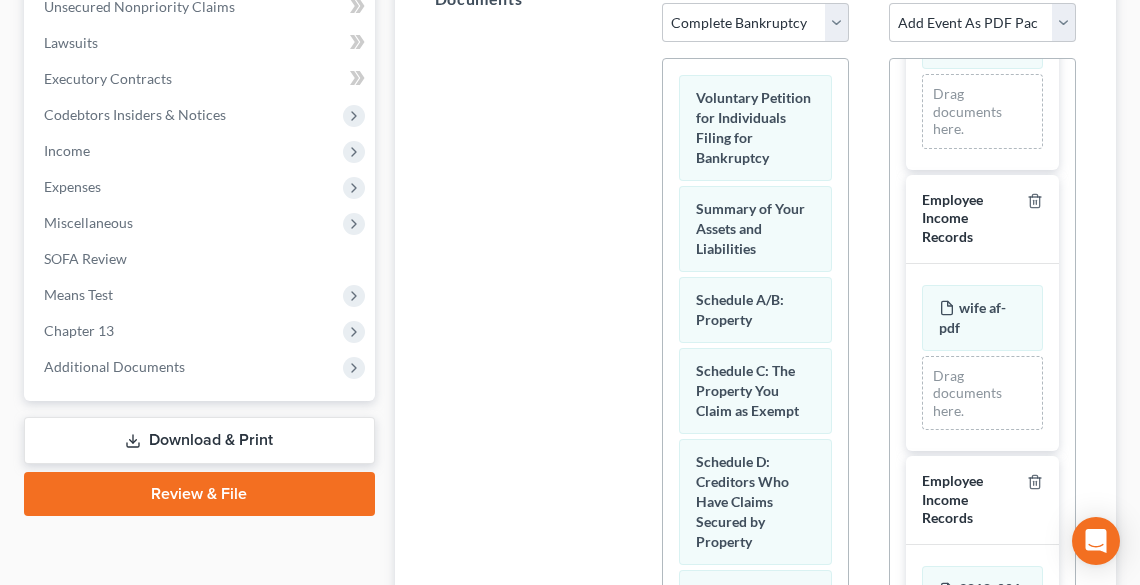 scroll, scrollTop: 2573, scrollLeft: 0, axis: vertical 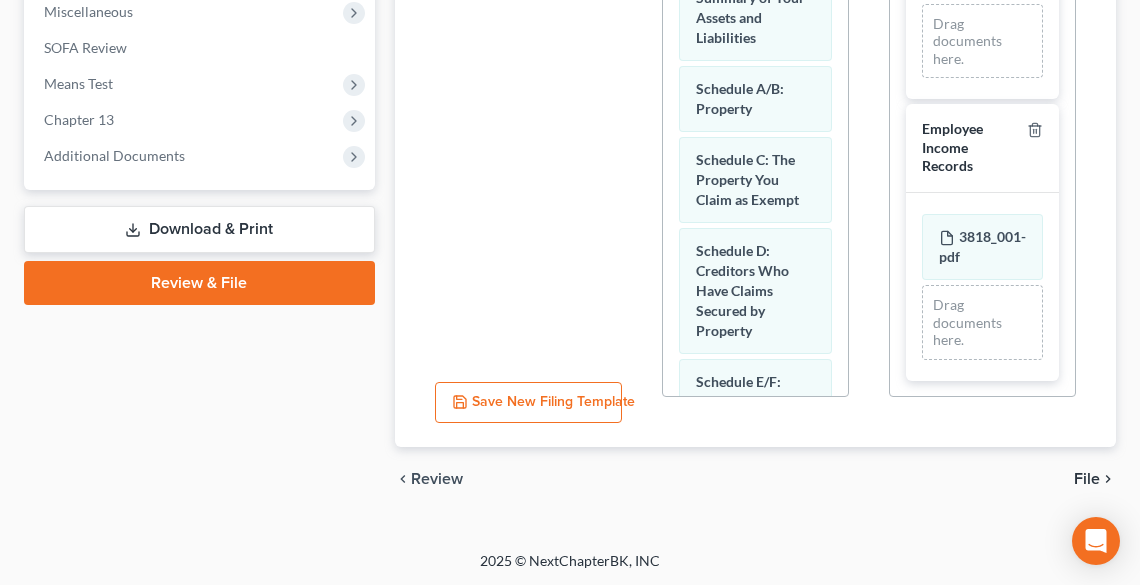 click on "File" at bounding box center [1087, 479] 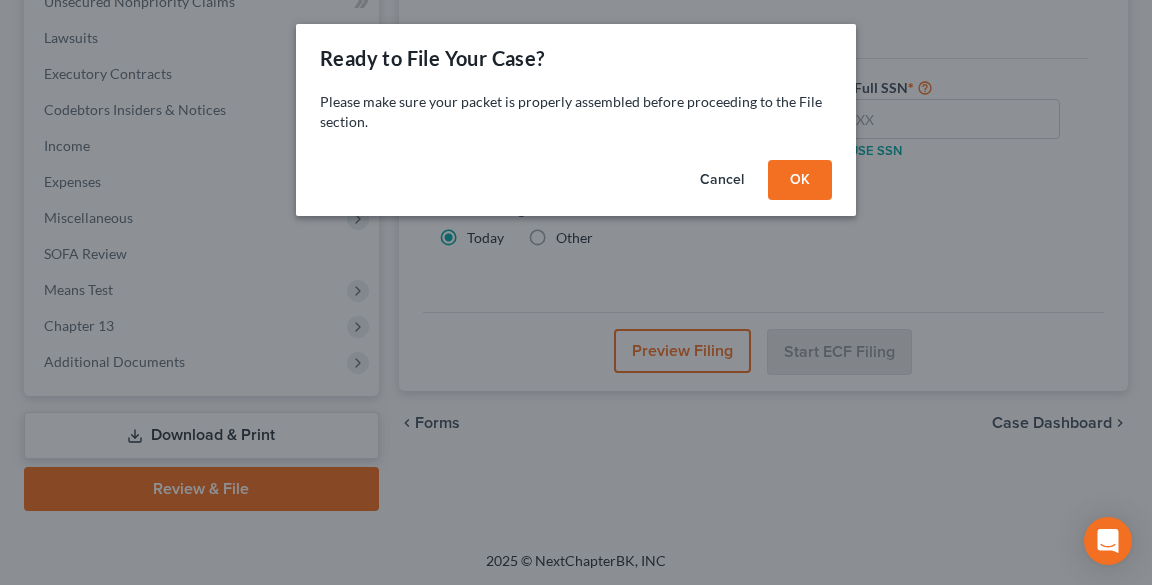 click on "OK" at bounding box center (800, 180) 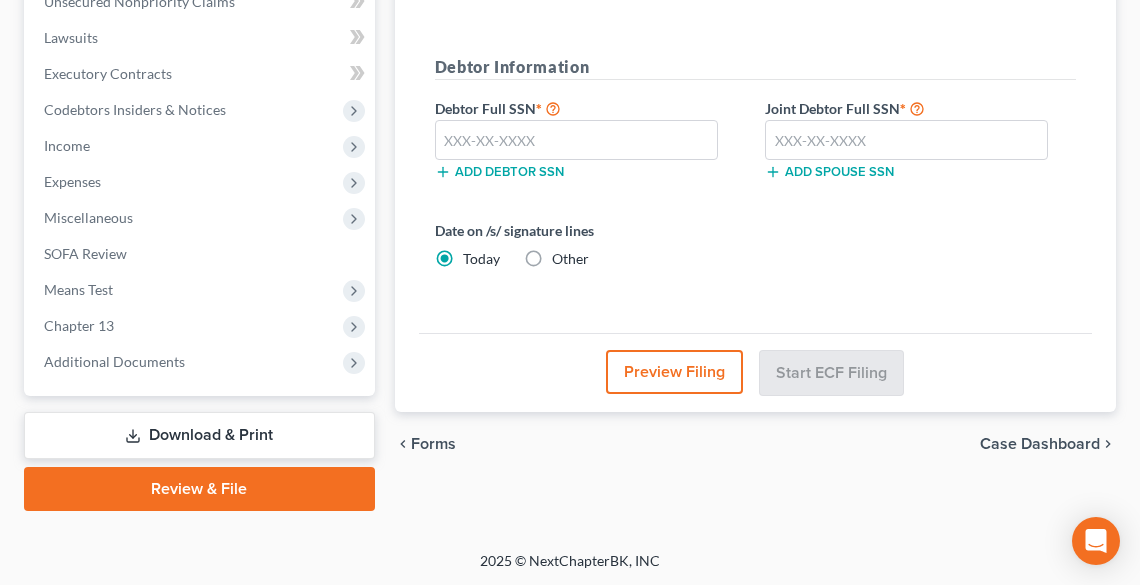 click on "Date on /s/ signature lines Today Other" at bounding box center (590, 244) 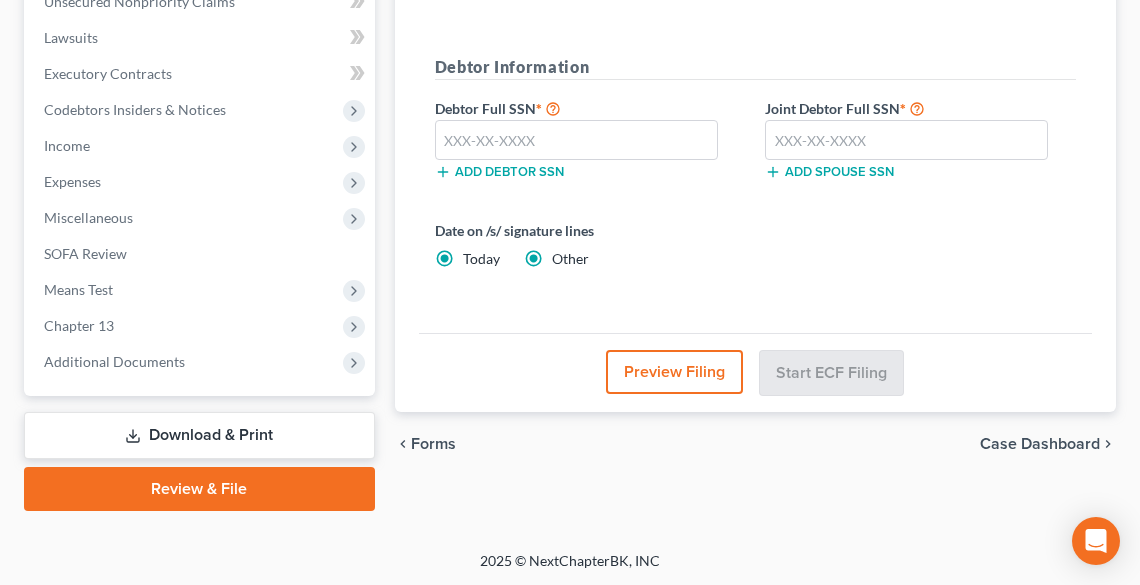 radio on "false" 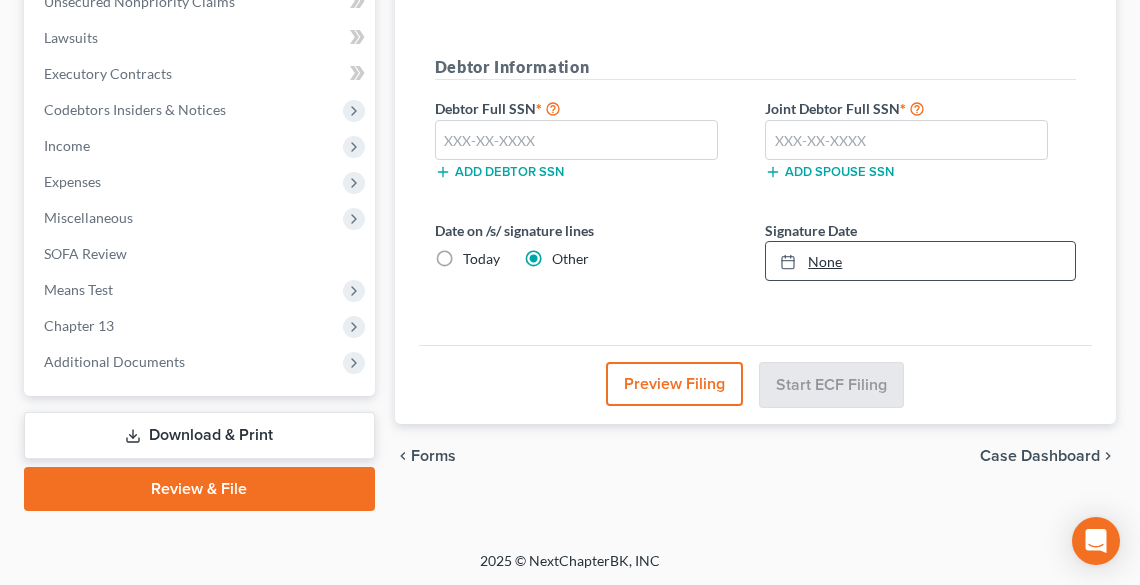 type on "8/5/2025" 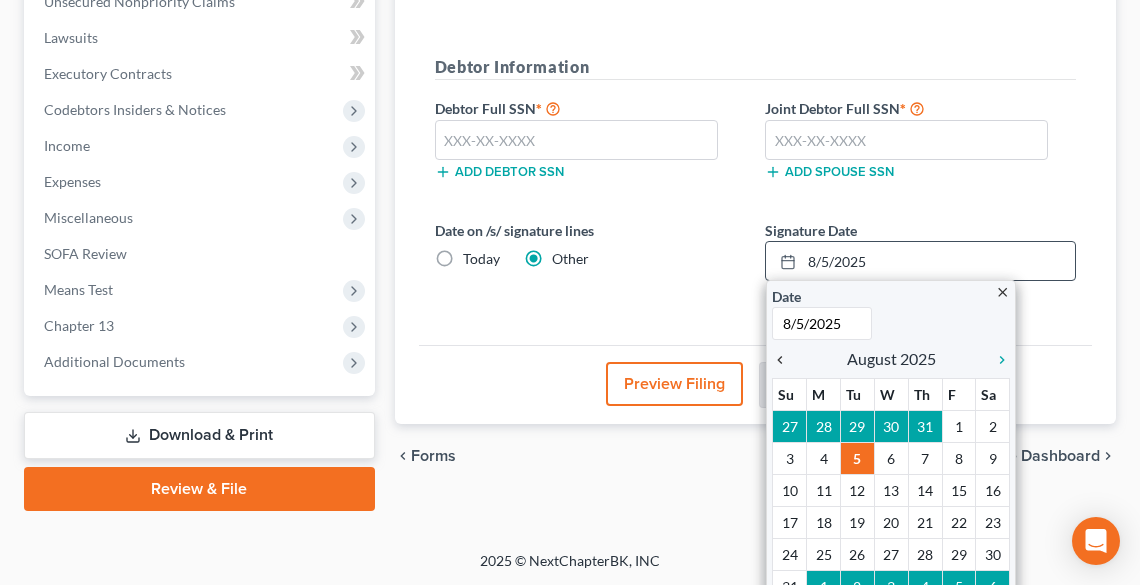 click on "chevron_left" at bounding box center (785, 360) 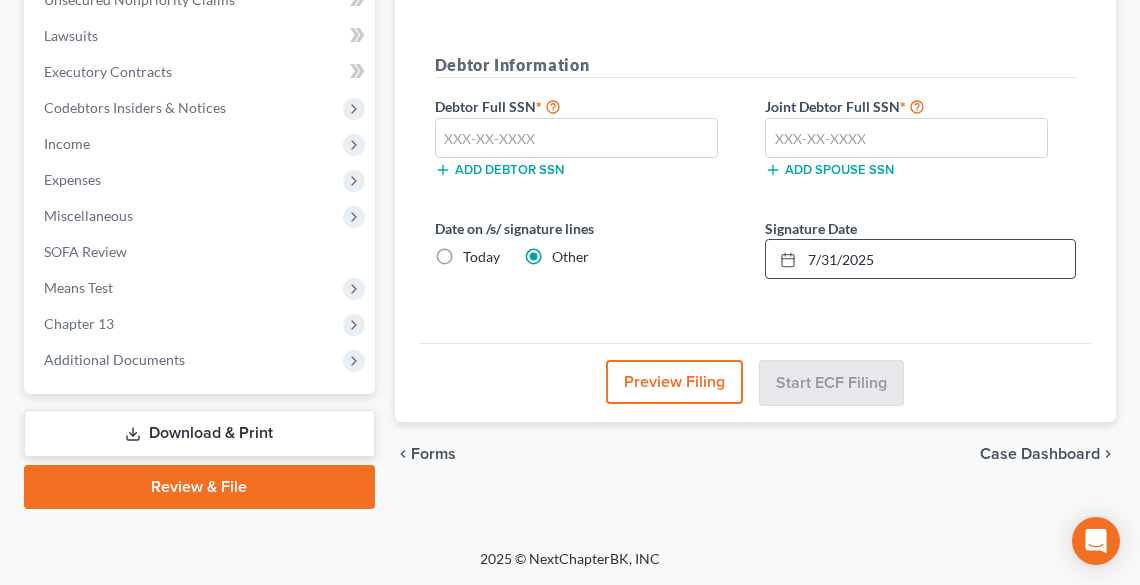scroll, scrollTop: 548, scrollLeft: 0, axis: vertical 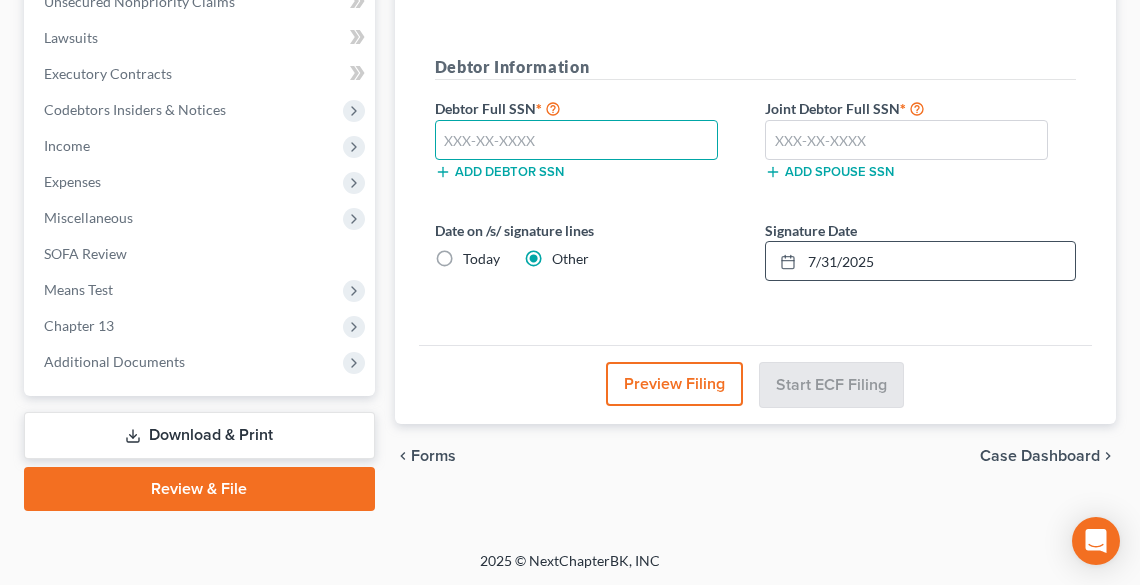 click at bounding box center [576, 140] 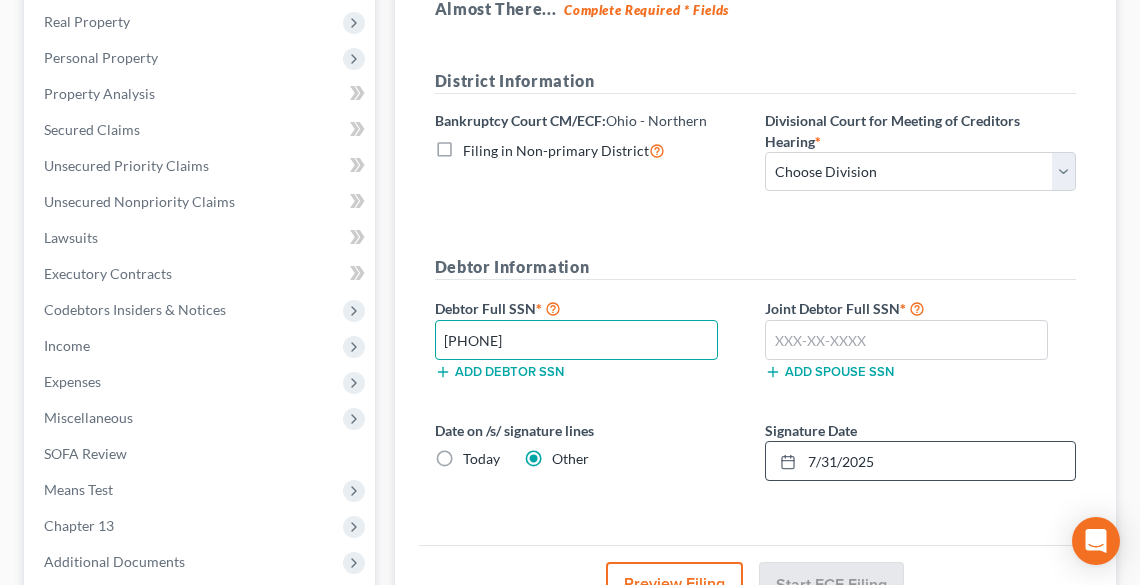 scroll, scrollTop: 308, scrollLeft: 0, axis: vertical 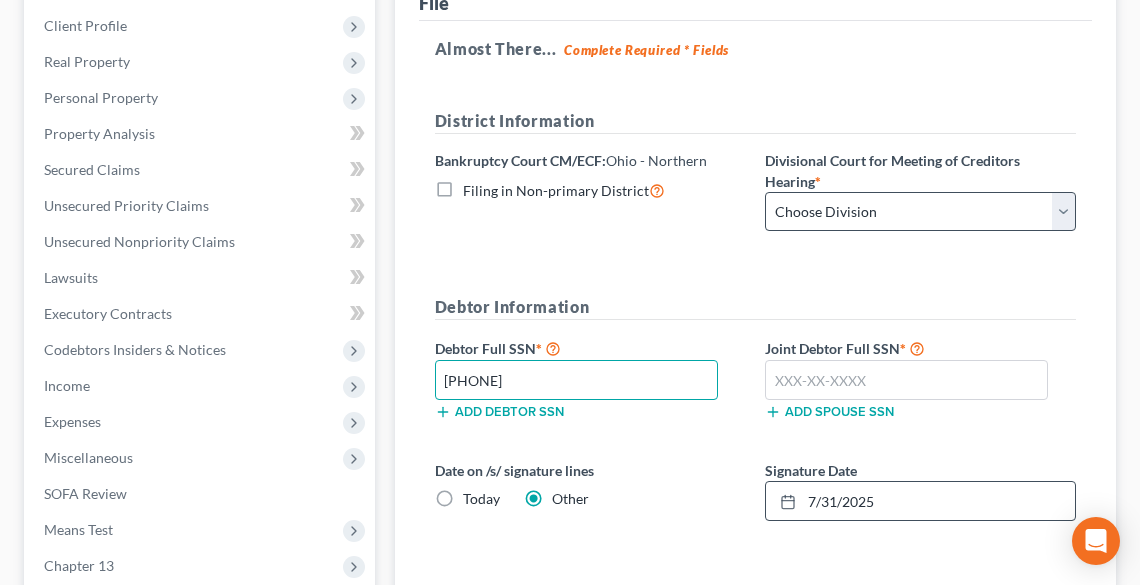 type on "[PHONE]" 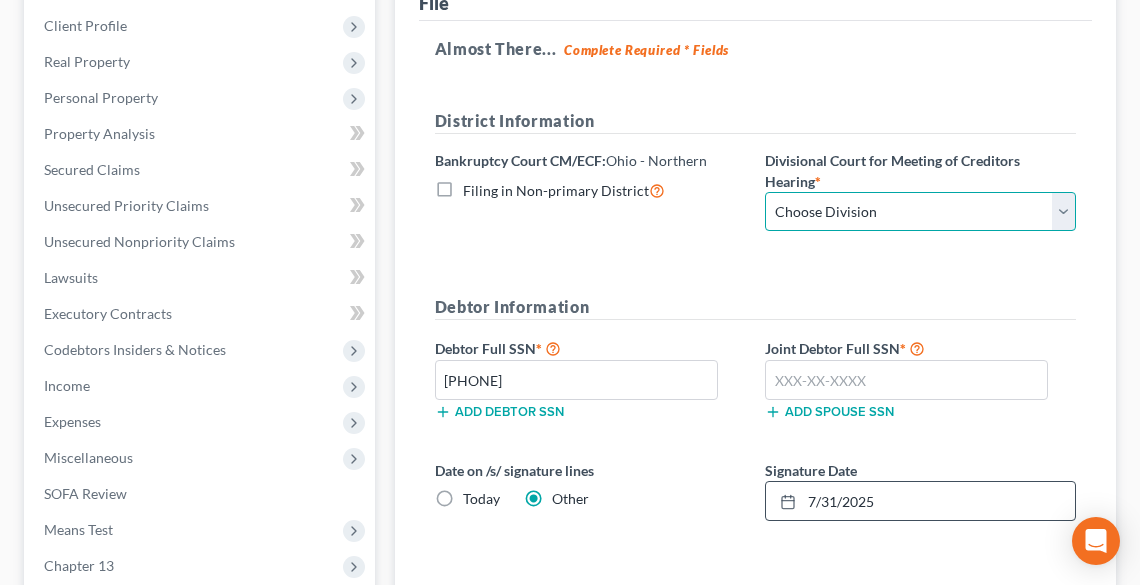 click on "Choose Division Akron Canton Cleveland Toledo Youngstown" at bounding box center (920, 212) 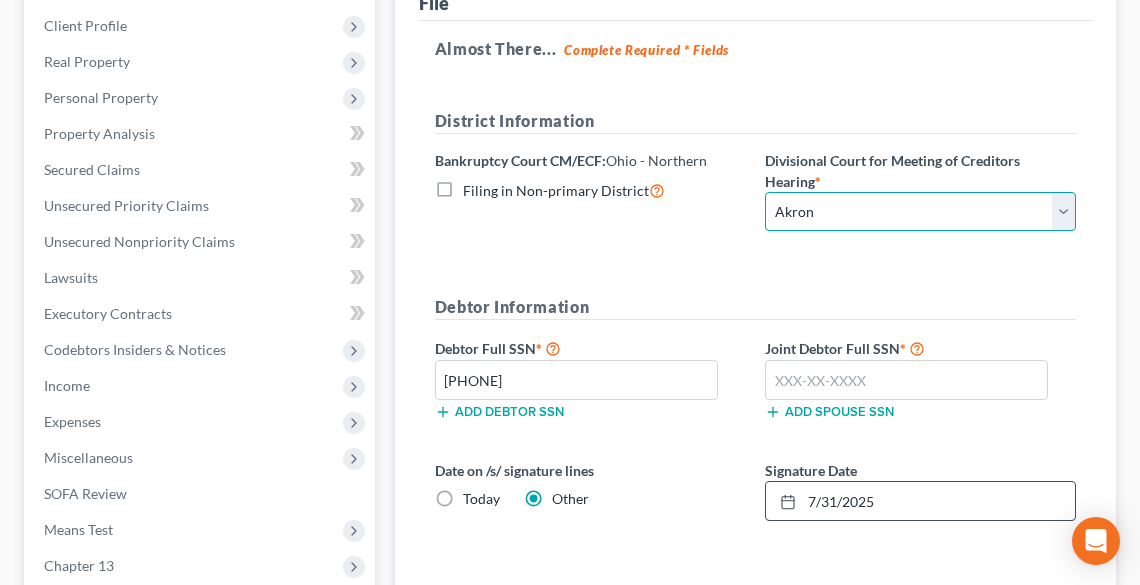 click on "Choose Division Akron Canton Cleveland Toledo Youngstown" at bounding box center [920, 212] 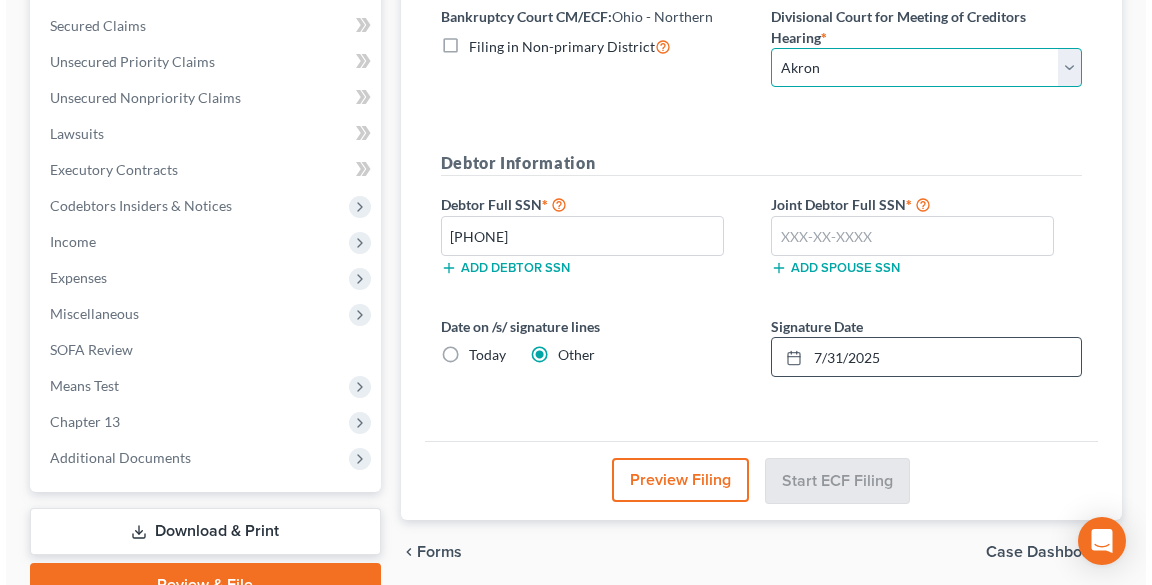 scroll, scrollTop: 548, scrollLeft: 0, axis: vertical 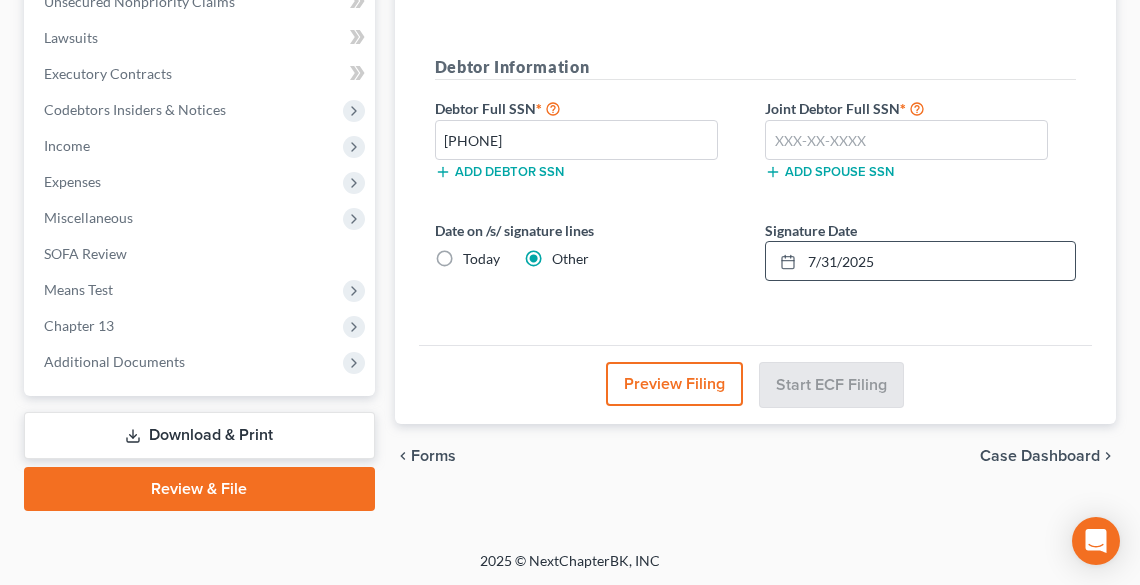 click on "Preview Filing" at bounding box center (674, 384) 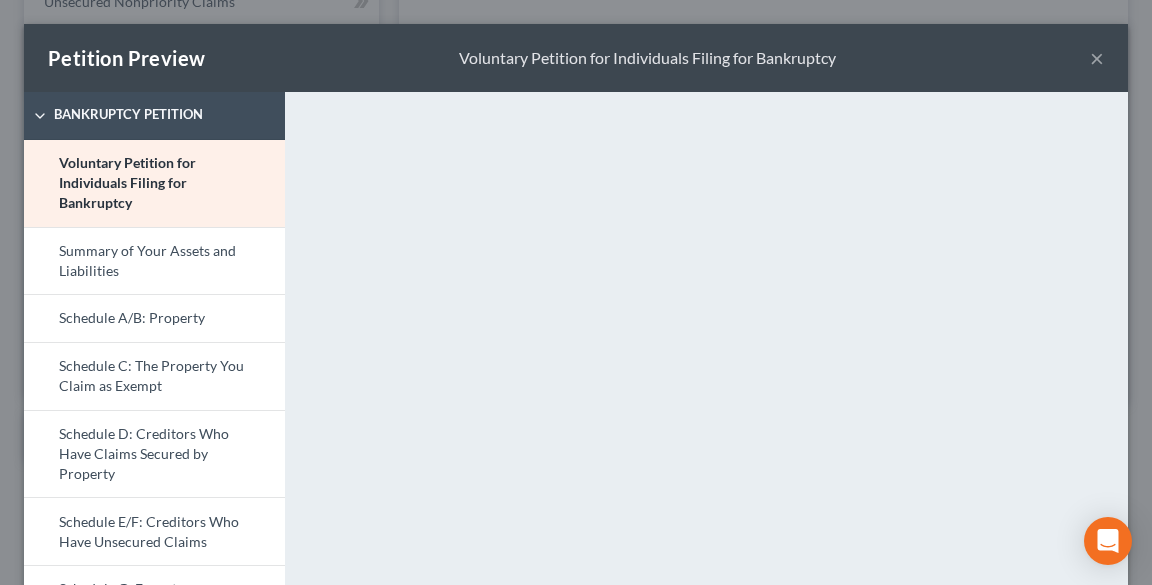 click on "×" at bounding box center (1097, 58) 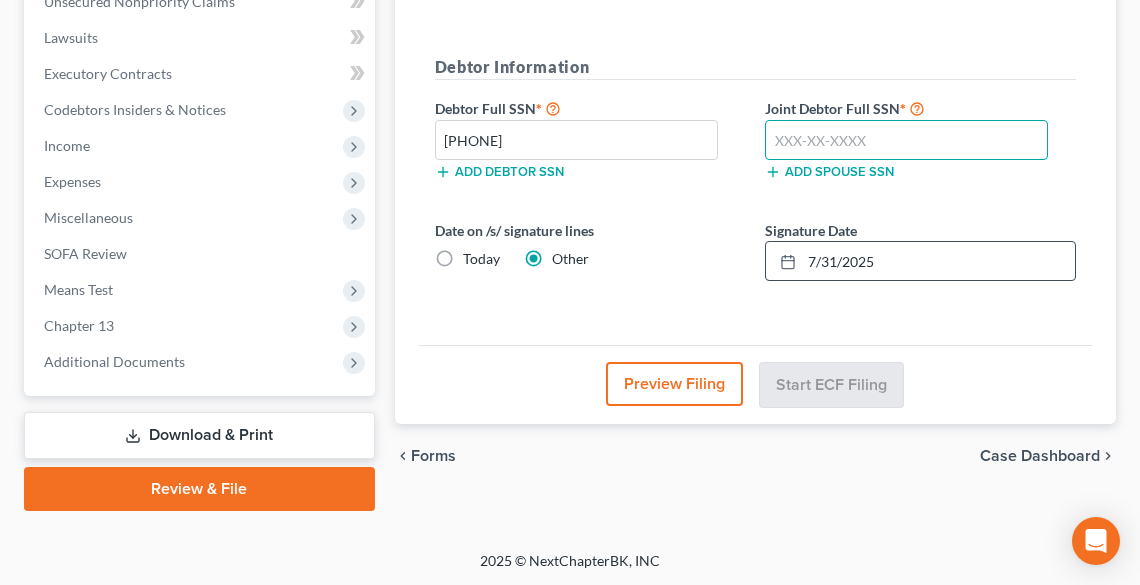 click at bounding box center [906, 140] 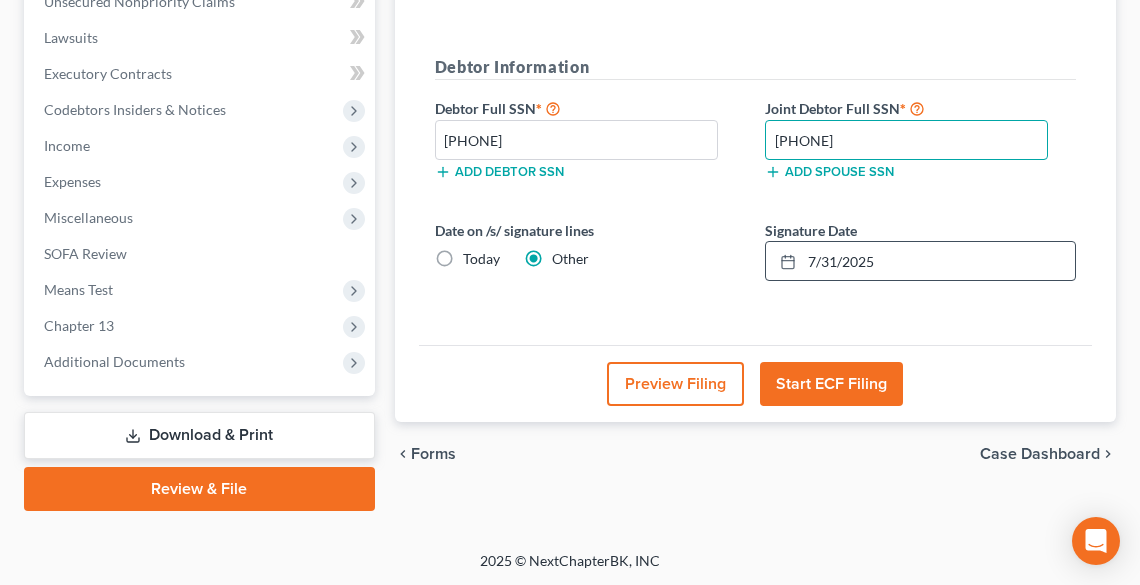 type on "[PHONE]" 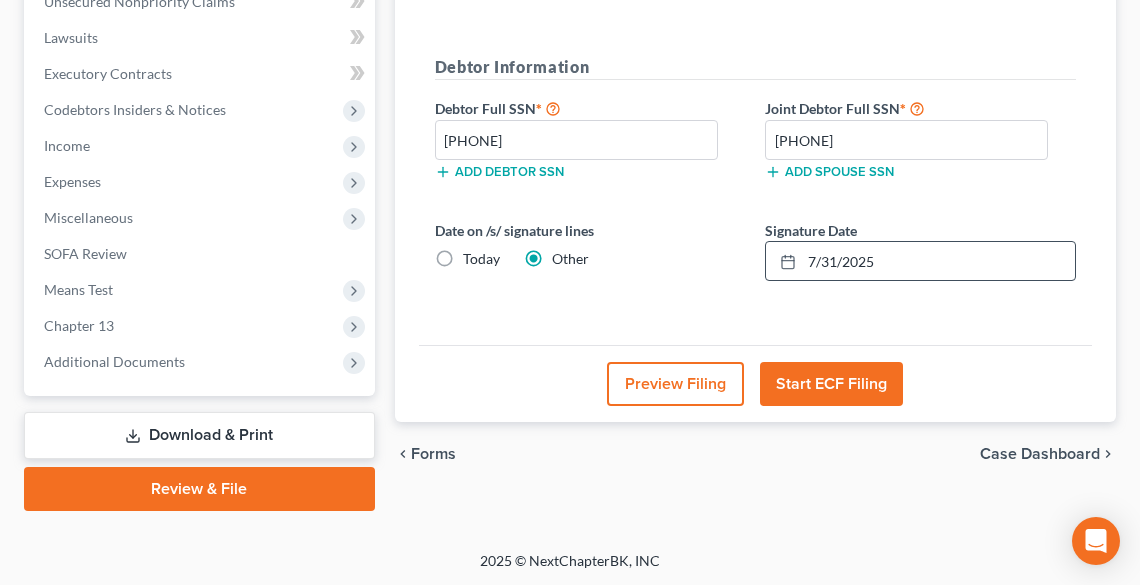 click on "Start ECF Filing" at bounding box center (831, 384) 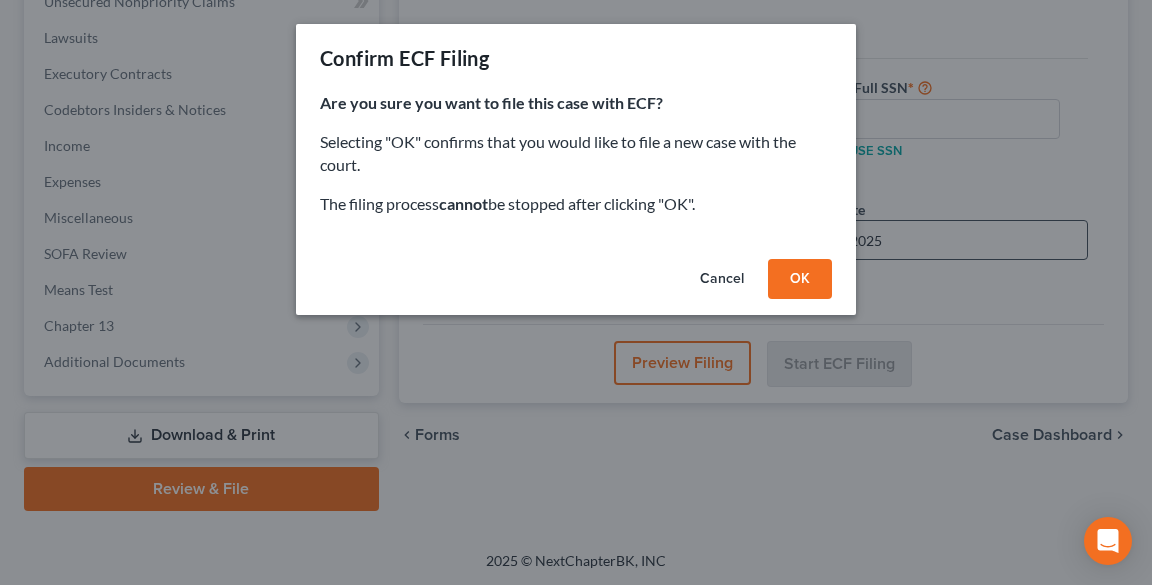 click on "OK" at bounding box center (800, 279) 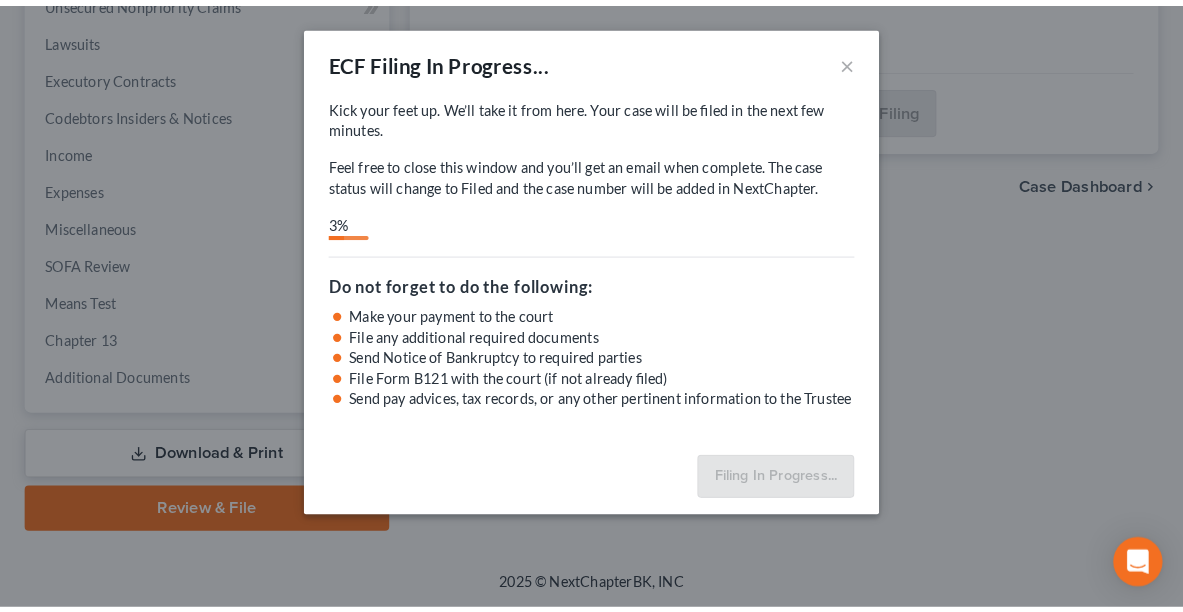 scroll, scrollTop: 369, scrollLeft: 0, axis: vertical 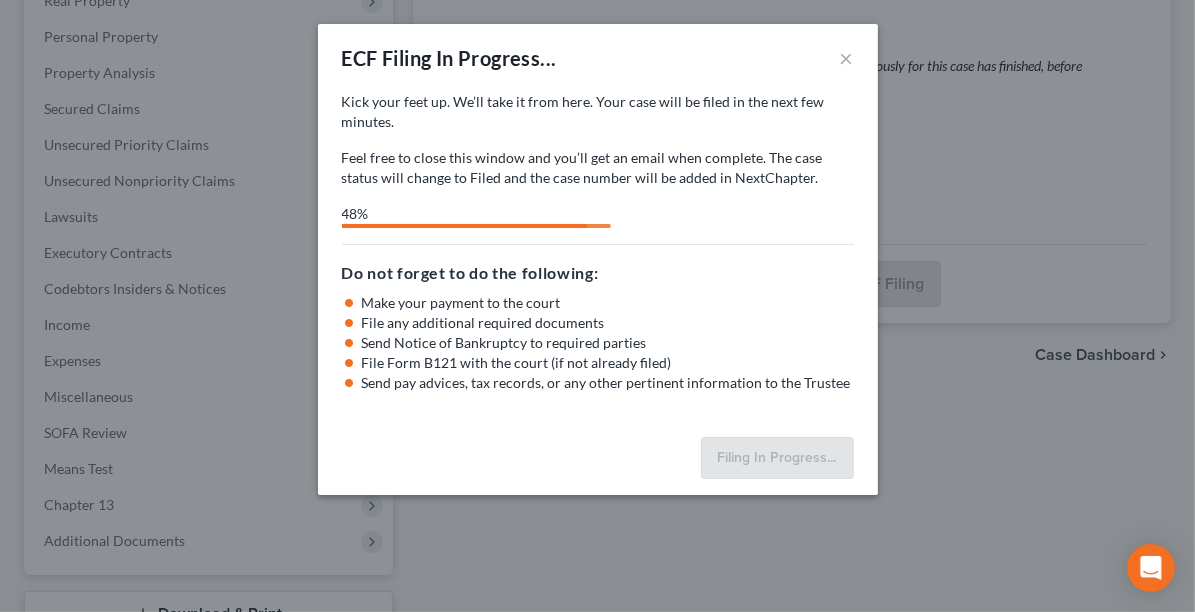 select on "0" 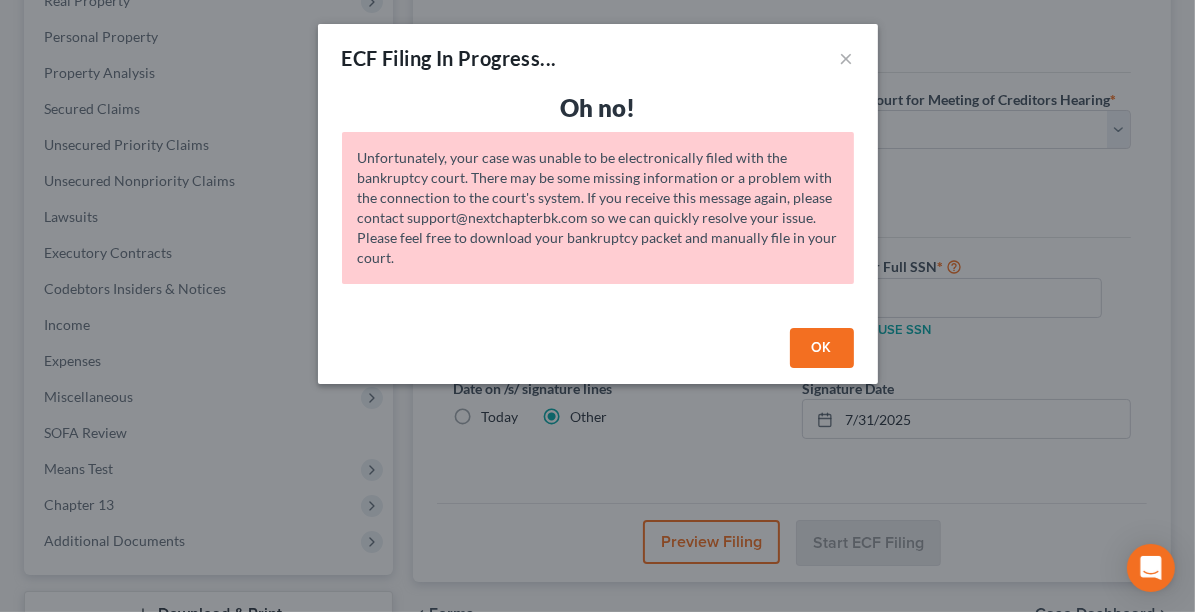 click on "OK" at bounding box center [822, 348] 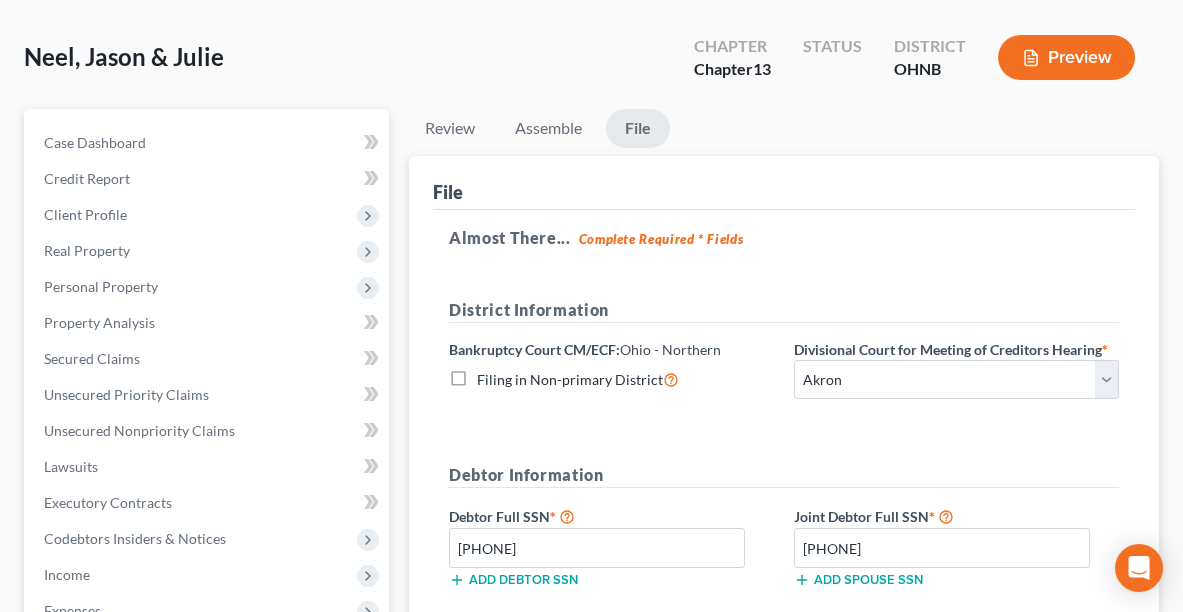 scroll, scrollTop: 116, scrollLeft: 0, axis: vertical 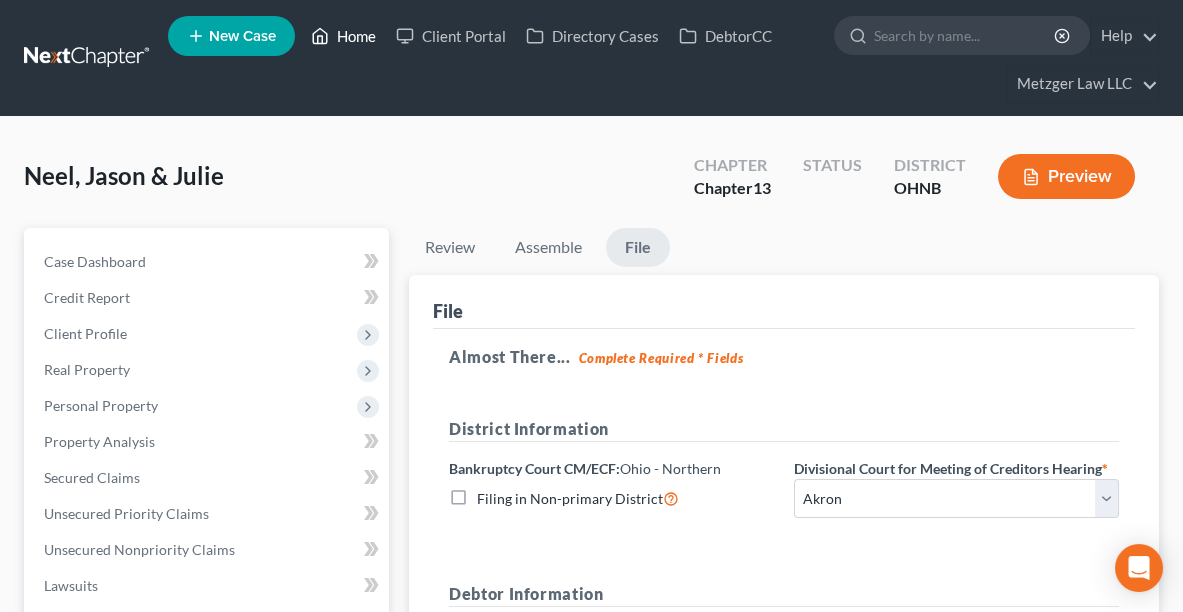 click on "Home" at bounding box center (343, 36) 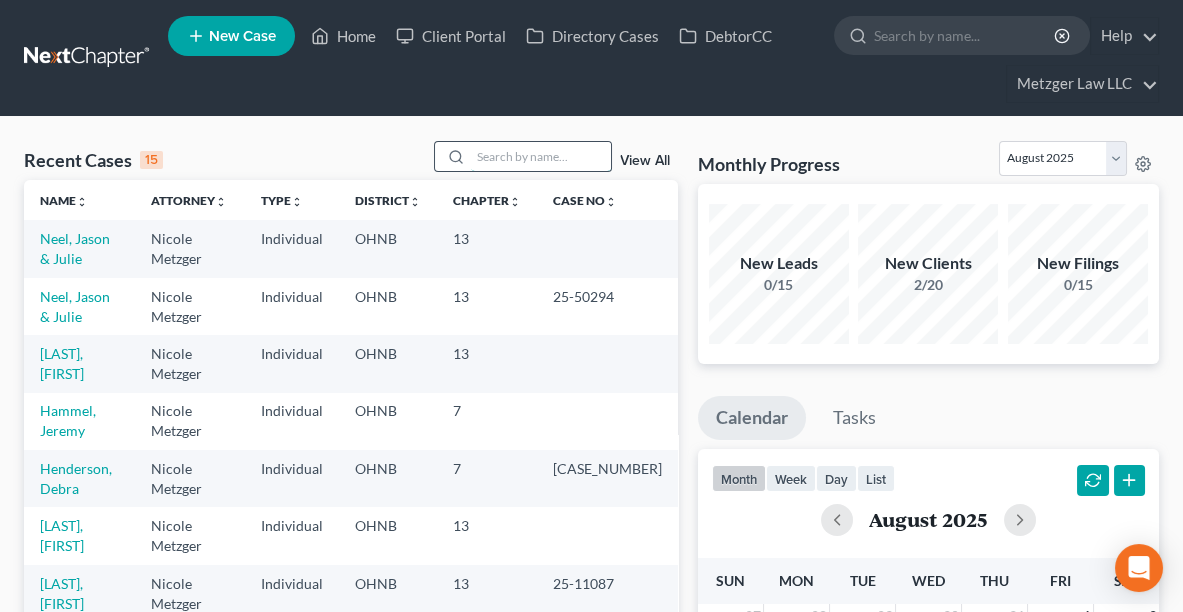 click at bounding box center (541, 156) 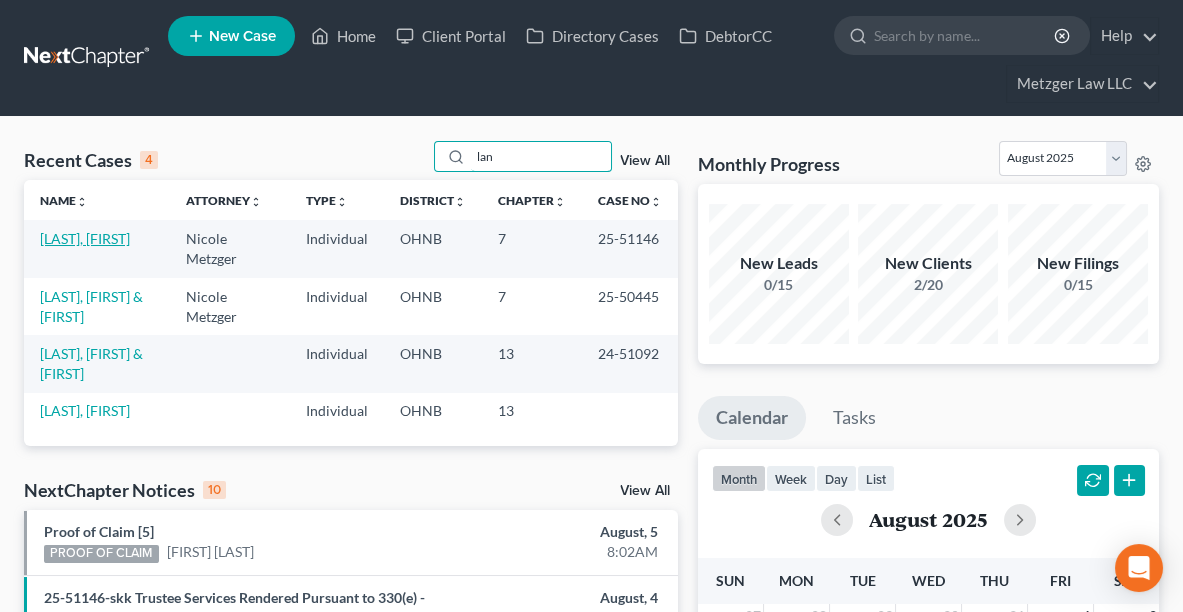 type on "lan" 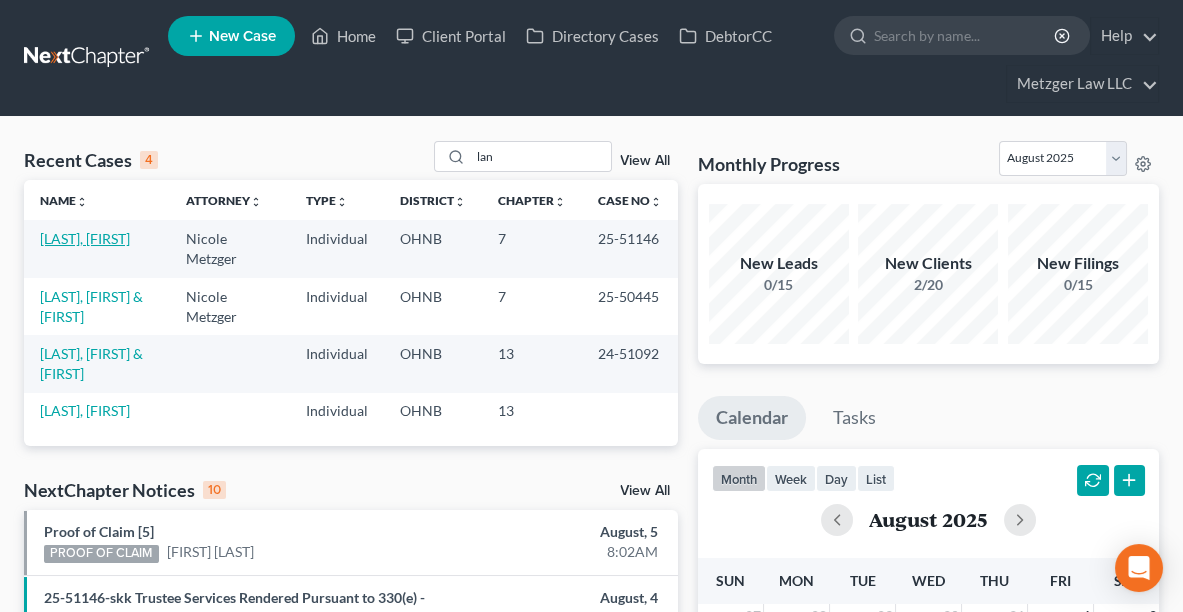 click on "[LAST], [FIRST]" at bounding box center (85, 238) 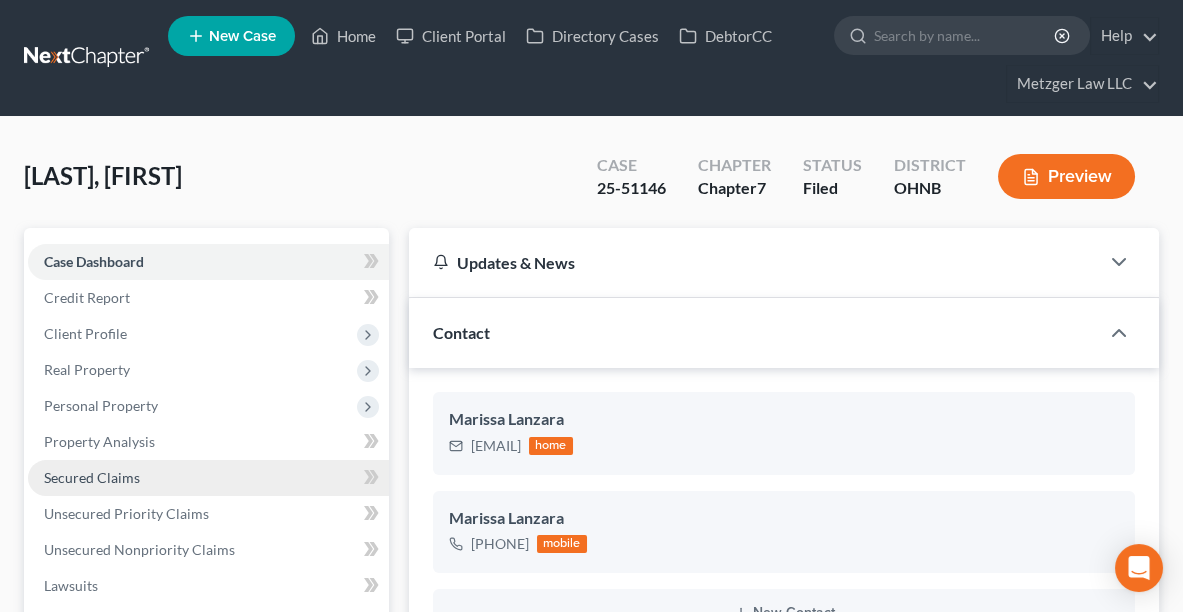 scroll, scrollTop: 485, scrollLeft: 0, axis: vertical 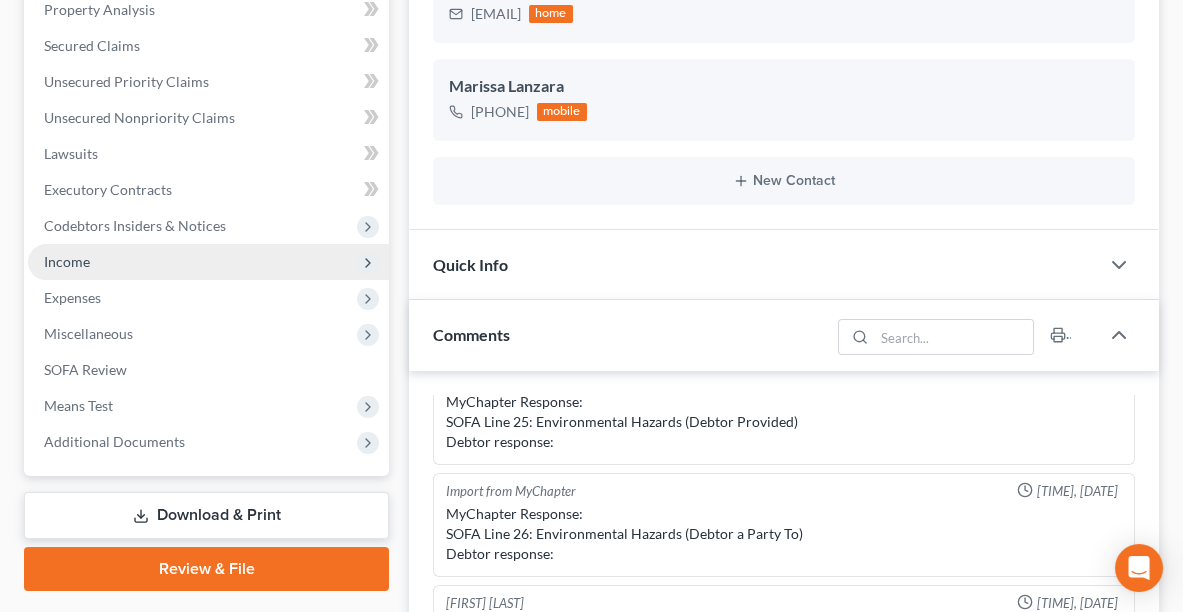 click on "Income" at bounding box center [67, 261] 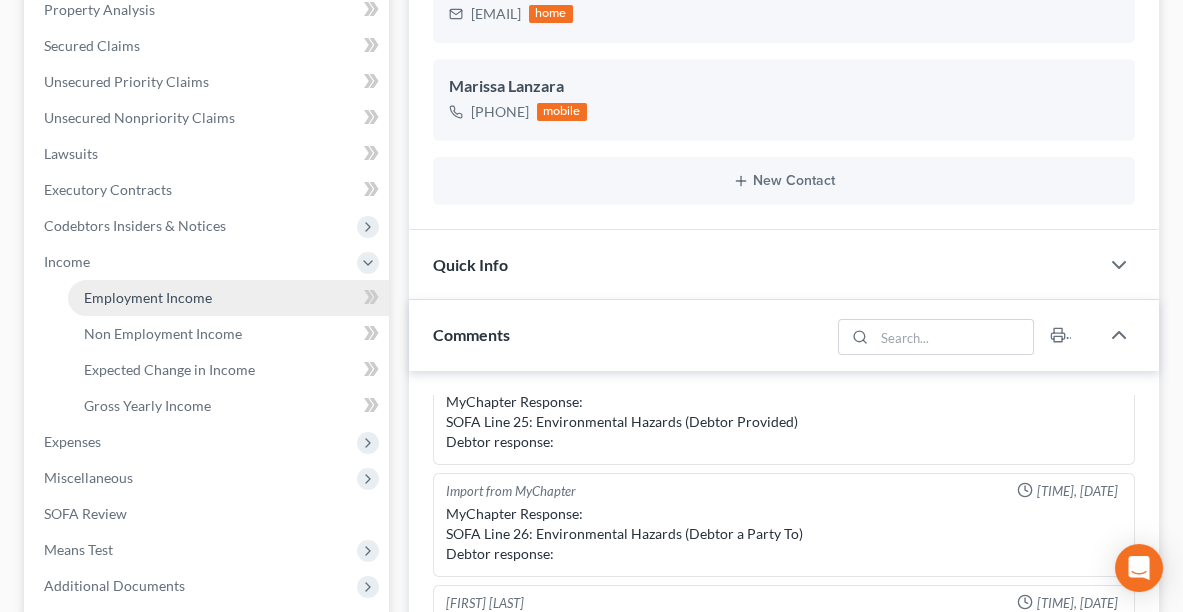 click on "Employment Income" at bounding box center (148, 297) 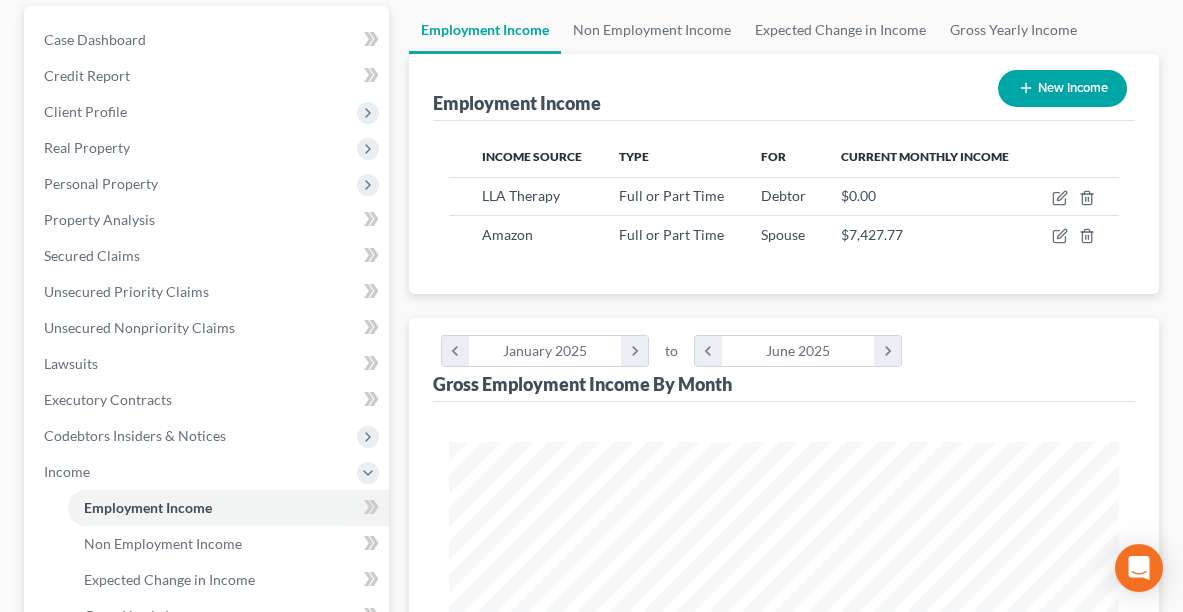 scroll, scrollTop: 0, scrollLeft: 0, axis: both 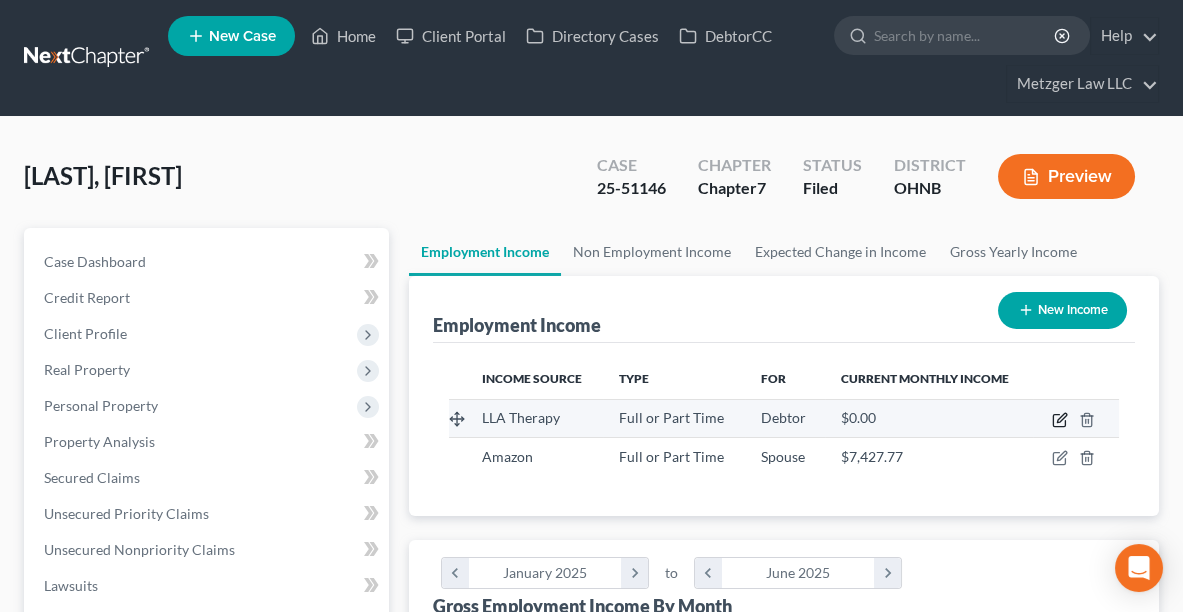 click 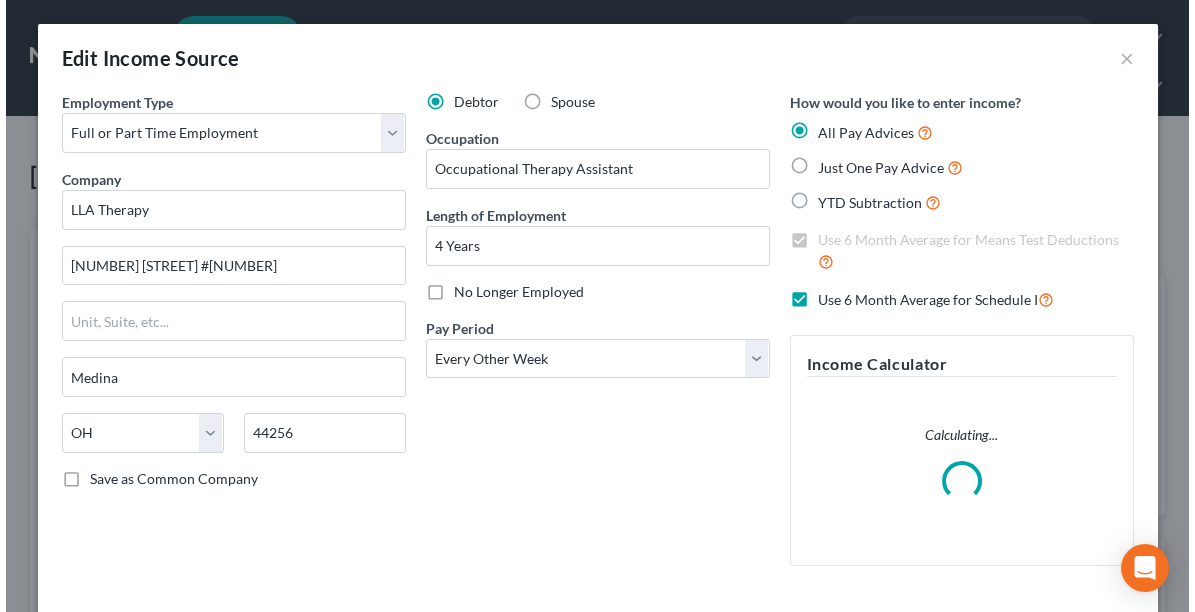 scroll, scrollTop: 999660, scrollLeft: 999281, axis: both 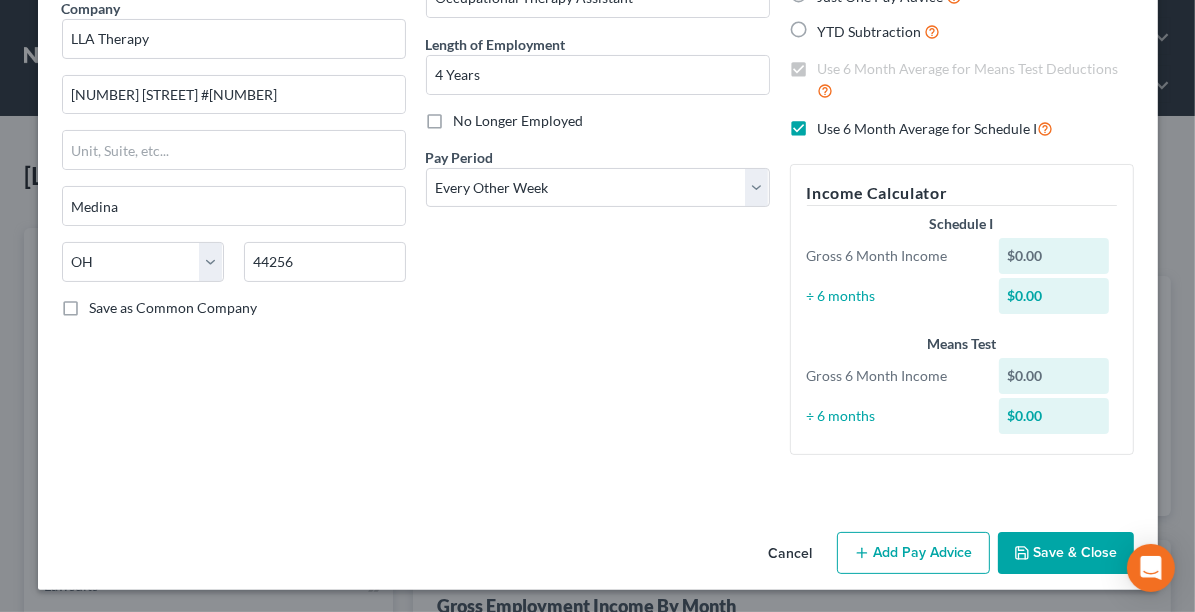click on "Save & Close" at bounding box center [1066, 553] 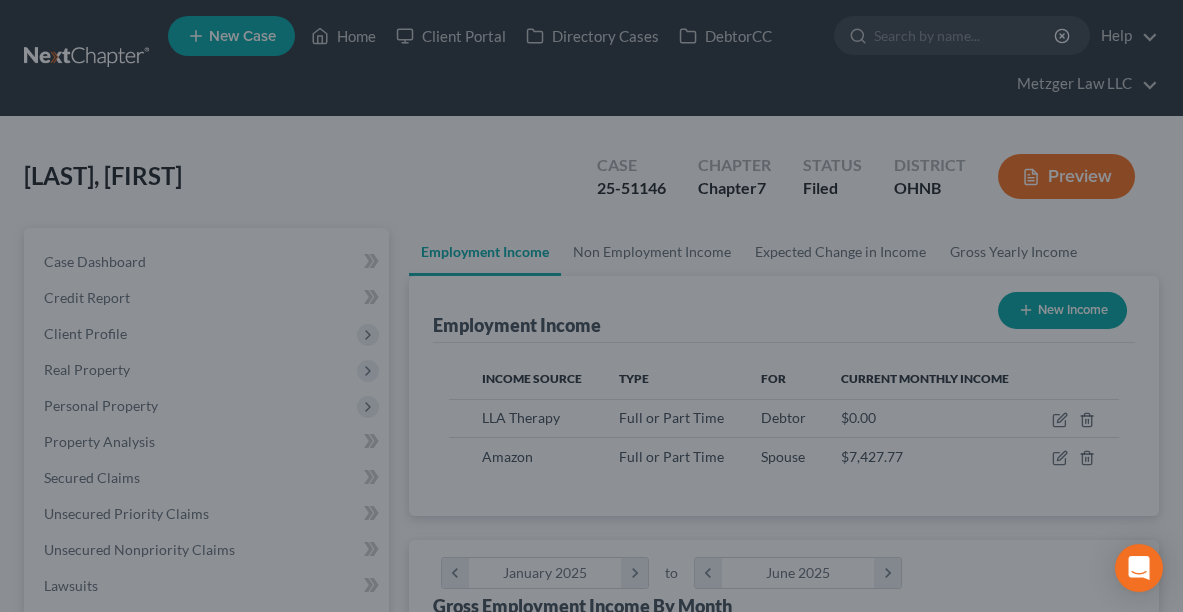 scroll, scrollTop: 334, scrollLeft: 709, axis: both 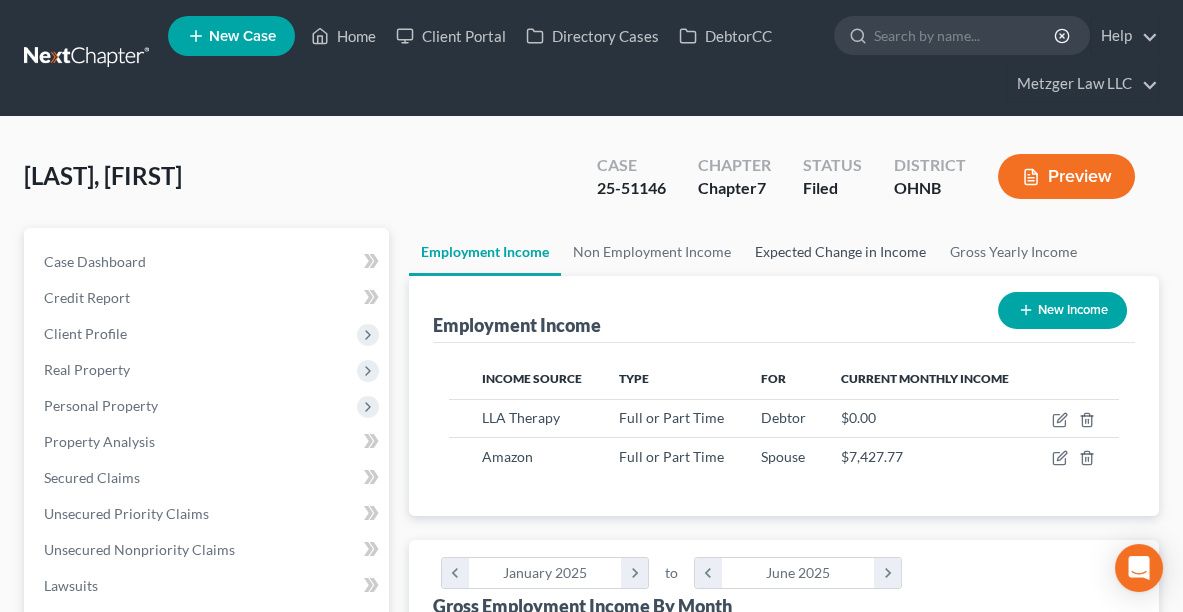 click on "Expected Change in Income" at bounding box center [840, 252] 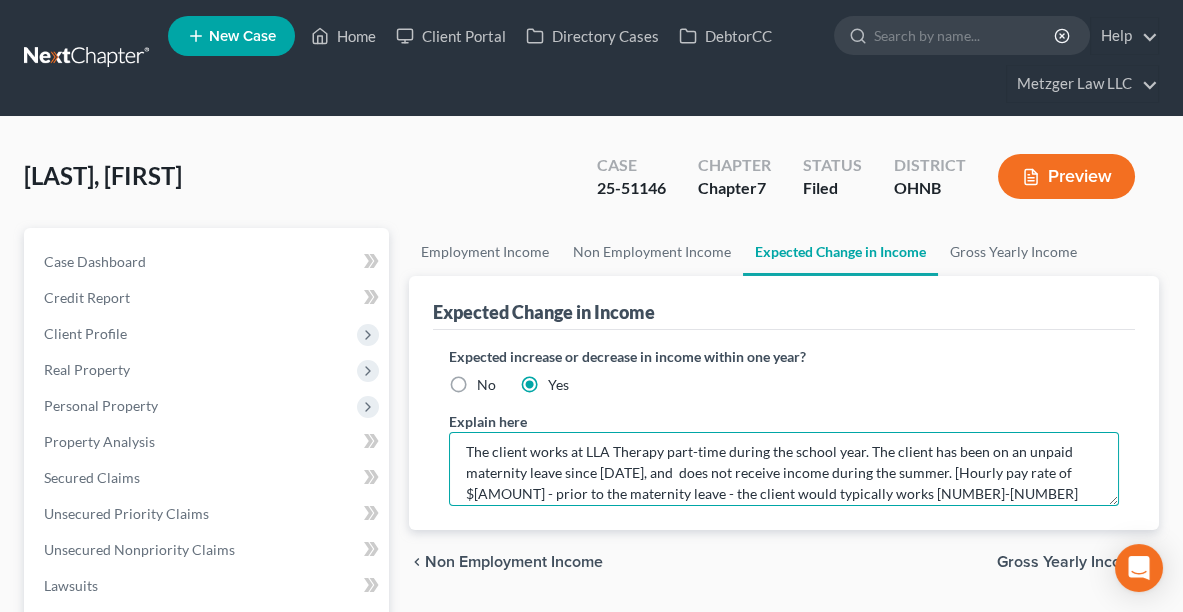 click on "The client works at LLA Therapy part-time during the school year. The client has been on an unpaid maternity leave since [DATE], and  does not receive income during the summer. [Hourly pay rate of $[AMOUNT] - prior to the maternity leave - the client would typically works [NUMBER]-[NUMBER] hours per week] The client does intend to return  at the start of the school year - however, is uncertain how many hours she will be working." at bounding box center [784, 469] 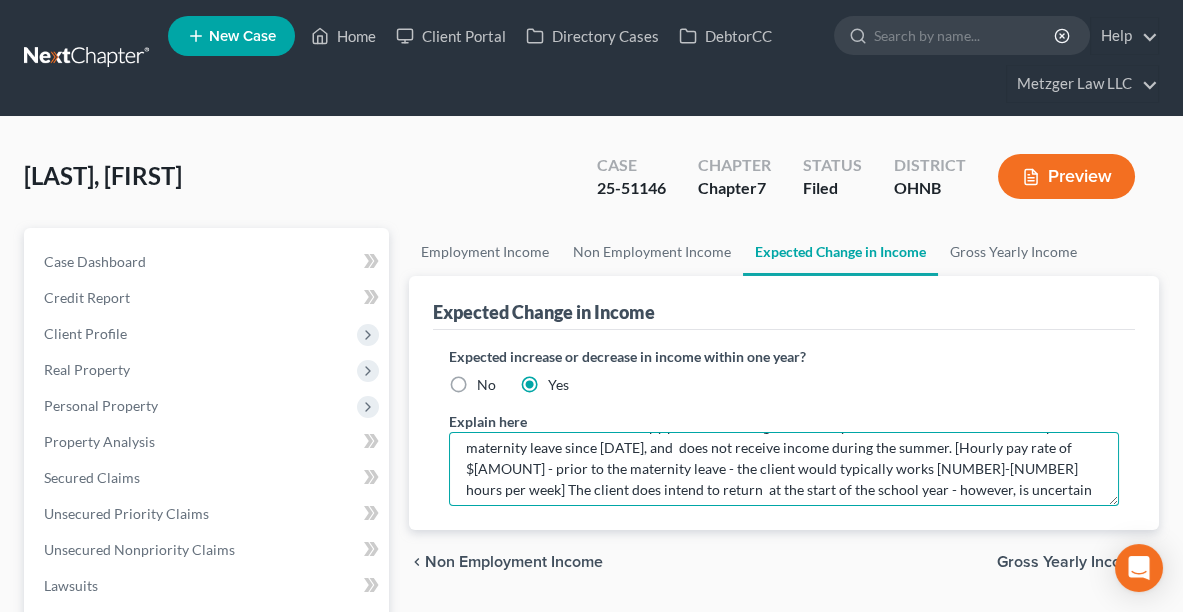 click on "The client works at LLA Therapy part-time during the school year. The client has been on an unpaid maternity leave since [DATE], and  does not receive income during the summer. [Hourly pay rate of $[AMOUNT] - prior to the maternity leave - the client would typically works [NUMBER]-[NUMBER] hours per week] The client does intend to return  at the start of the school year - however, is uncertain how many hours she will be working." at bounding box center (784, 469) 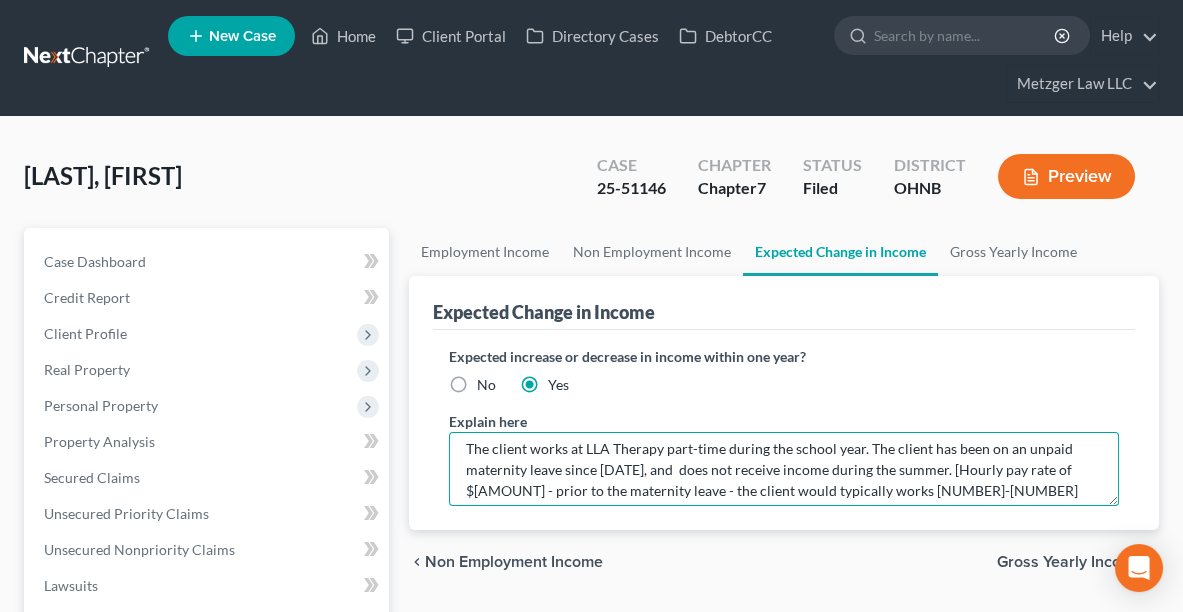 scroll, scrollTop: 8, scrollLeft: 0, axis: vertical 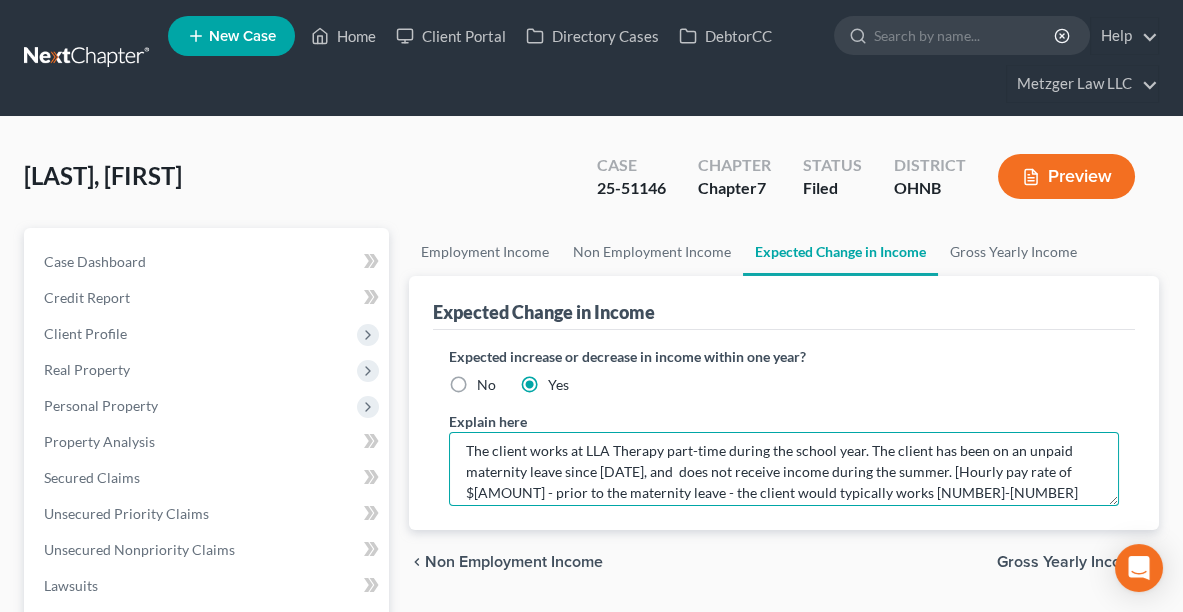 click on "The client works at LLA Therapy part-time during the school year. The client has been on an unpaid maternity leave since [DATE], and  does not receive income during the summer. [Hourly pay rate of $[AMOUNT] - prior to the maternity leave - the client would typically works [NUMBER]-[NUMBER] hours per week] The client does intend to return  at the start of the school year - however, is uncertain how many hours she will be working." at bounding box center (784, 469) 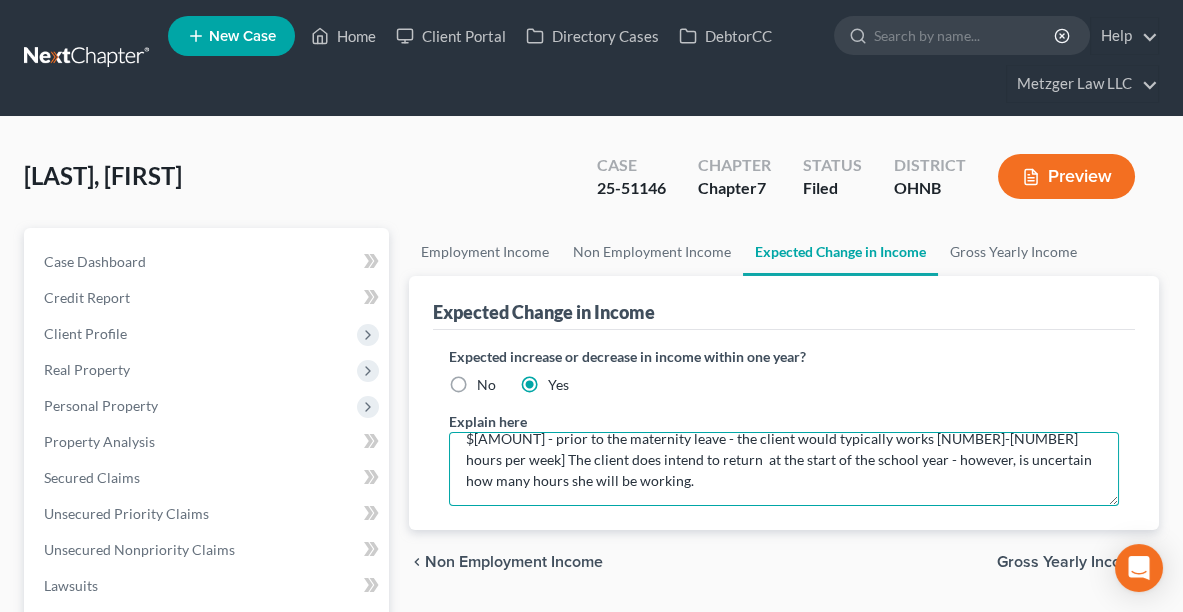 scroll, scrollTop: 17, scrollLeft: 0, axis: vertical 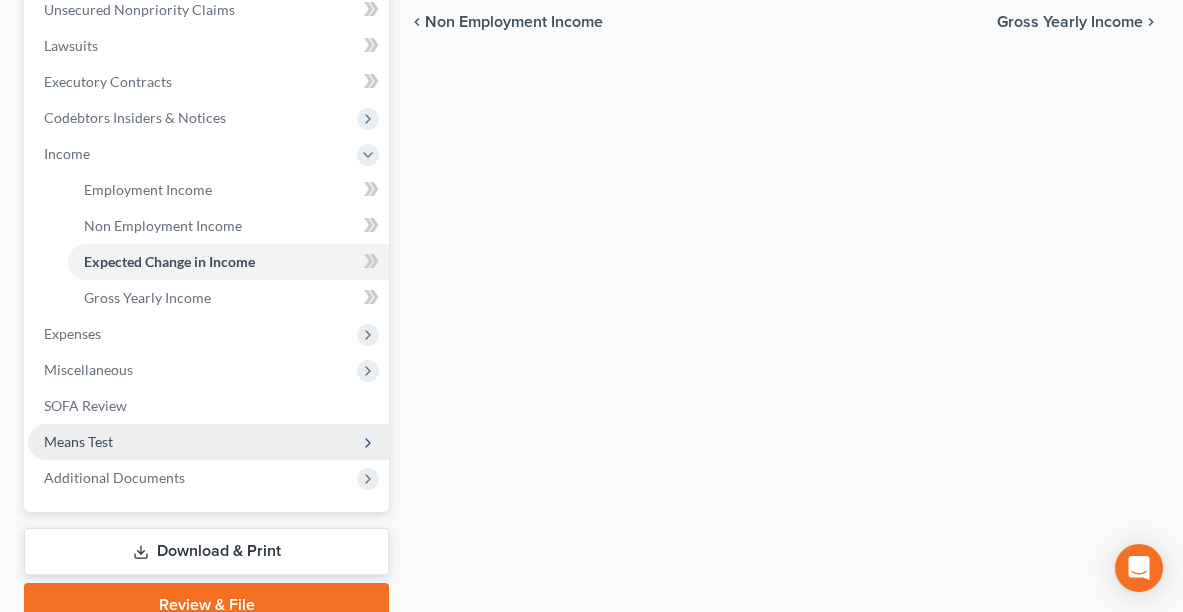 click on "Means Test" at bounding box center (78, 441) 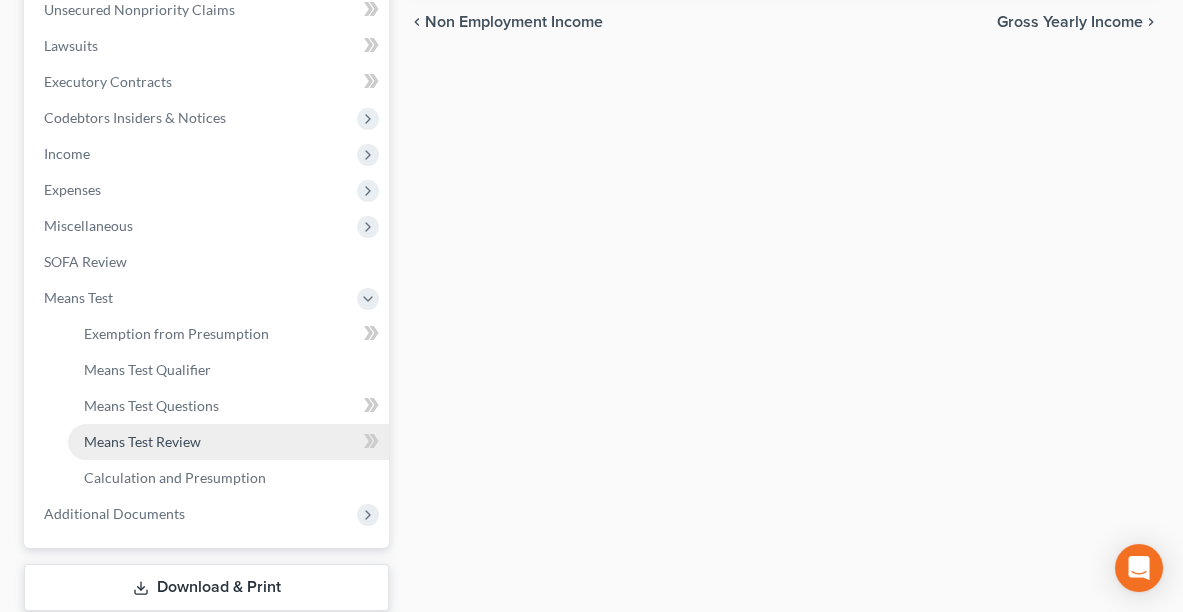 click on "Means Test Review" at bounding box center [142, 441] 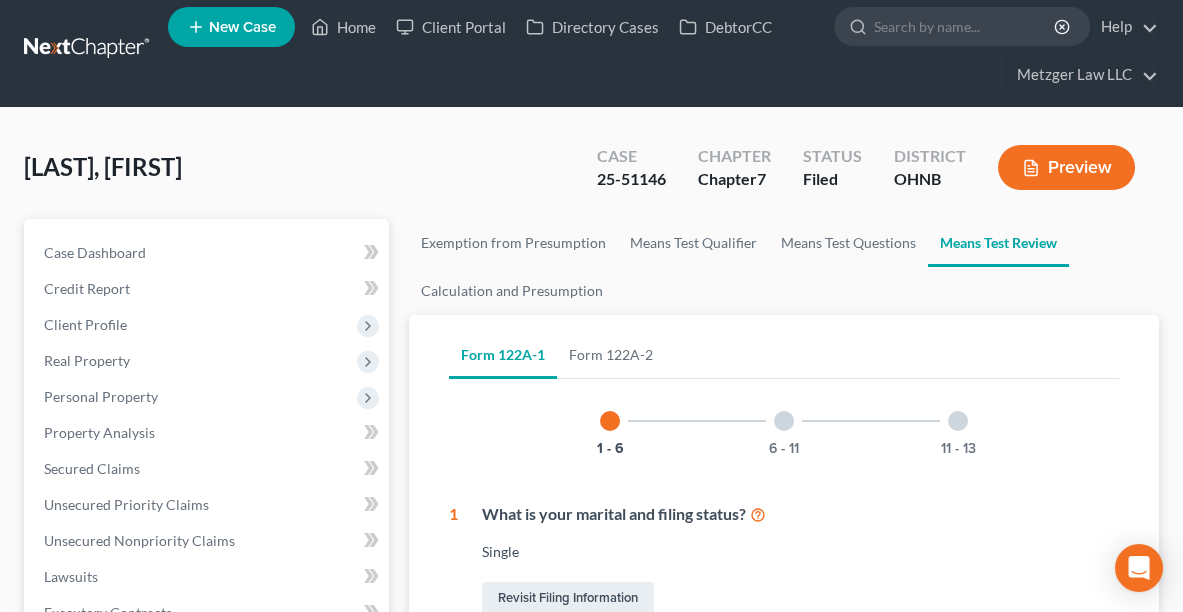 scroll, scrollTop: 0, scrollLeft: 0, axis: both 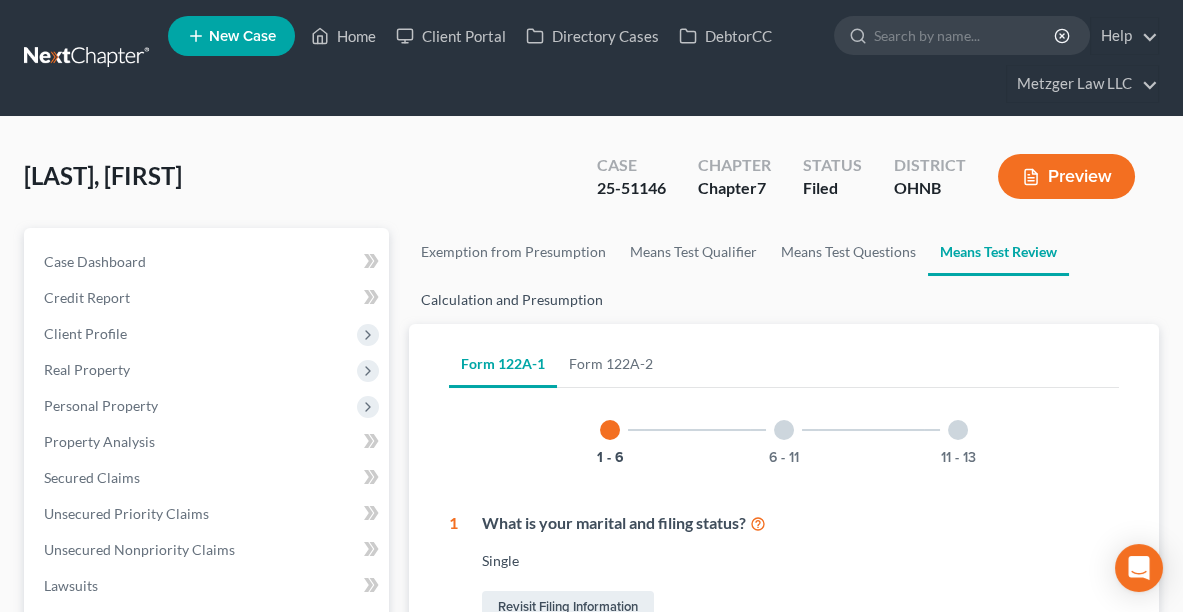 click on "Calculation and Presumption" at bounding box center (512, 300) 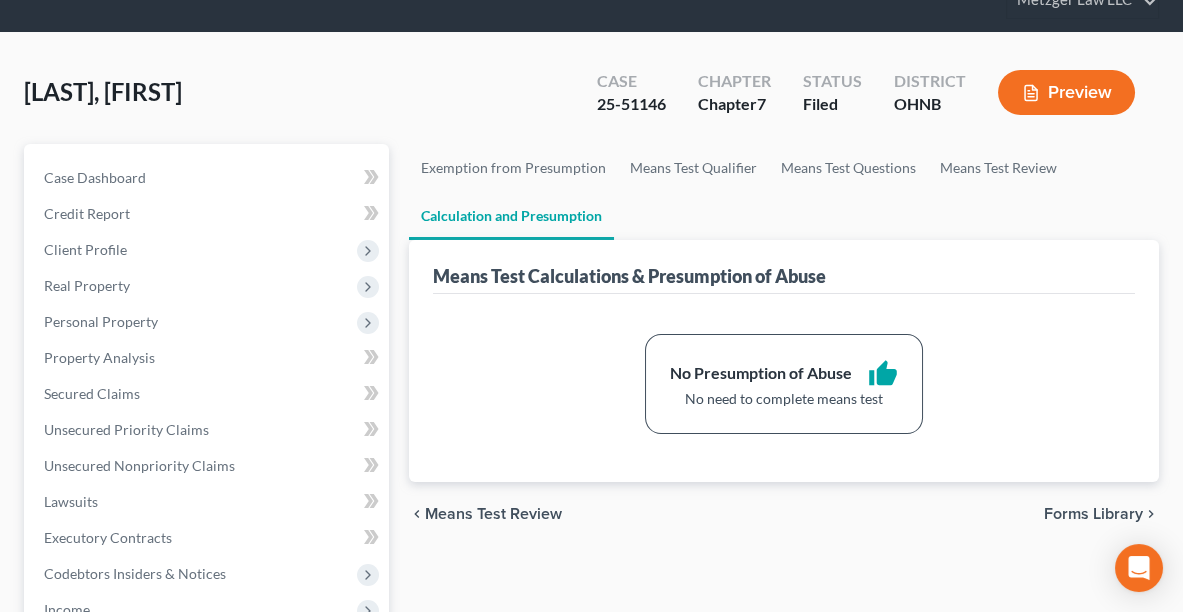 scroll, scrollTop: 68, scrollLeft: 0, axis: vertical 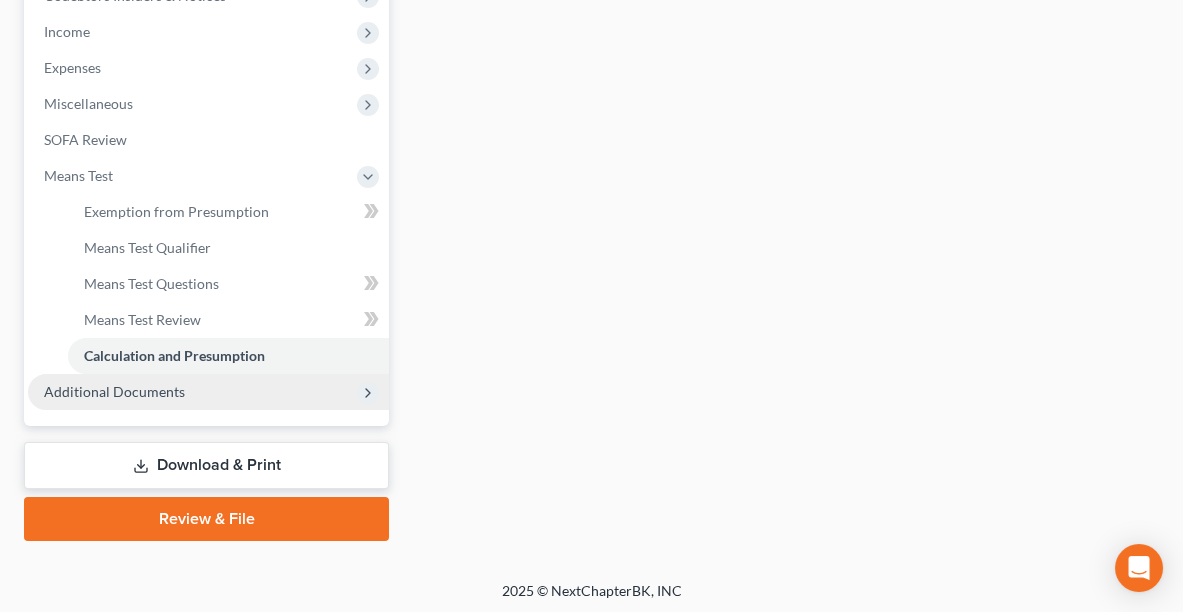 click on "Additional Documents" at bounding box center [208, 392] 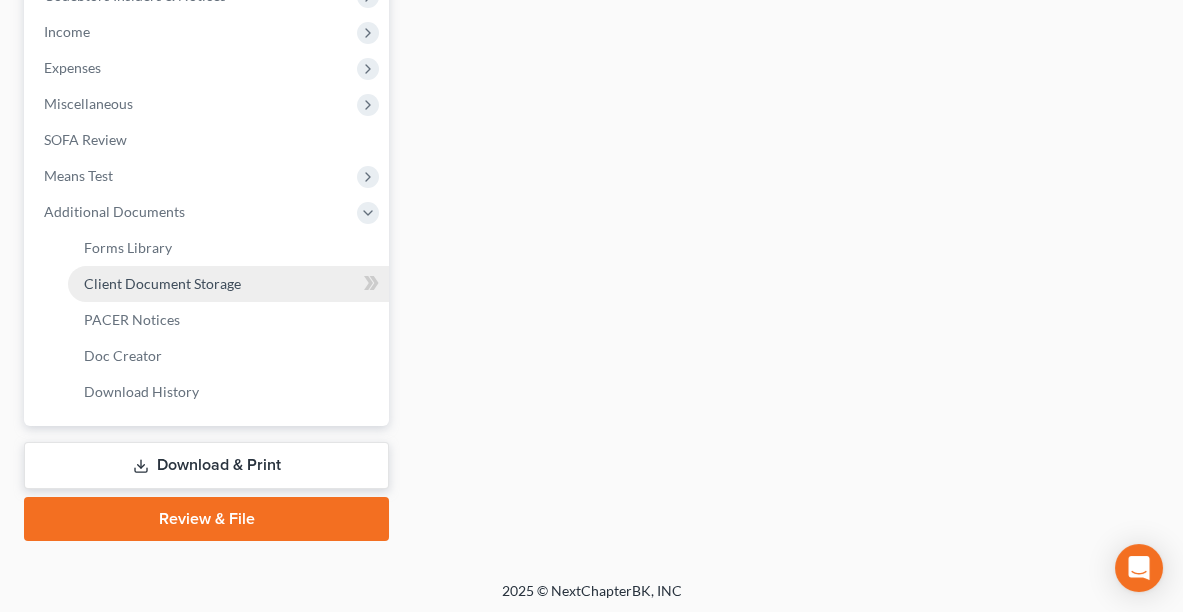 click on "Client Document Storage" at bounding box center [162, 283] 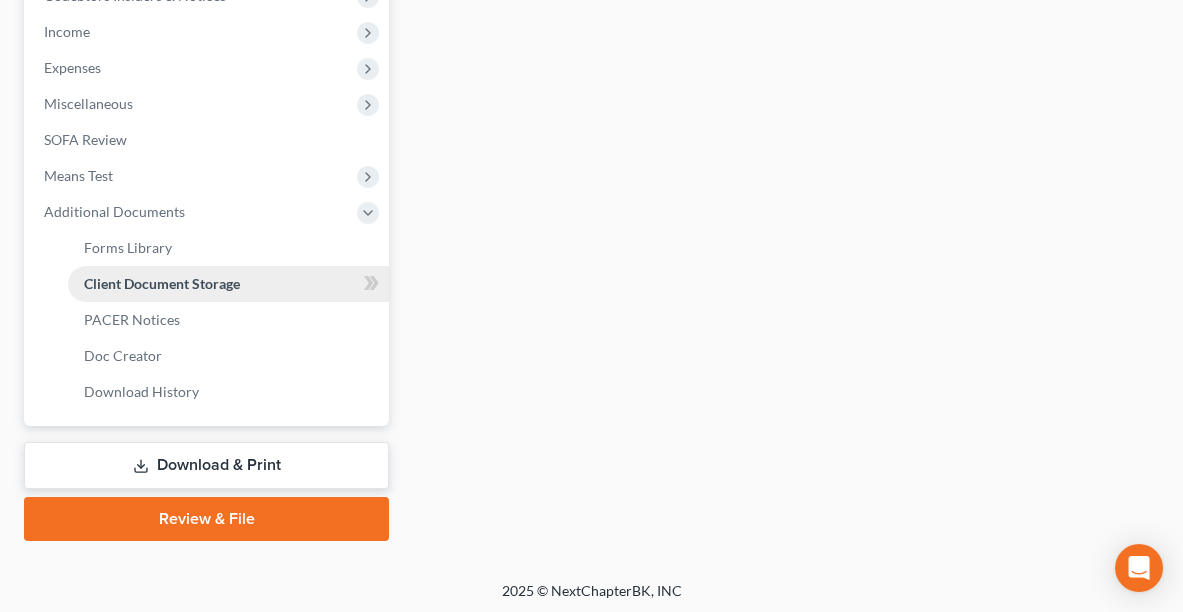 select on "5" 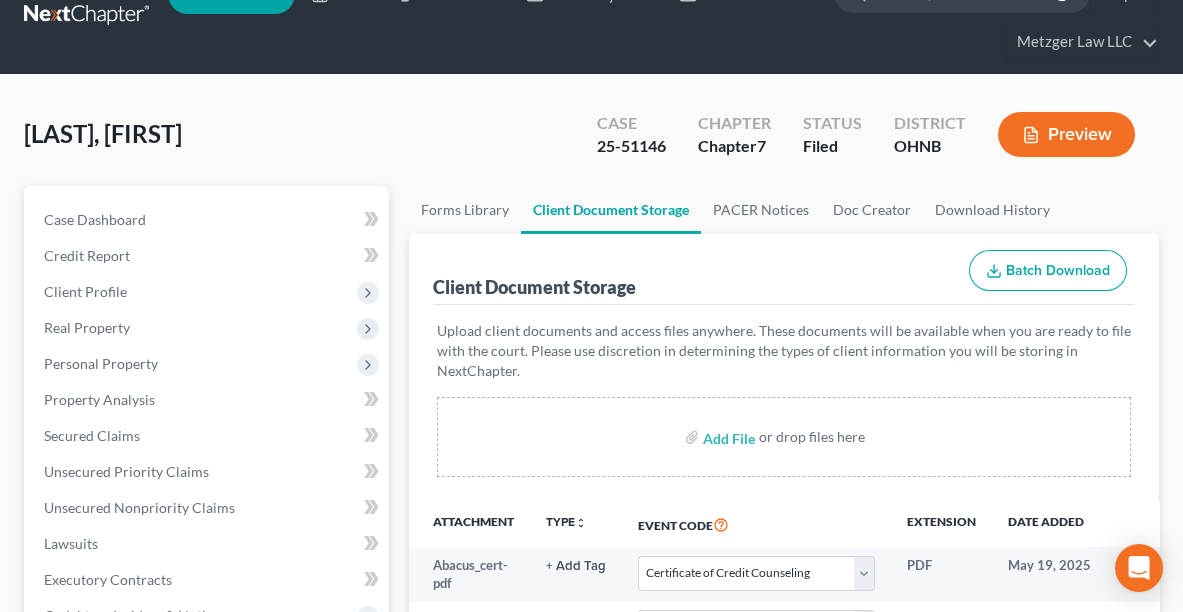 scroll, scrollTop: 0, scrollLeft: 0, axis: both 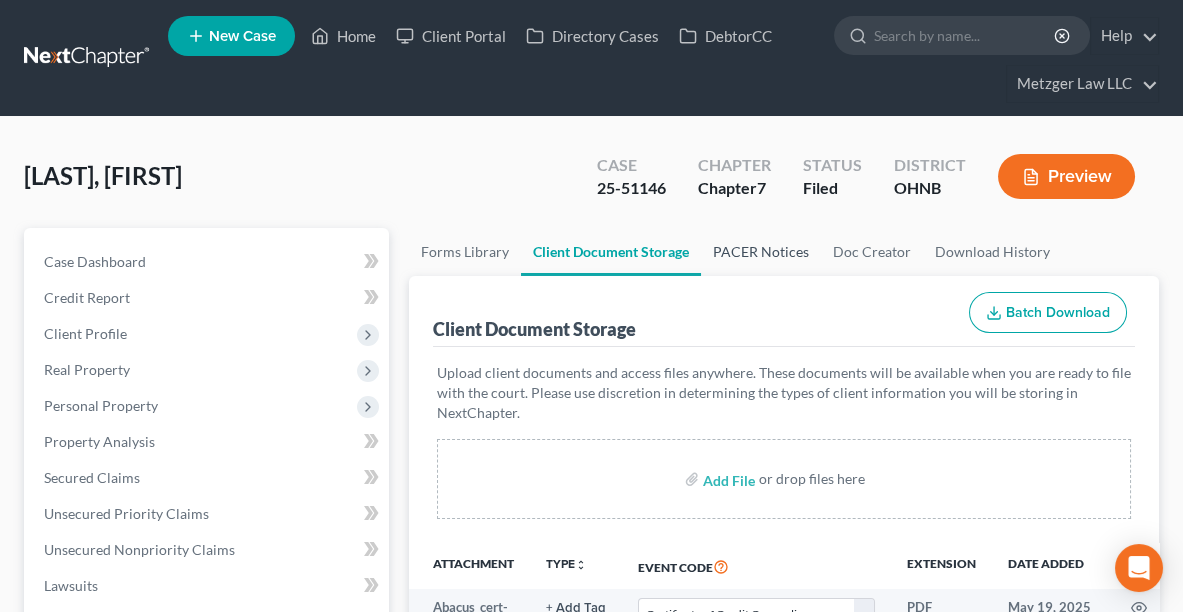 click on "PACER Notices" at bounding box center [761, 252] 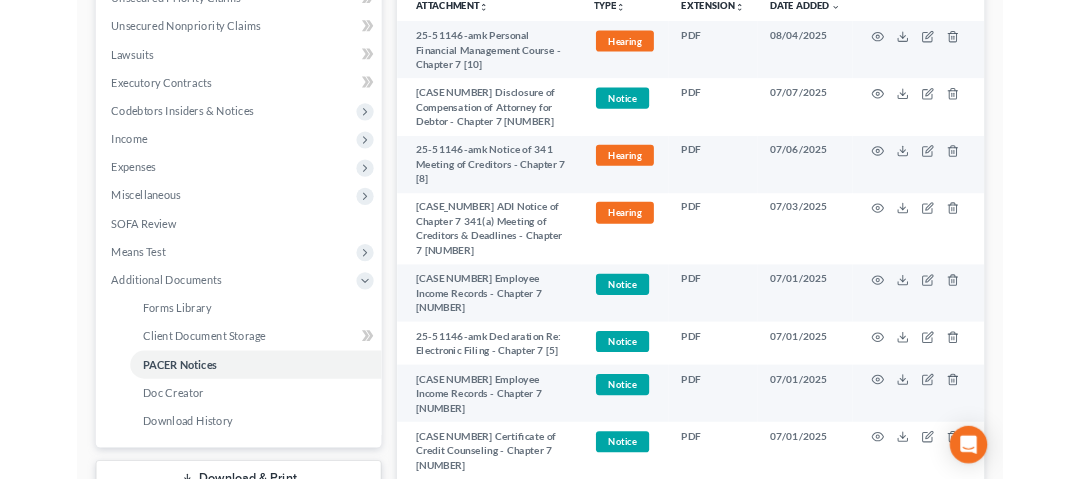 scroll, scrollTop: 722, scrollLeft: 0, axis: vertical 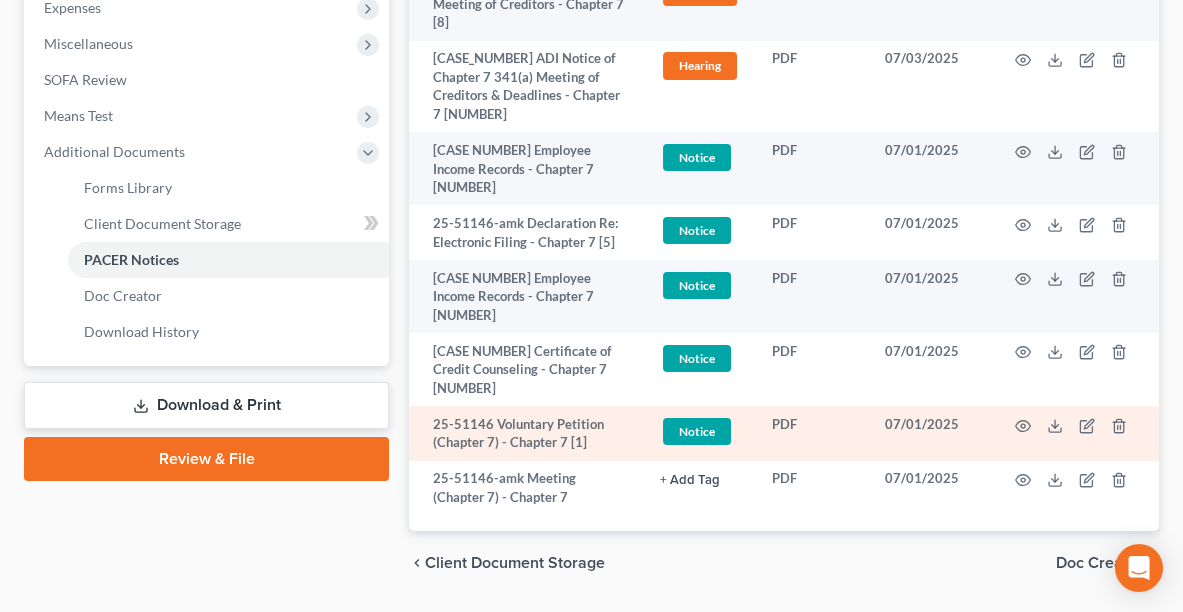 click at bounding box center (1075, 433) 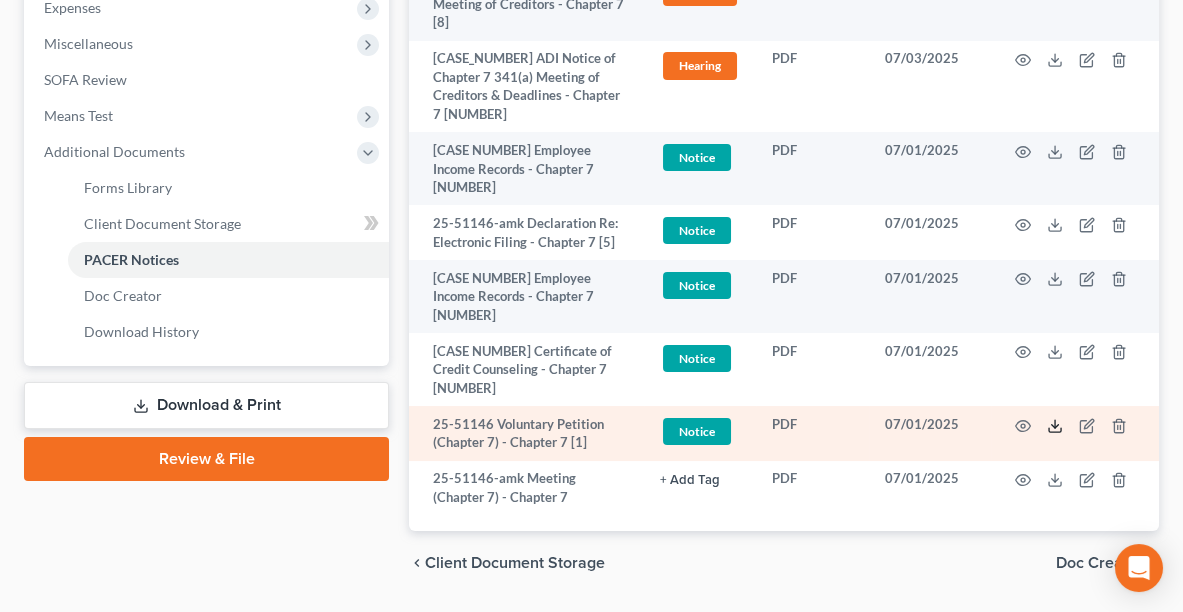 click 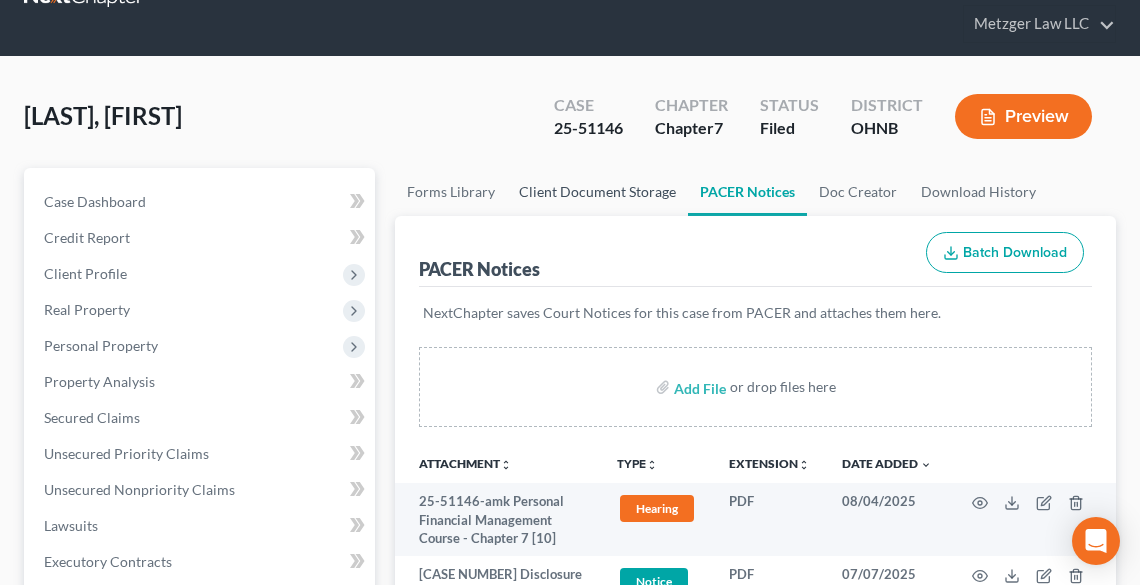 scroll, scrollTop: 0, scrollLeft: 0, axis: both 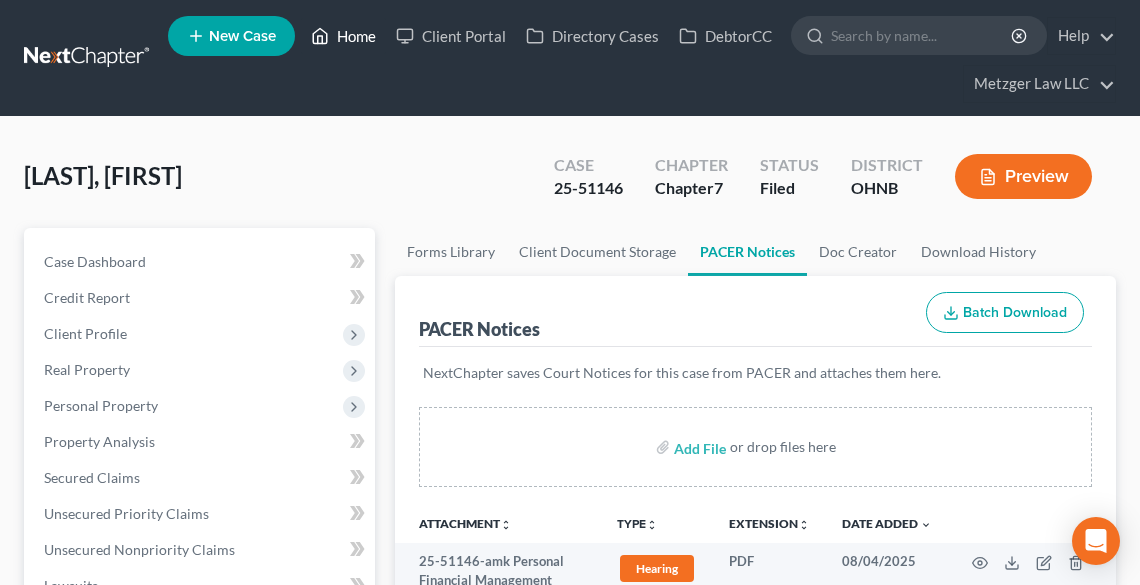 click on "Home" at bounding box center [343, 36] 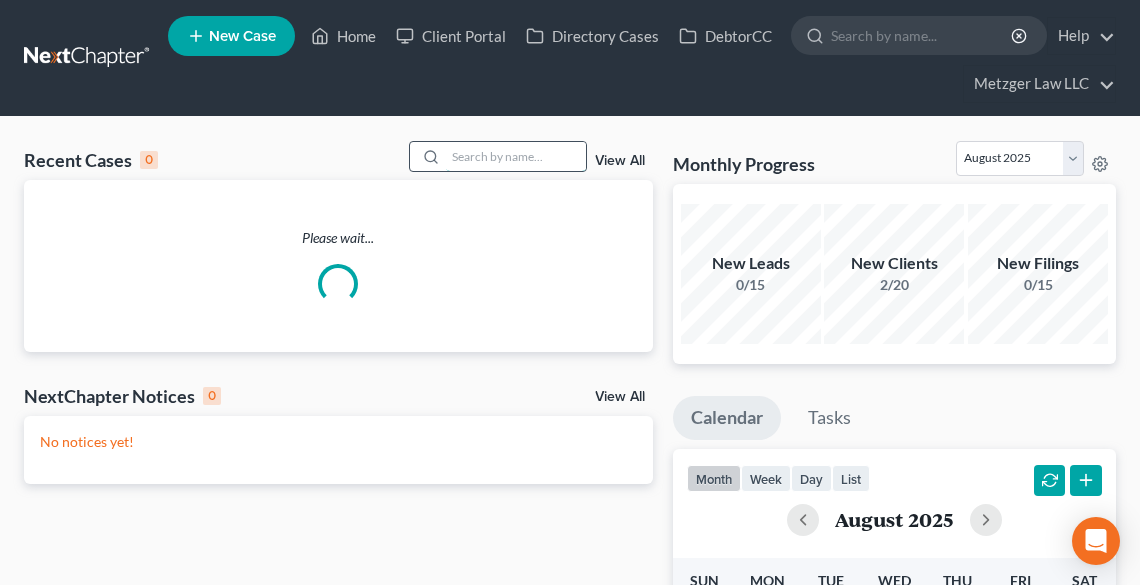 click at bounding box center (516, 156) 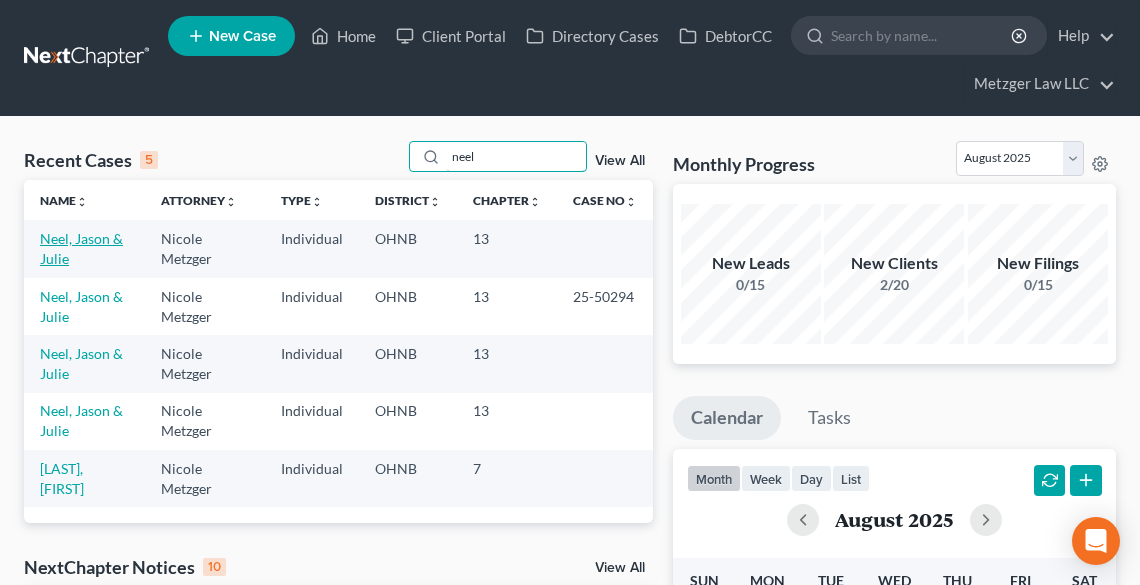 type on "neel" 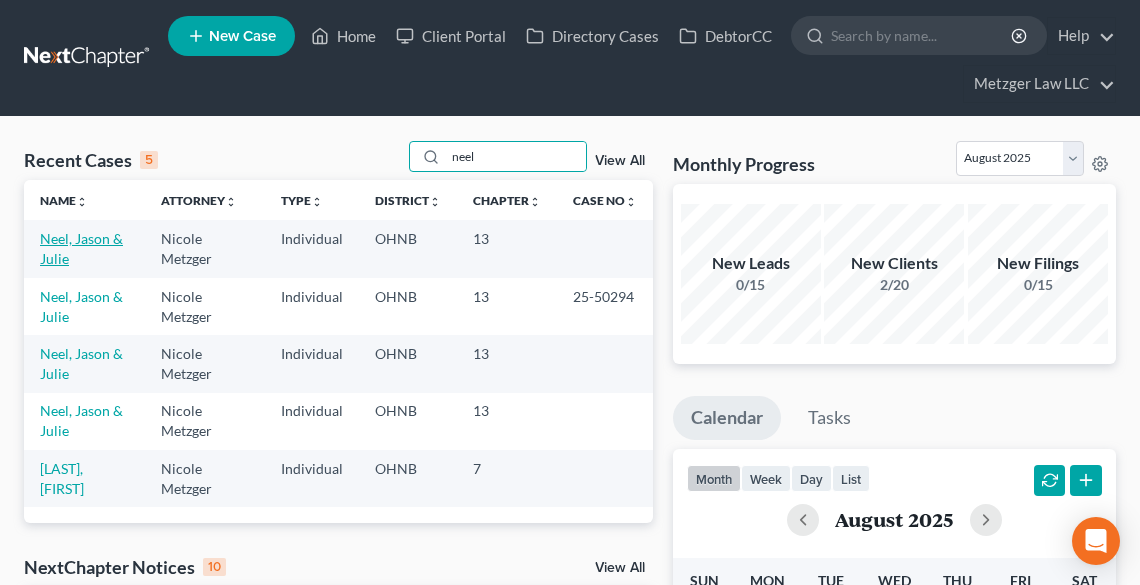 click on "Neel, Jason & Julie" at bounding box center [81, 248] 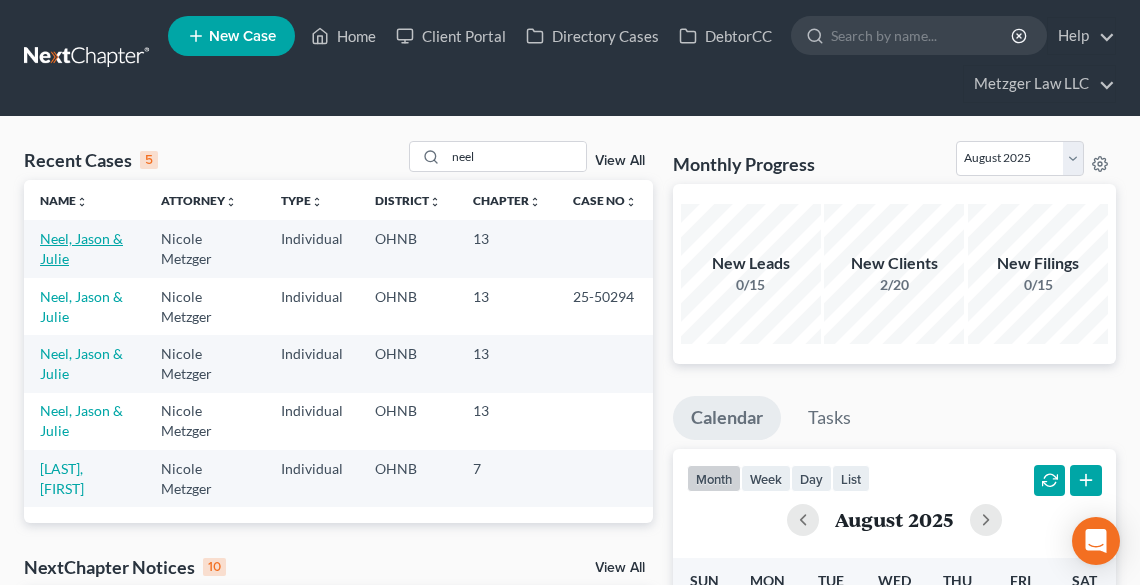 select on "10" 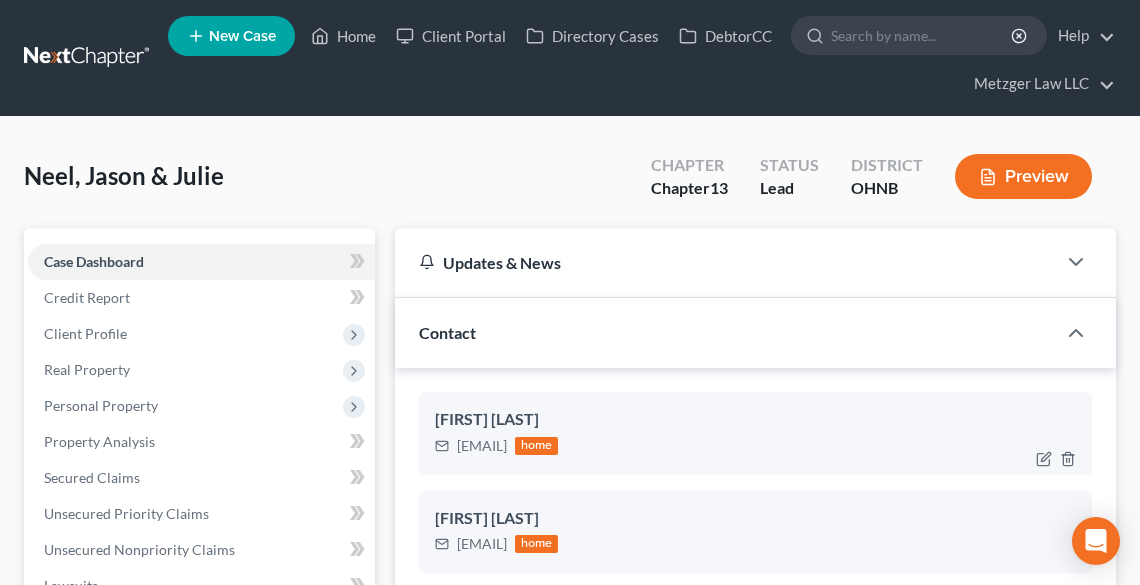 scroll, scrollTop: 2395, scrollLeft: 0, axis: vertical 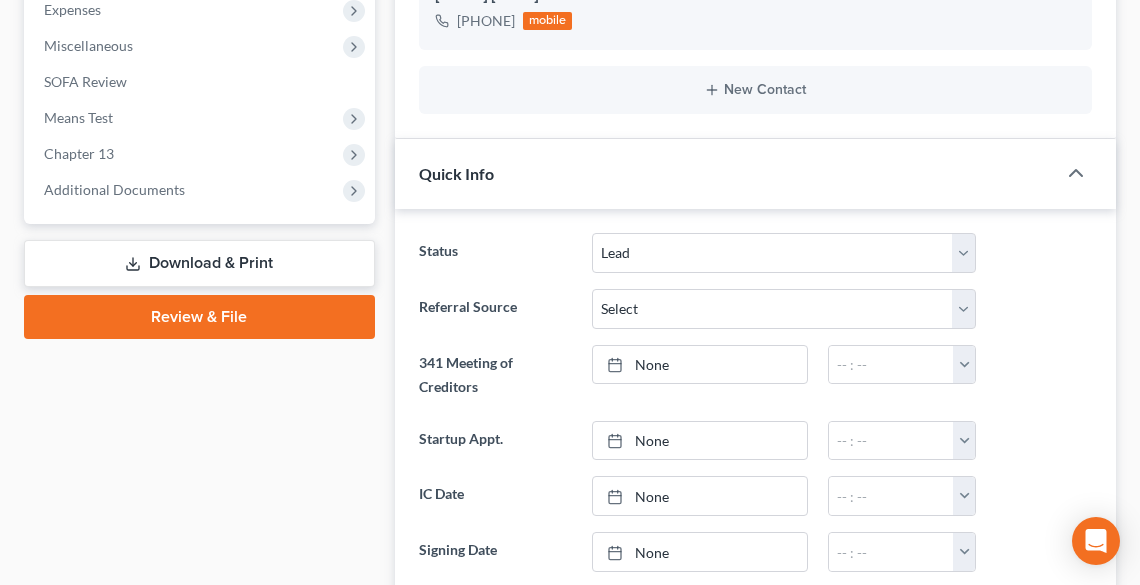 click on "Review & File" at bounding box center [199, 317] 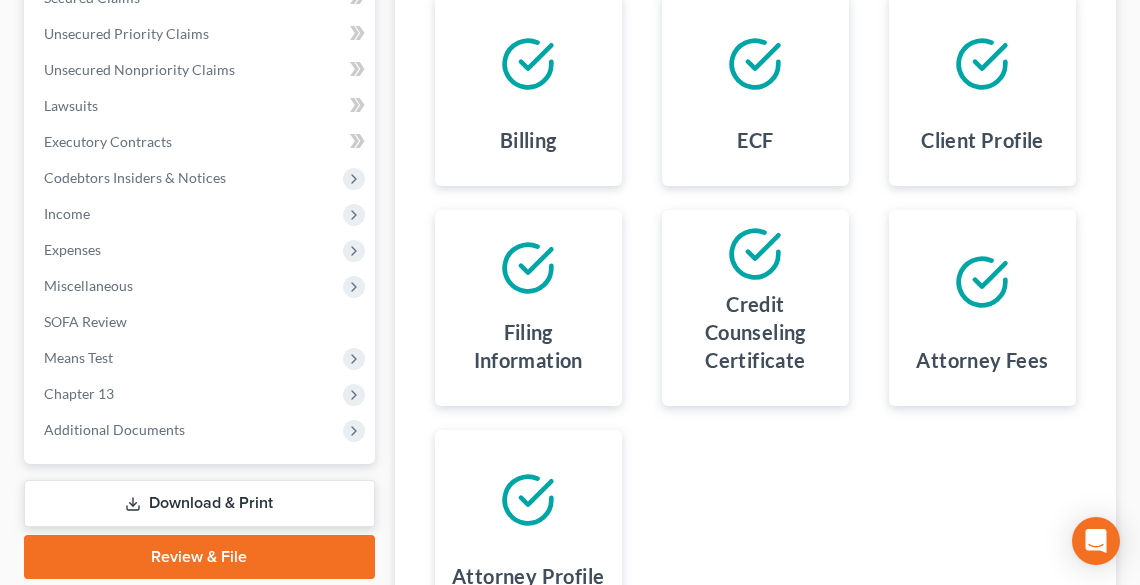 scroll, scrollTop: 703, scrollLeft: 0, axis: vertical 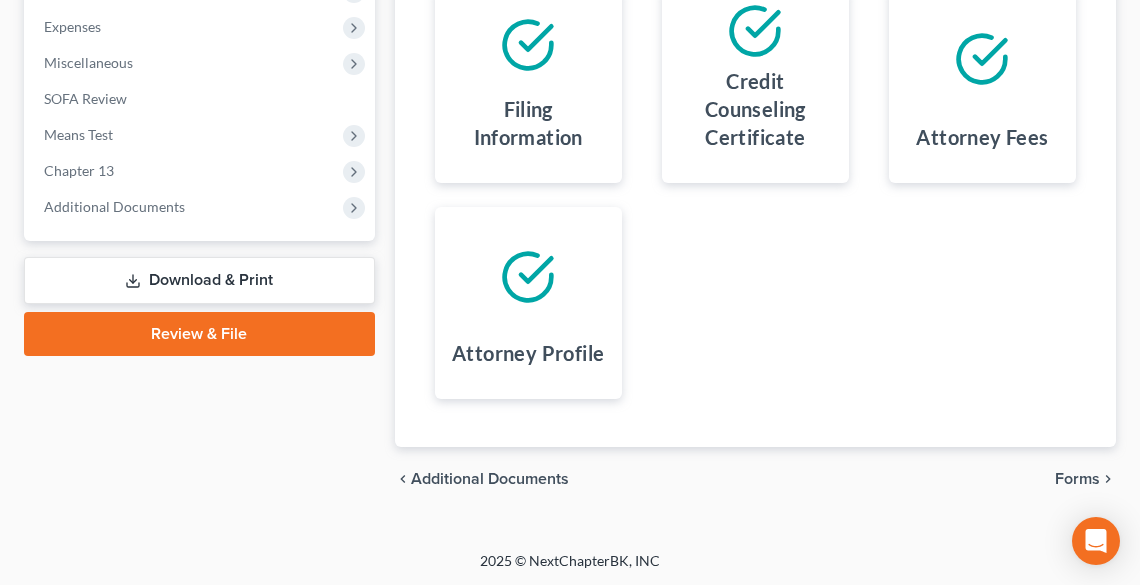 click on "Forms" at bounding box center (1077, 479) 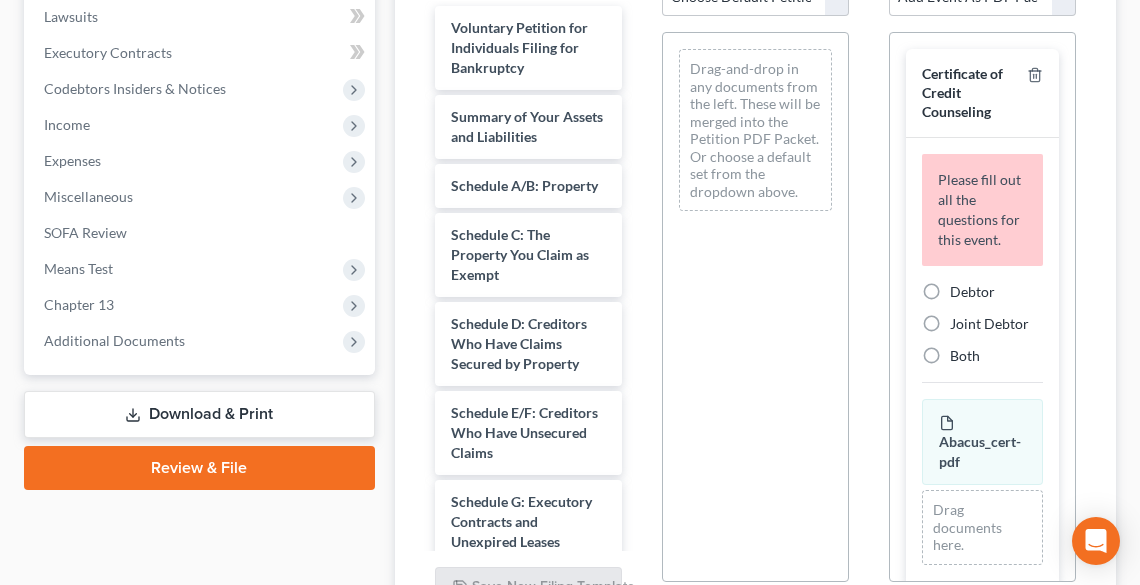 scroll, scrollTop: 463, scrollLeft: 0, axis: vertical 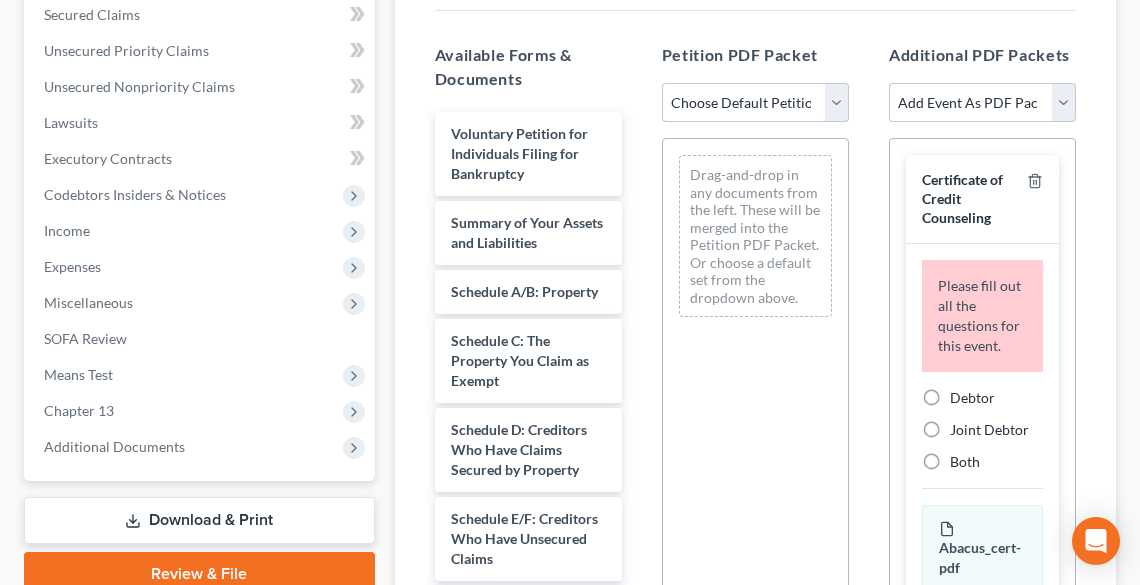 click on "Choose Default Petition PDF Packet Complete Bankruptcy Petition (all forms and schedules) Emergency Filing (Voluntary Petition and Creditor List Only)" at bounding box center (755, 103) 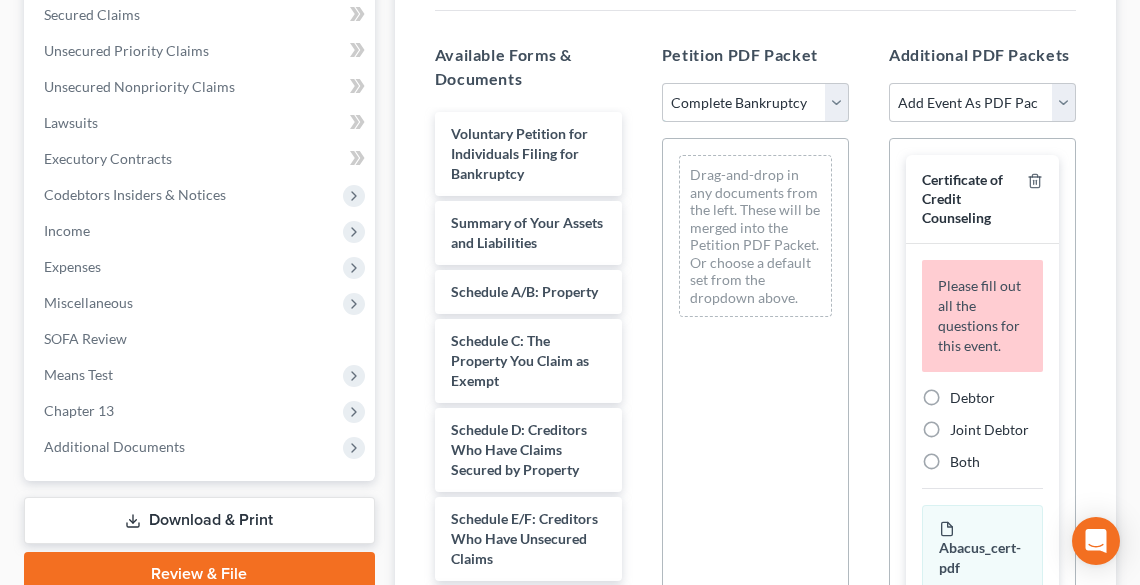 click on "Choose Default Petition PDF Packet Complete Bankruptcy Petition (all forms and schedules) Emergency Filing (Voluntary Petition and Creditor List Only)" at bounding box center [755, 103] 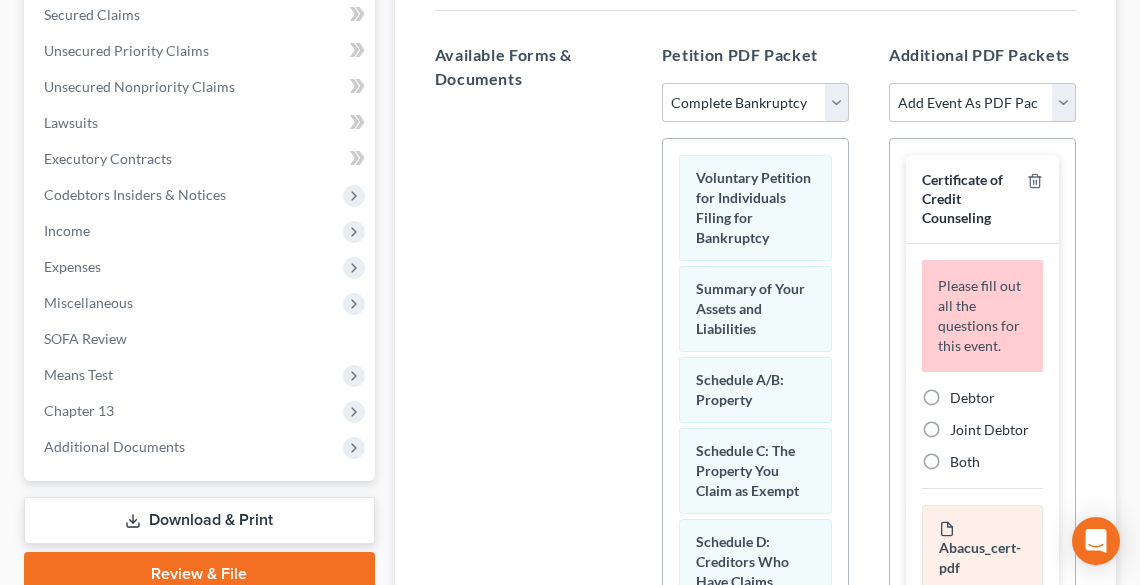 click on "Debtor" at bounding box center [972, 398] 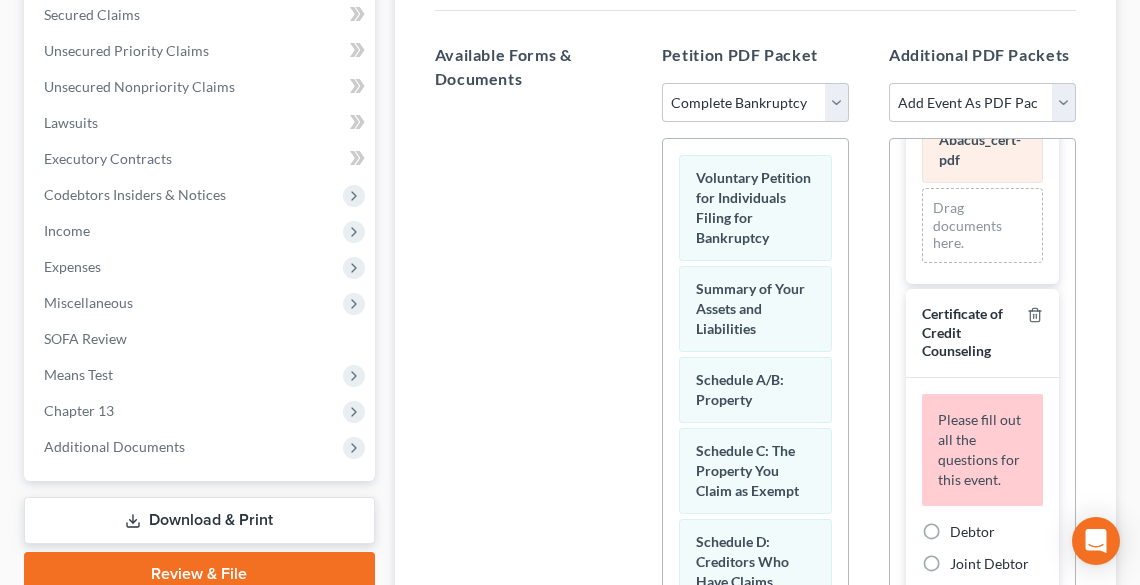 scroll, scrollTop: 320, scrollLeft: 0, axis: vertical 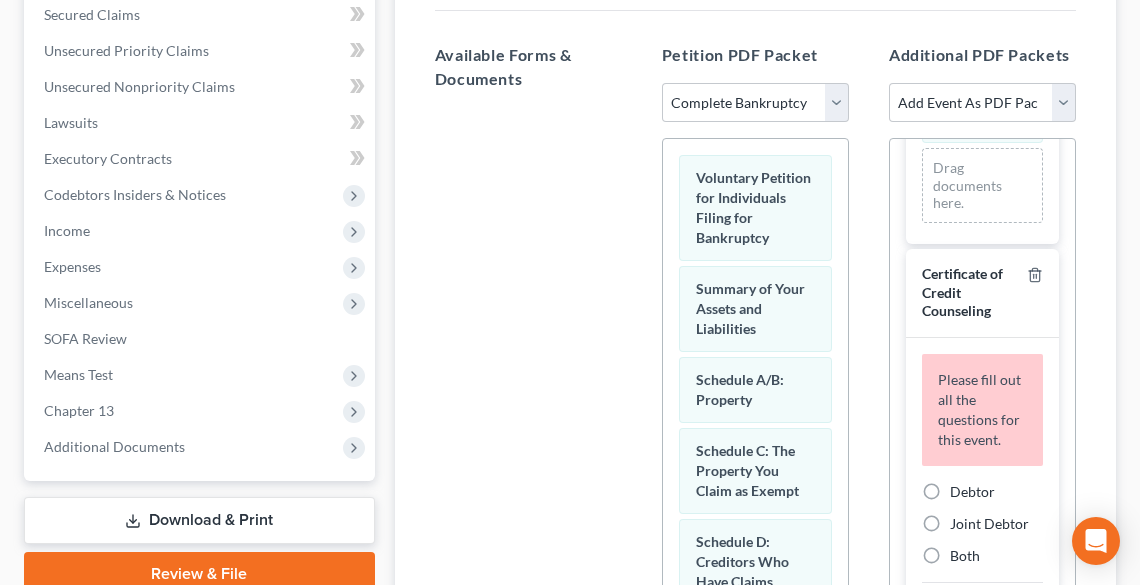click on "Joint Debtor" at bounding box center [989, 524] 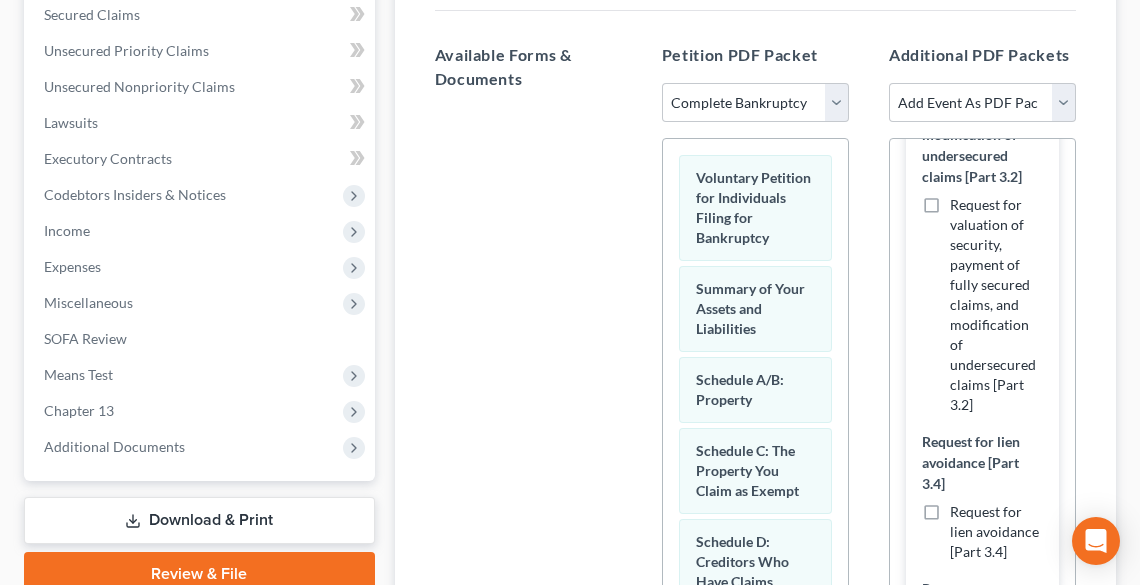 scroll, scrollTop: 1040, scrollLeft: 0, axis: vertical 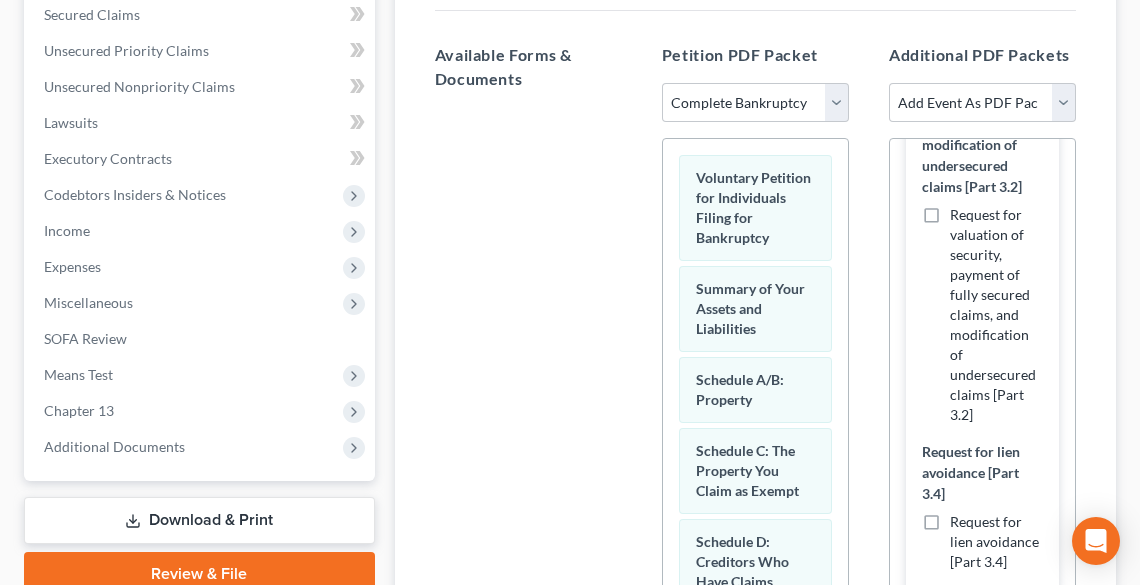 click on "Request for lien avoidance [Part 3.4]" at bounding box center (996, 542) 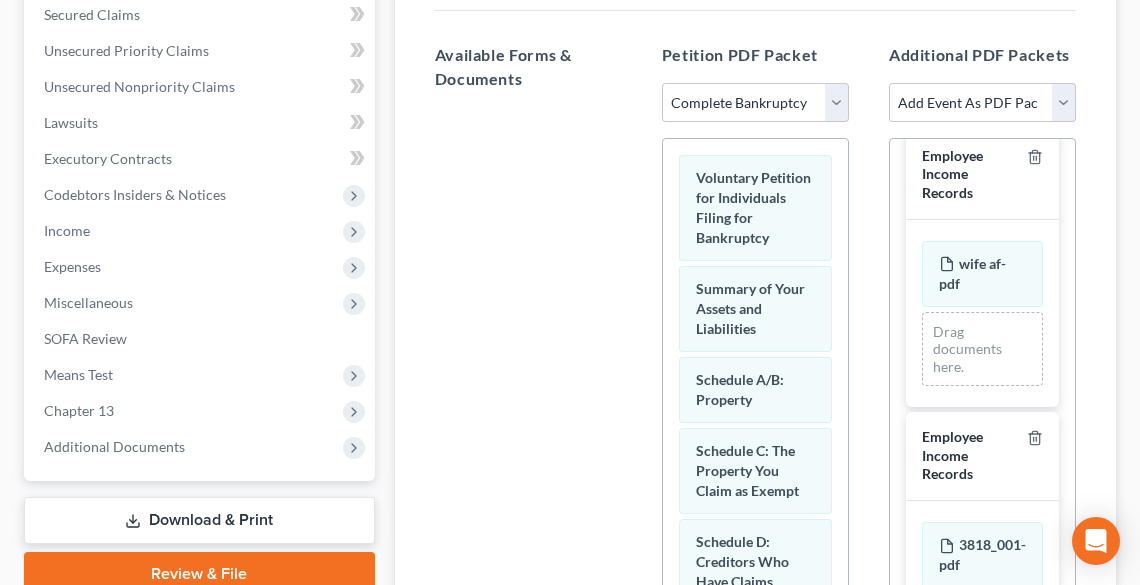 scroll, scrollTop: 2573, scrollLeft: 0, axis: vertical 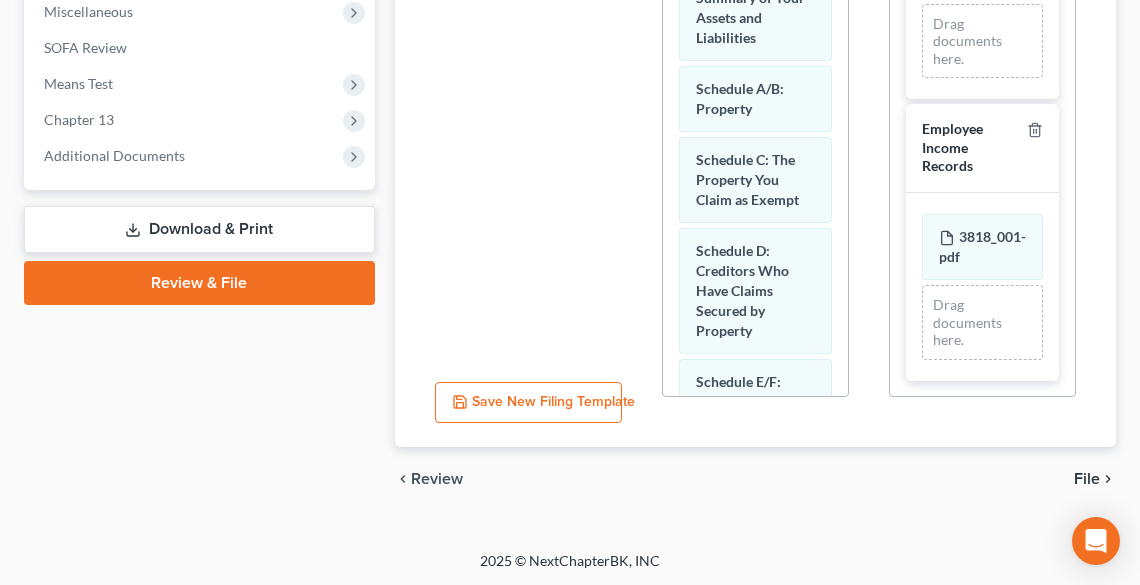 click on "File" at bounding box center [1087, 479] 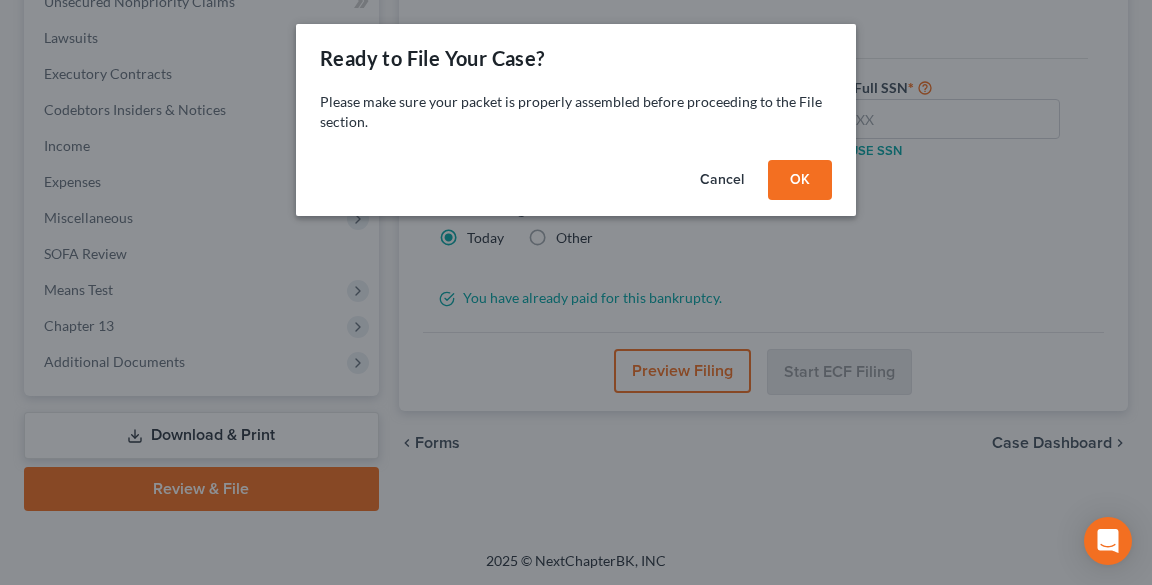 click on "OK" at bounding box center (800, 180) 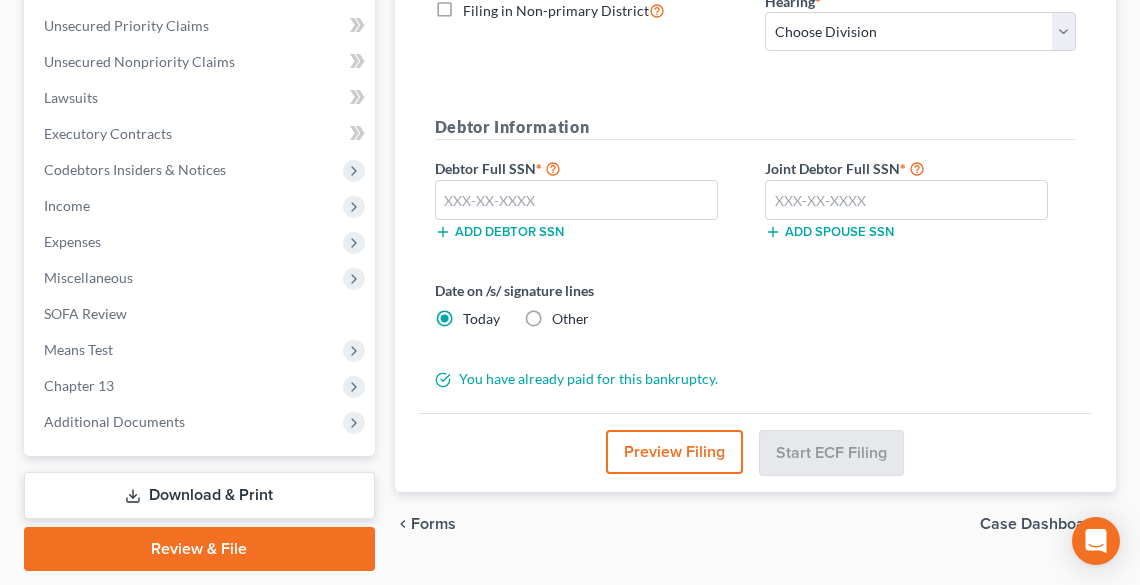 scroll, scrollTop: 388, scrollLeft: 0, axis: vertical 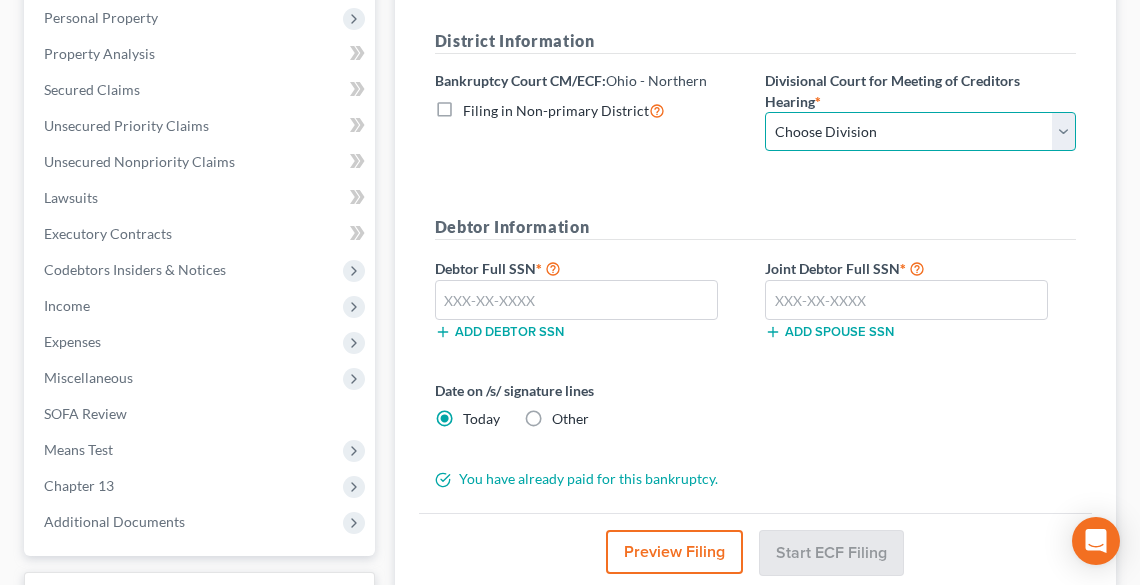 click on "Choose Division Akron Canton Cleveland Toledo Youngstown" at bounding box center (920, 132) 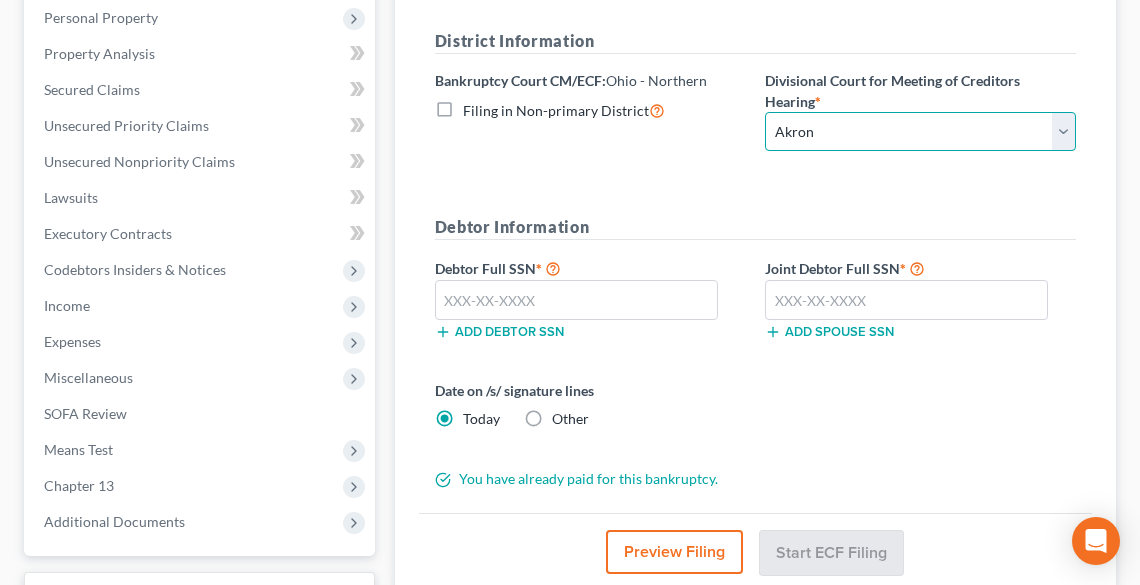 click on "Choose Division Akron Canton Cleveland Toledo Youngstown" at bounding box center [920, 132] 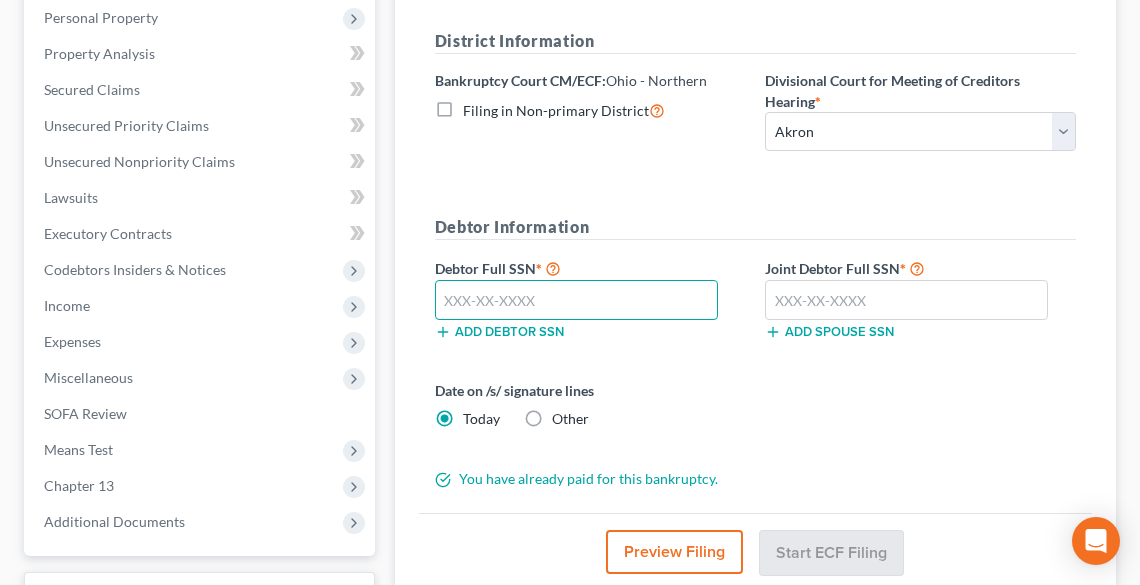 click at bounding box center [576, 300] 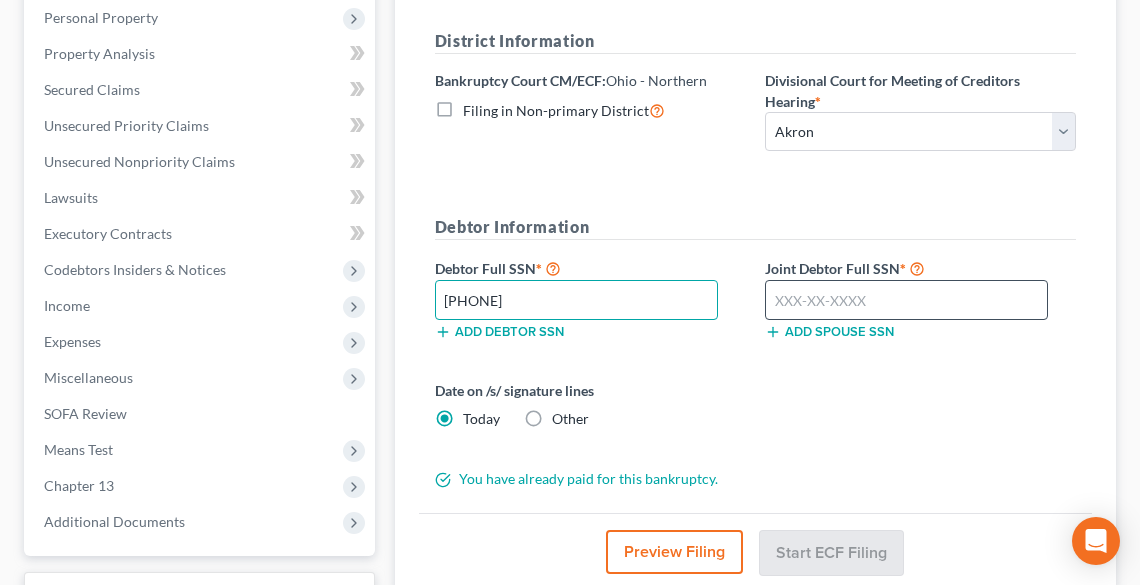 type on "[PHONE]" 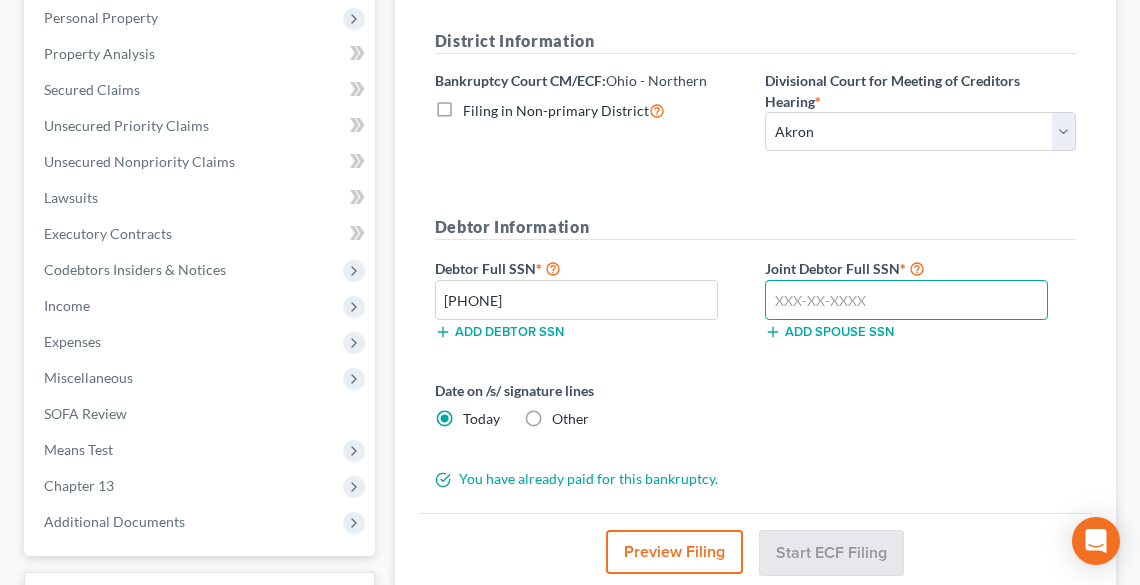 click at bounding box center [906, 300] 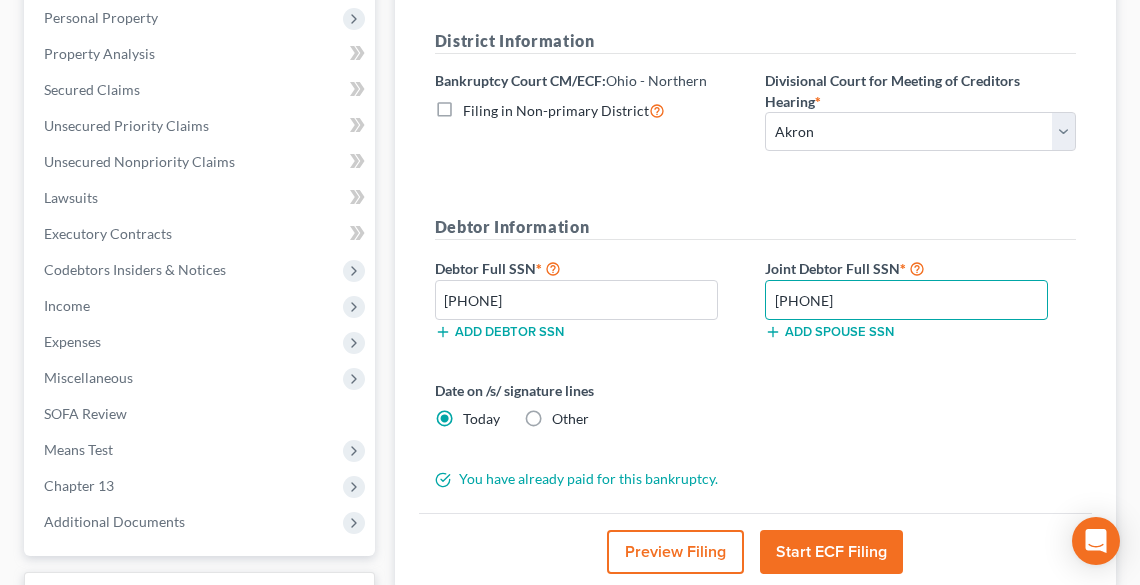 type on "[PHONE]" 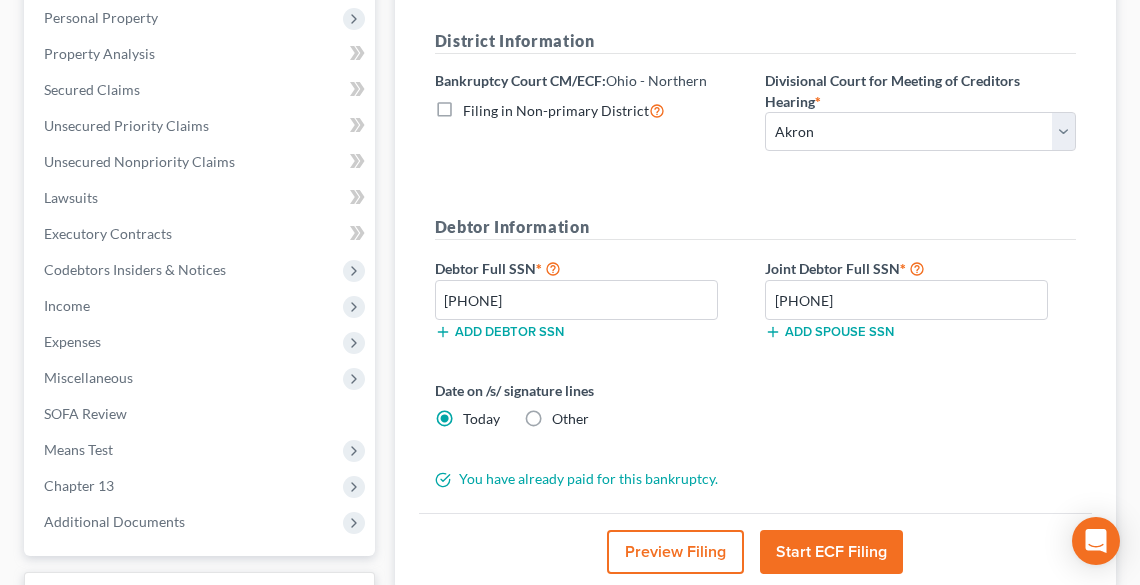 click on "Other" at bounding box center (570, 419) 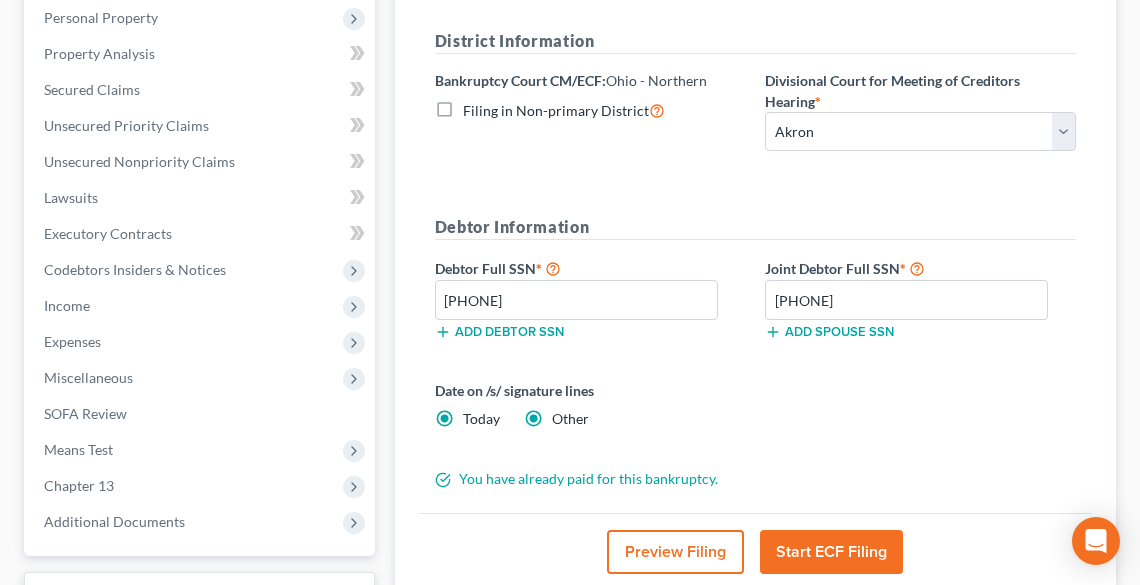 radio on "false" 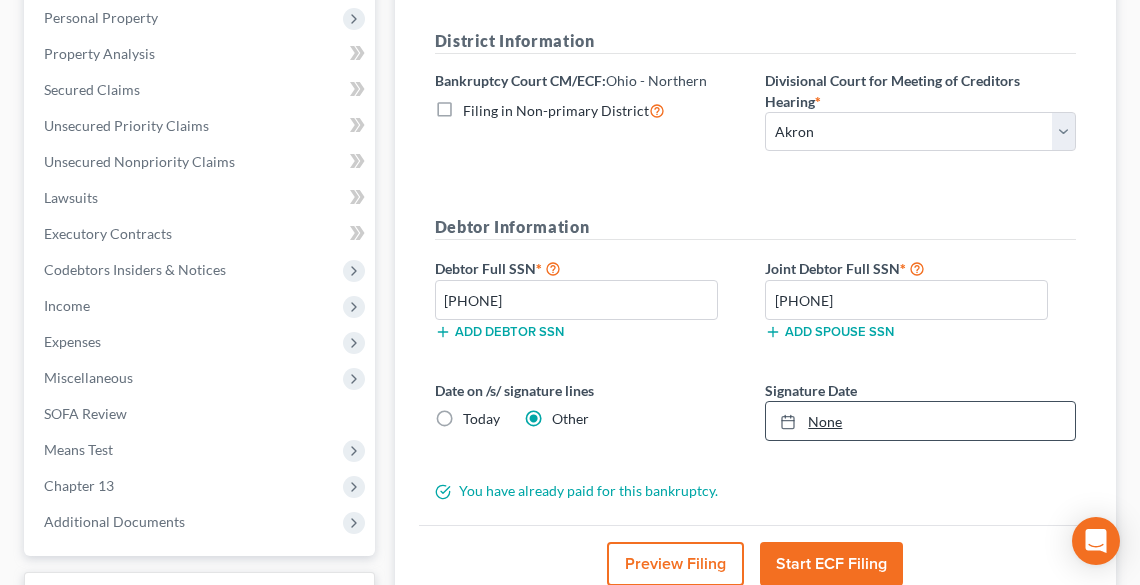 type on "8/5/2025" 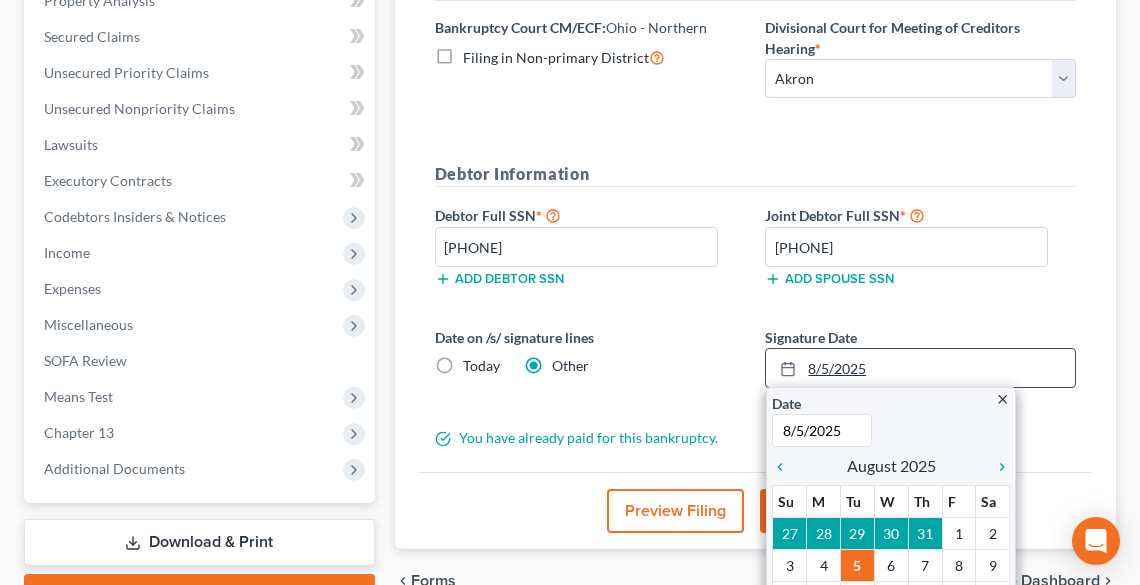 scroll, scrollTop: 468, scrollLeft: 0, axis: vertical 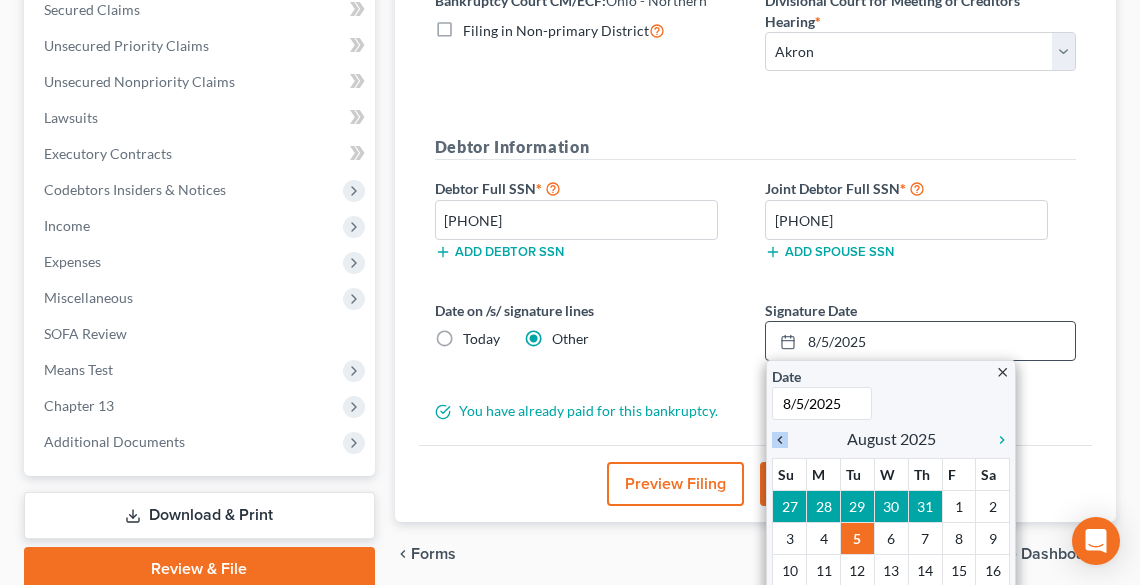 click on "close
Date
8/5/2025
Time
12:00 AM
chevron_left
August 2025
chevron_right
Su M Tu W Th F Sa
27 28 29 30 31 1 2
3 4 5 6 7 8 9
10 11 12 13 14 15 16
17 18 19 20 21 22 23
24 25 26 27 28 29 30
31 1 2 3 4 5 6
Clear" at bounding box center [891, 539] 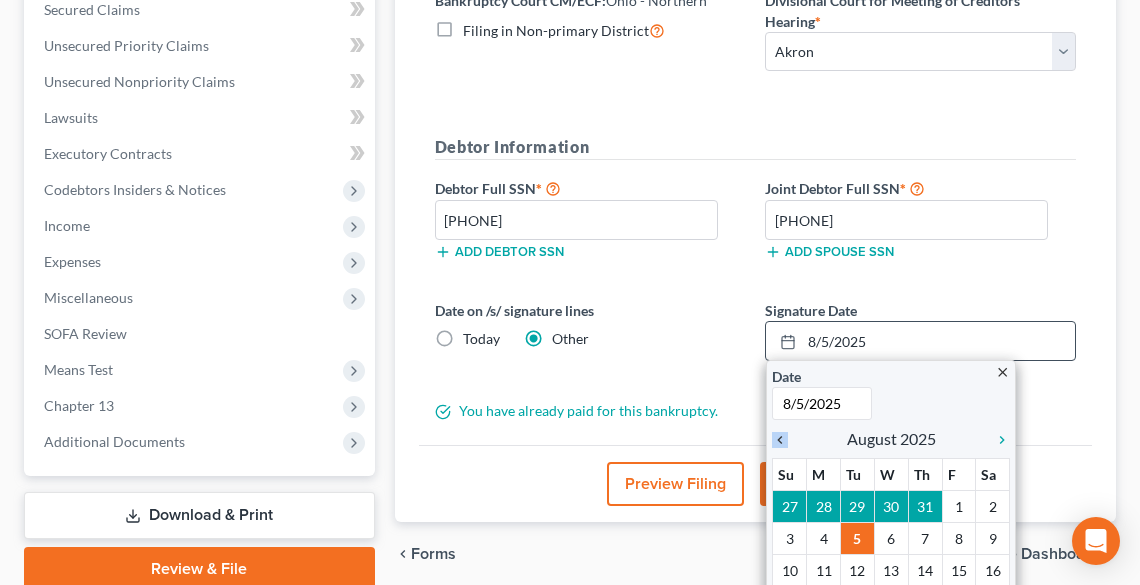 click on "chevron_left" at bounding box center [785, 440] 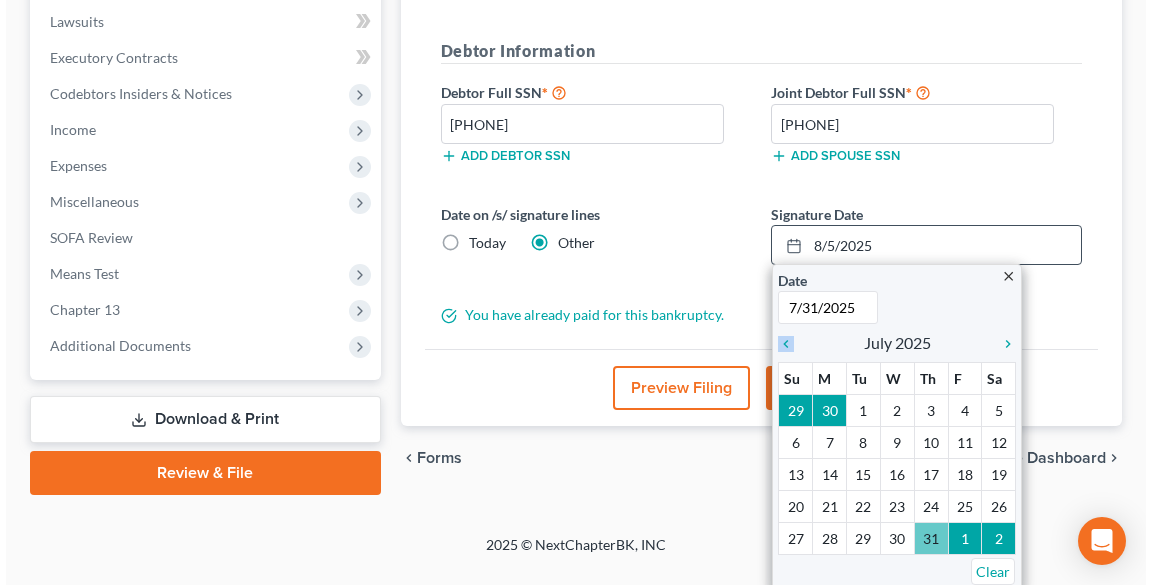 scroll, scrollTop: 548, scrollLeft: 0, axis: vertical 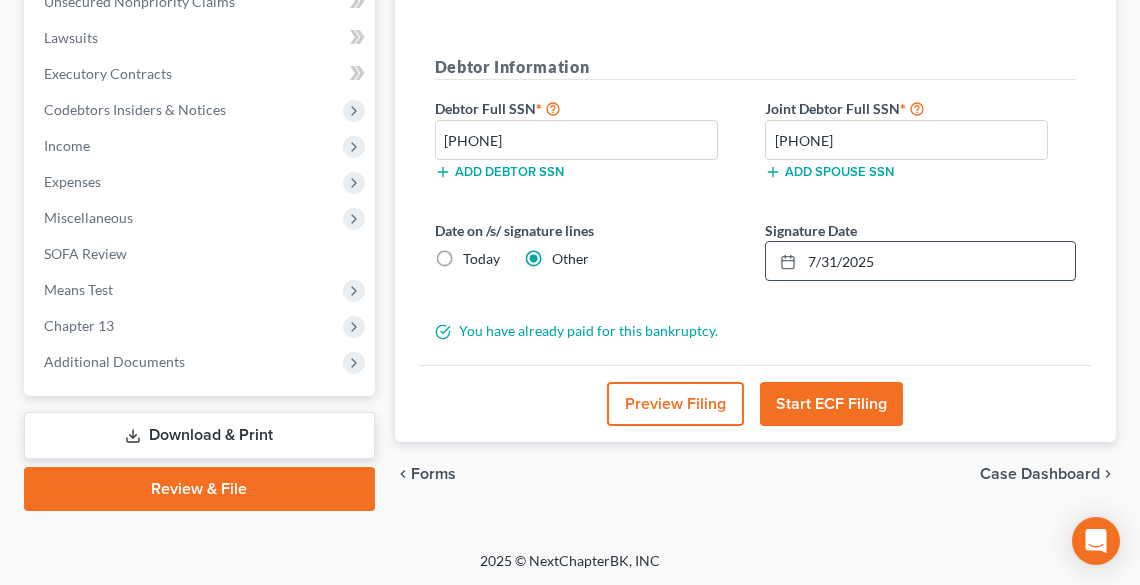 click on "Start ECF Filing" at bounding box center (831, 404) 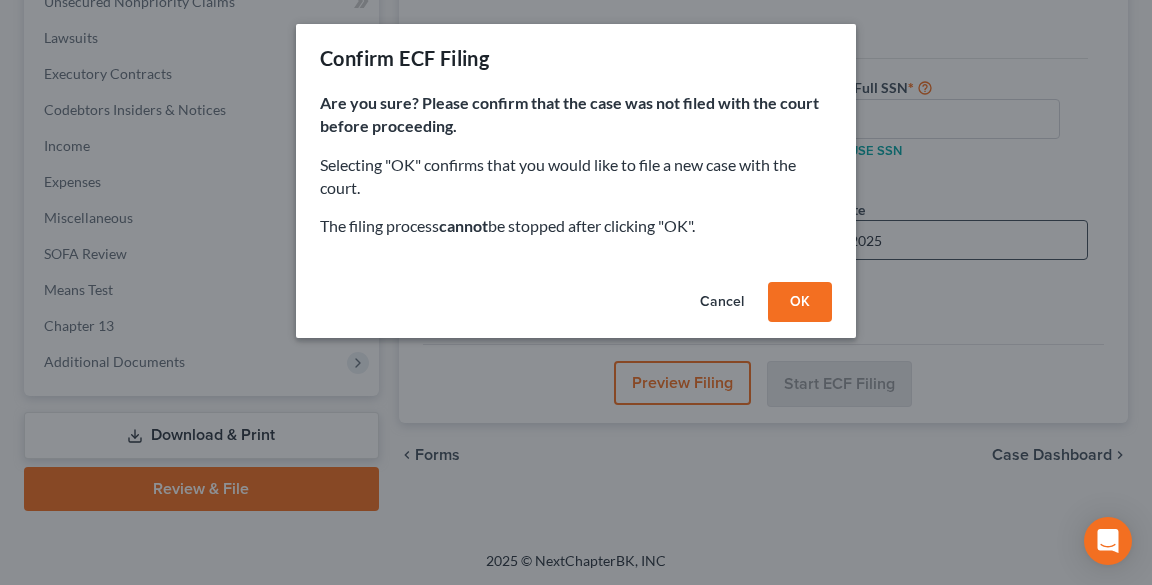 click on "OK" at bounding box center [800, 302] 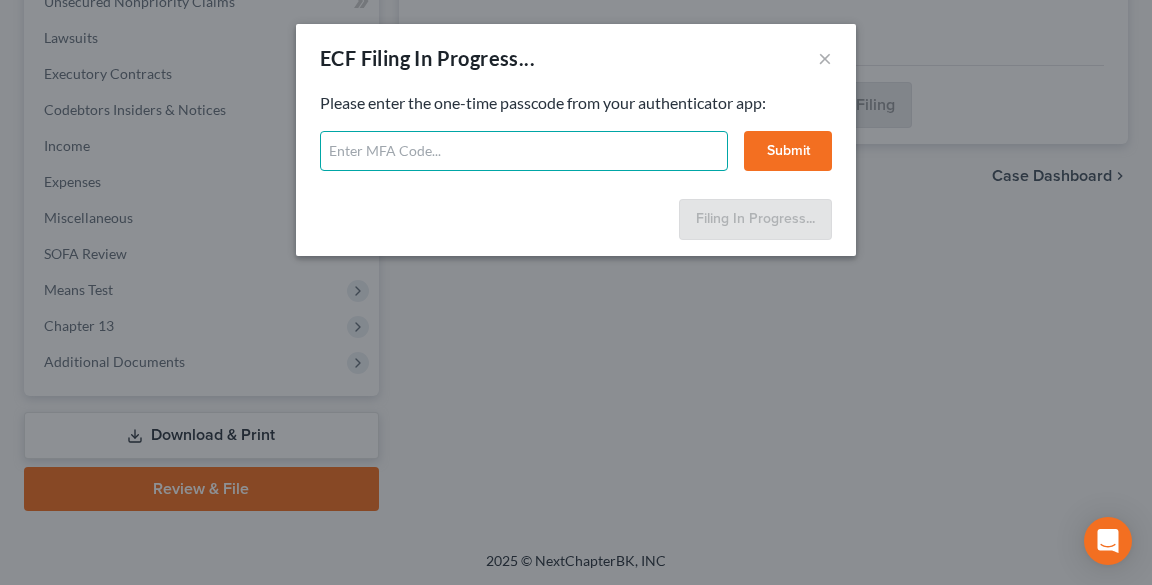 click at bounding box center (524, 151) 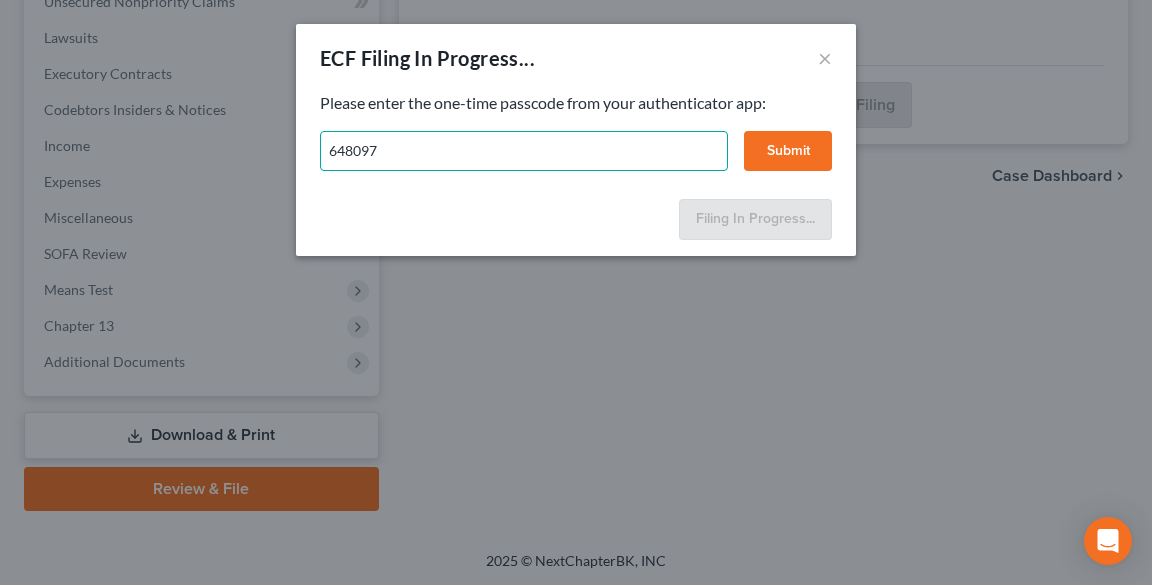 type on "648097" 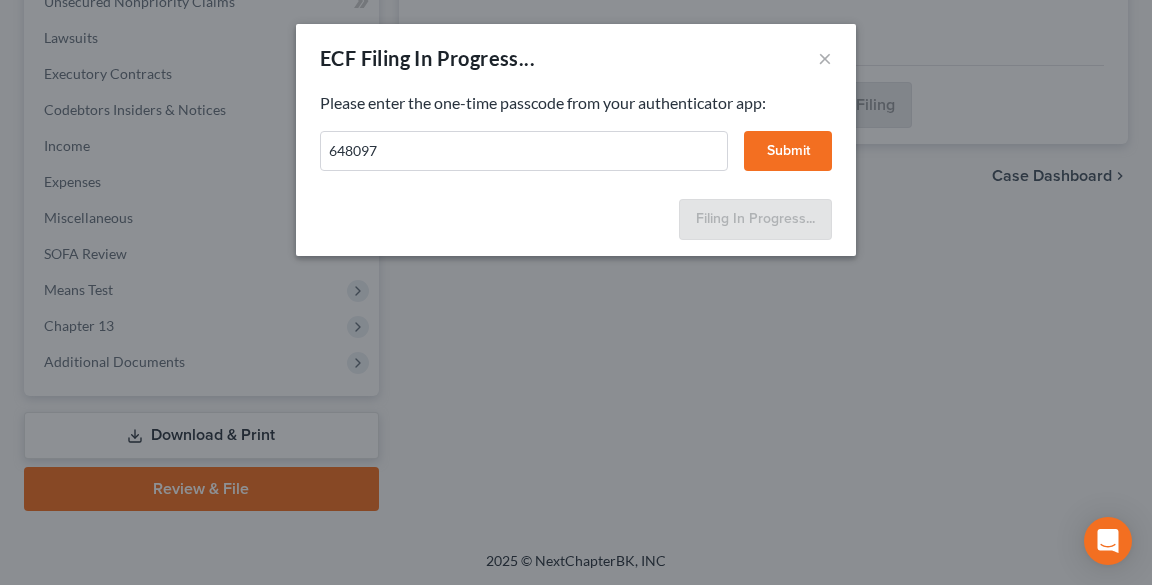 click on "Submit" at bounding box center (788, 151) 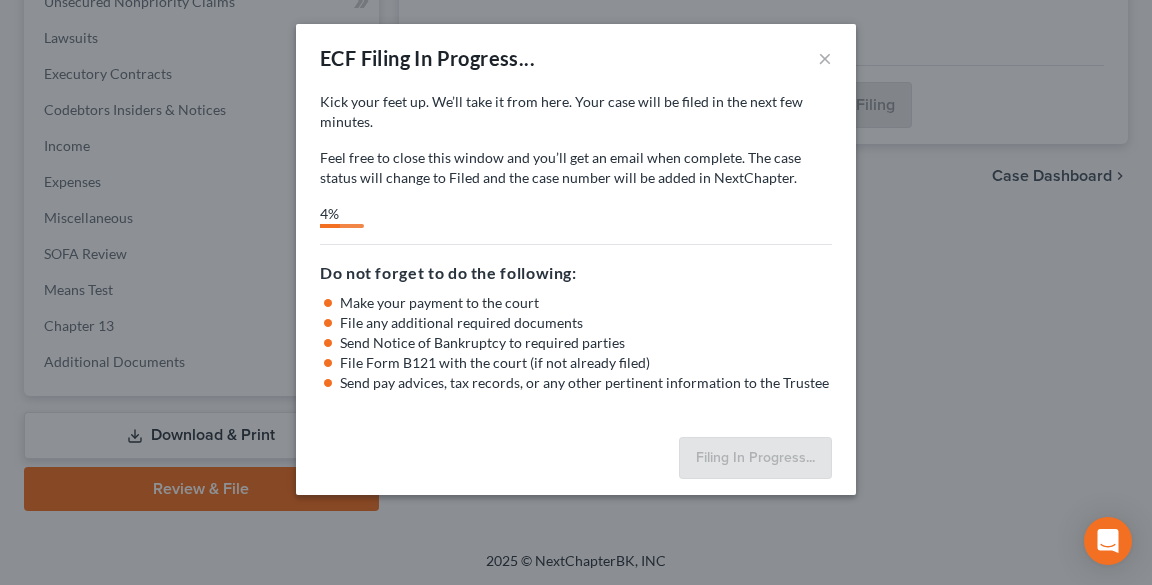 select on "0" 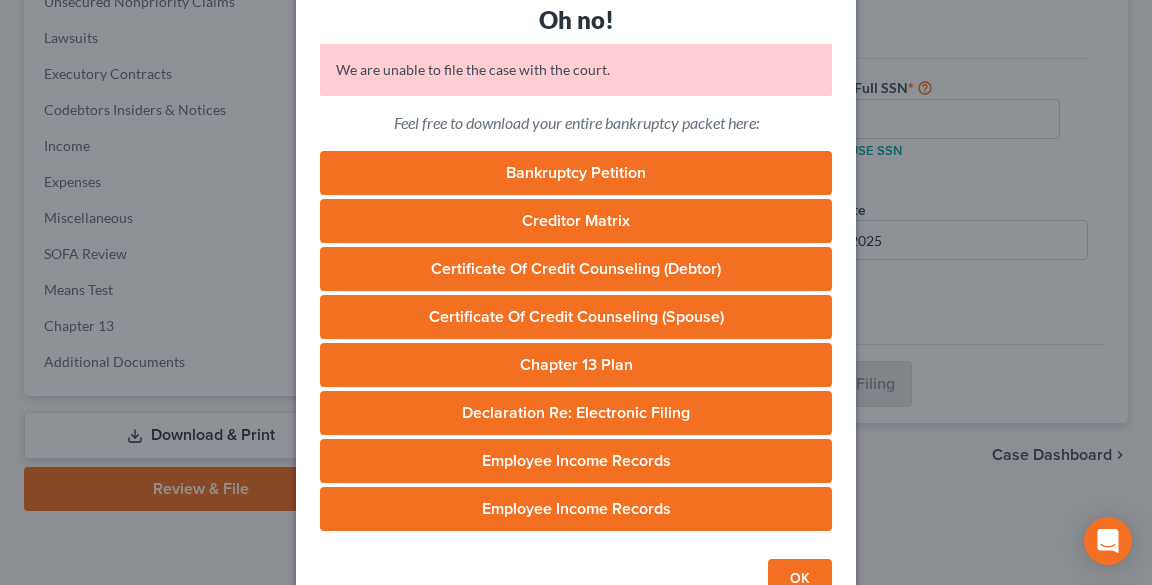 scroll, scrollTop: 61, scrollLeft: 0, axis: vertical 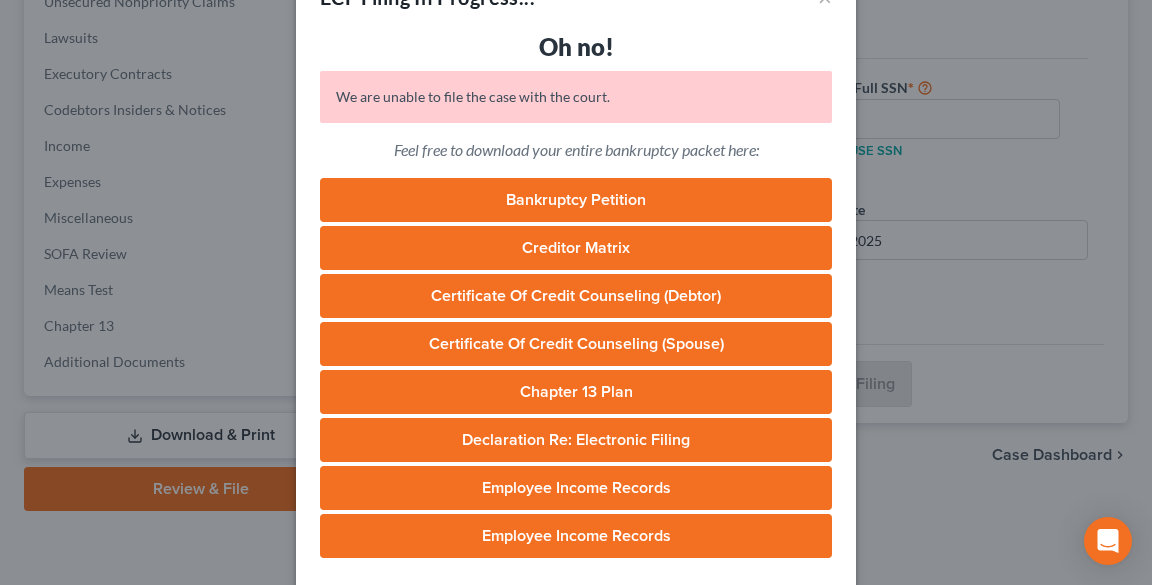 click on "Bankruptcy Petition" at bounding box center [576, 200] 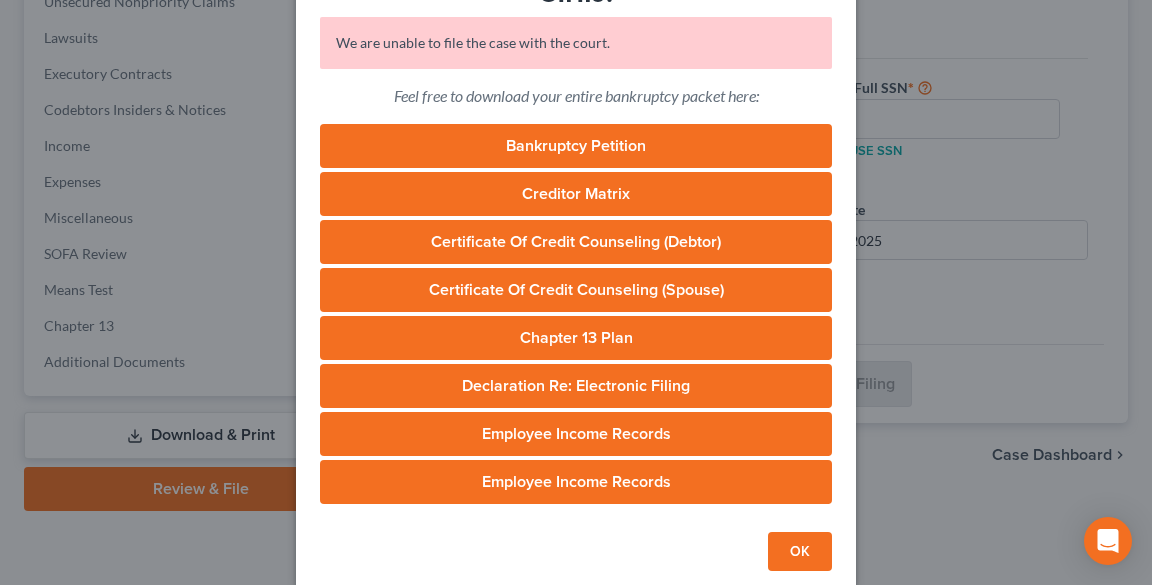 scroll, scrollTop: 141, scrollLeft: 0, axis: vertical 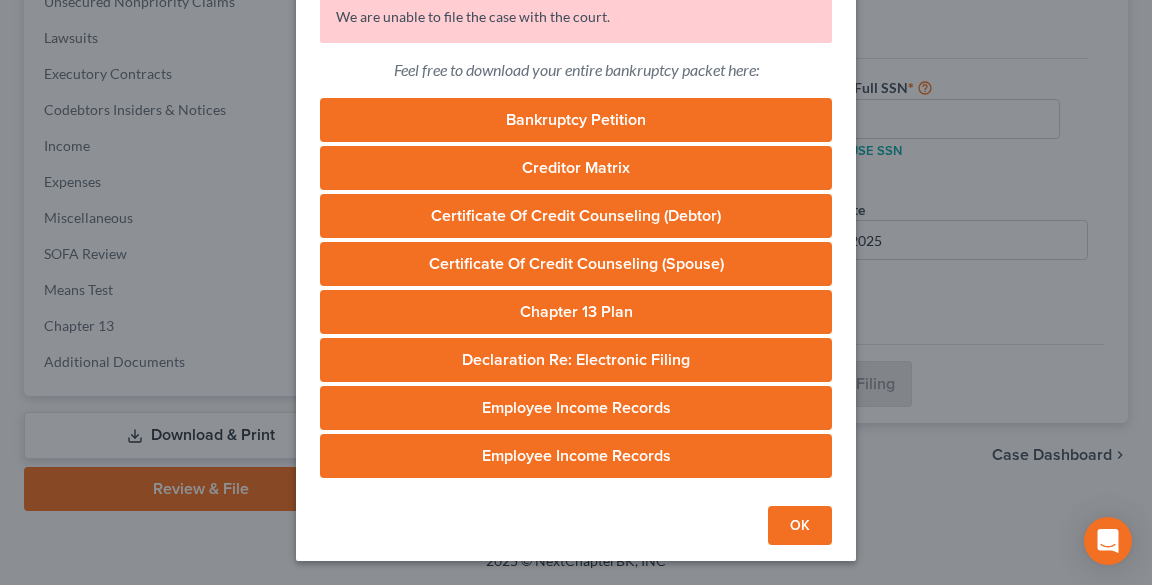 click on "OK" at bounding box center (800, 526) 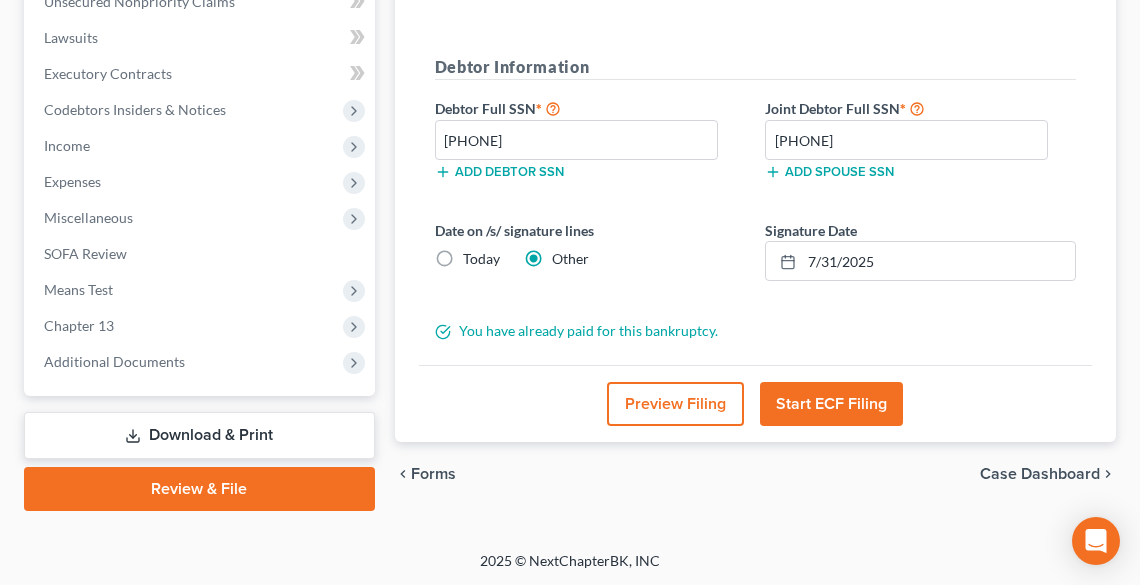 click on "Start ECF Filing" at bounding box center (831, 404) 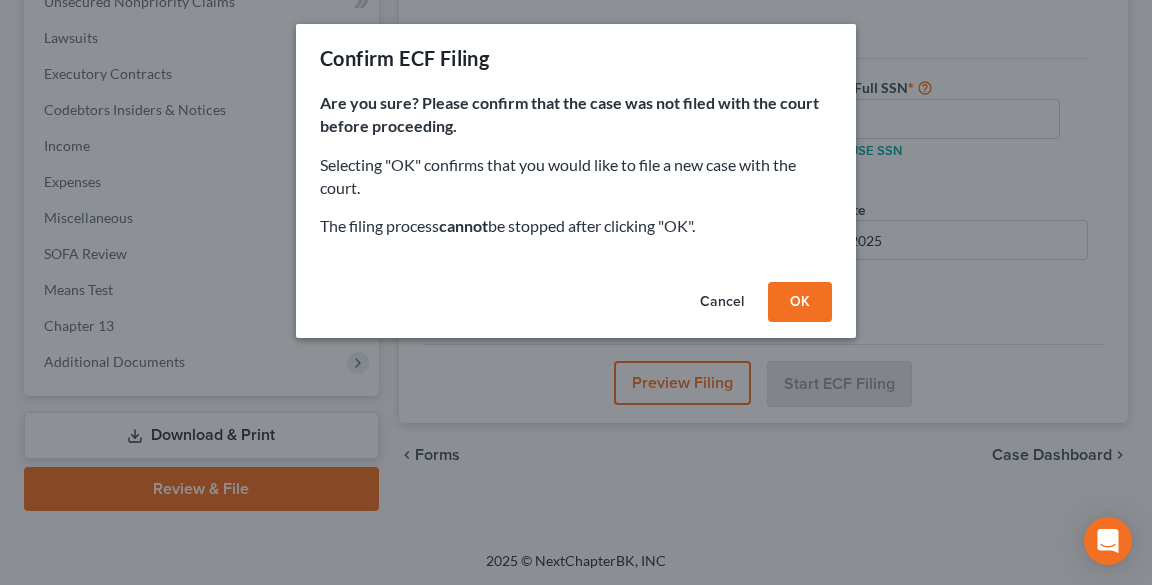 click on "OK" at bounding box center [800, 302] 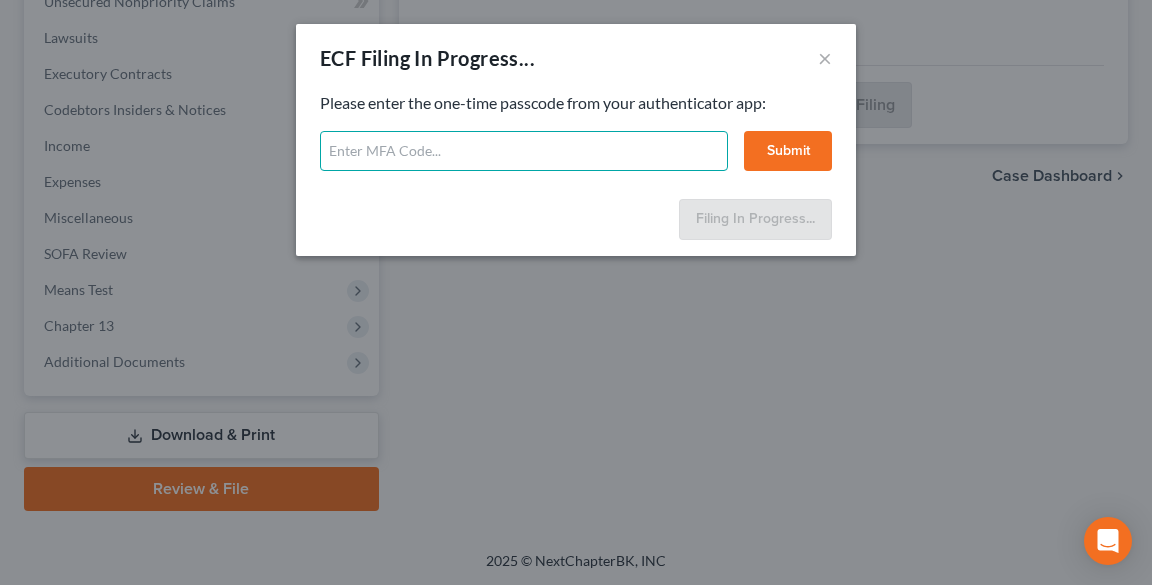 click at bounding box center [524, 151] 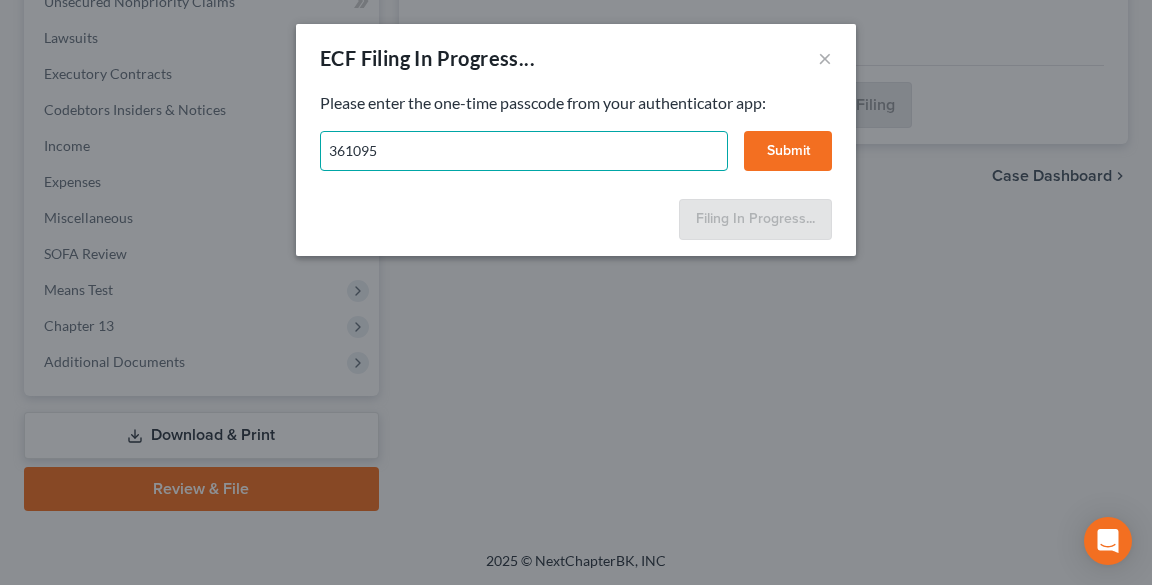 type on "361095" 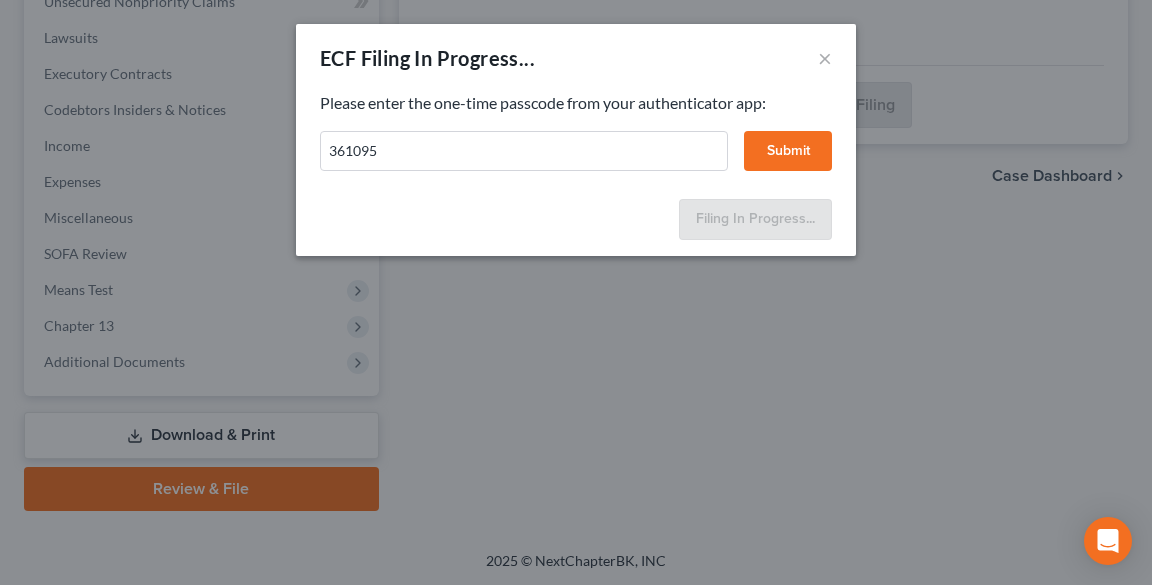 click on "Submit" at bounding box center [788, 151] 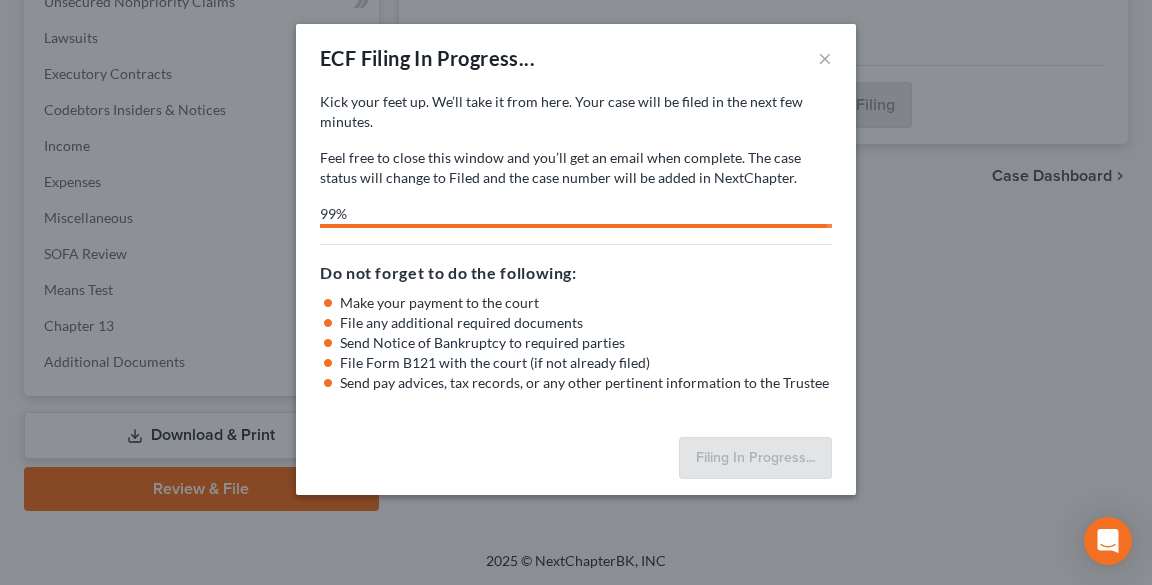 select on "0" 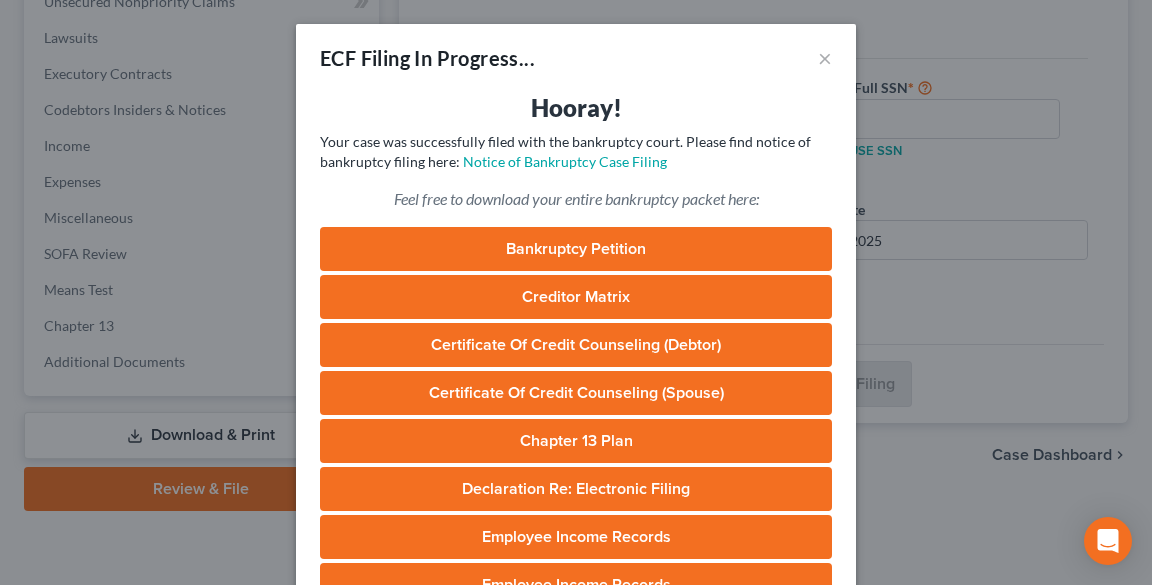 click on "Your case was successfully filed with the bankruptcy court. Please find notice of bankruptcy filing here: Your form(s) were successfully filed with the bankruptcy court. Please find notice of bankruptcy filing here:   Notice of Bankruptcy Case Filing" at bounding box center (576, 152) 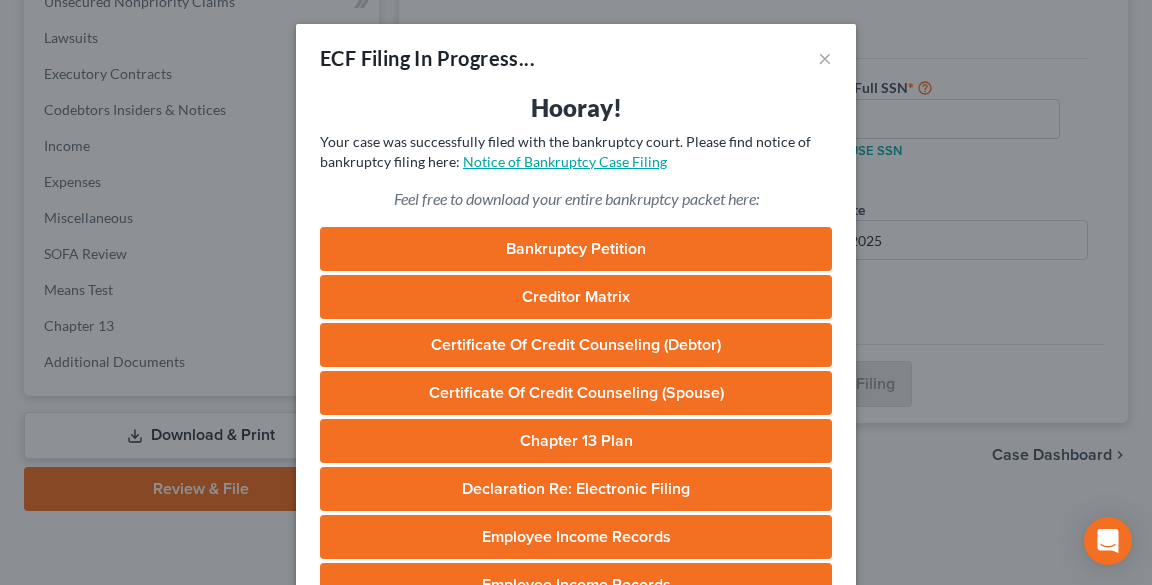 click on "Notice of Bankruptcy Case Filing" at bounding box center [565, 161] 